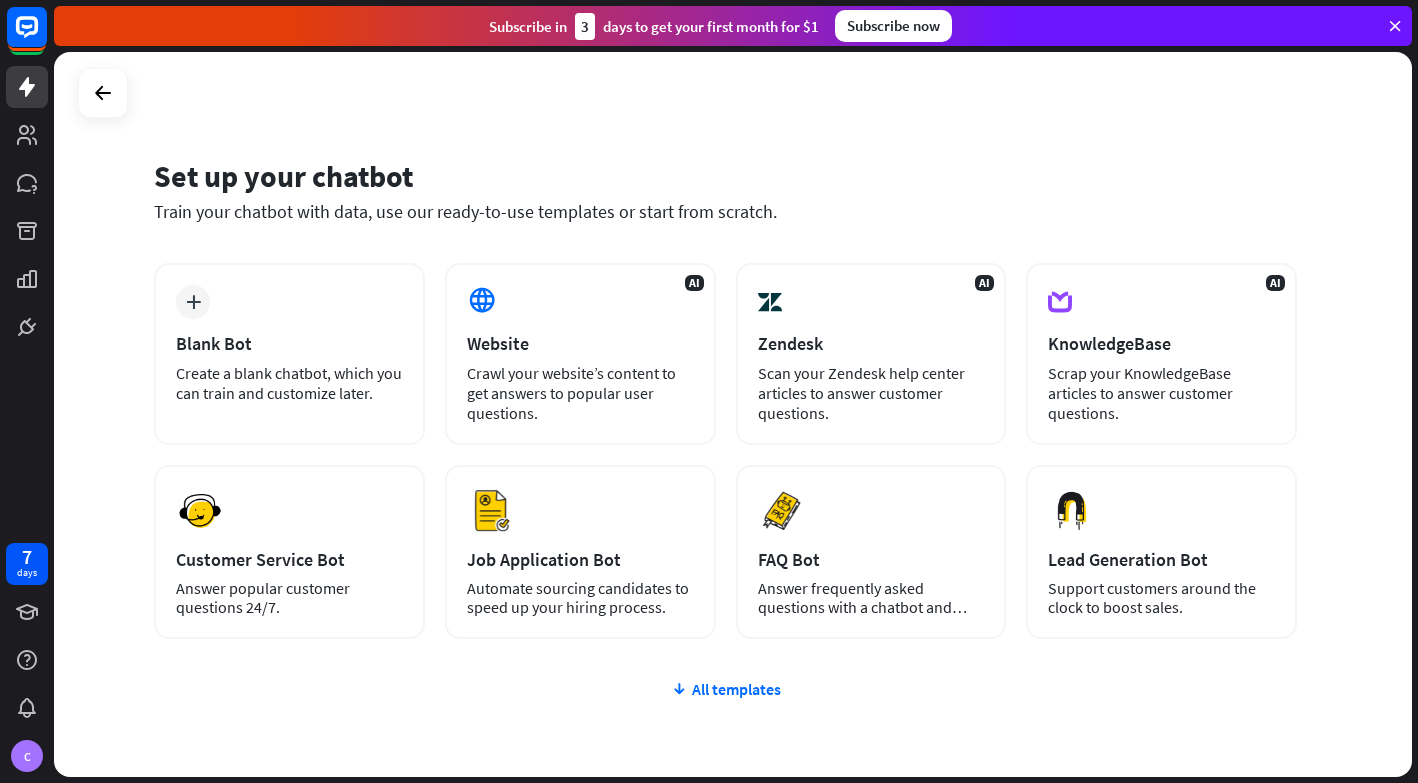scroll, scrollTop: 0, scrollLeft: 0, axis: both 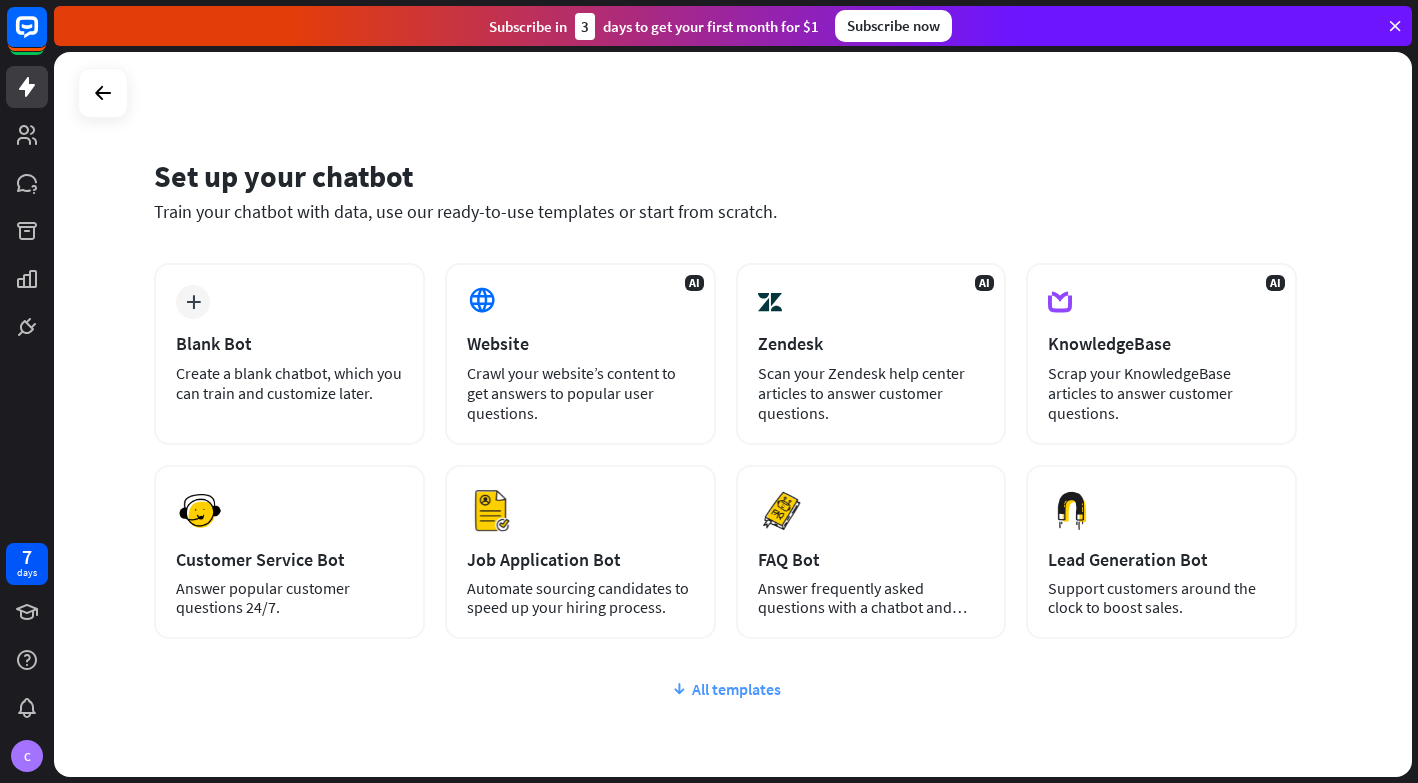 click on "All templates" at bounding box center [725, 689] 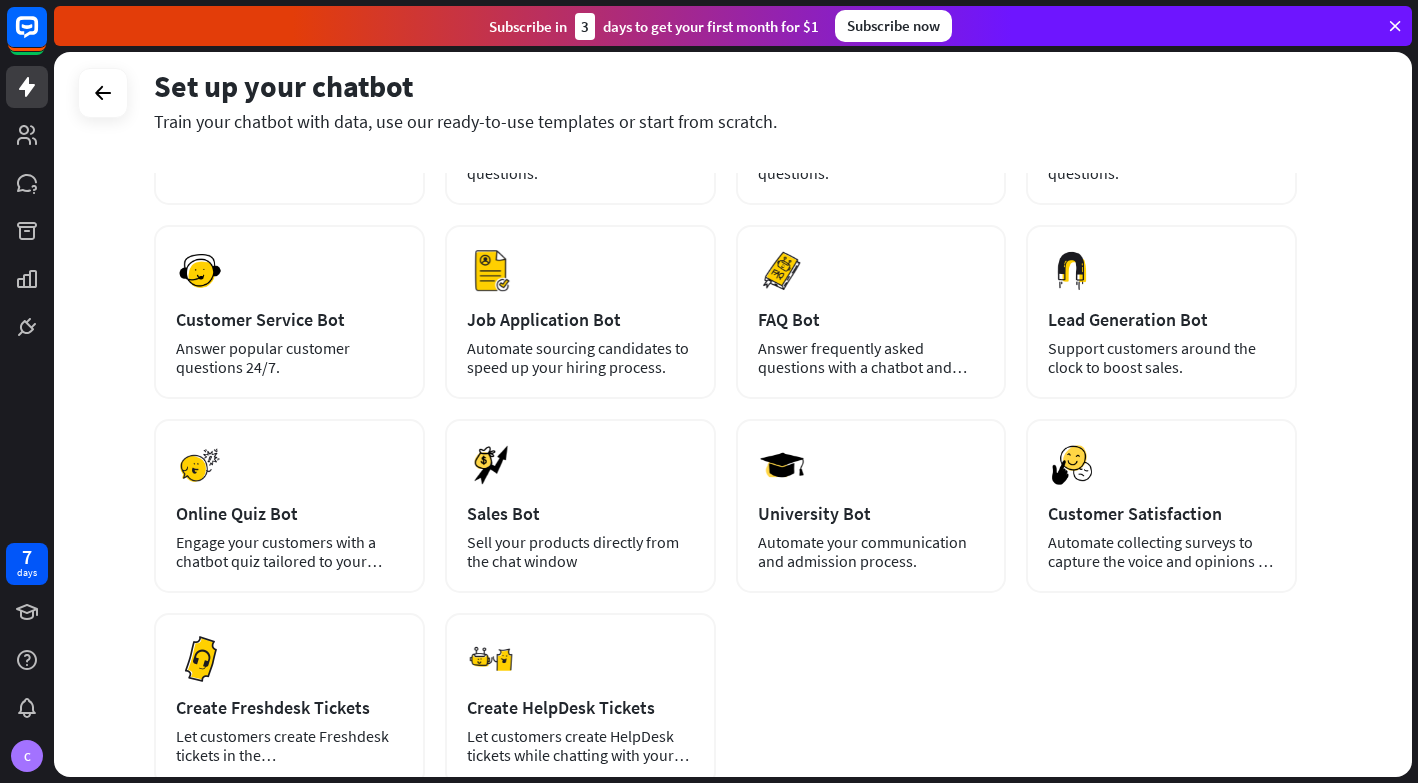 scroll, scrollTop: 238, scrollLeft: 0, axis: vertical 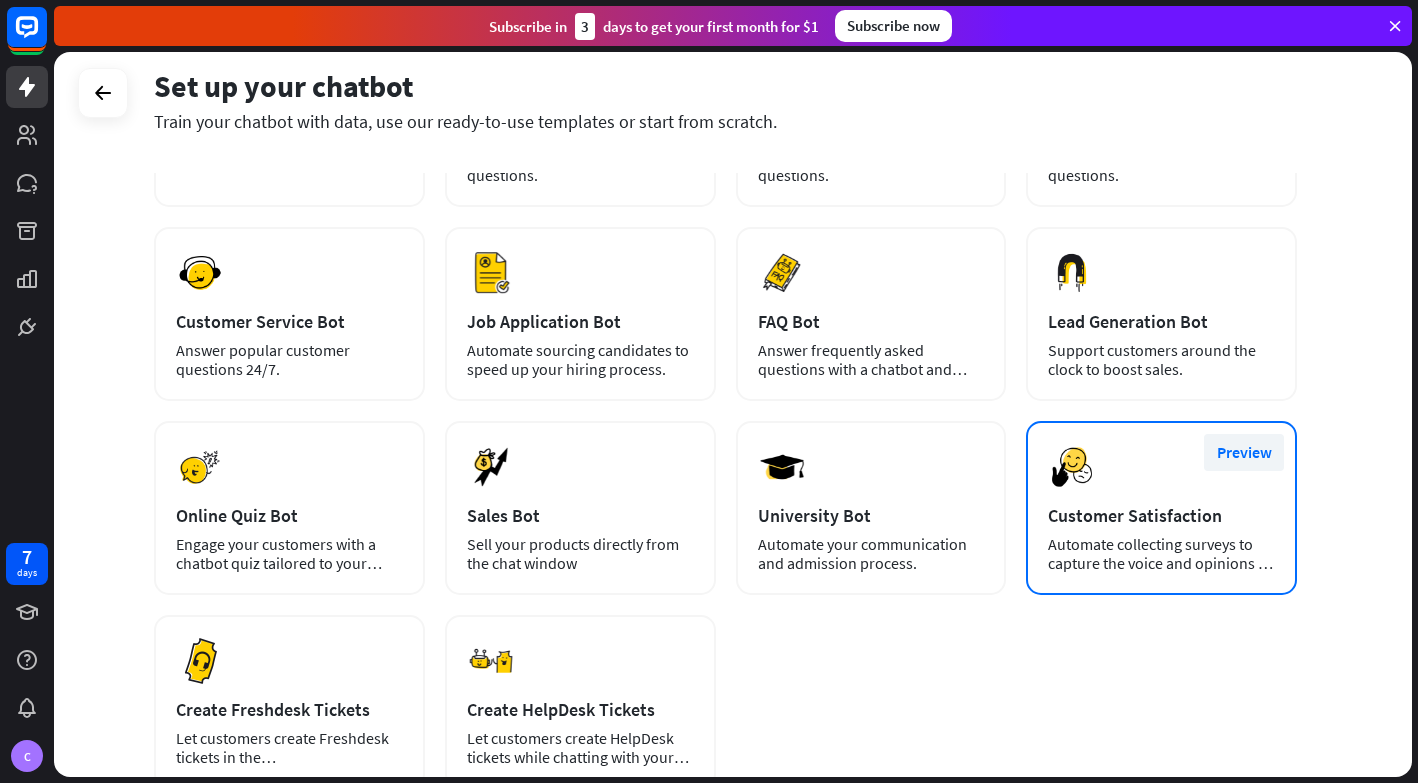click on "Preview" at bounding box center (1244, 452) 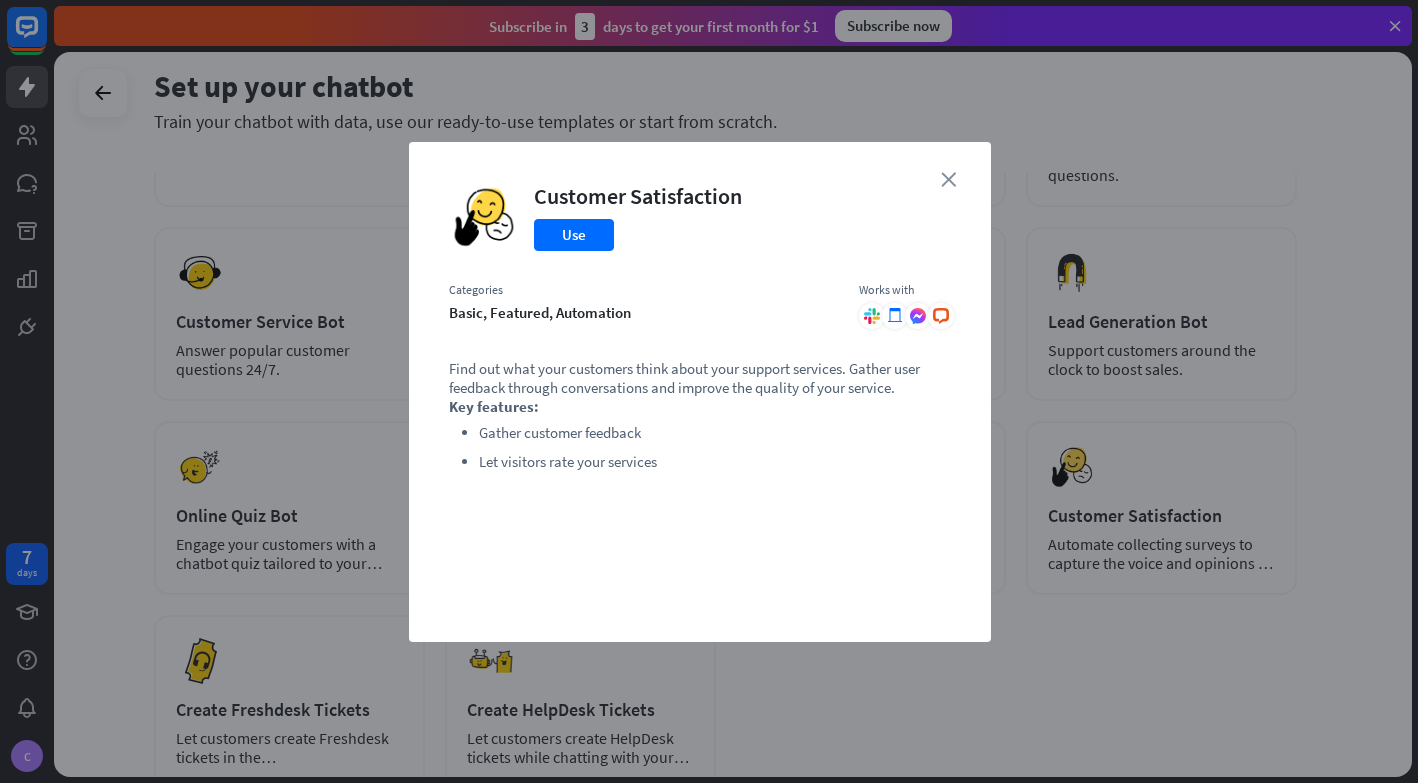 click on "close" at bounding box center [948, 179] 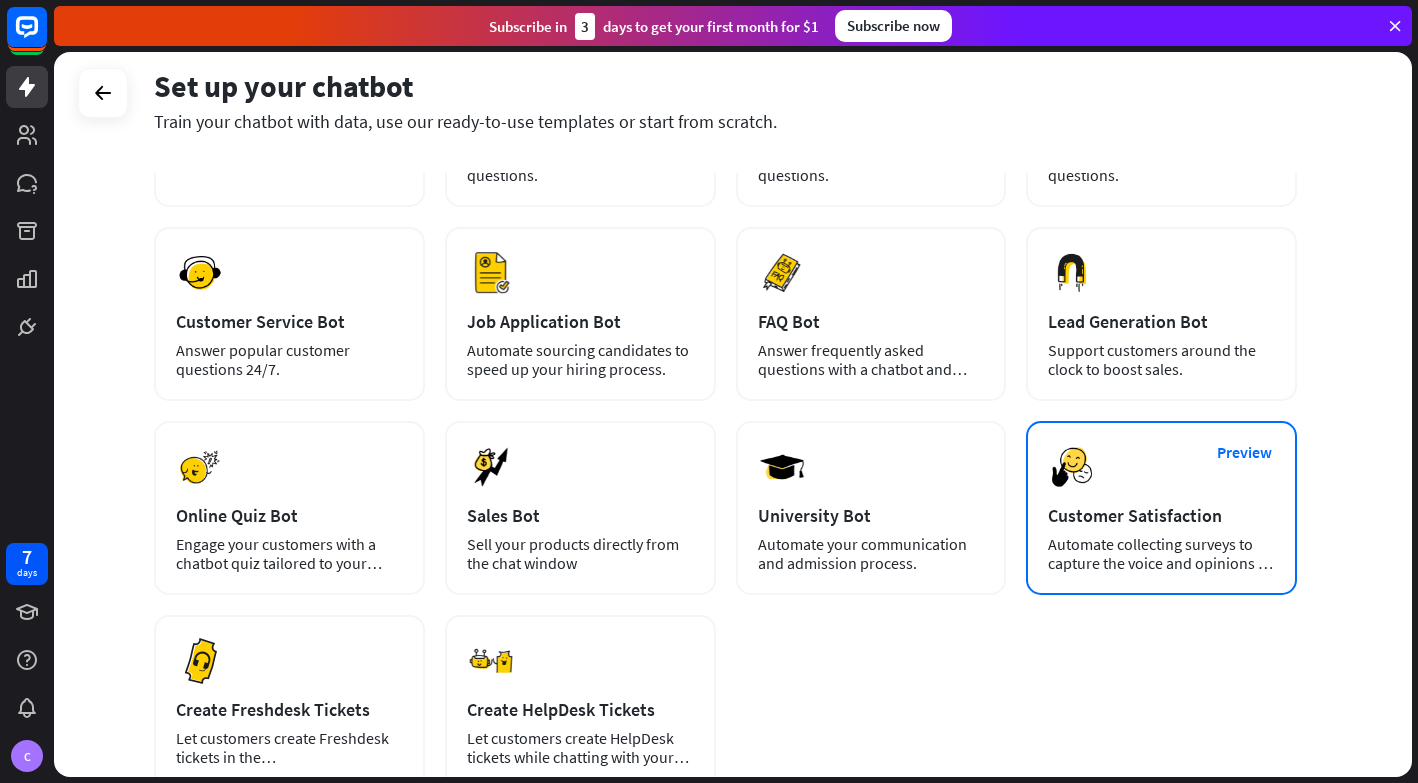 click on "Customer Satisfaction" at bounding box center (1161, 515) 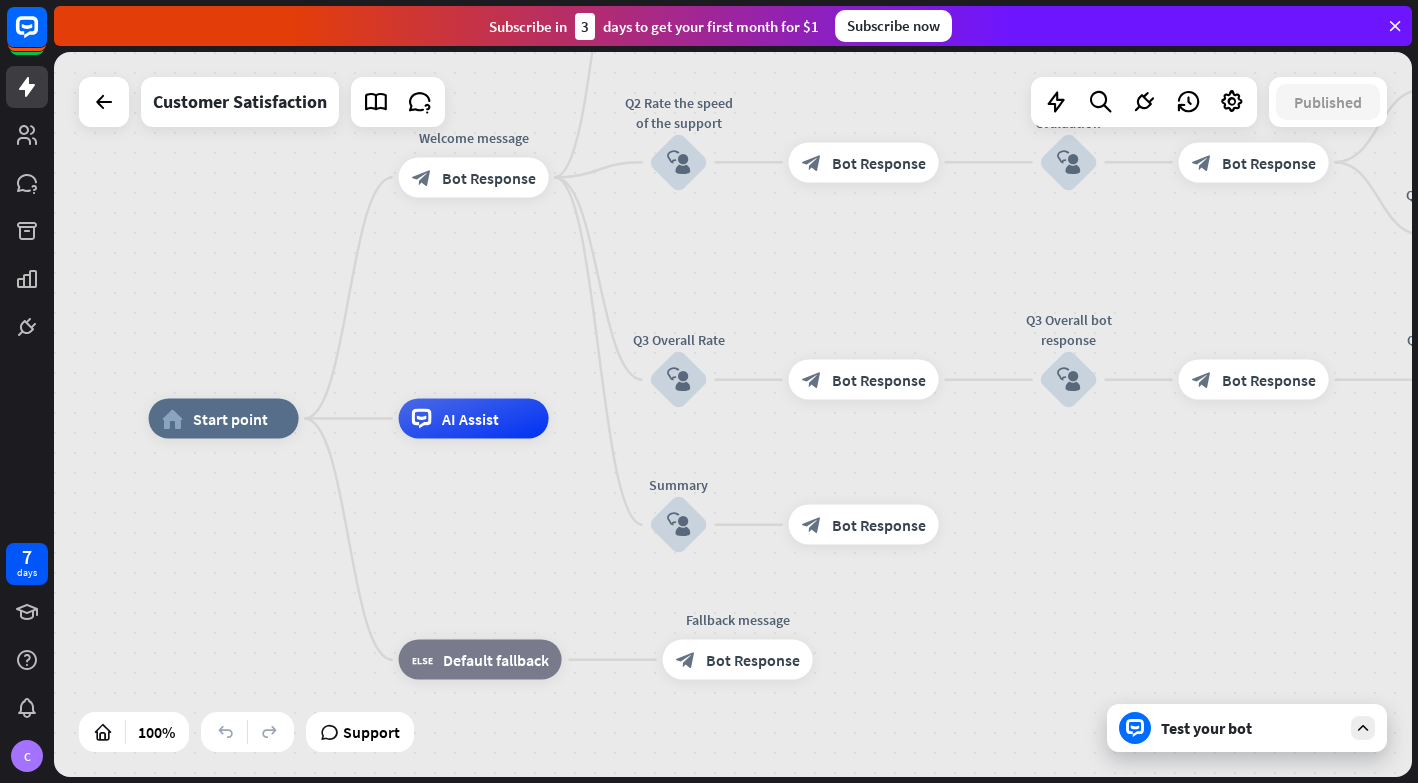 drag, startPoint x: 408, startPoint y: 279, endPoint x: 231, endPoint y: 283, distance: 177.0452 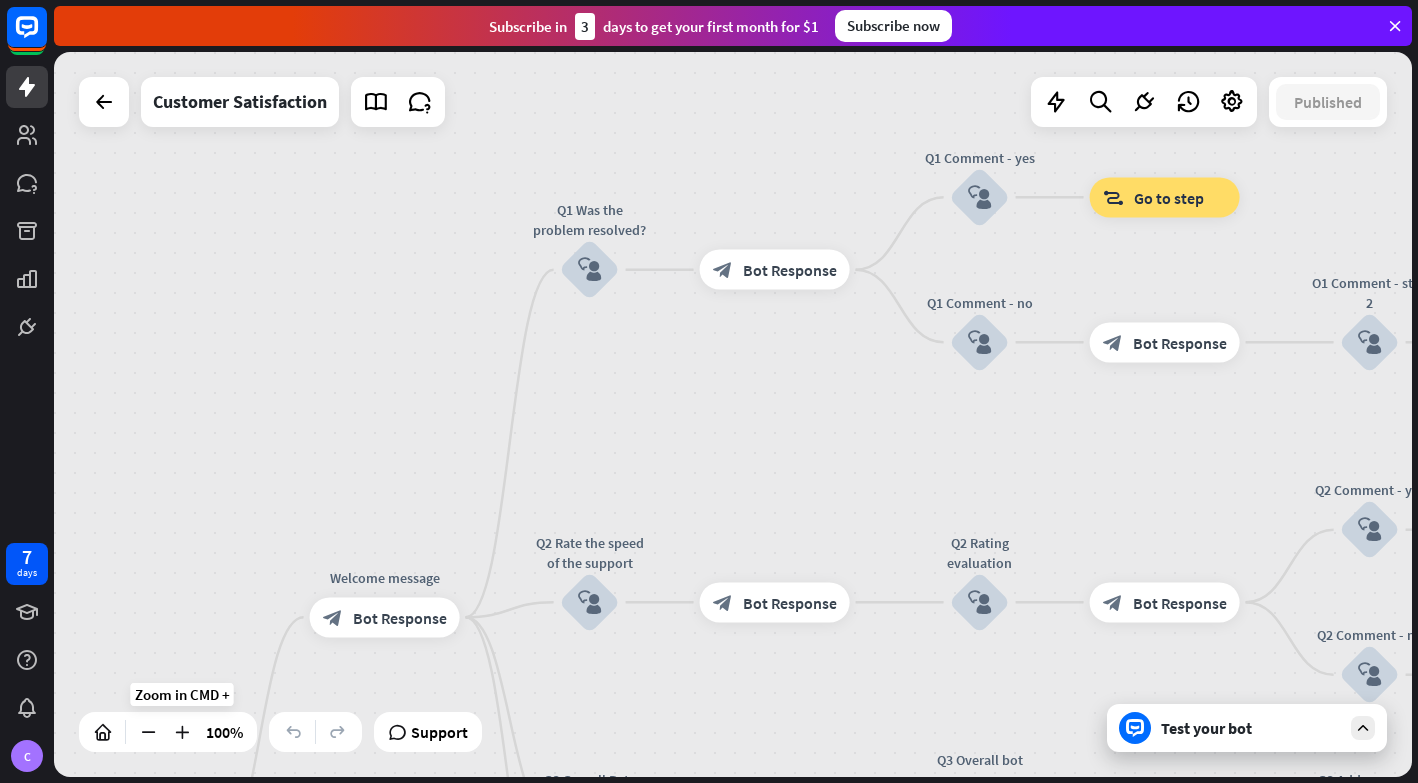 drag, startPoint x: 263, startPoint y: 292, endPoint x: 179, endPoint y: 716, distance: 432.24066 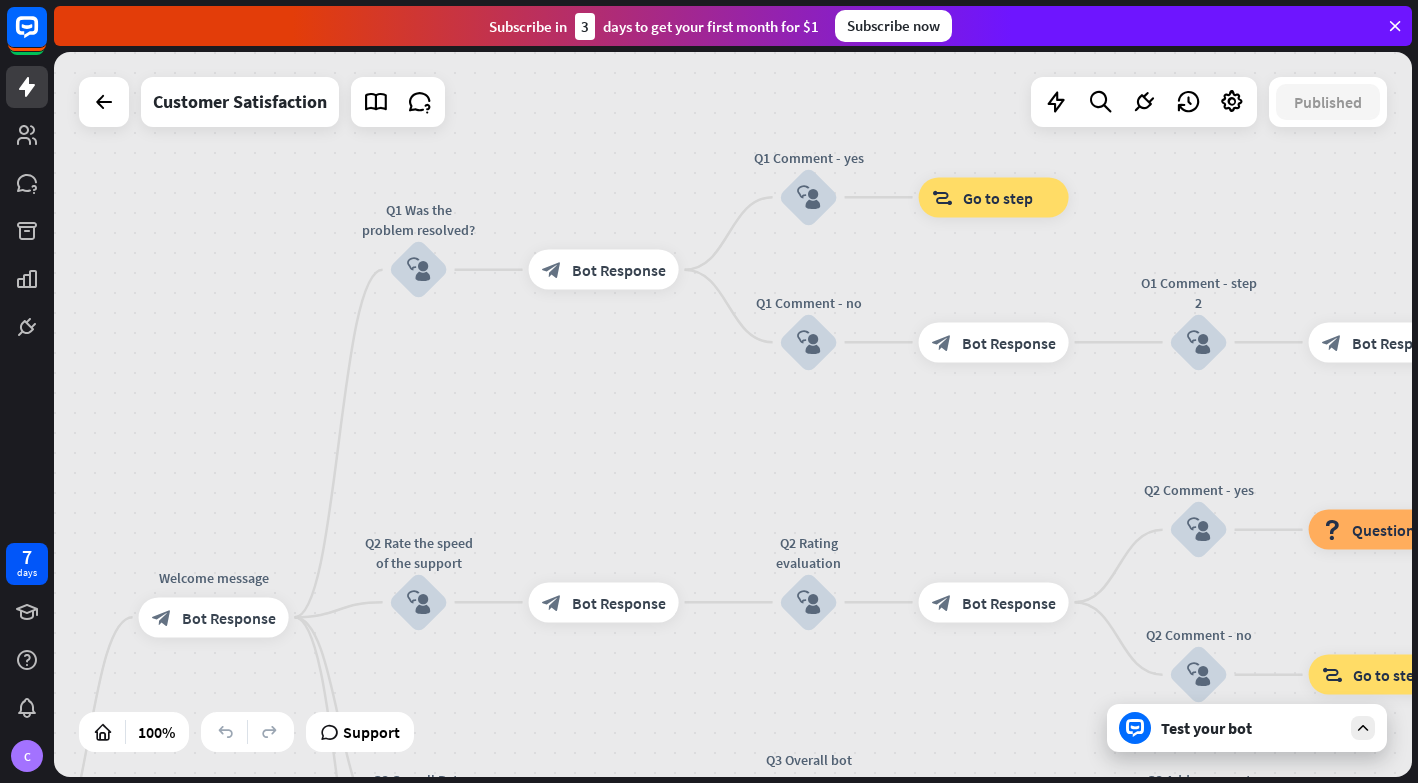 drag, startPoint x: 773, startPoint y: 475, endPoint x: 602, endPoint y: 475, distance: 171 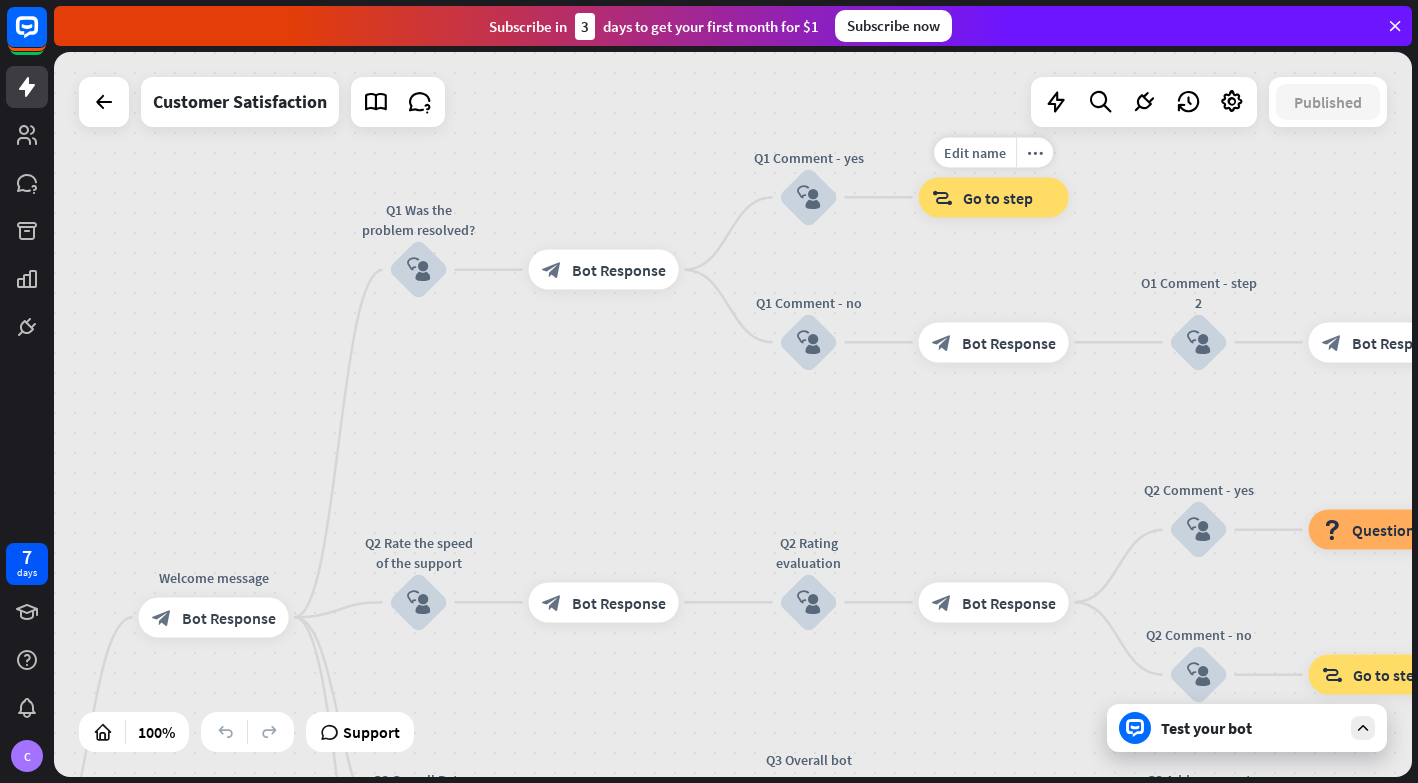 click on "block_goto   Go to step" at bounding box center [994, 197] 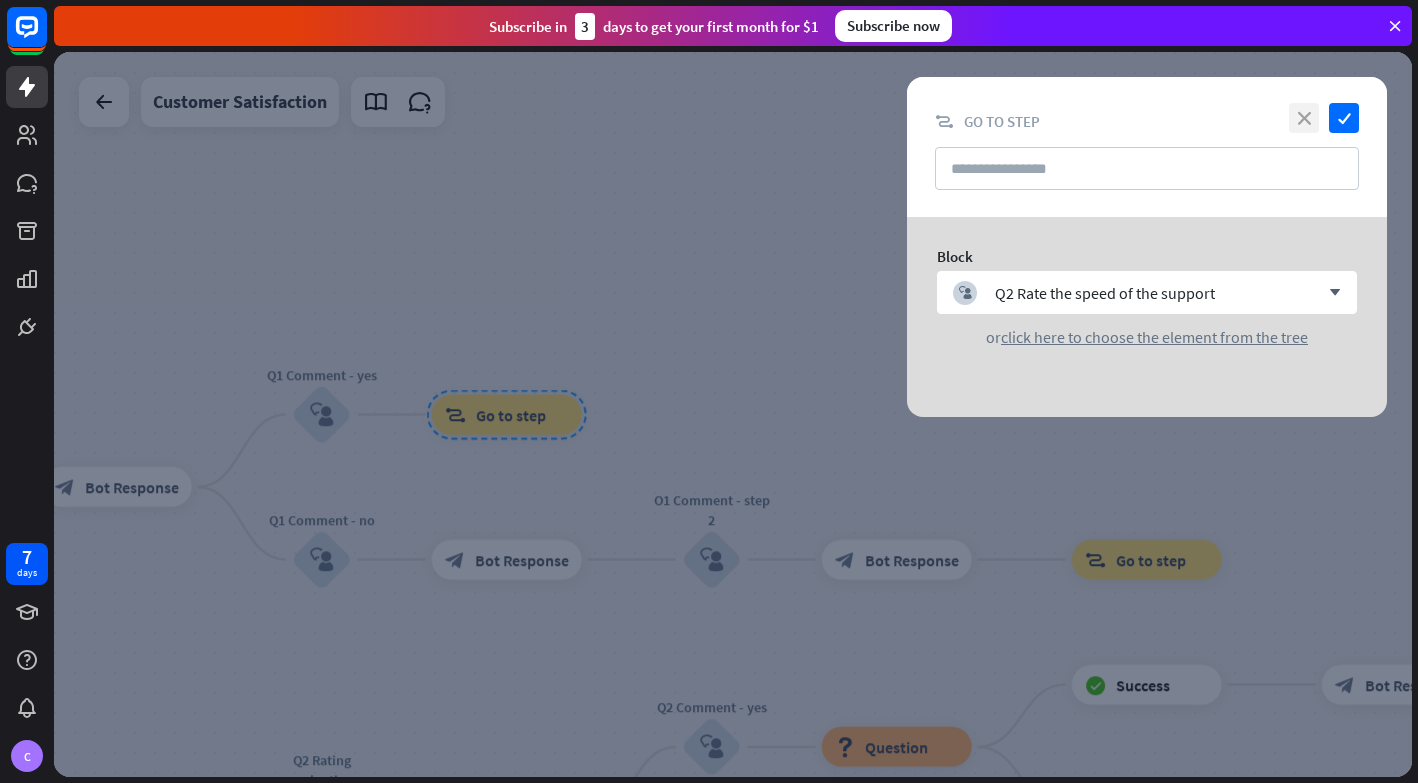 click on "close" at bounding box center (1304, 118) 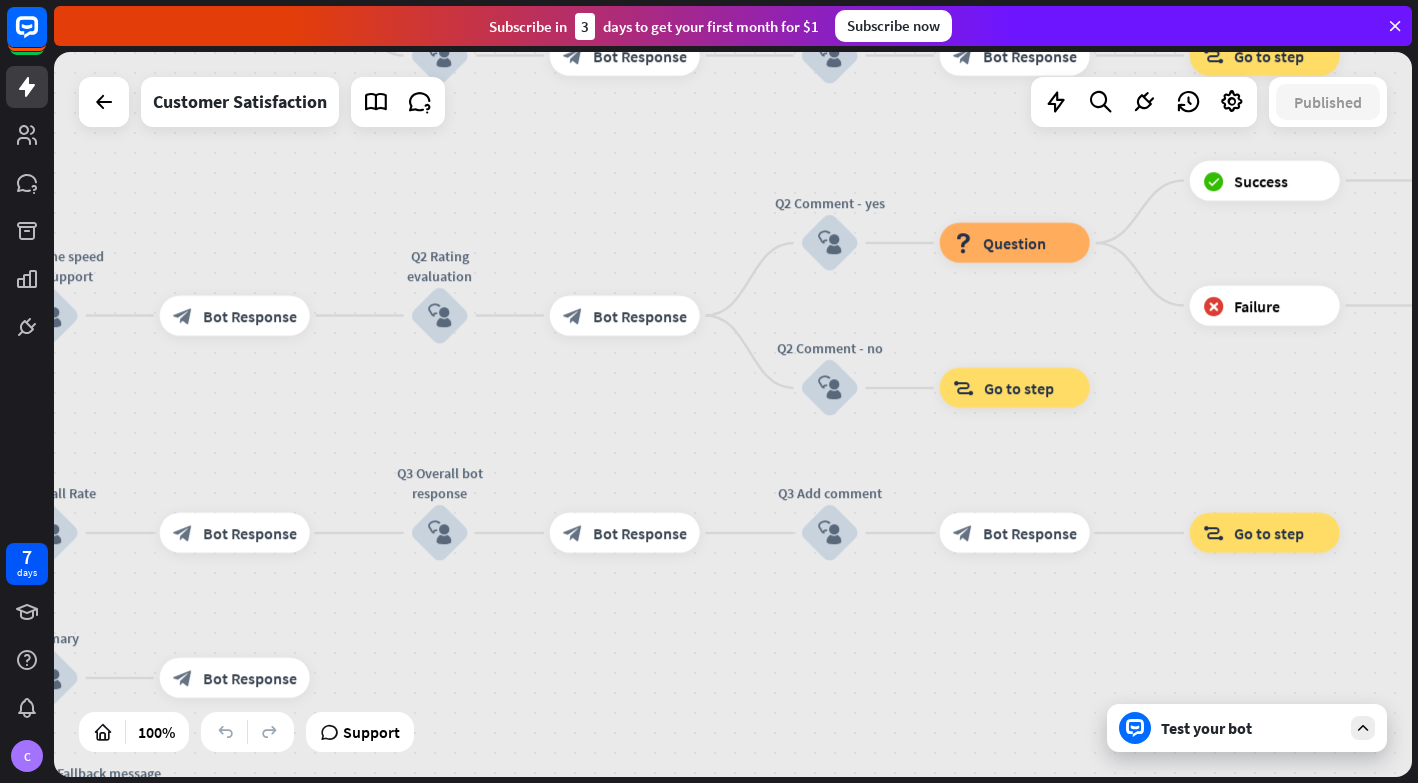 drag, startPoint x: 547, startPoint y: 660, endPoint x: 665, endPoint y: 156, distance: 517.6292 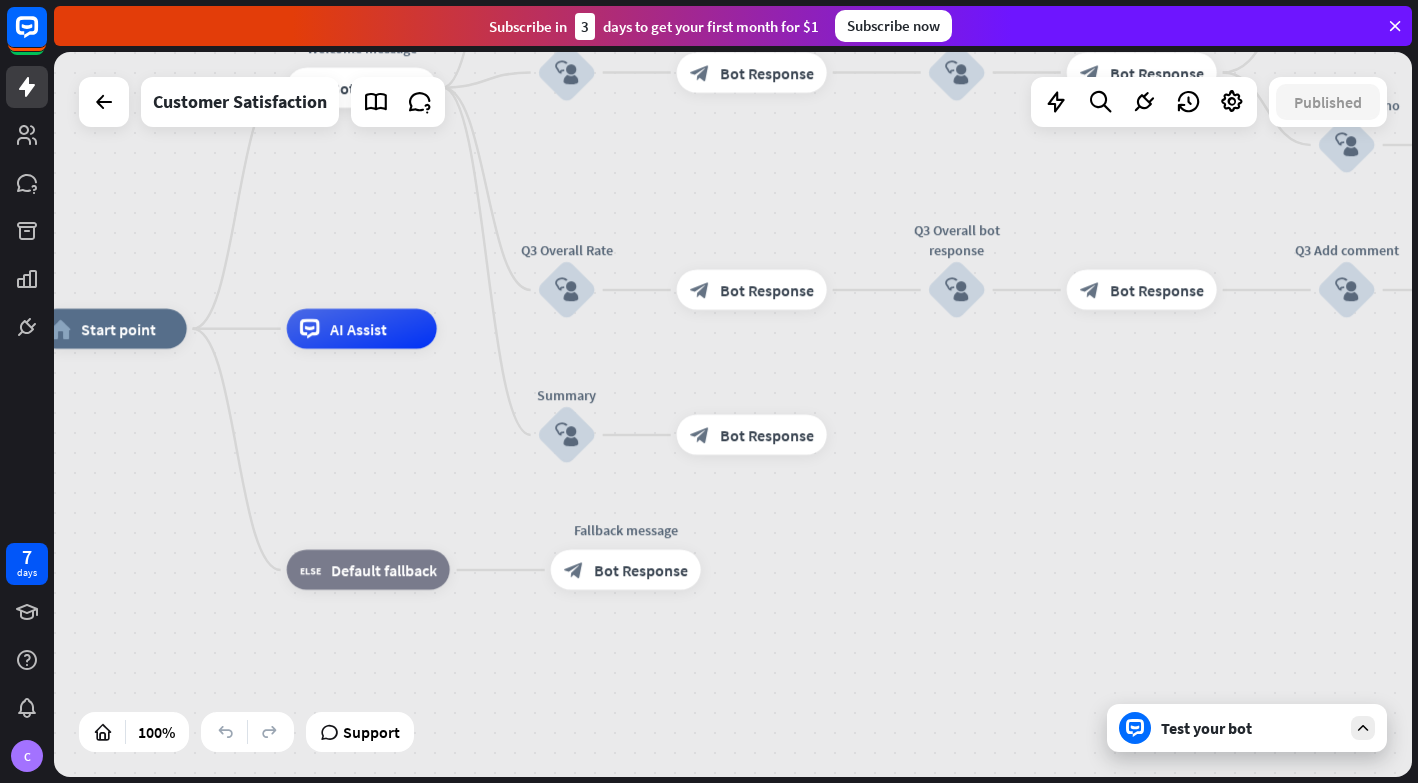drag, startPoint x: 639, startPoint y: 644, endPoint x: 1156, endPoint y: 401, distance: 571.26 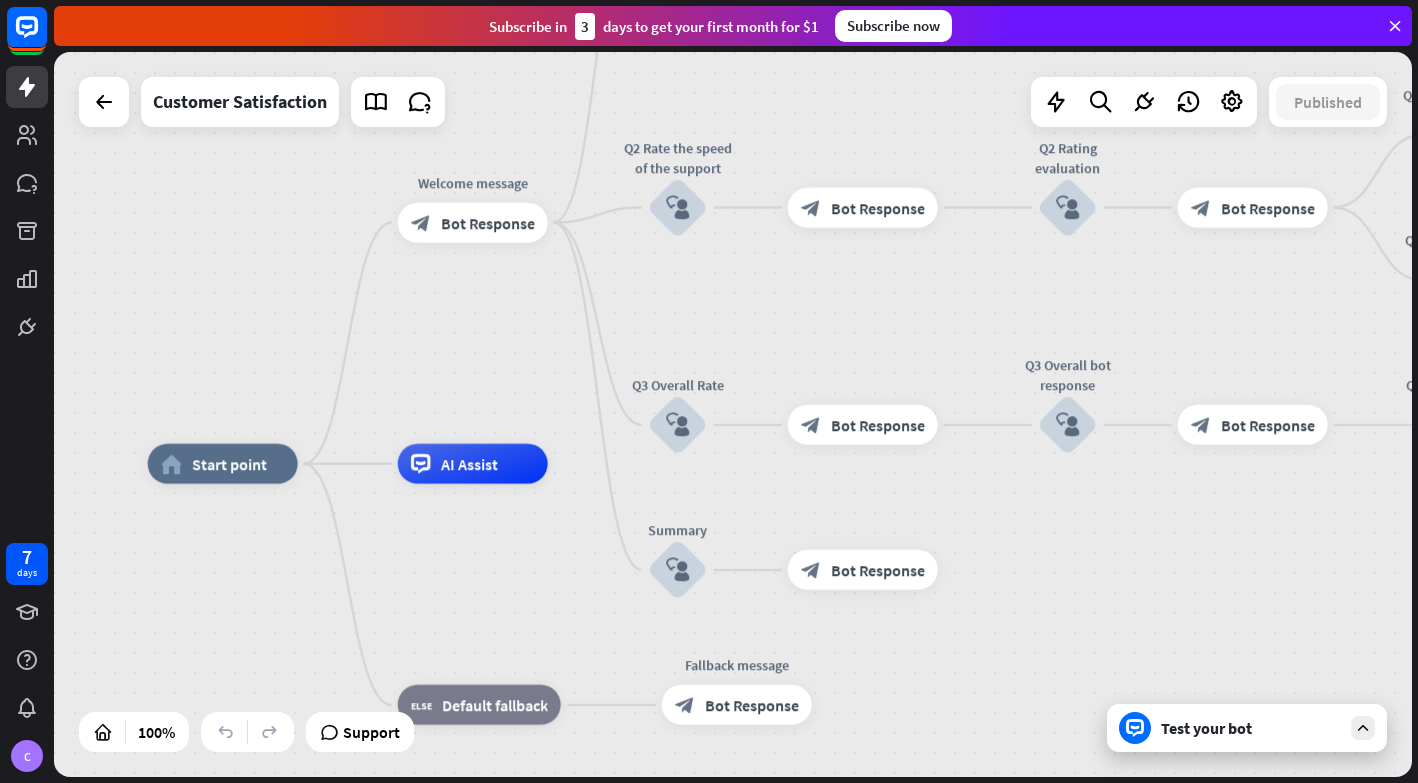drag, startPoint x: 943, startPoint y: 527, endPoint x: 1054, endPoint y: 662, distance: 174.77414 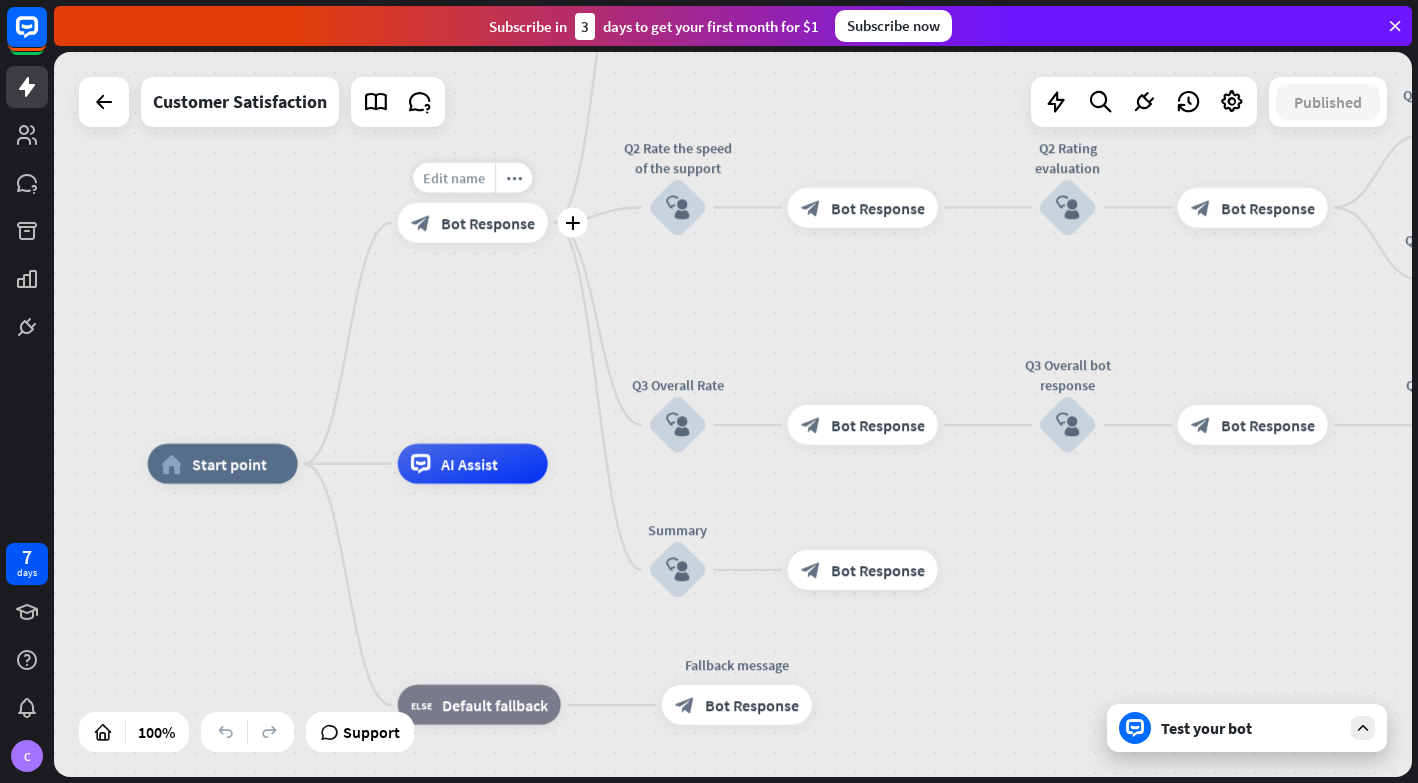 click on "Edit name" at bounding box center (454, 178) 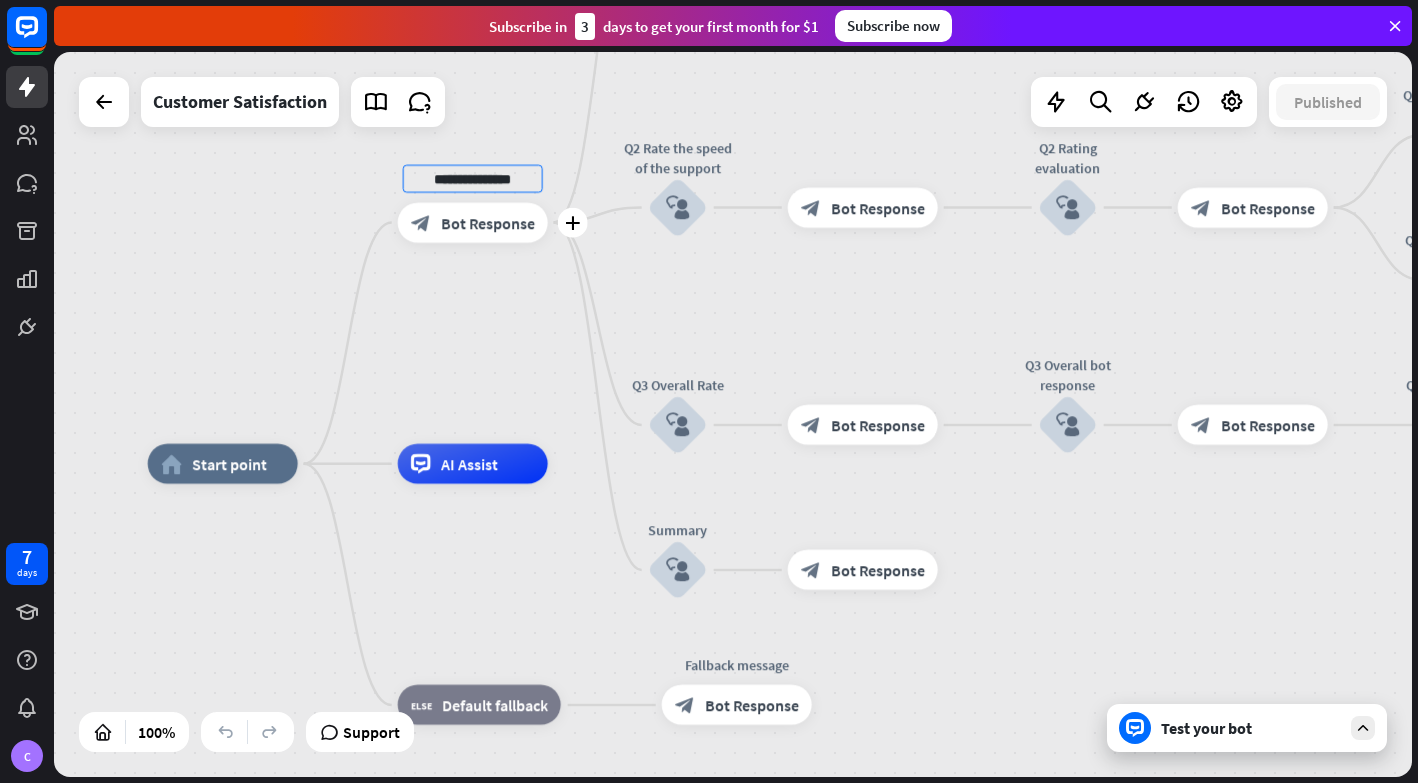 click on "**********" at bounding box center (473, 179) 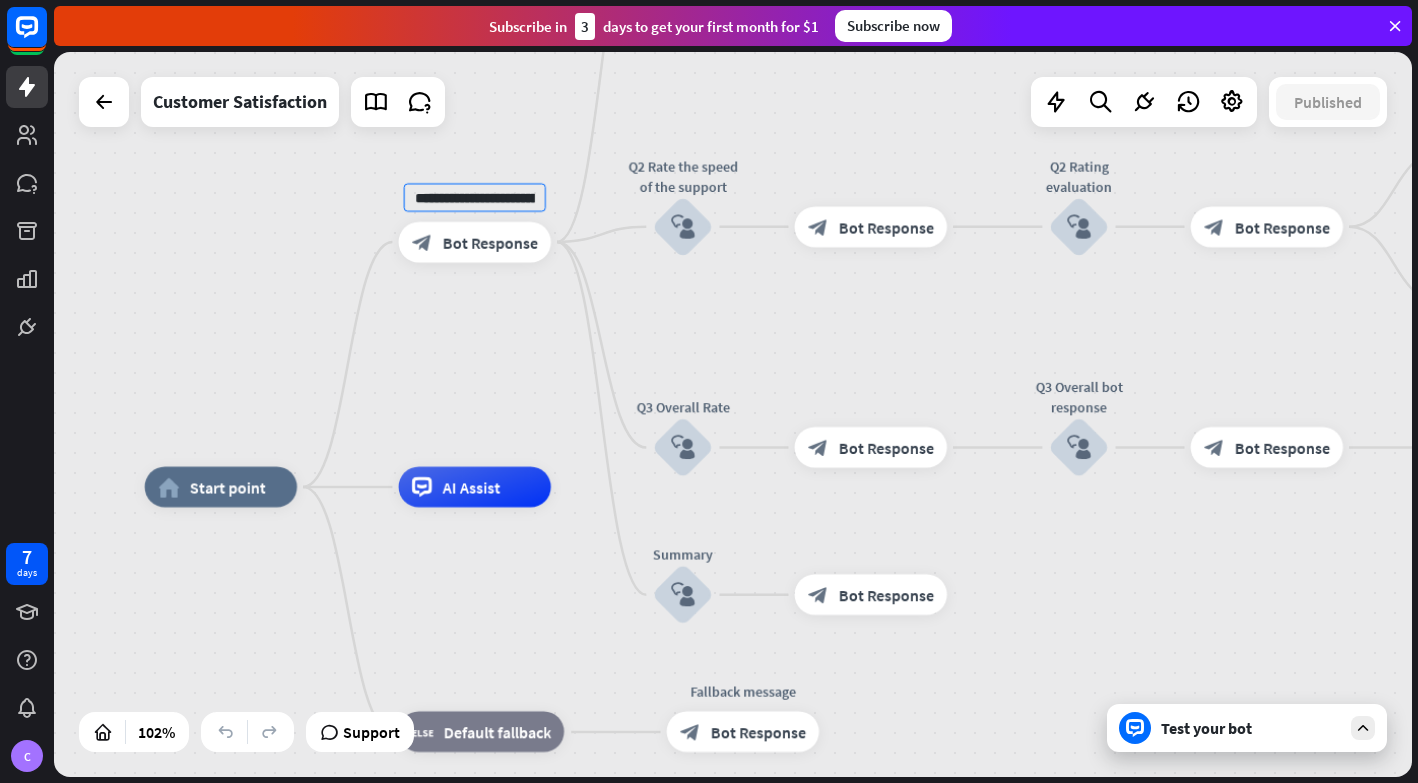 type on "**********" 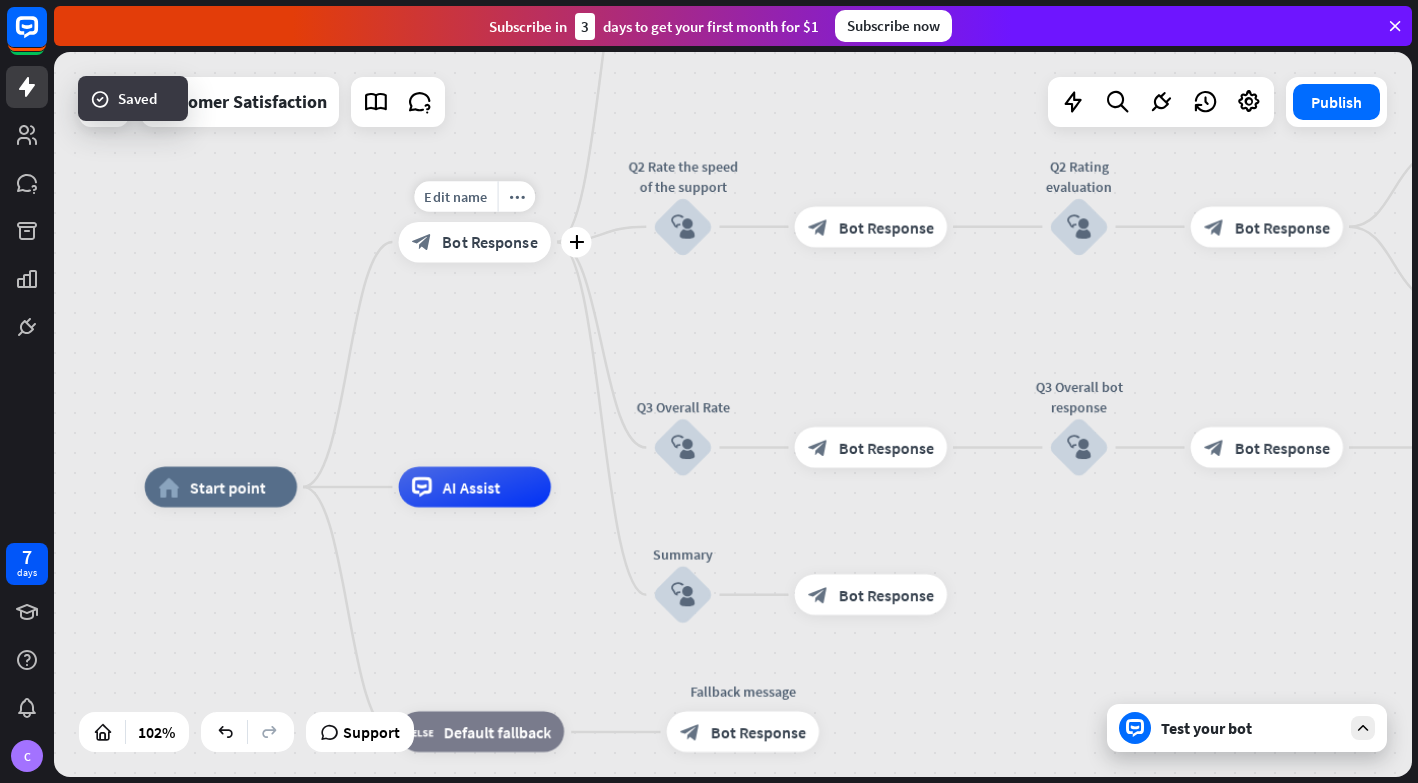 click on "Bot Response" at bounding box center [489, 242] 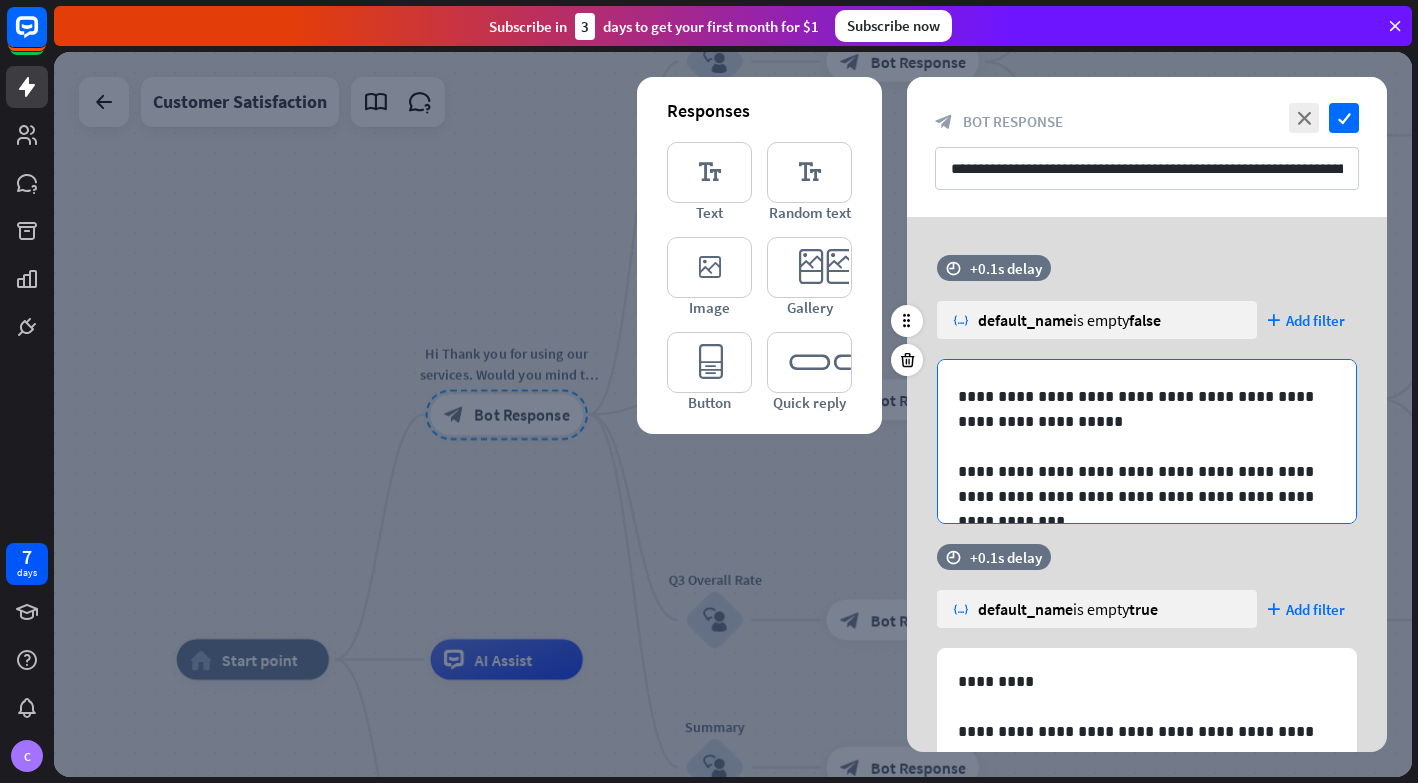 scroll, scrollTop: 52, scrollLeft: 0, axis: vertical 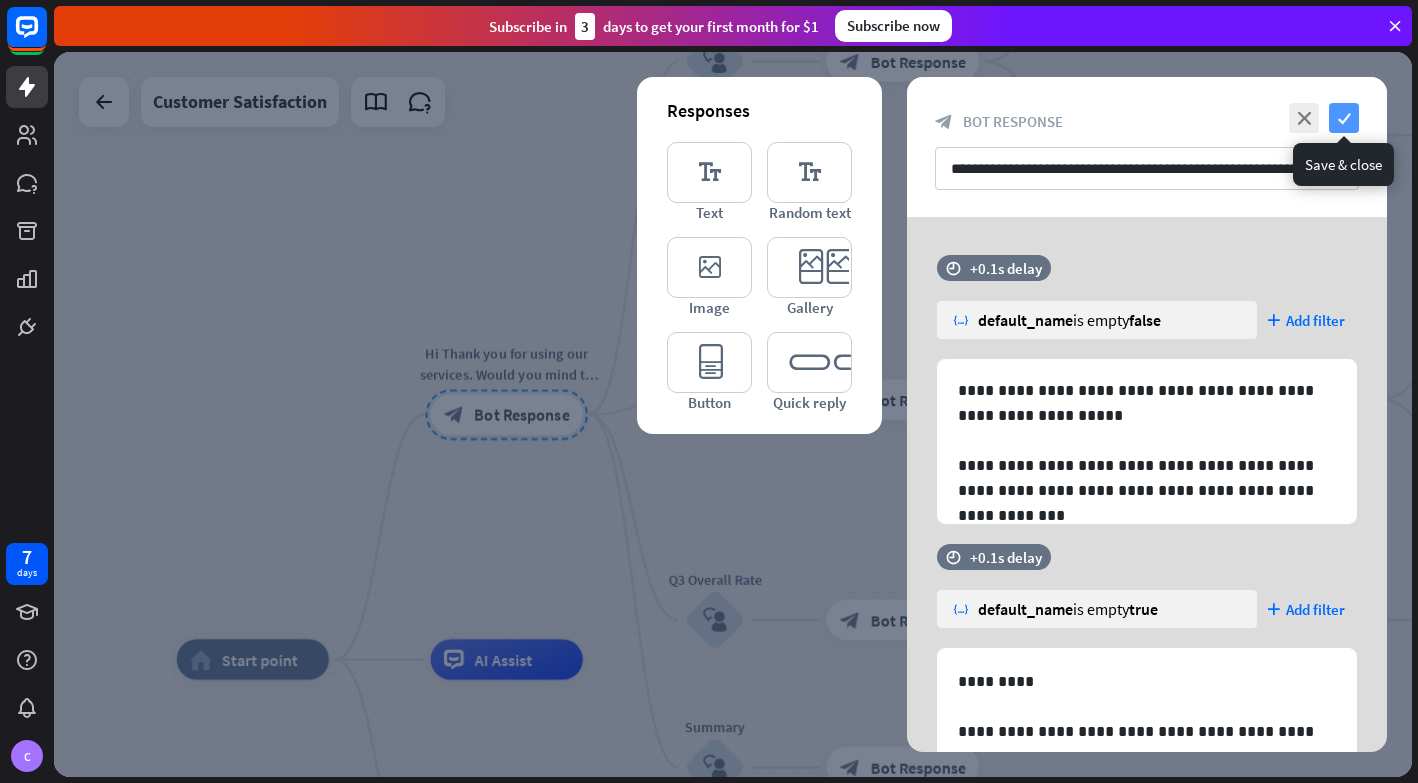 click on "check" at bounding box center (1344, 118) 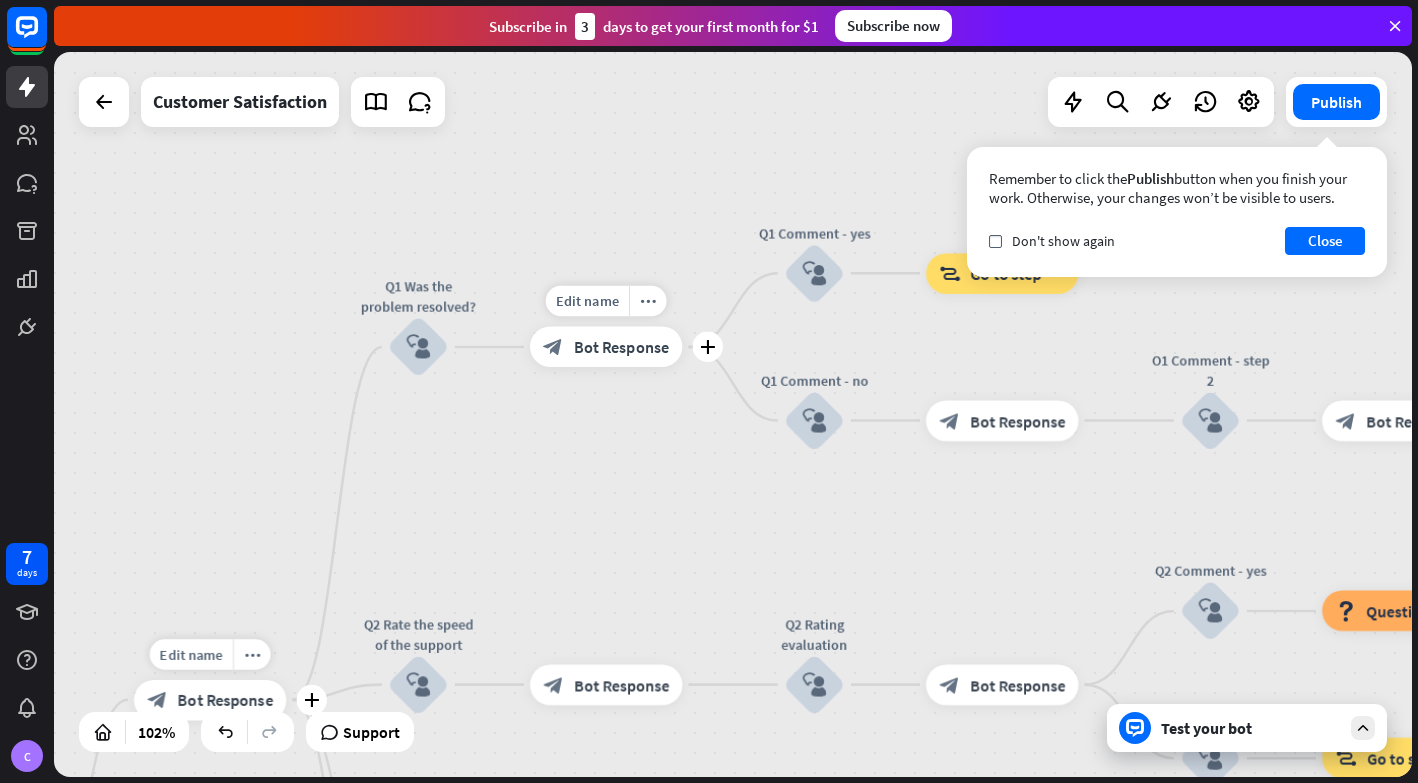 click on "Bot Response" at bounding box center (621, 347) 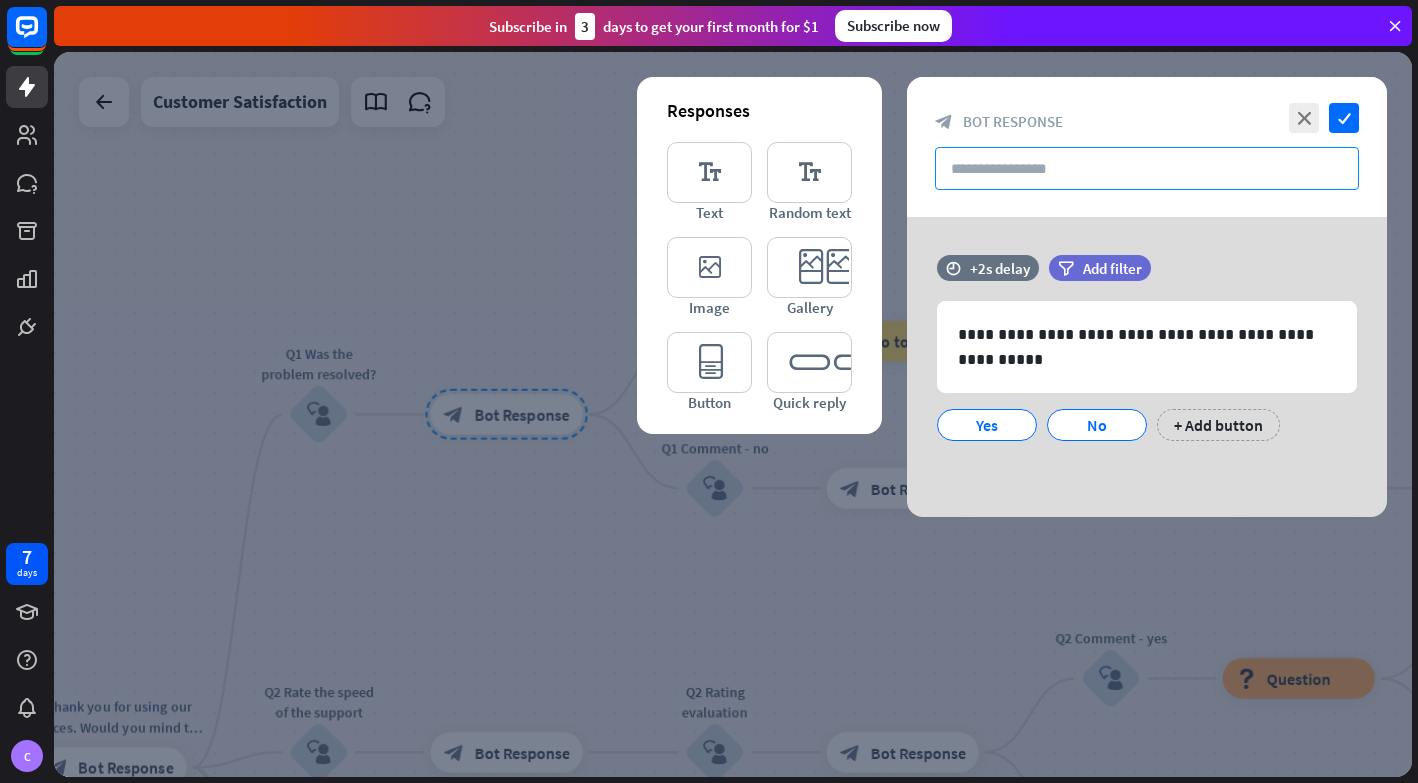click at bounding box center (1147, 168) 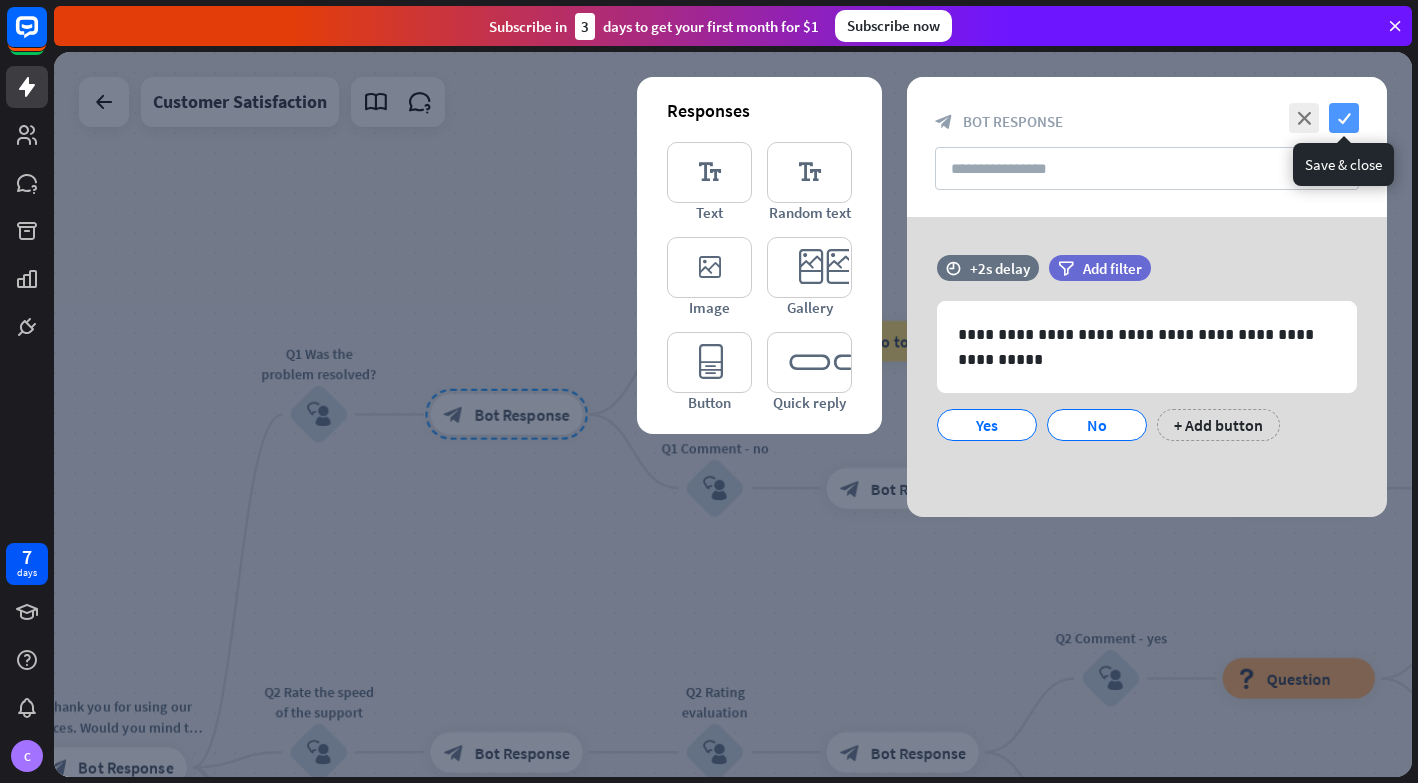 click on "check" at bounding box center (1344, 118) 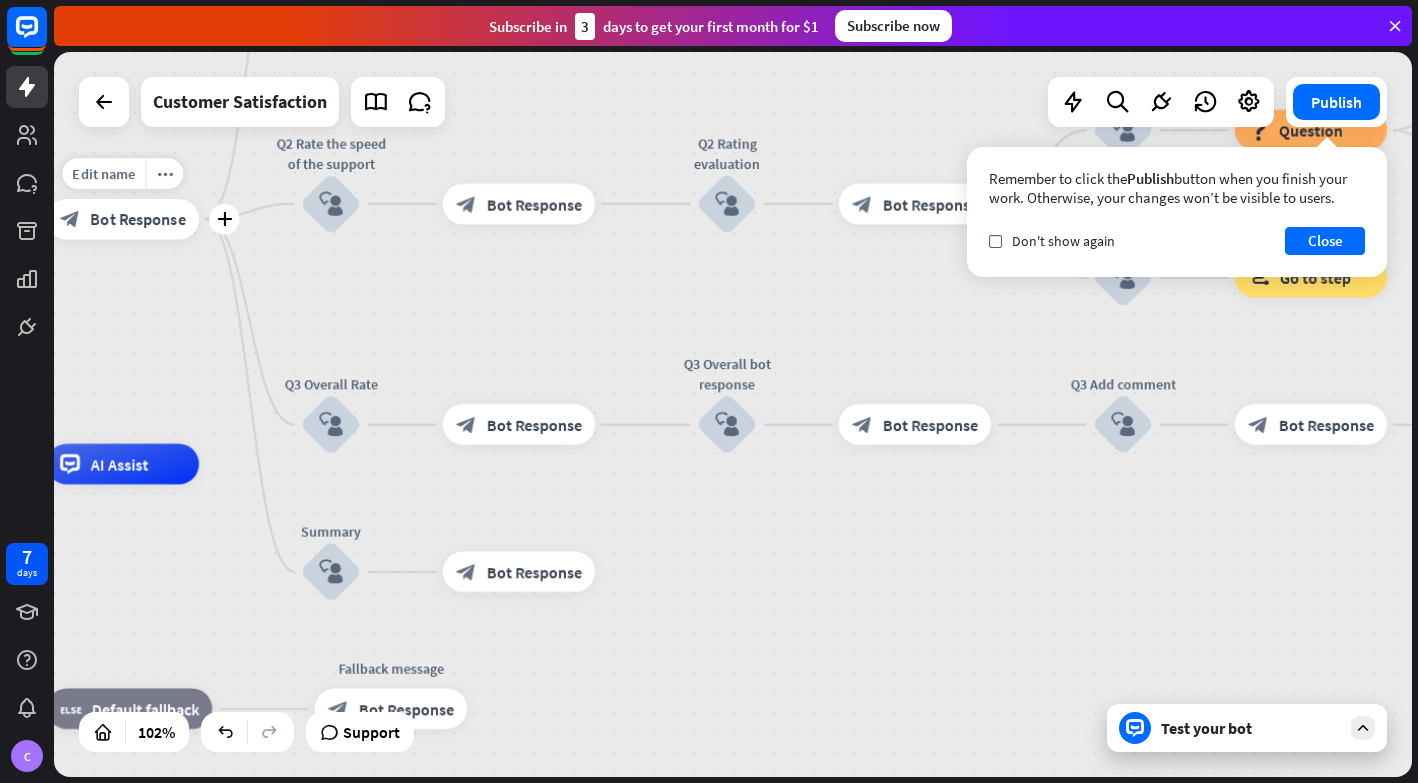 click on "Test your bot" at bounding box center (1251, 728) 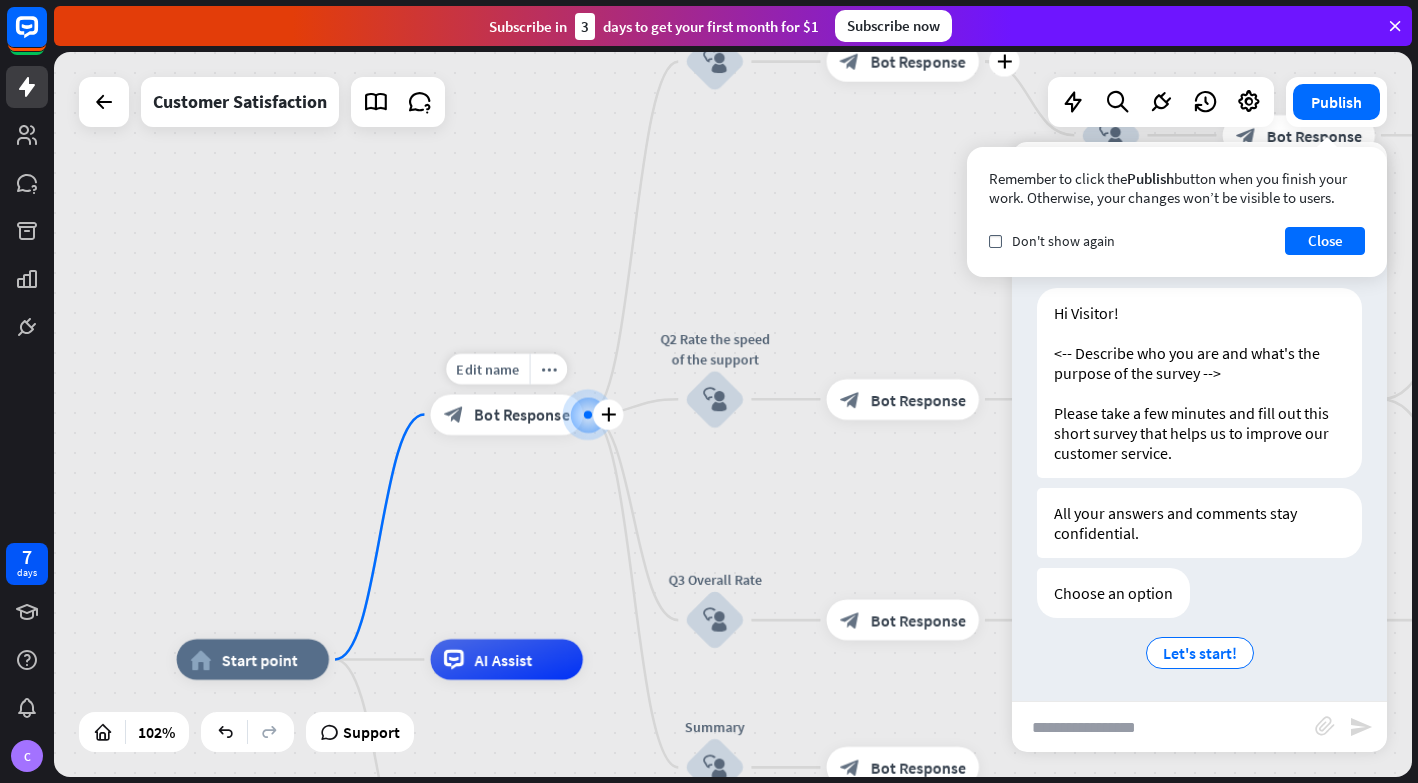 scroll, scrollTop: 14, scrollLeft: 0, axis: vertical 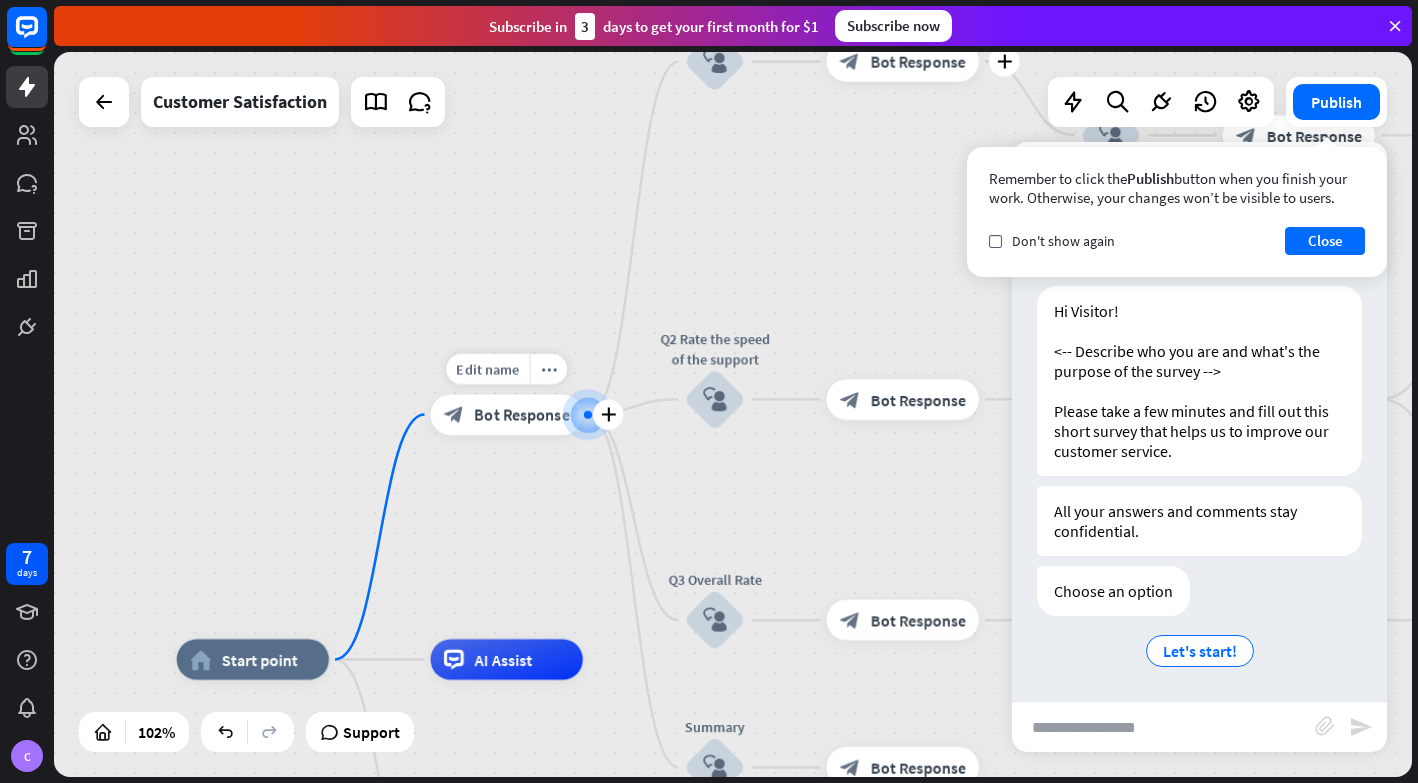 click on "Edit name   more_horiz         plus     block_bot_response   Bot Response" at bounding box center (507, 414) 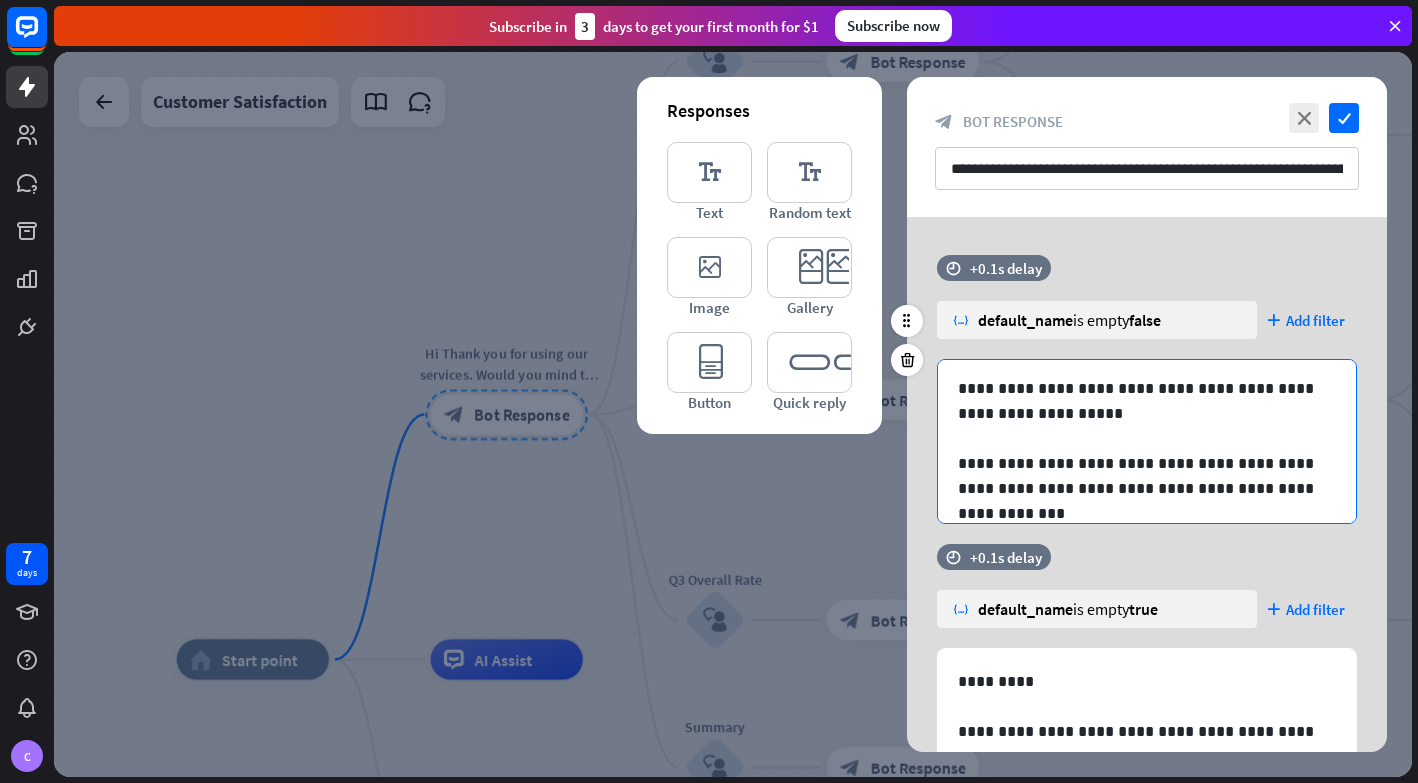 scroll, scrollTop: 52, scrollLeft: 0, axis: vertical 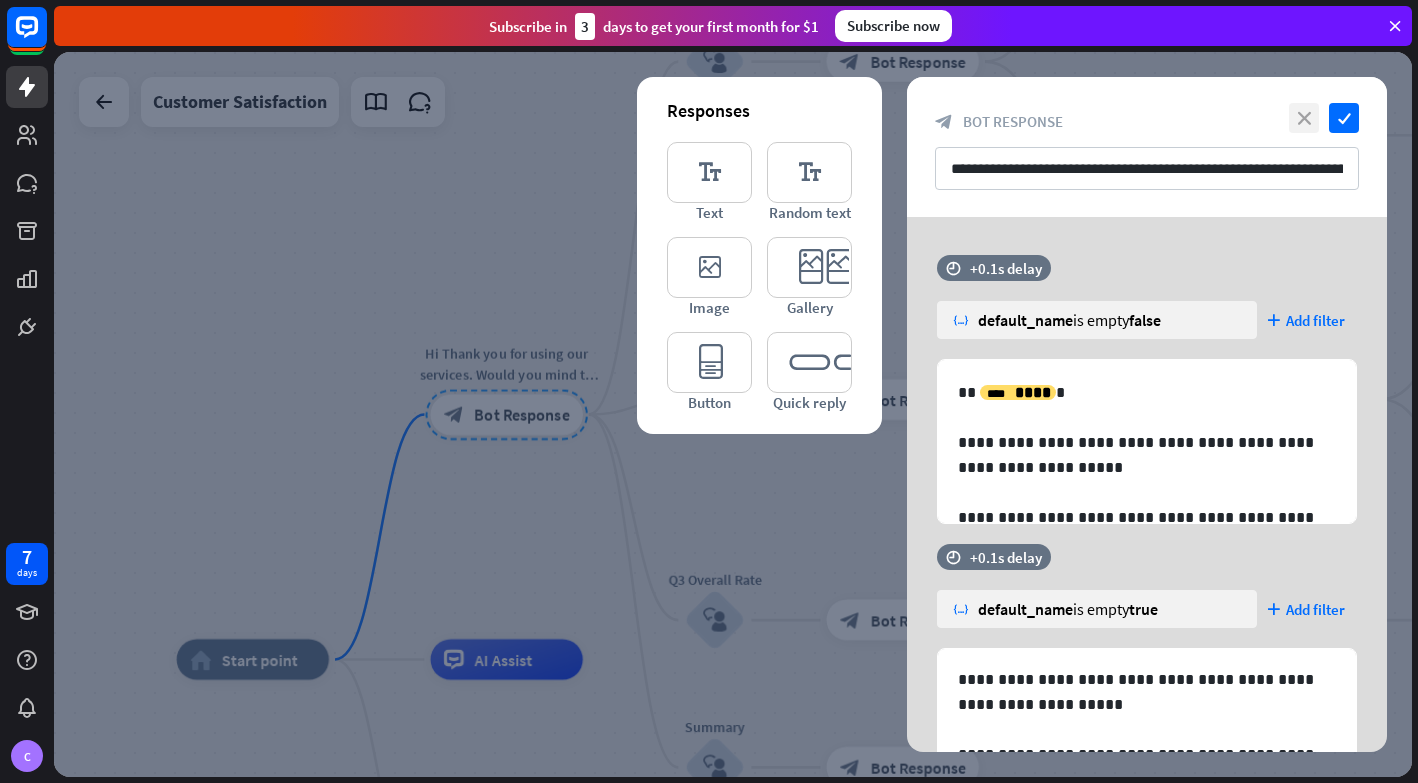 click on "close" at bounding box center [1304, 118] 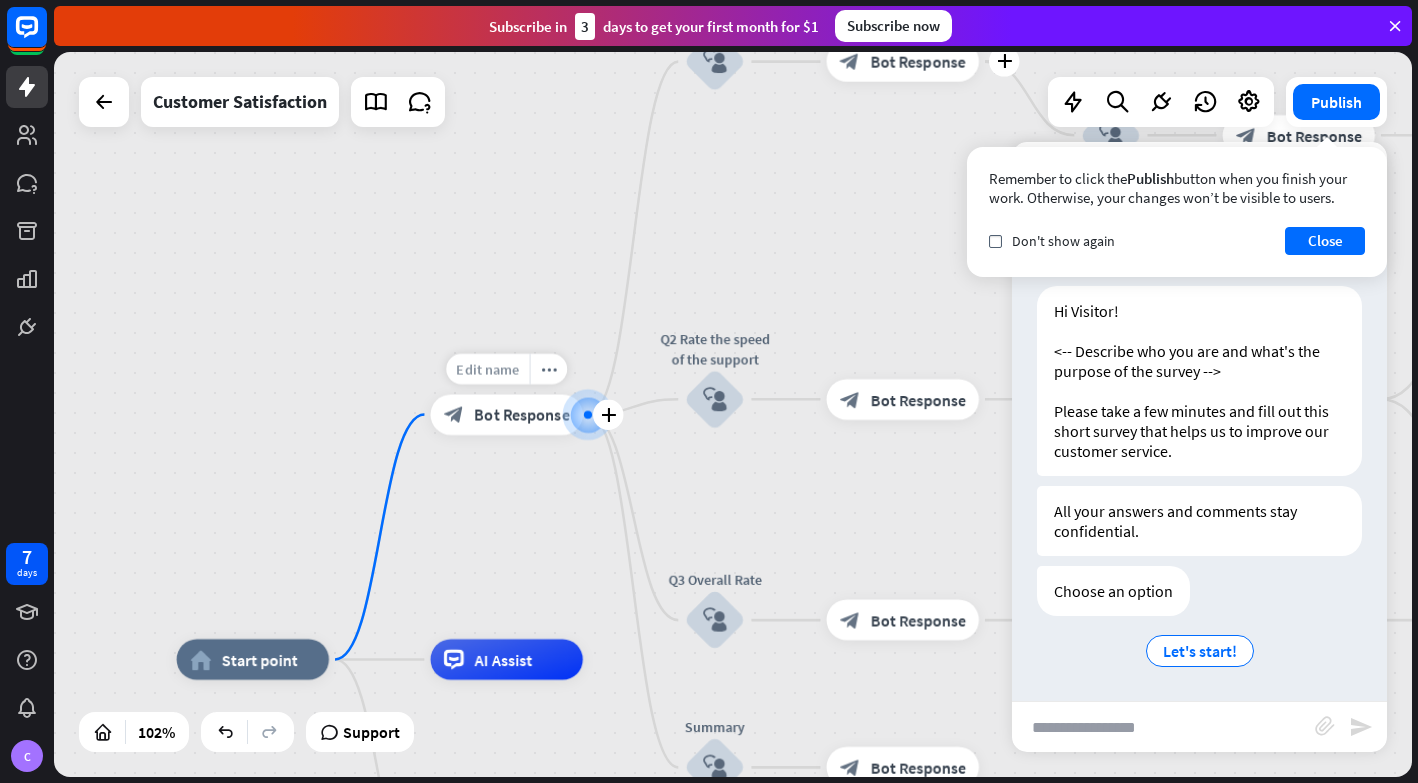 click on "Edit name" at bounding box center (487, 369) 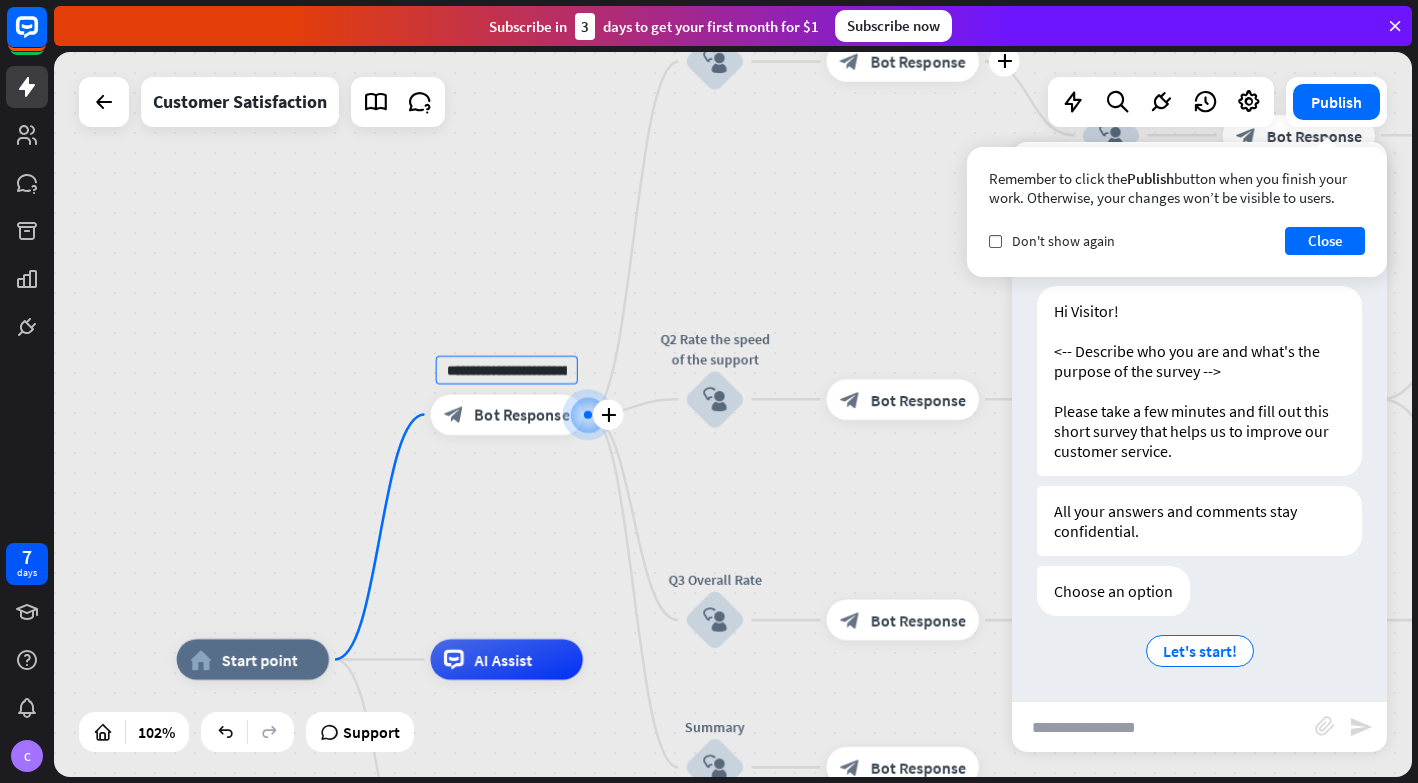 scroll, scrollTop: 0, scrollLeft: 418, axis: horizontal 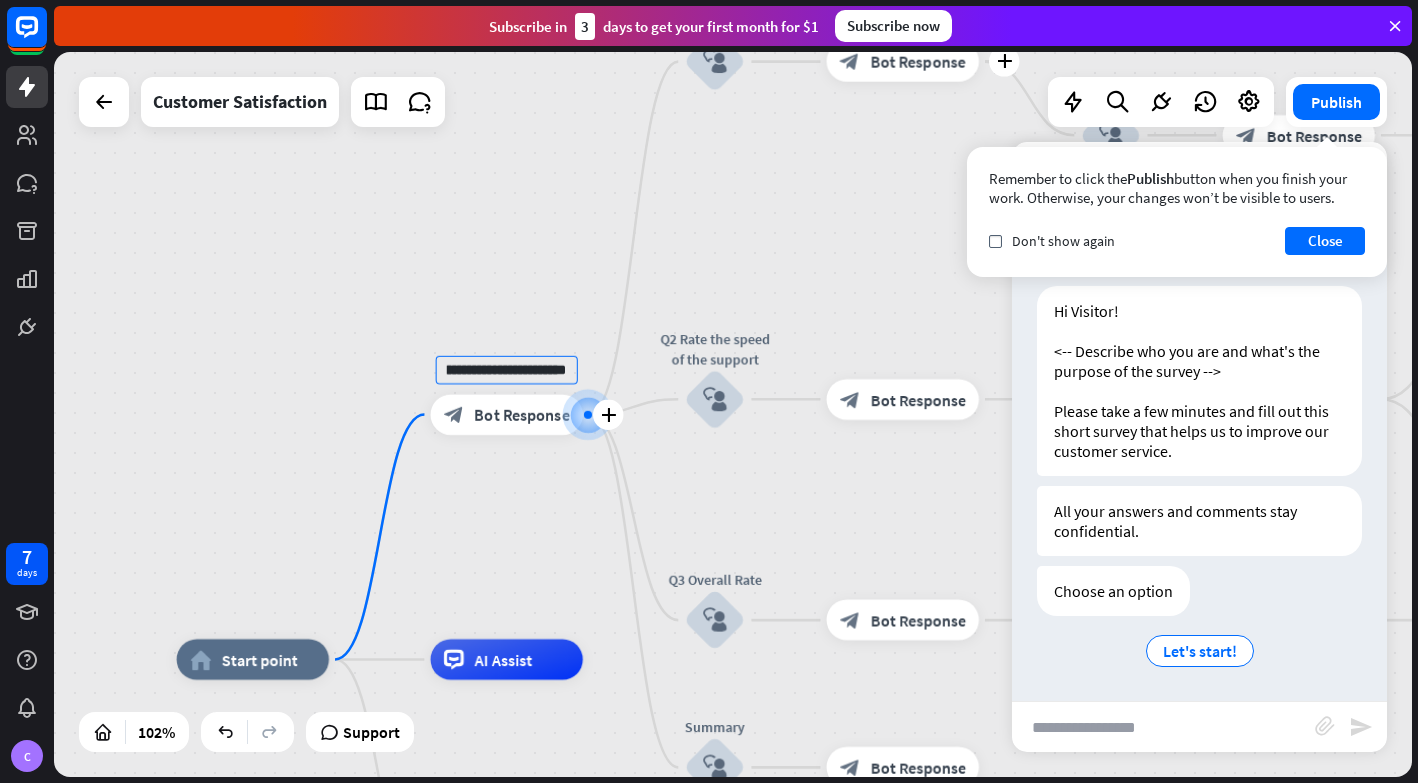 click on "Bot Response" at bounding box center [521, 414] 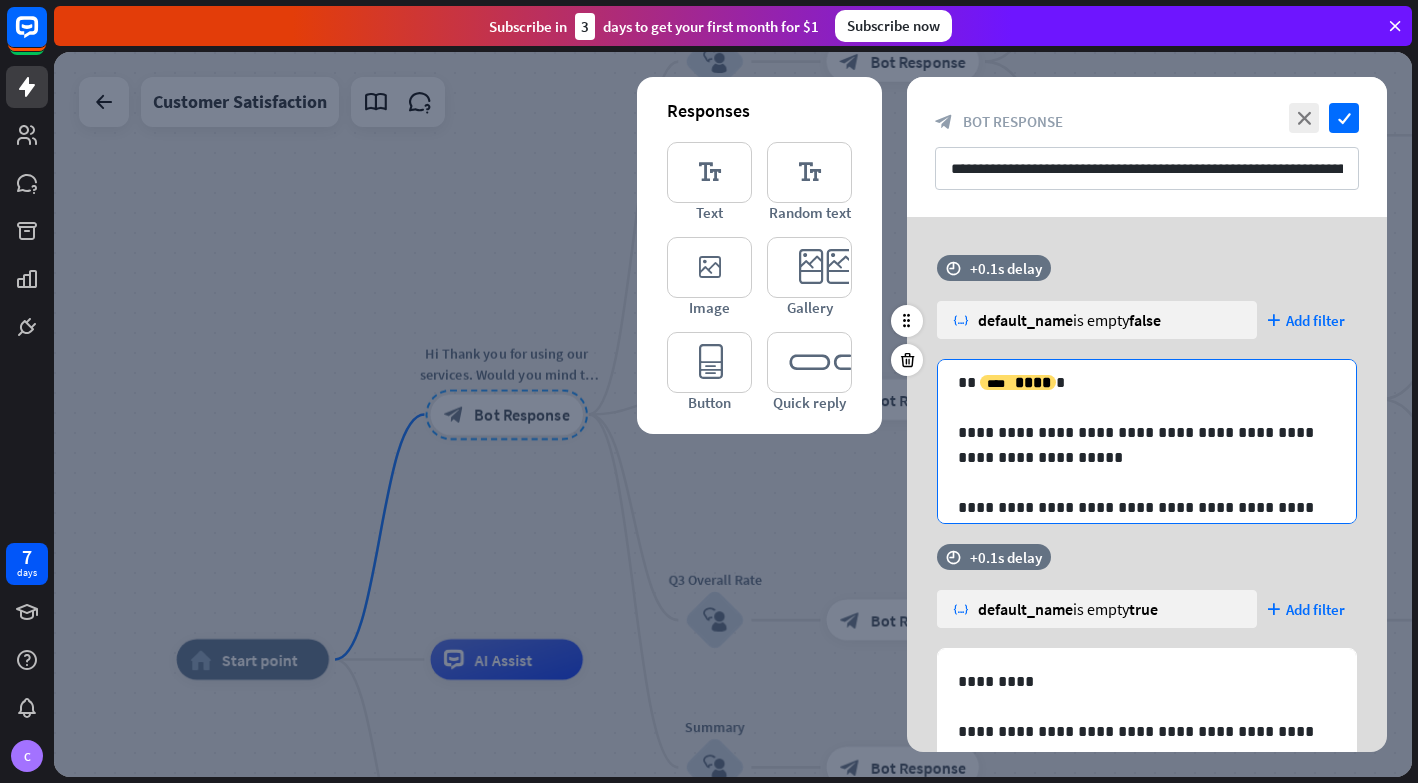 scroll, scrollTop: 15, scrollLeft: 0, axis: vertical 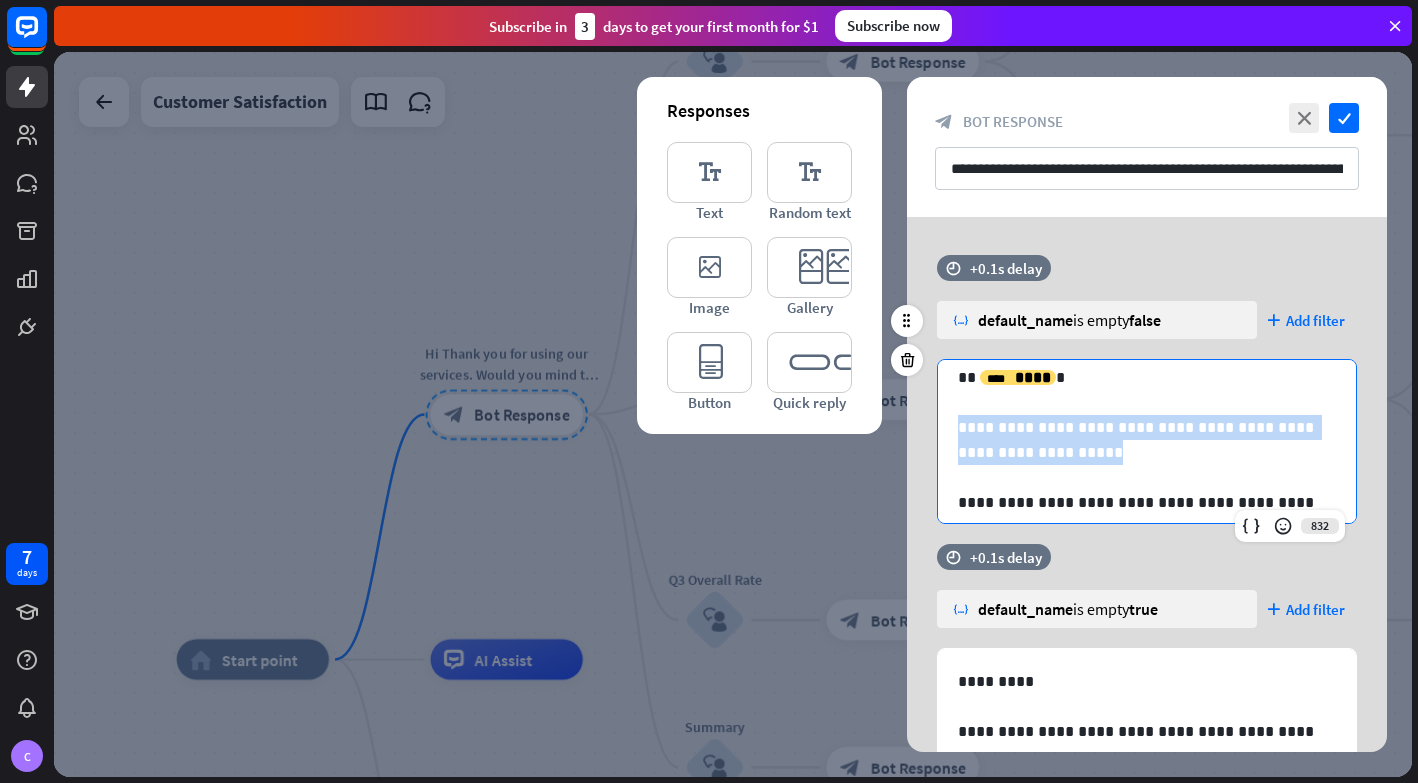 drag, startPoint x: 1034, startPoint y: 449, endPoint x: 943, endPoint y: 430, distance: 92.96236 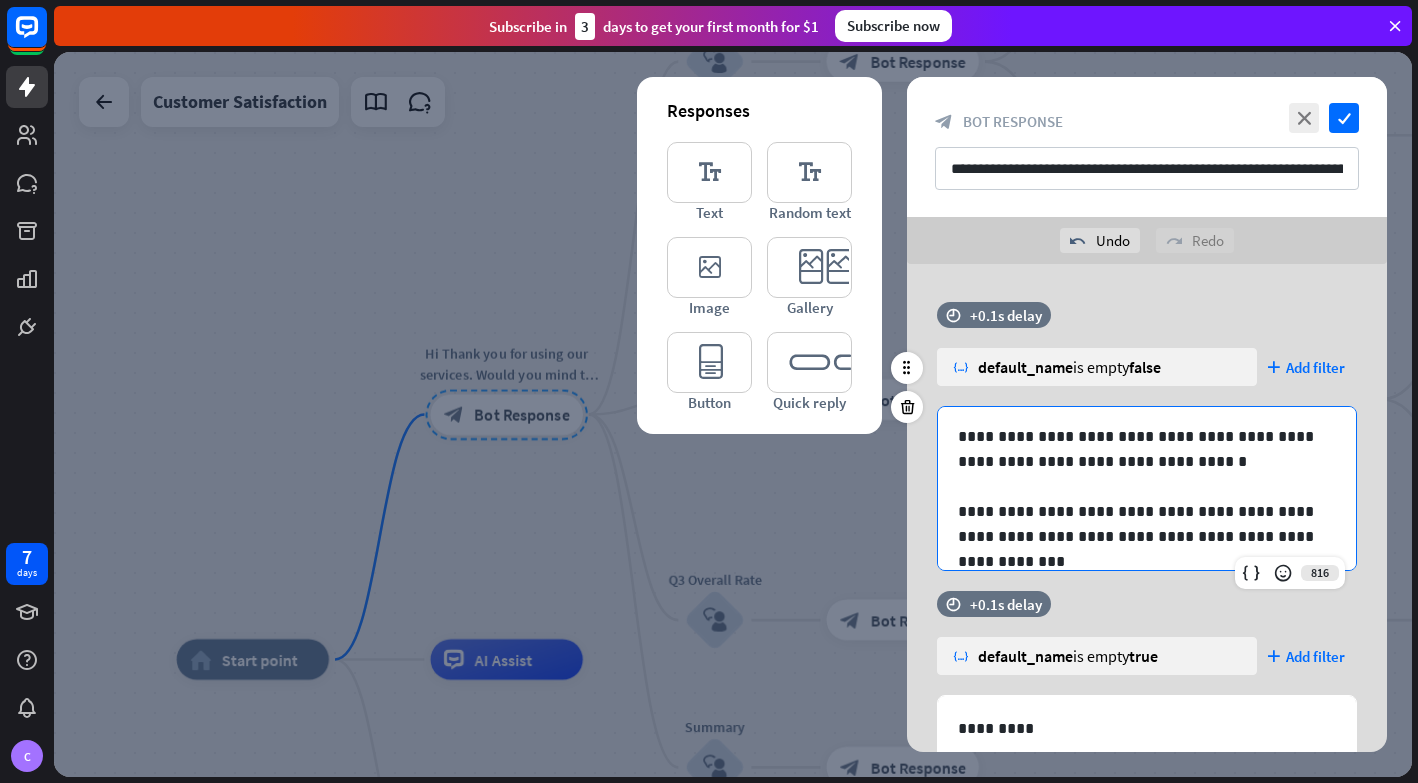 scroll, scrollTop: 52, scrollLeft: 0, axis: vertical 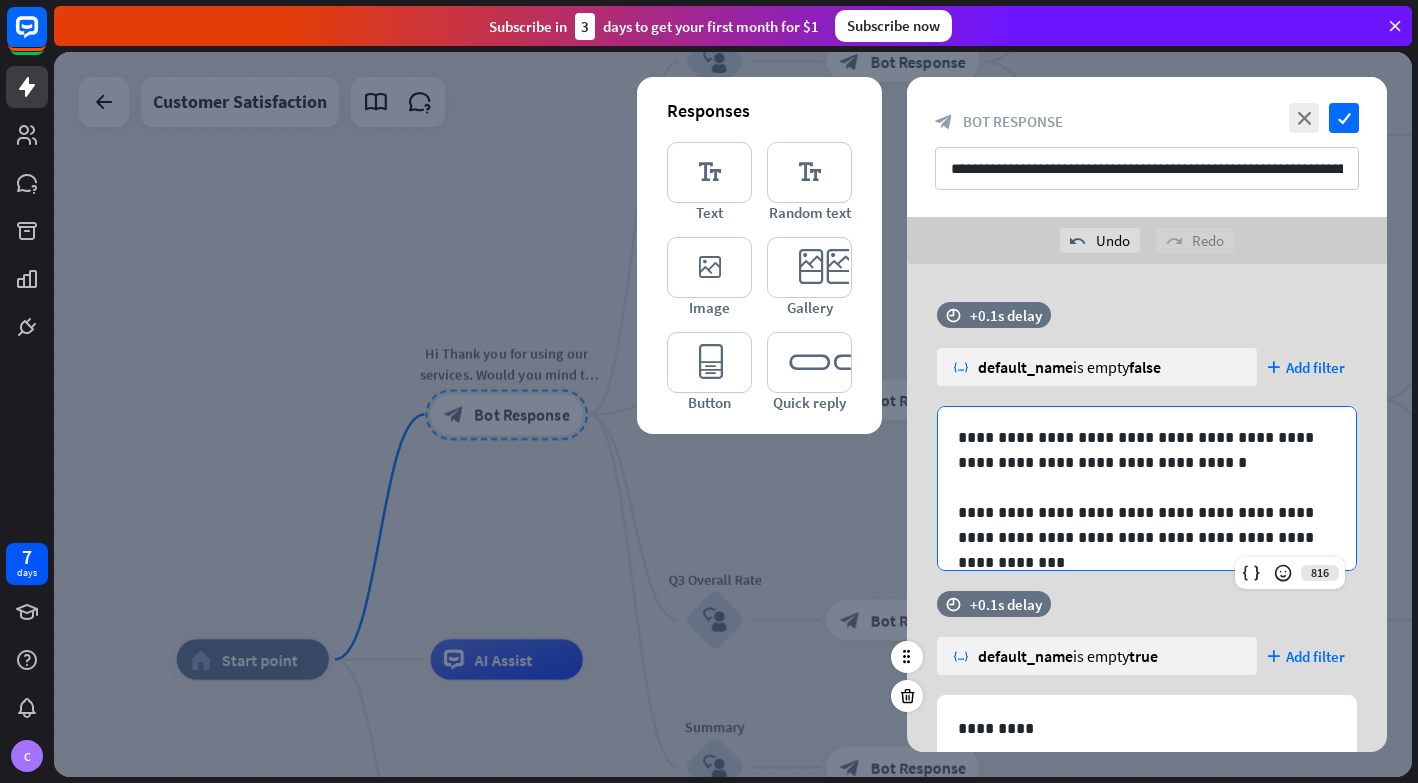 click on "time   +0.1s delay         variable   default_name
is empty
true     plus
Add filter" at bounding box center [1147, 643] 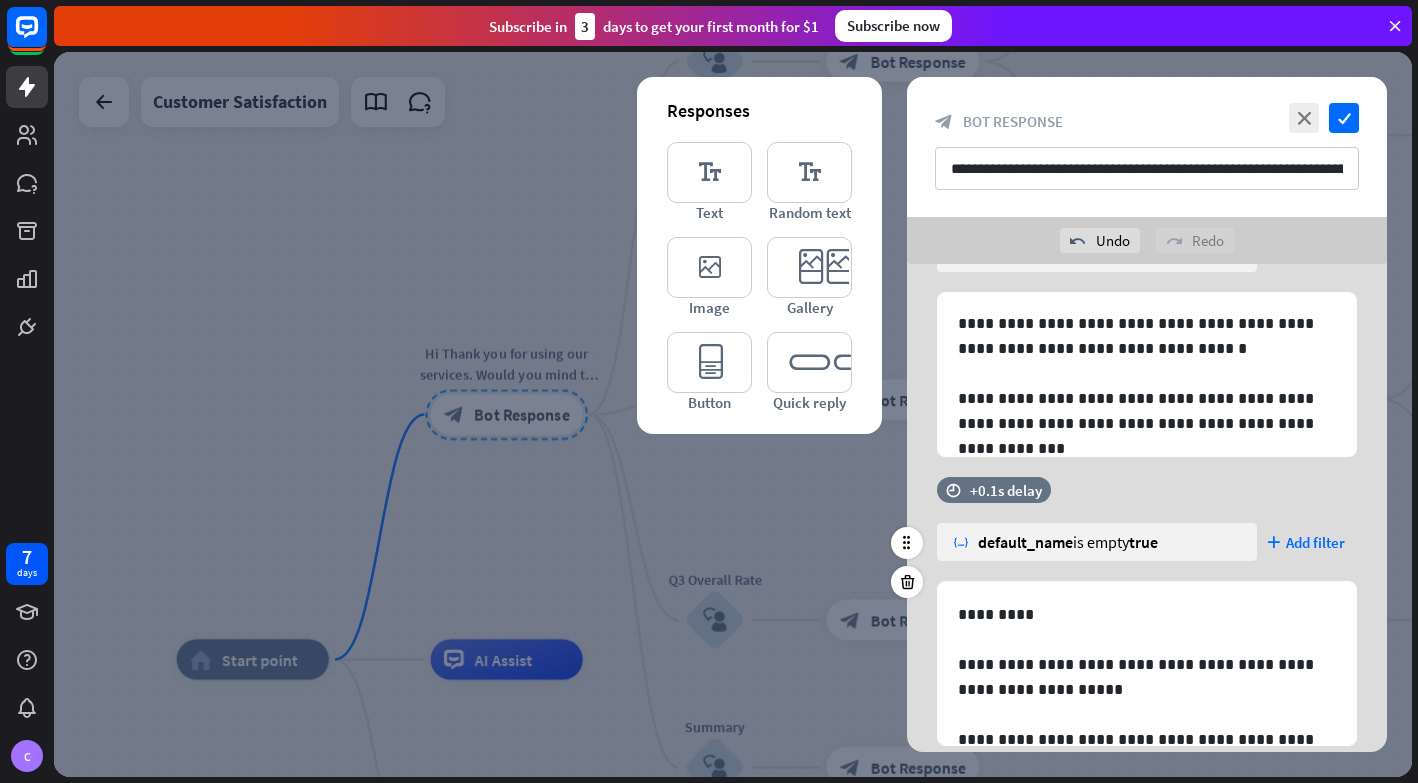 scroll, scrollTop: 118, scrollLeft: 0, axis: vertical 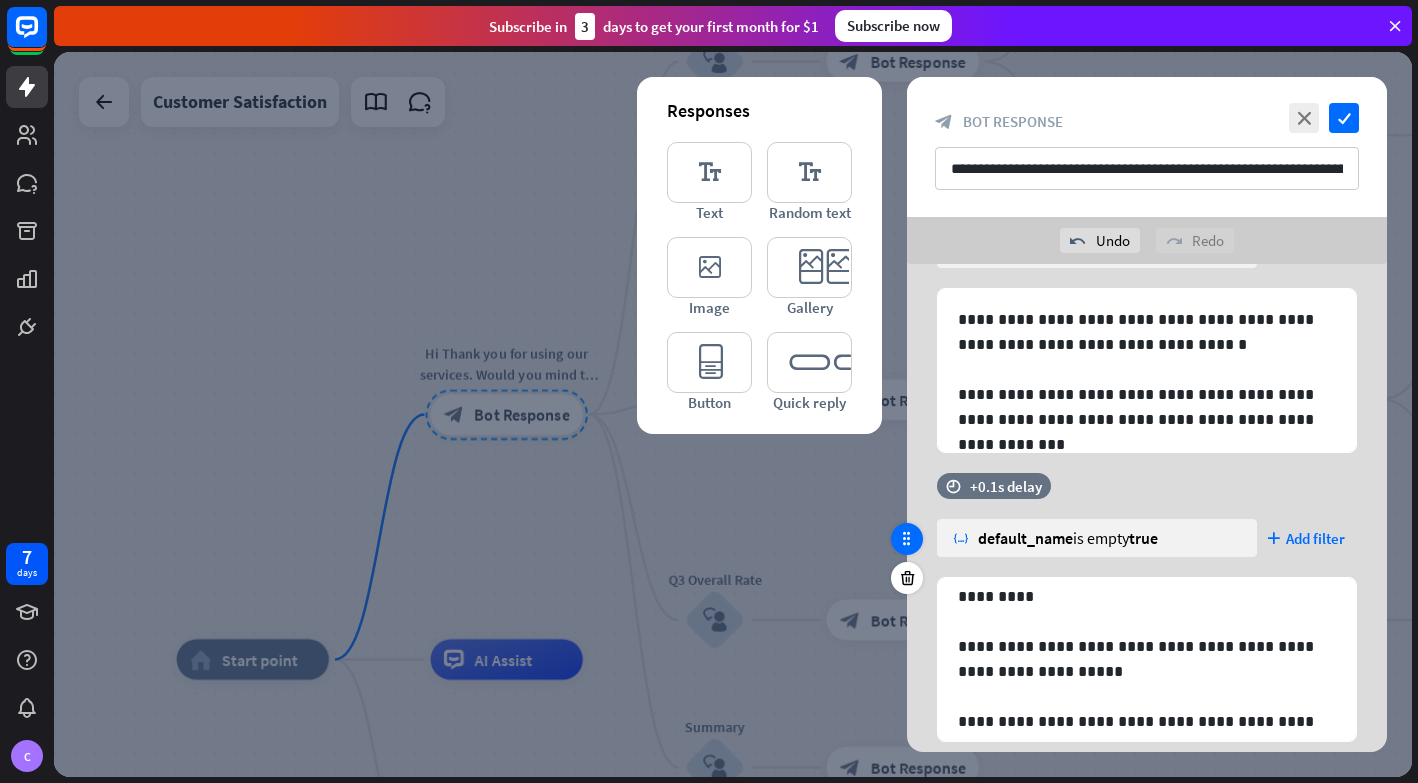 click at bounding box center (907, 539) 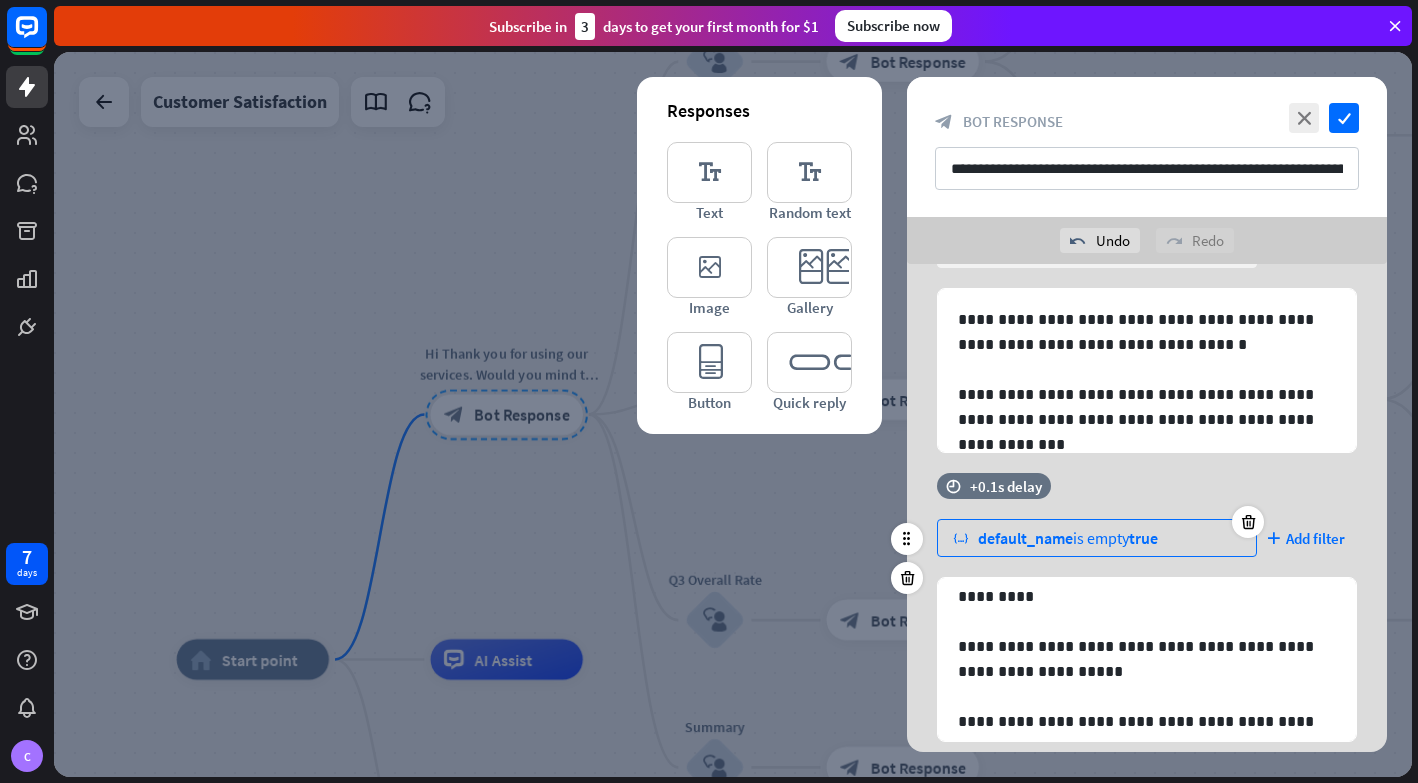 click on "default_name" at bounding box center (1025, 538) 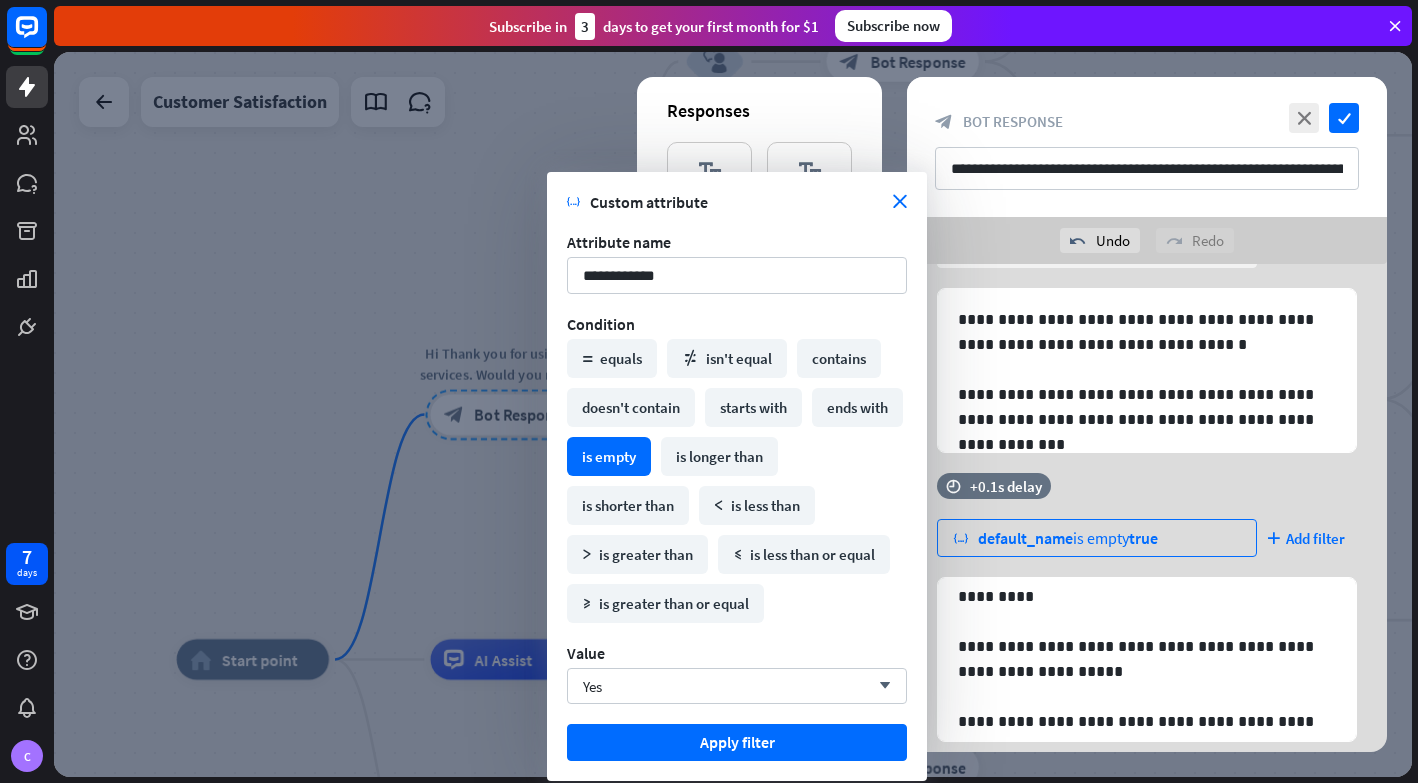 click on "default_name" at bounding box center [1025, 538] 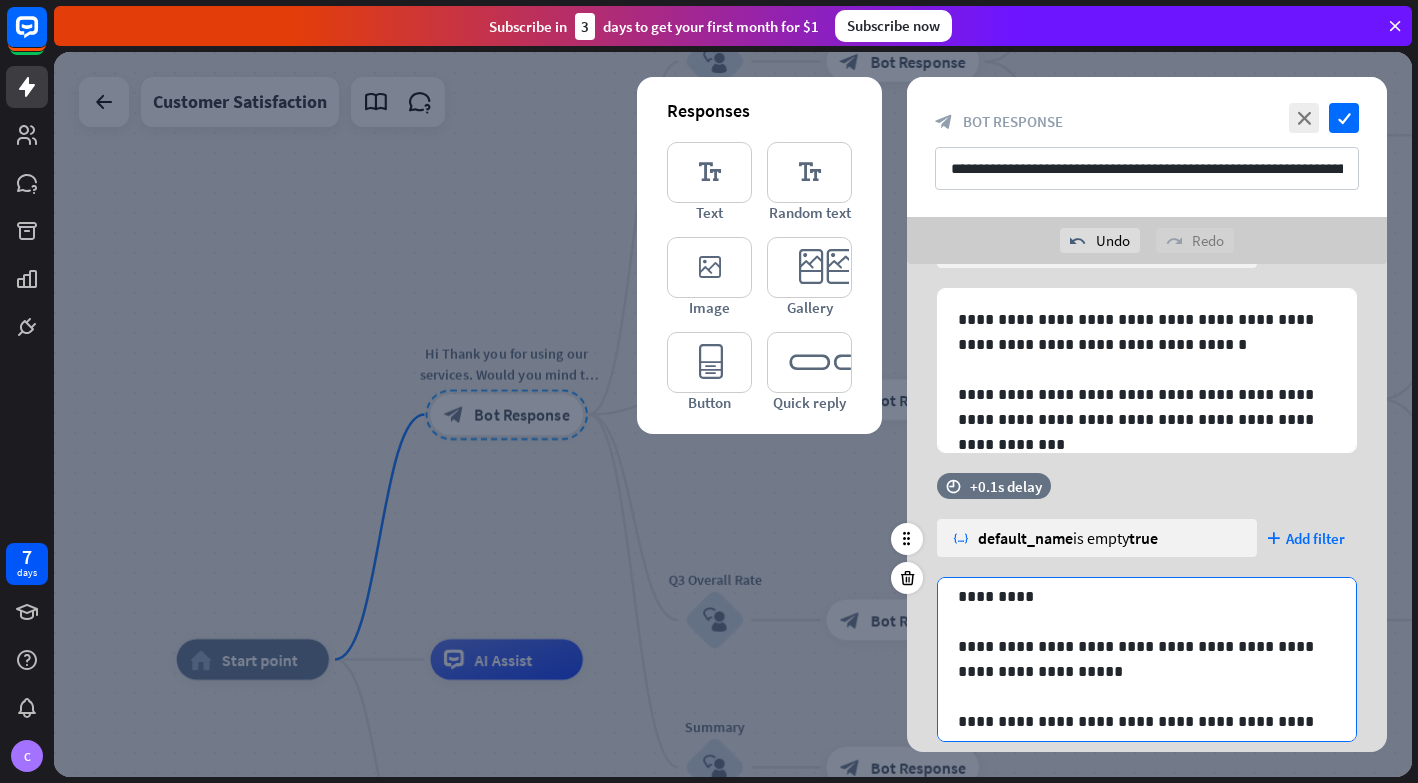 click at bounding box center (1147, 621) 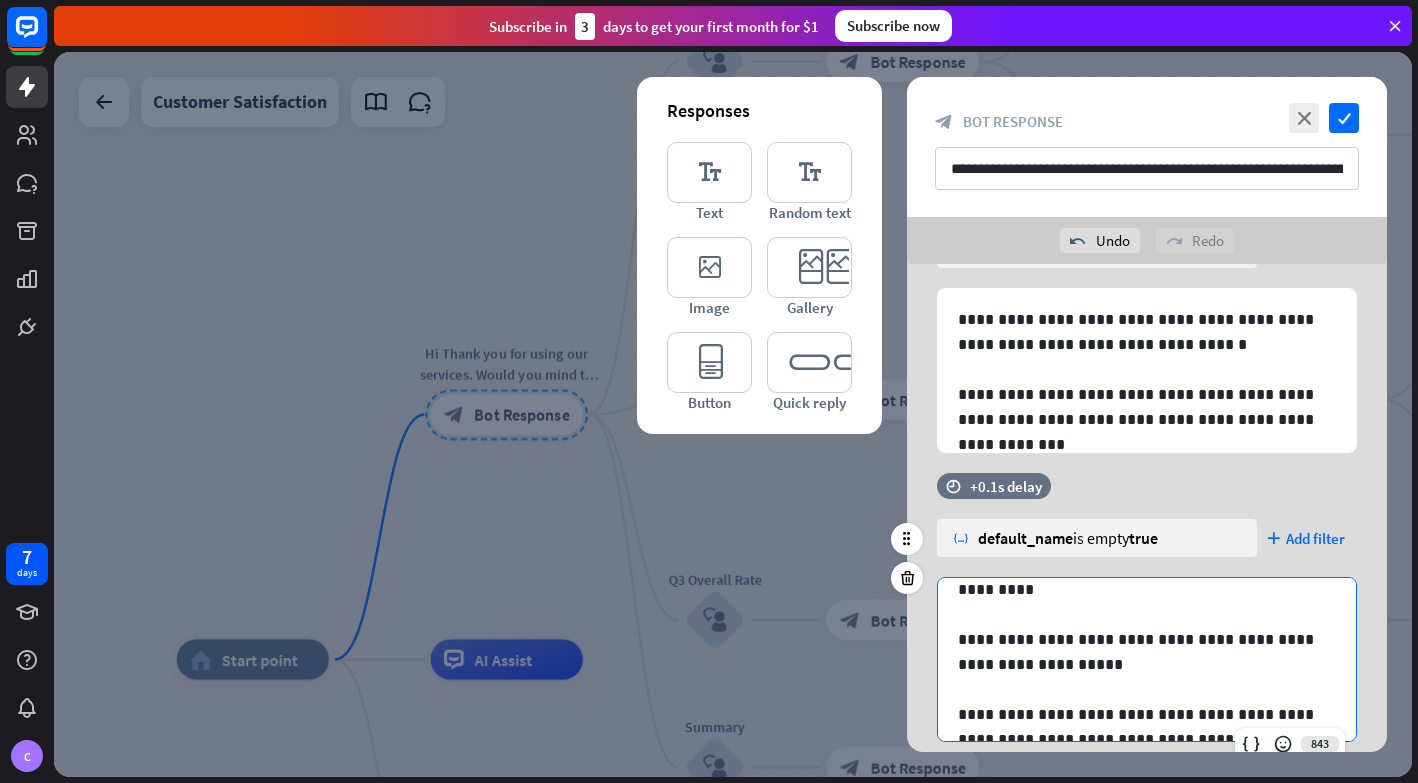 scroll, scrollTop: 39, scrollLeft: 0, axis: vertical 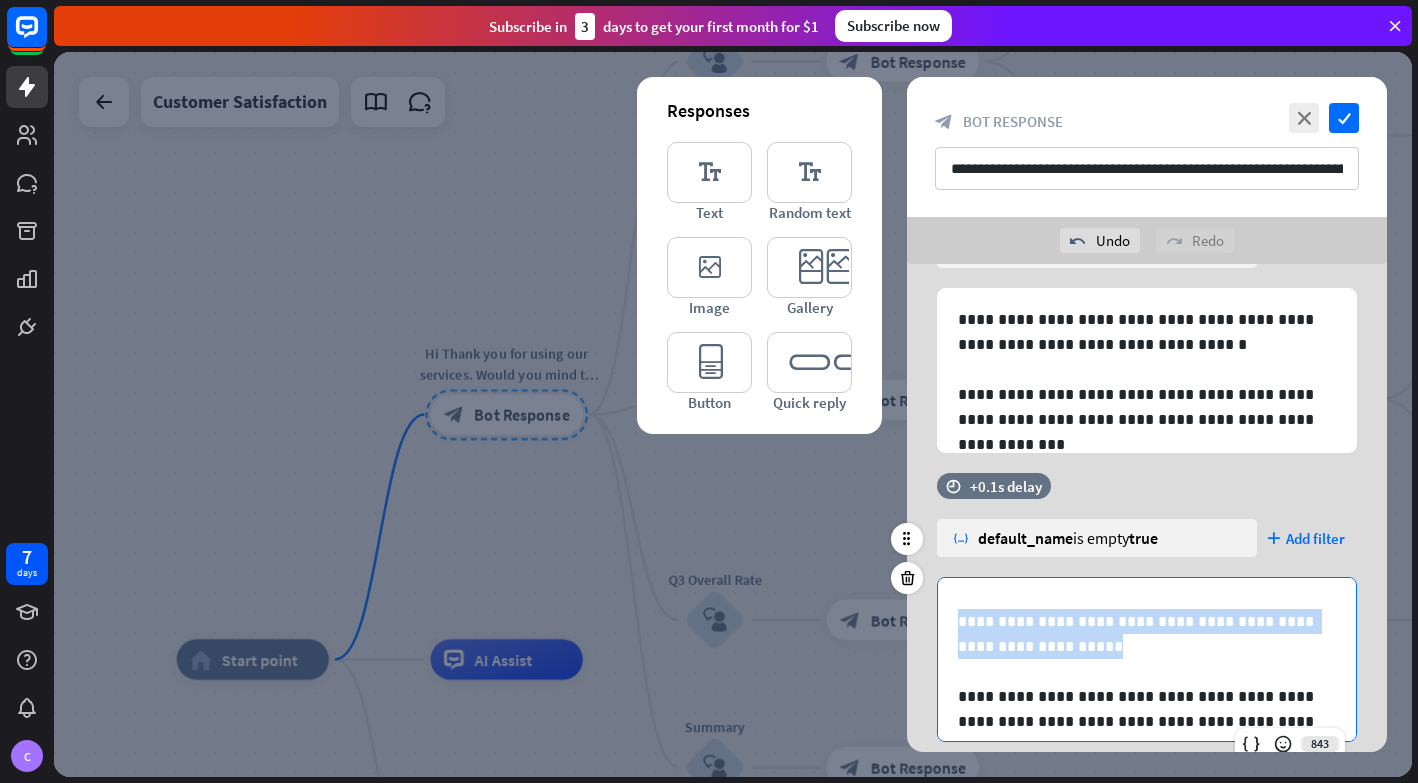 drag, startPoint x: 1032, startPoint y: 648, endPoint x: 953, endPoint y: 618, distance: 84.50444 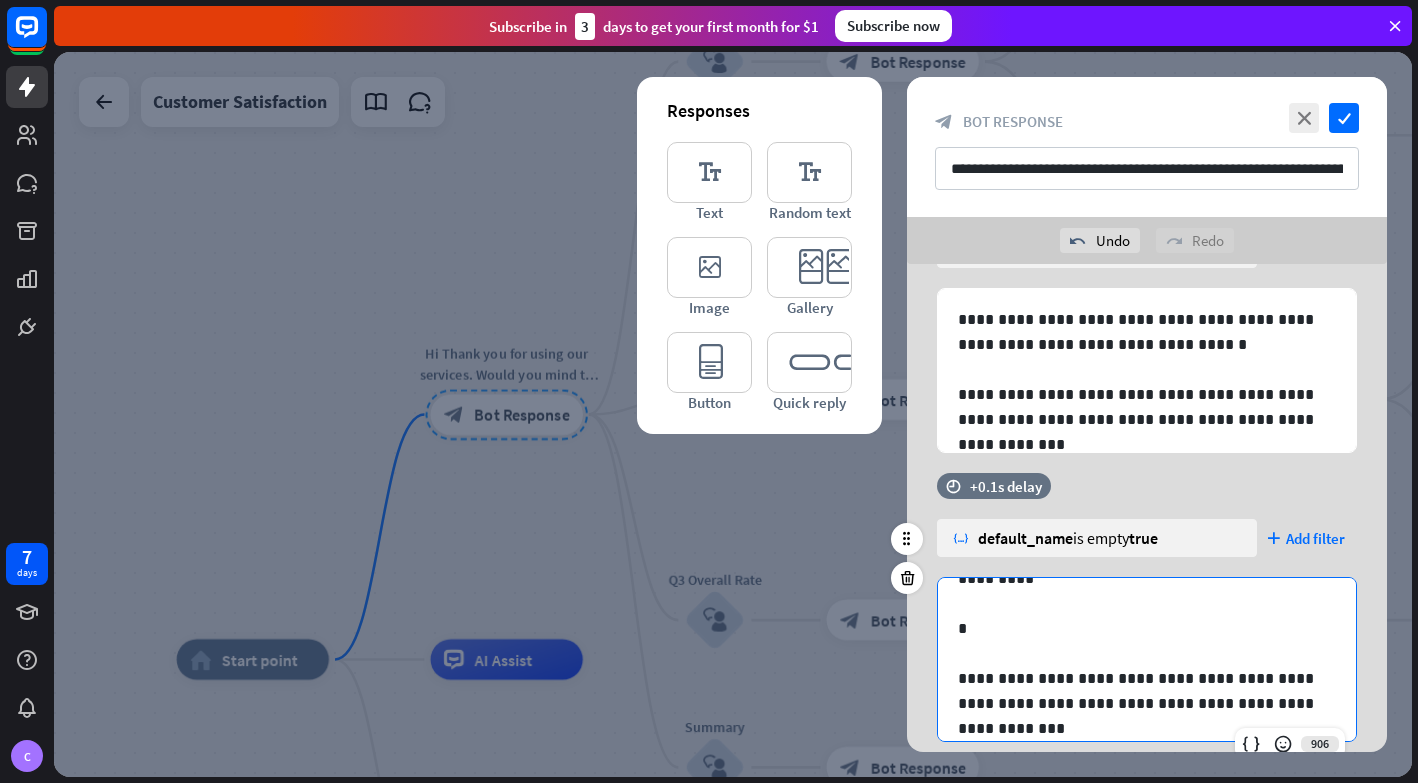 scroll, scrollTop: 27, scrollLeft: 0, axis: vertical 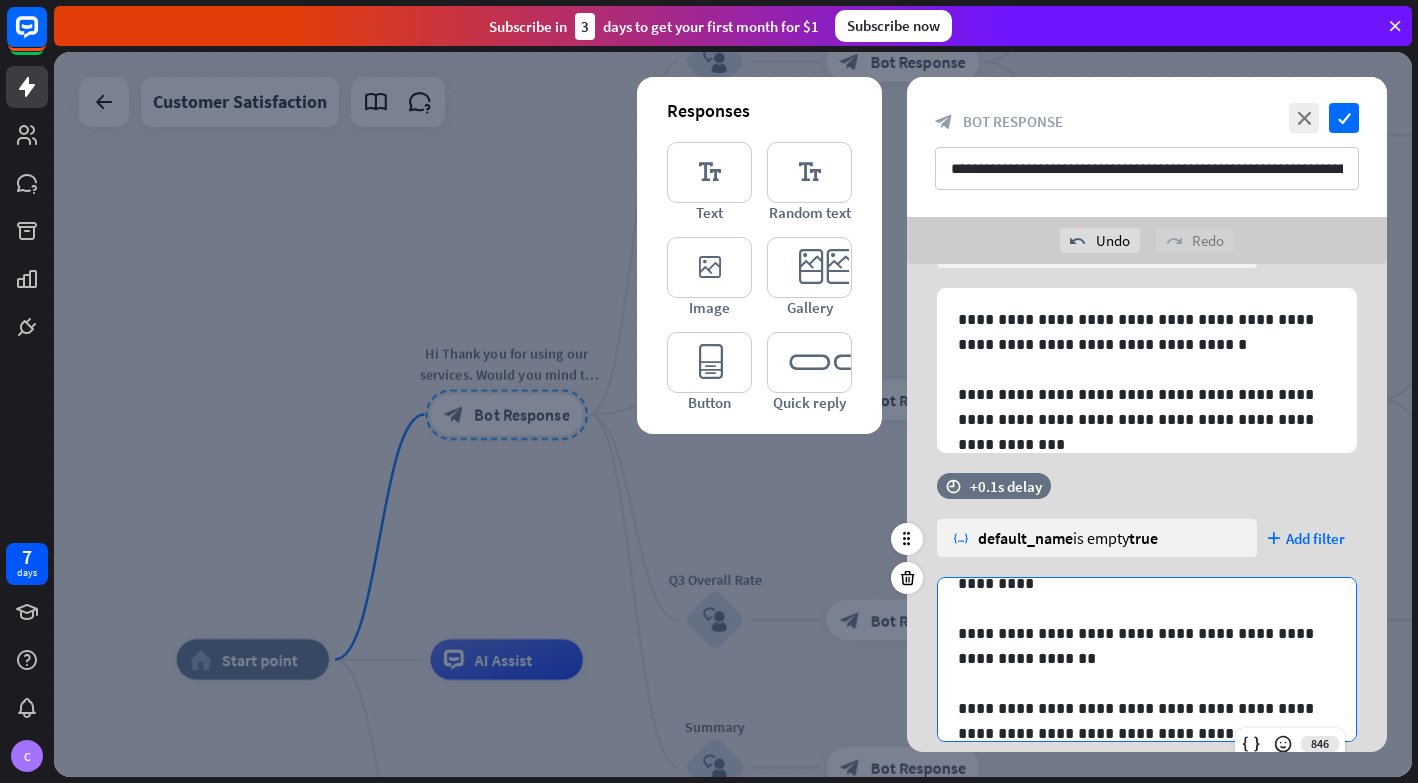 click on "**********" at bounding box center (1147, 646) 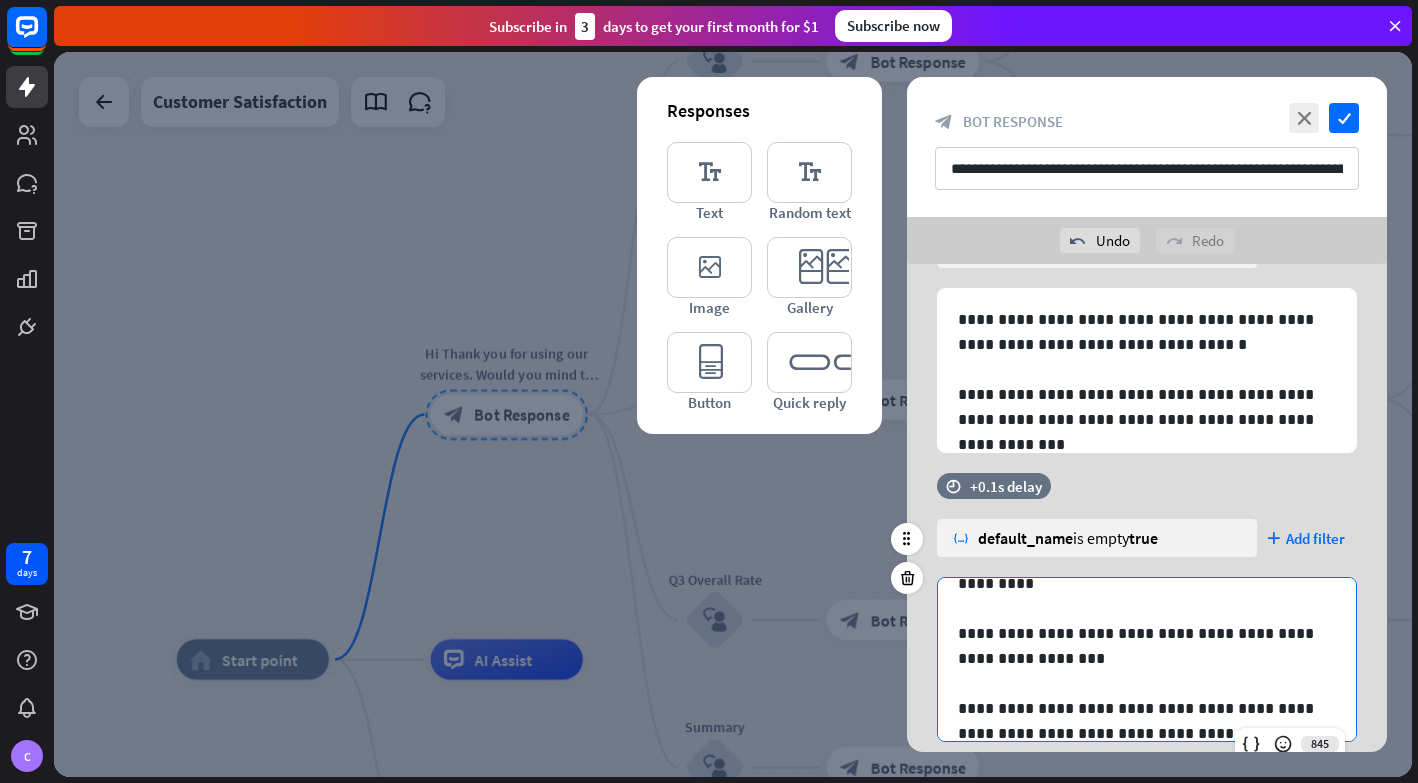 click on "**********" at bounding box center [1147, 646] 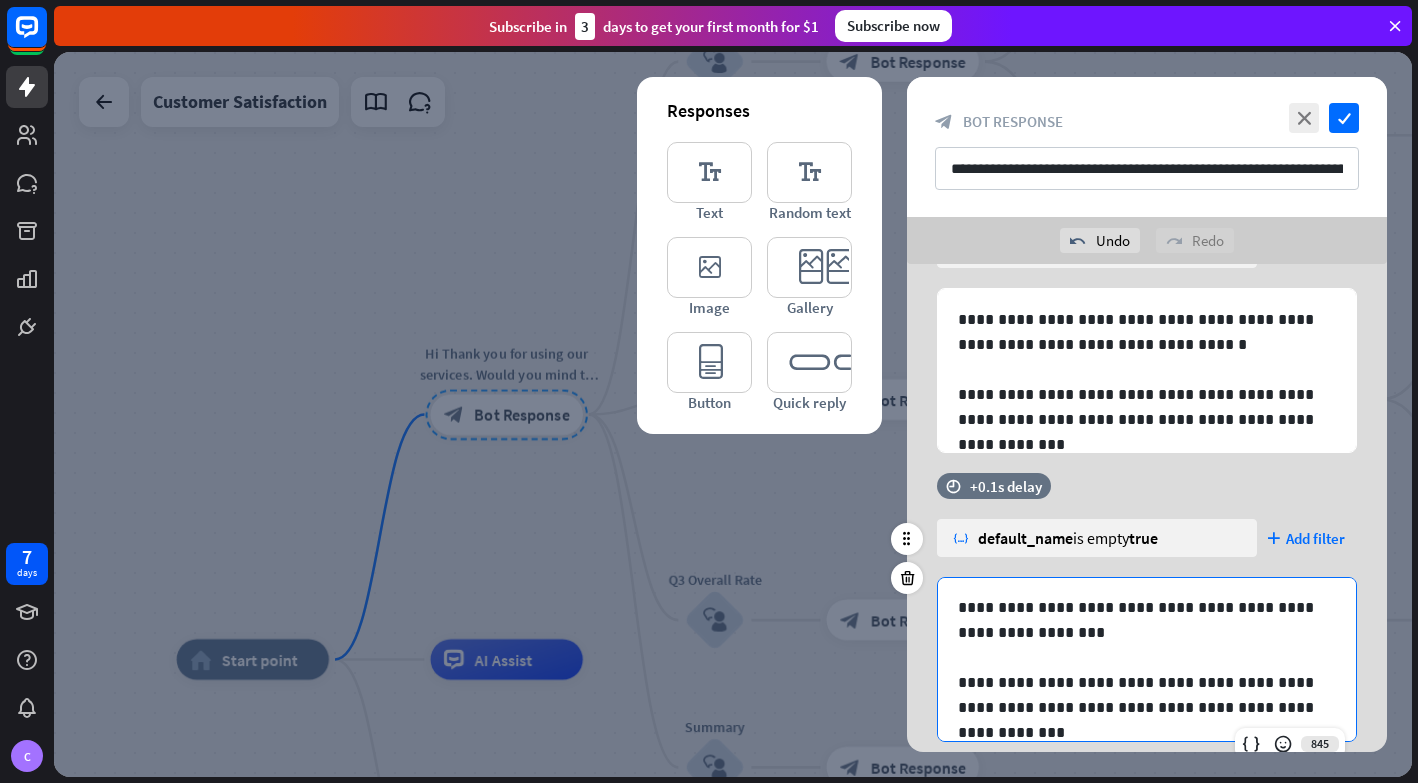 scroll, scrollTop: 52, scrollLeft: 0, axis: vertical 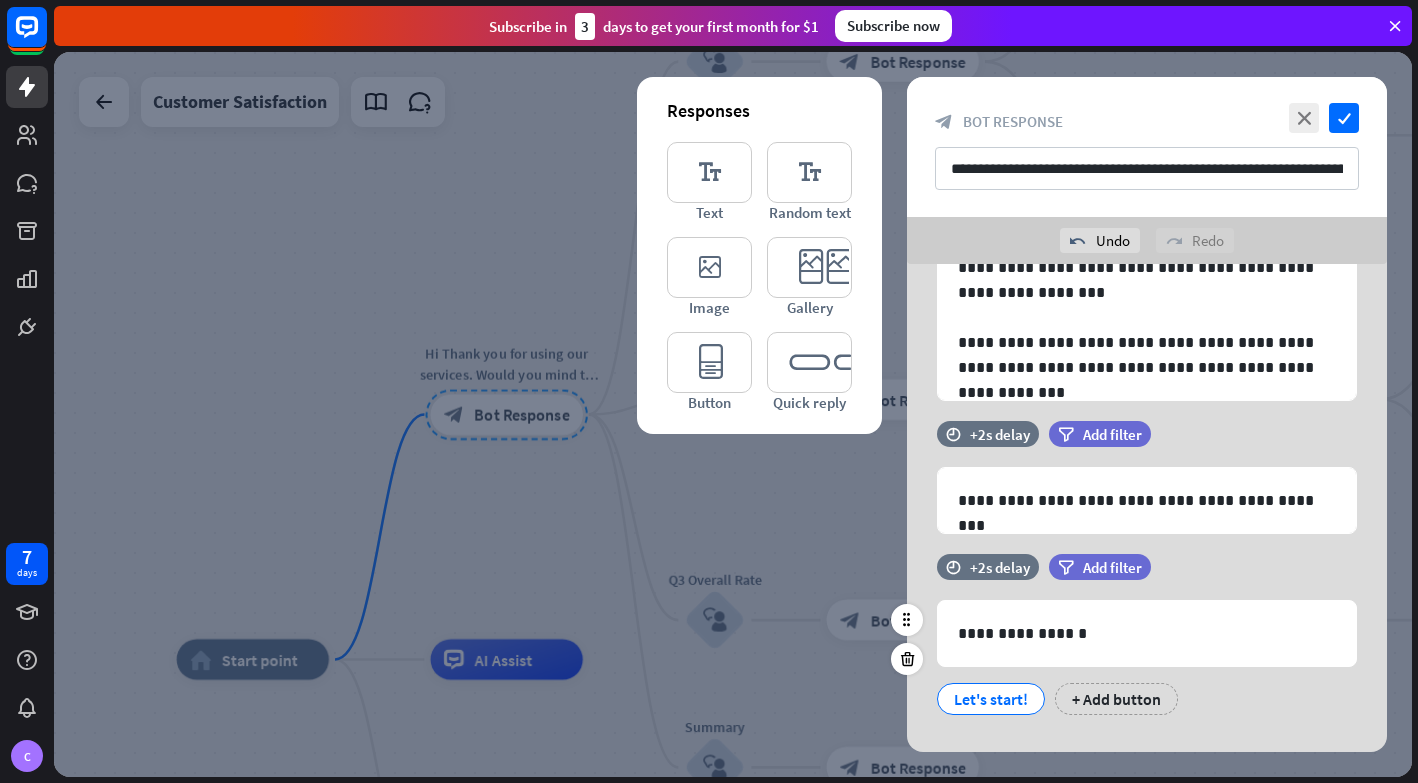 click on "Let's start!" at bounding box center (991, 699) 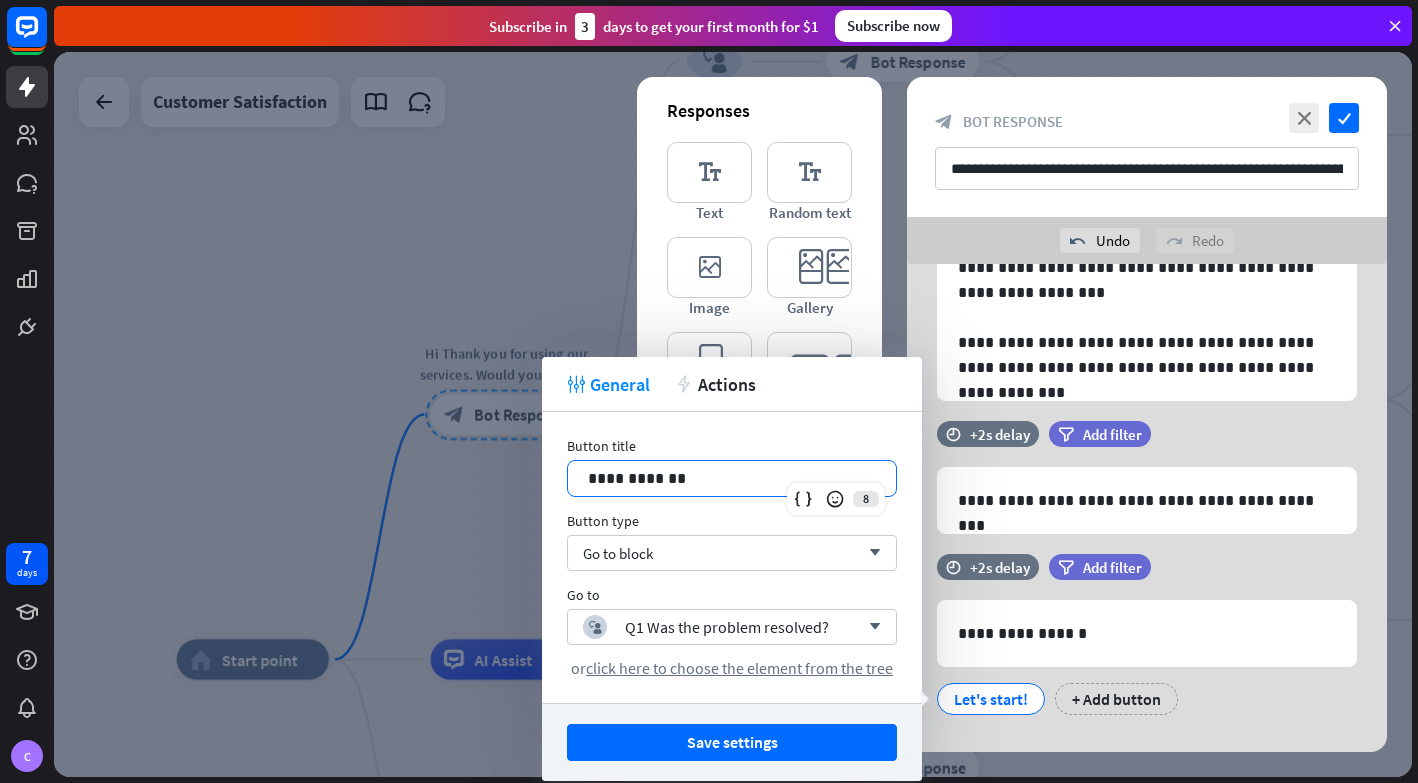 click on "**********" at bounding box center (732, 478) 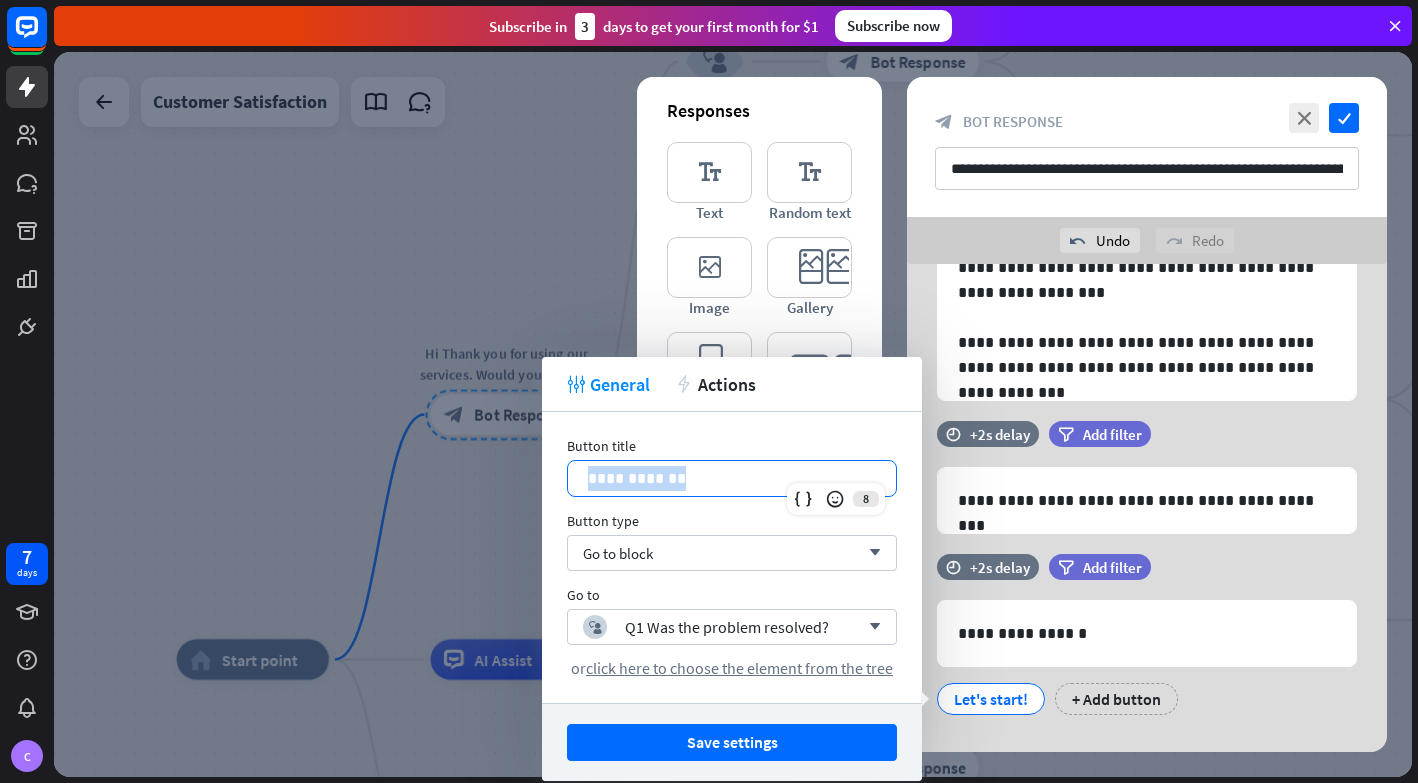 click on "**********" at bounding box center [732, 478] 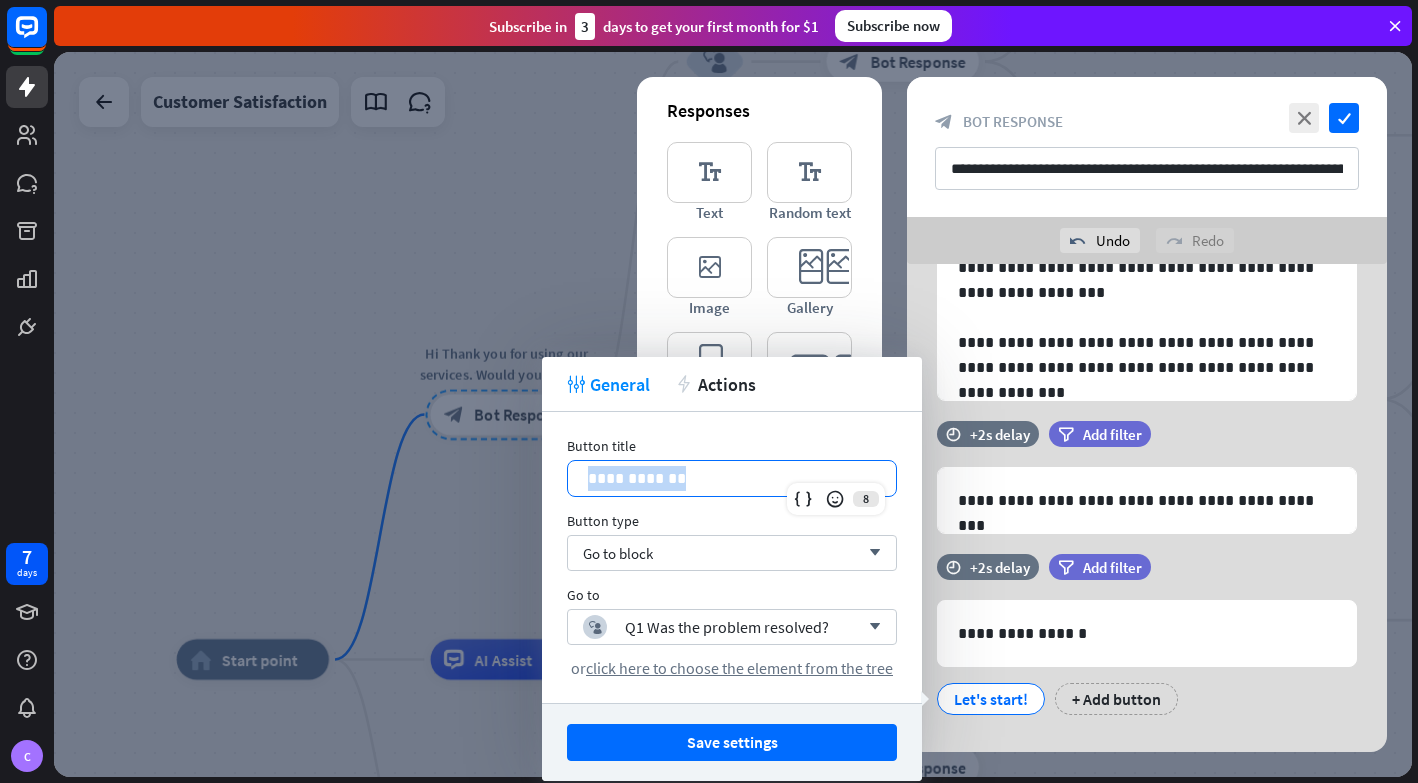 type 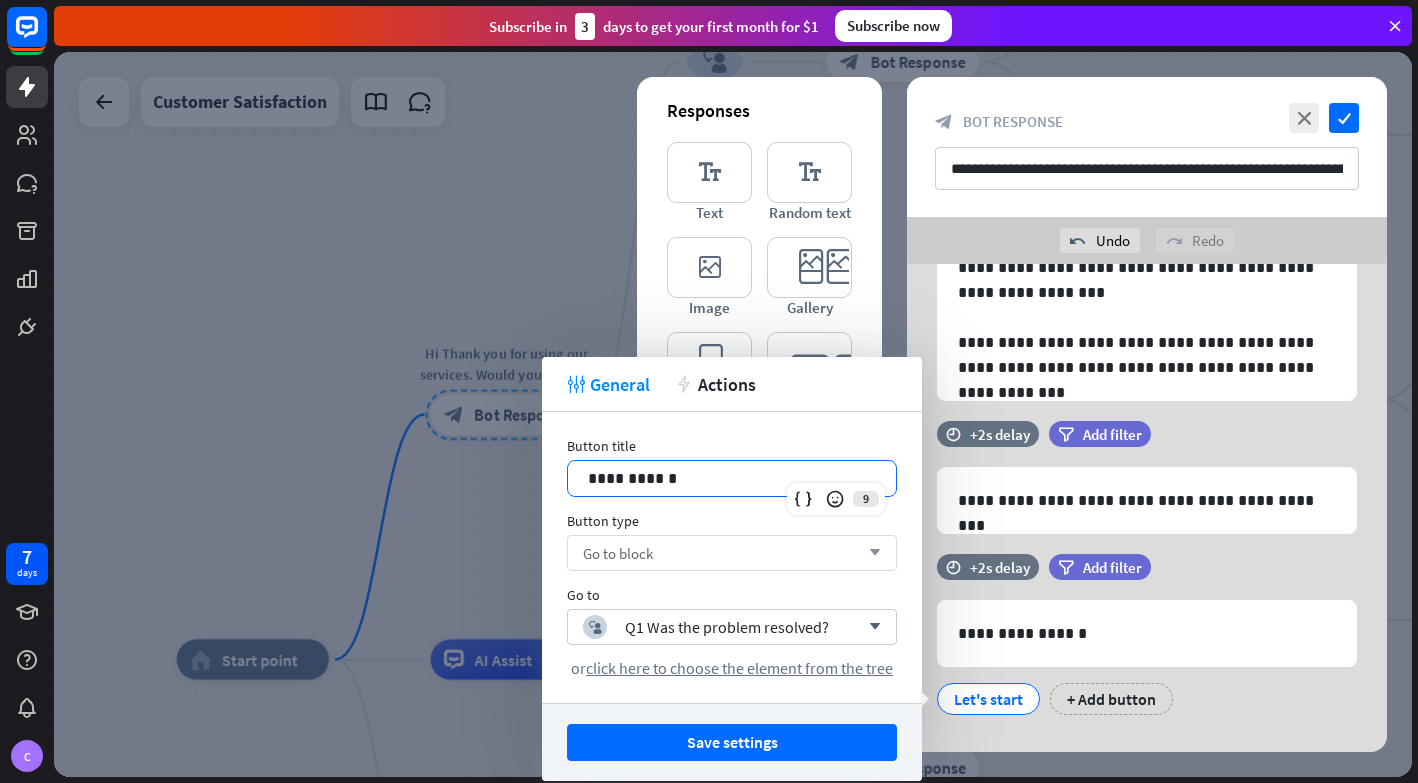click on "Go to block
arrow_down" at bounding box center [732, 553] 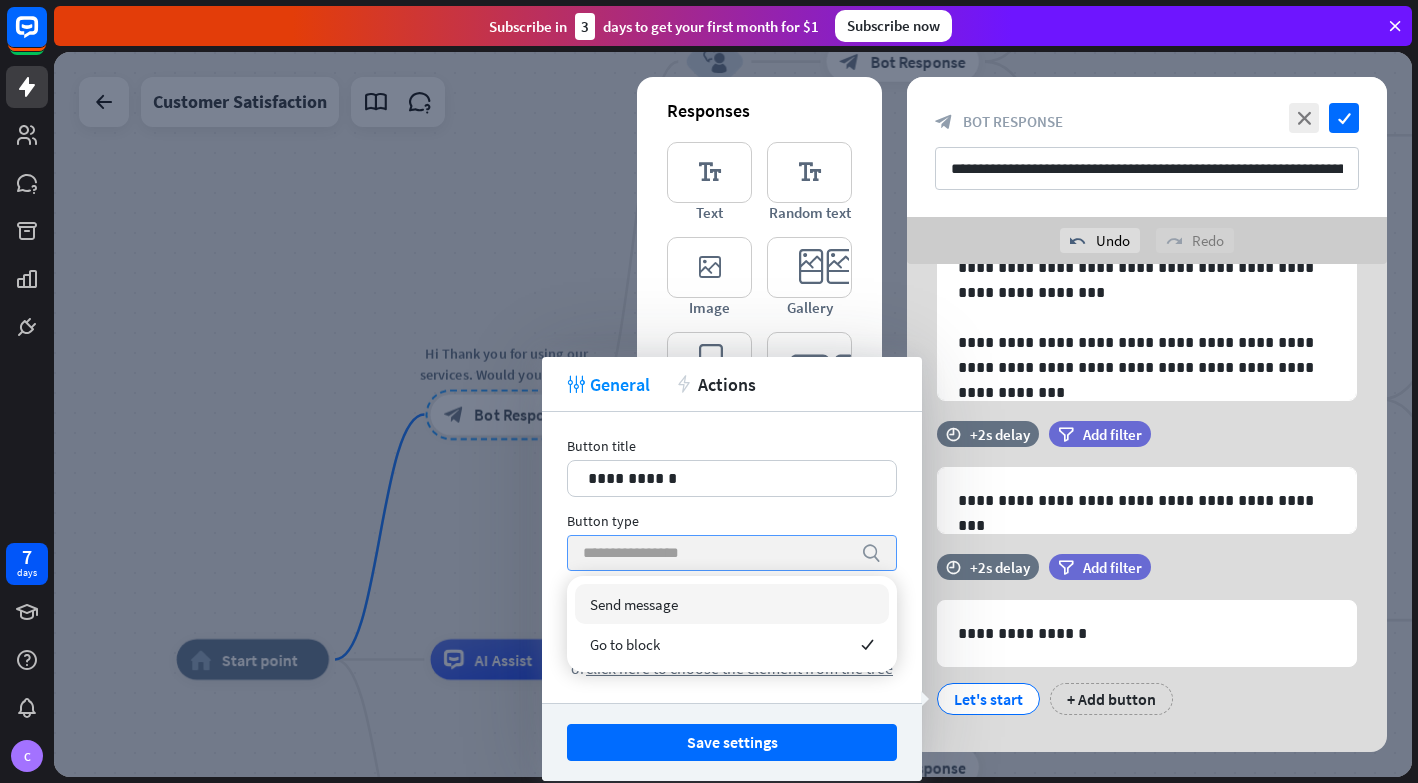 click at bounding box center [717, 553] 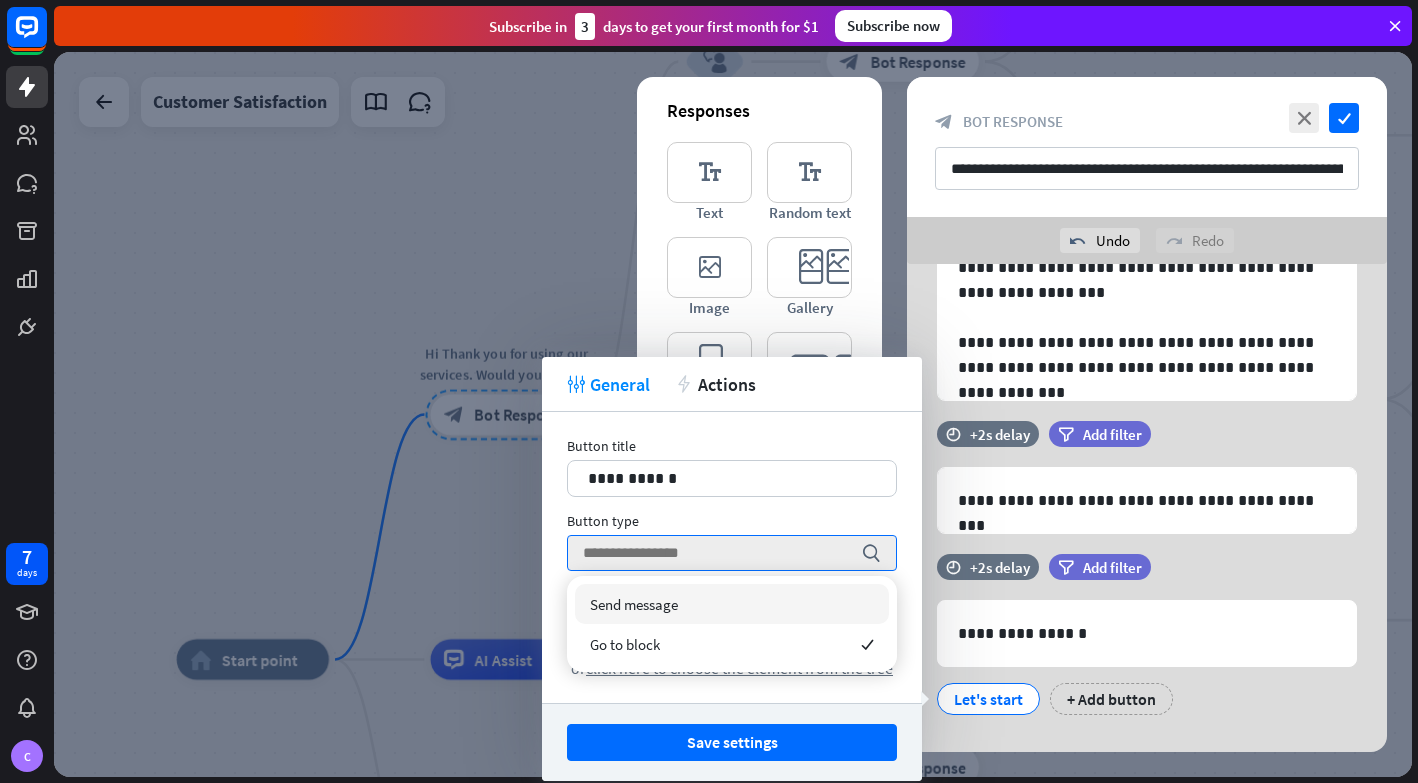 click on "**********" at bounding box center (732, 557) 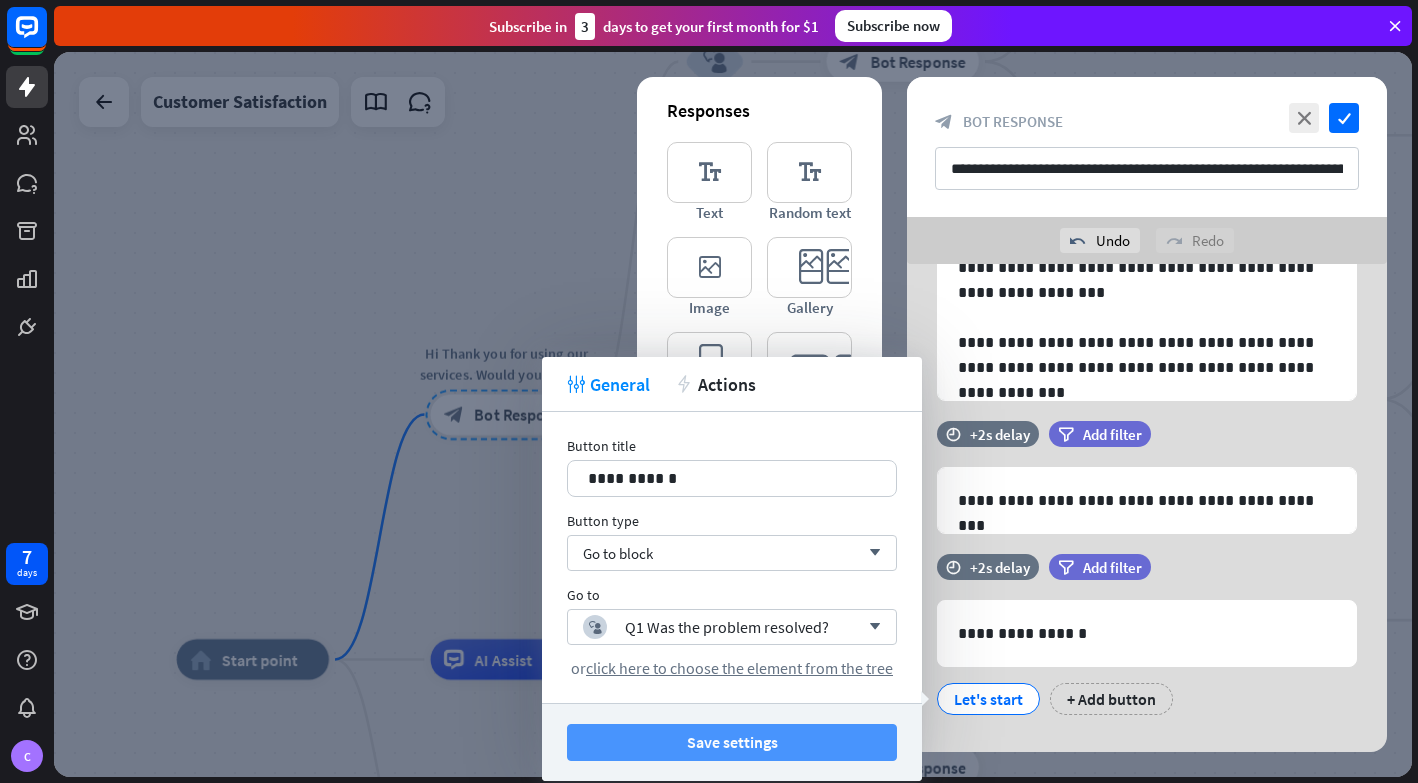 click on "Save settings" at bounding box center (732, 742) 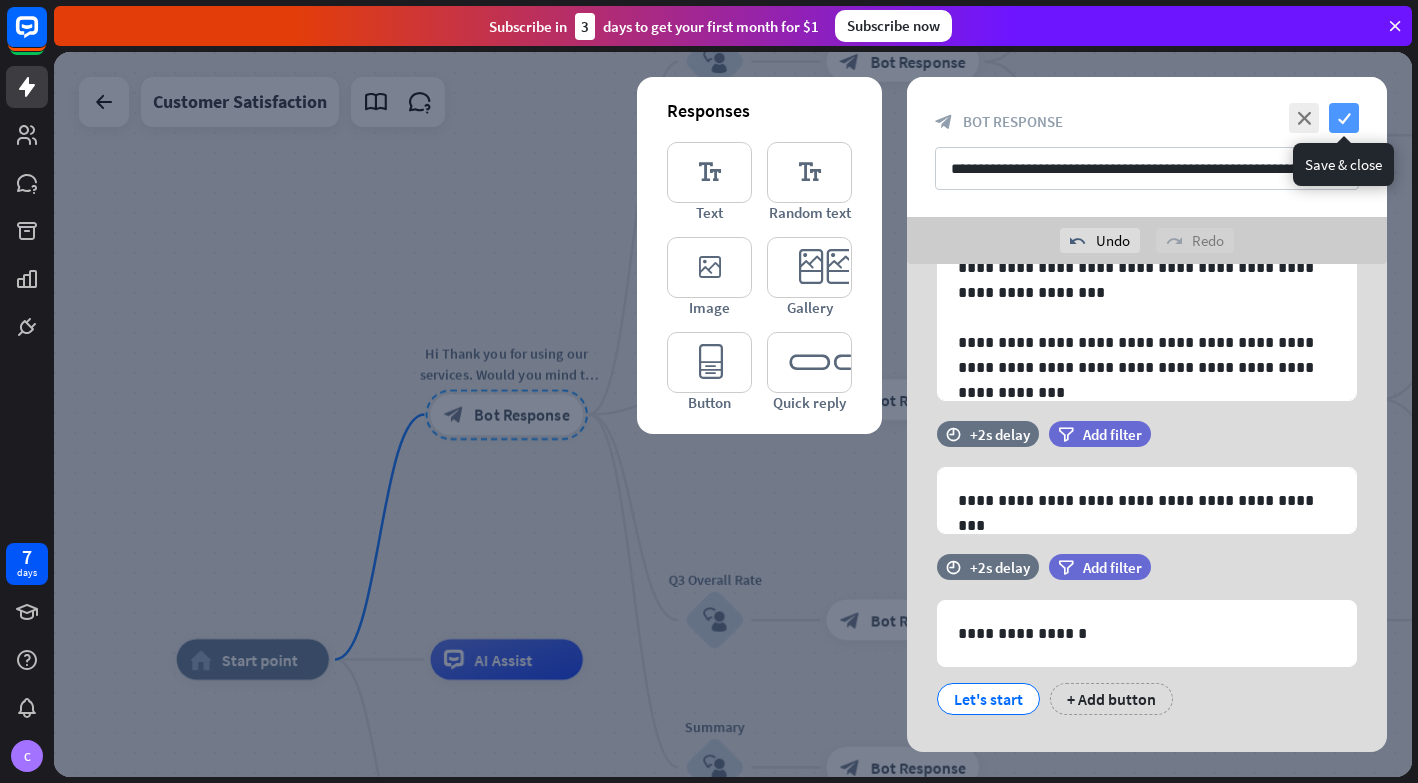 click on "check" at bounding box center [1344, 118] 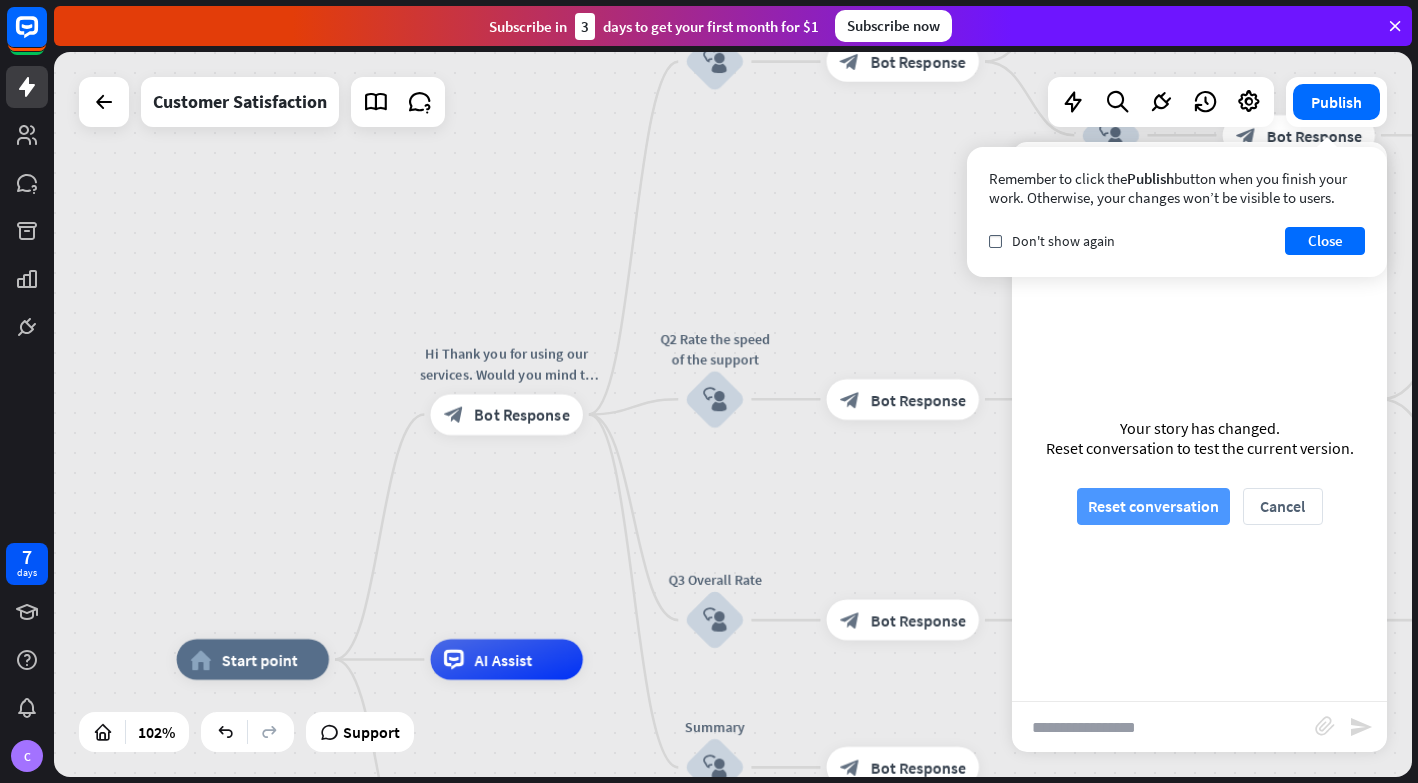 click on "Reset conversation" at bounding box center [1153, 506] 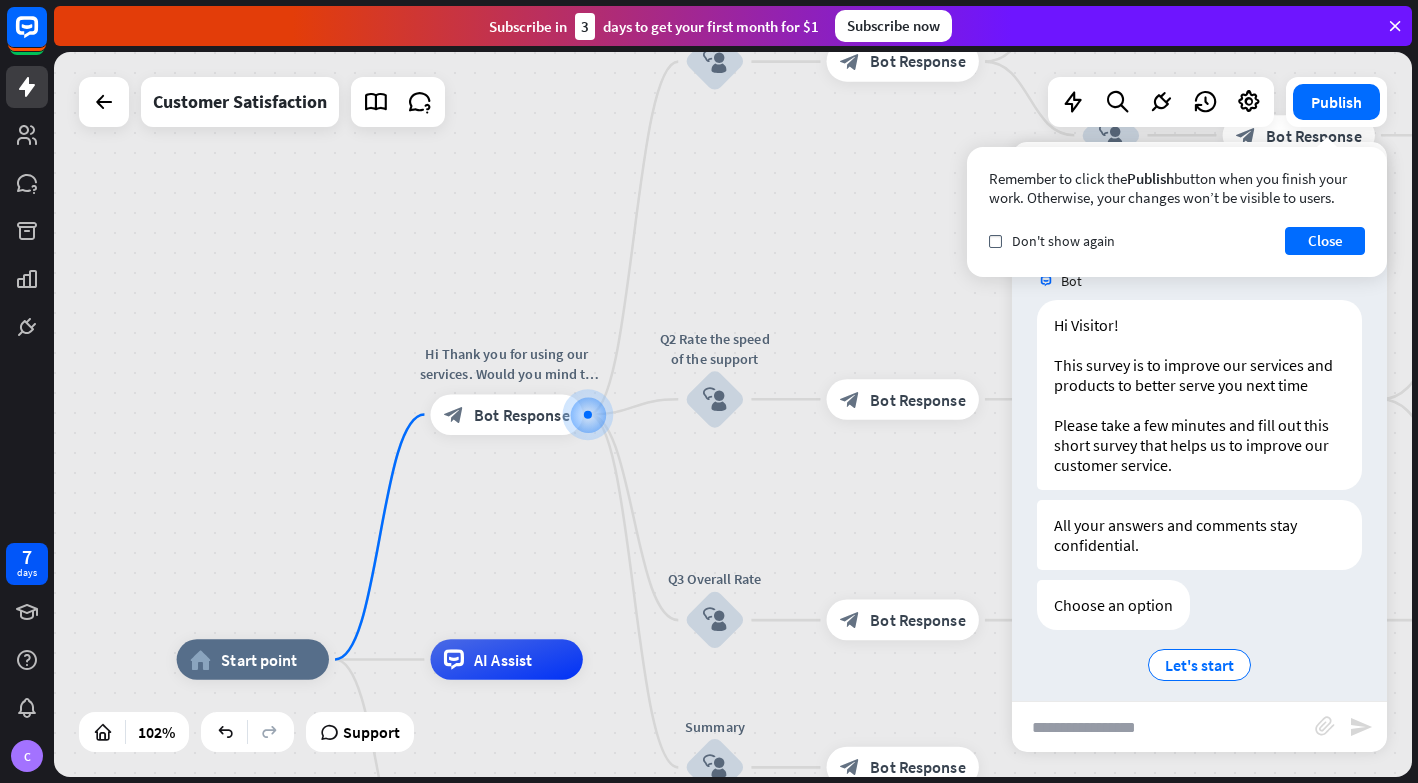 scroll, scrollTop: 14, scrollLeft: 0, axis: vertical 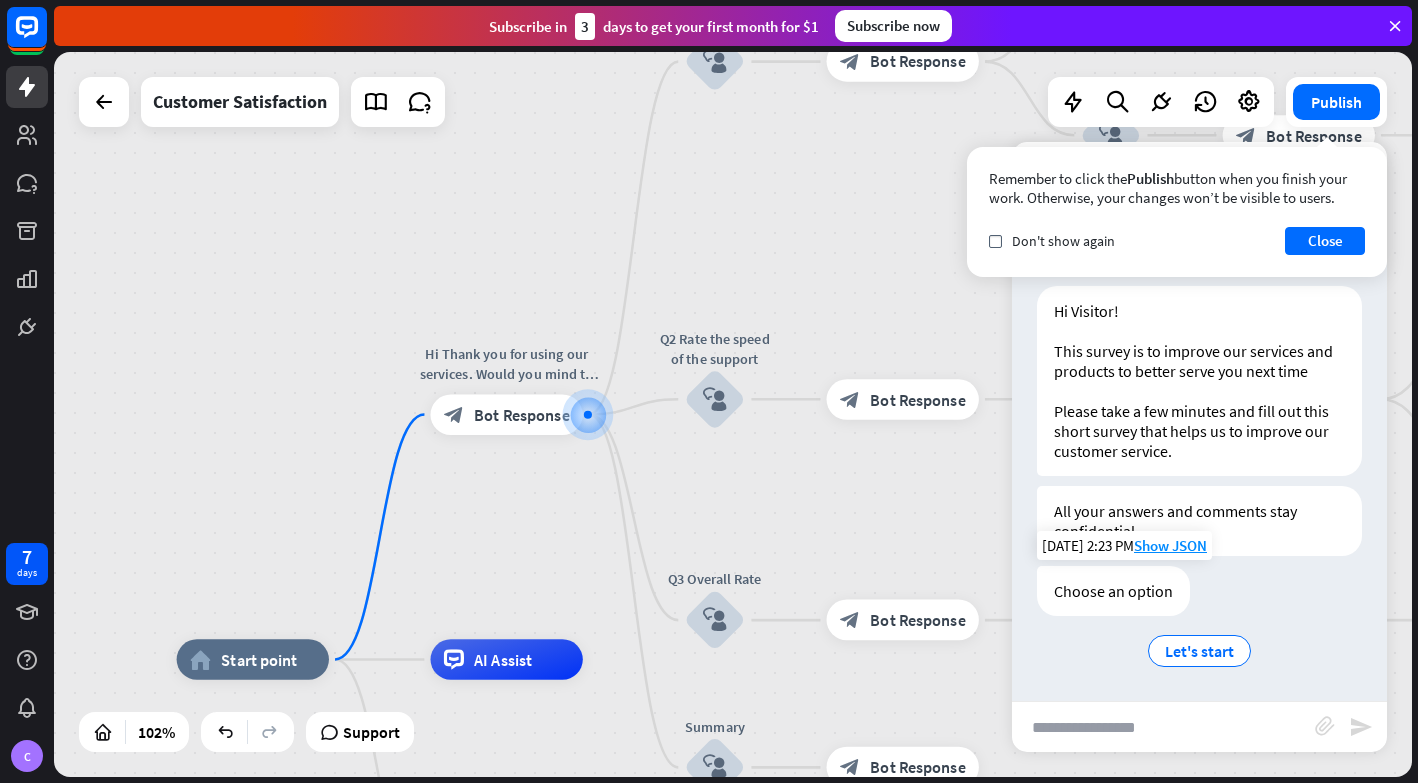 click on "Choose an option   Let's start" at bounding box center (1199, 618) 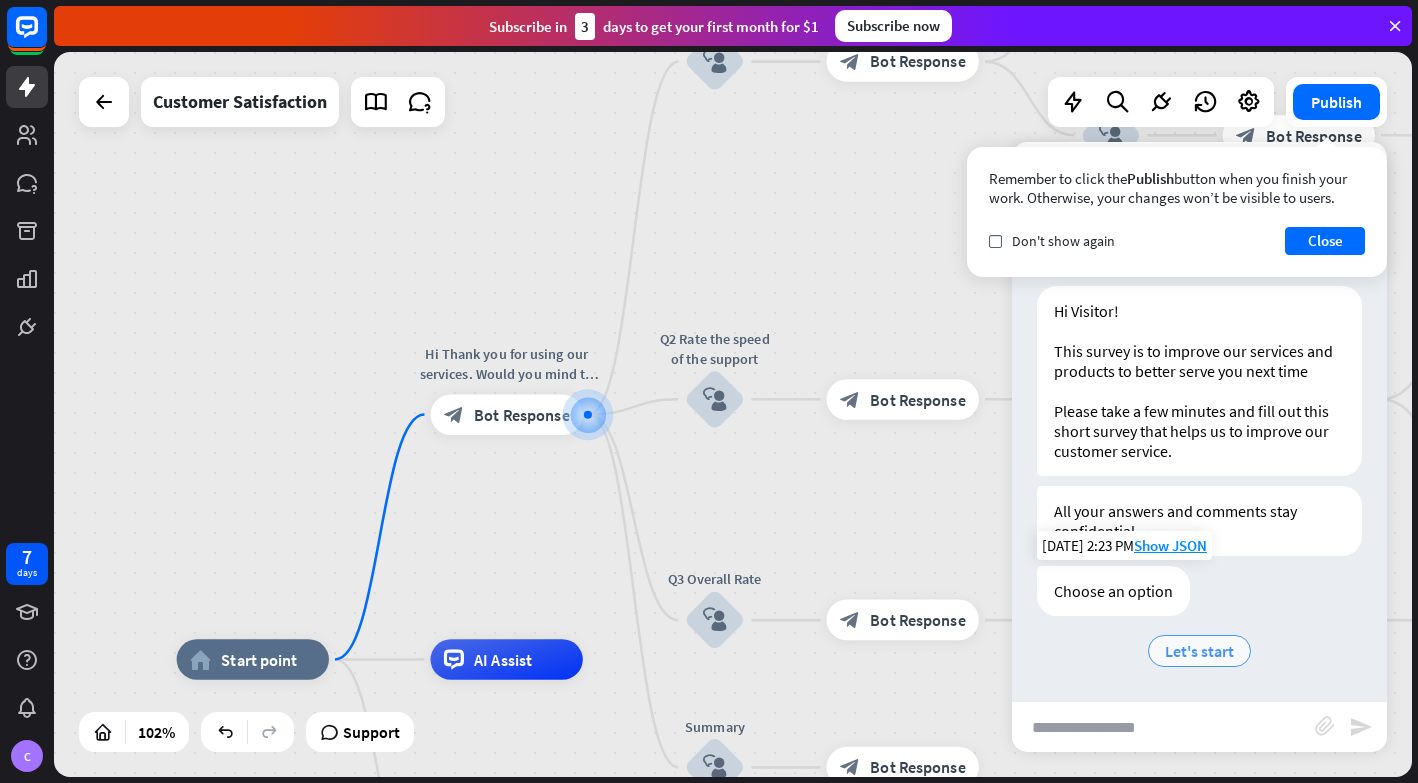 click on "Let's start" at bounding box center (1199, 651) 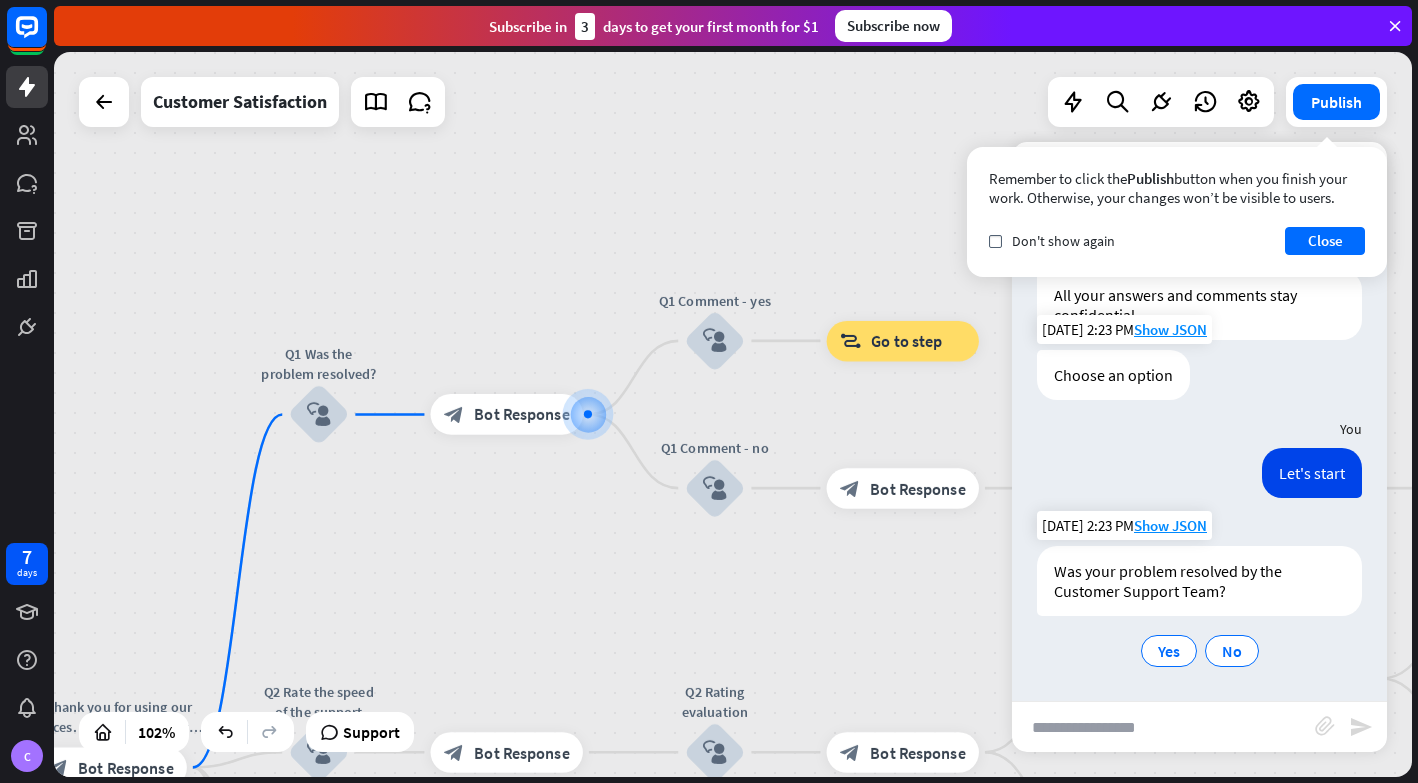 scroll, scrollTop: 230, scrollLeft: 0, axis: vertical 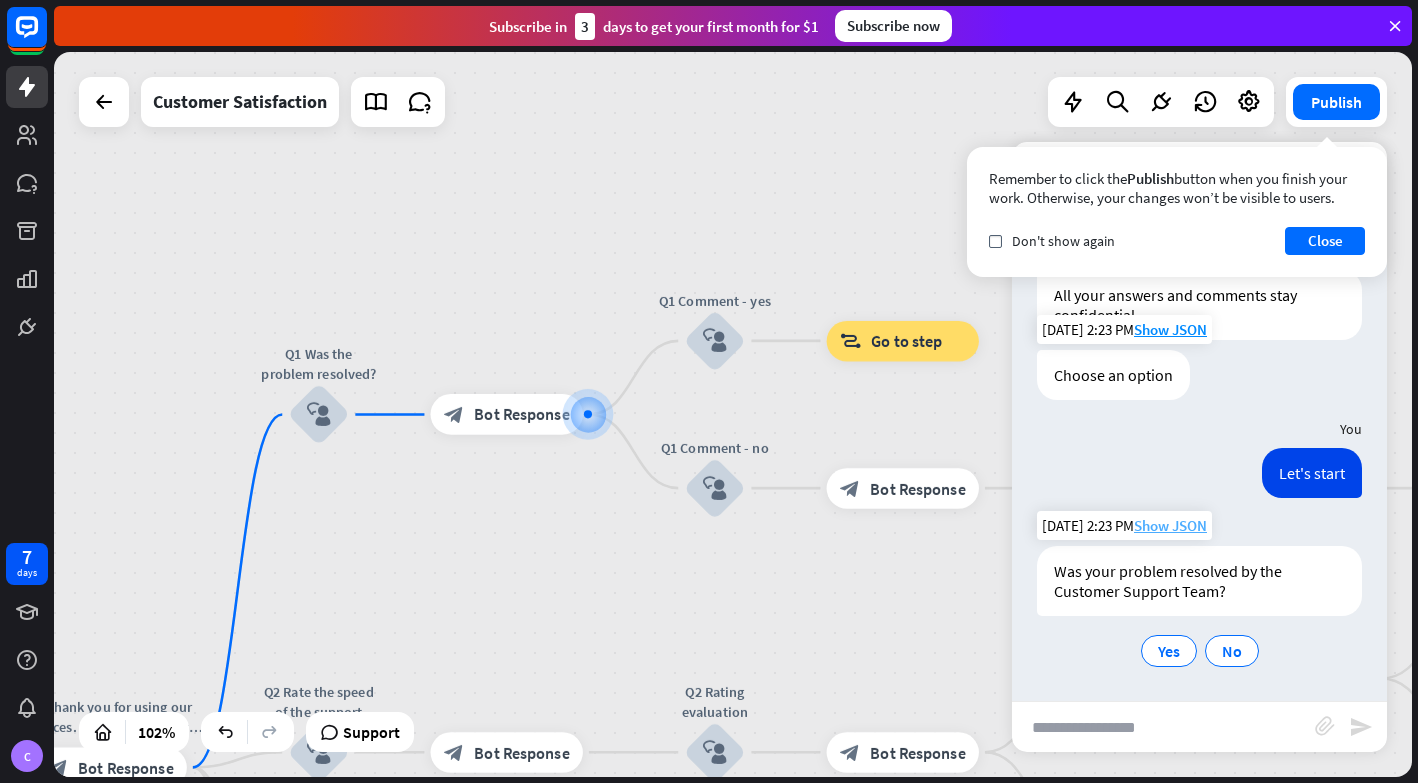 click on "Show JSON" at bounding box center (1170, 525) 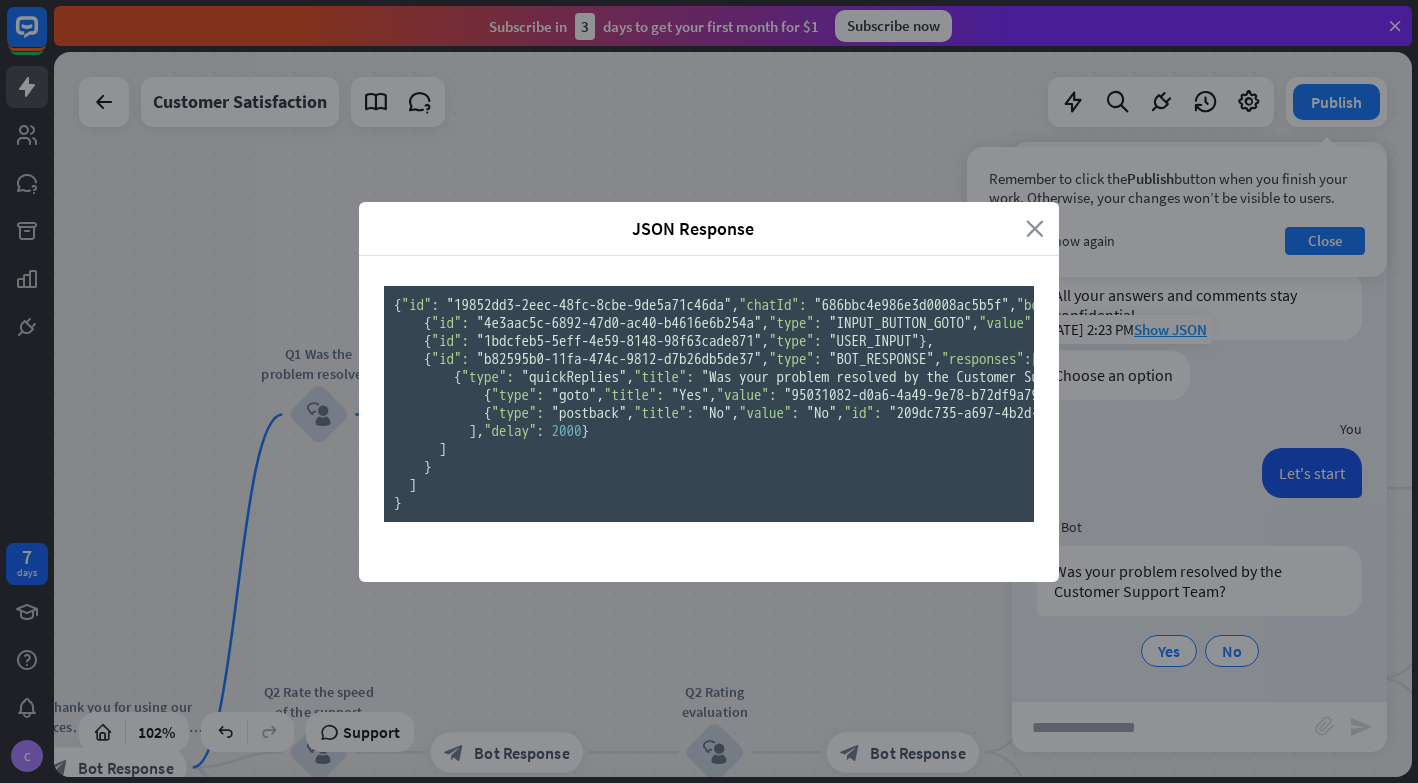 click on "close" at bounding box center (1035, 228) 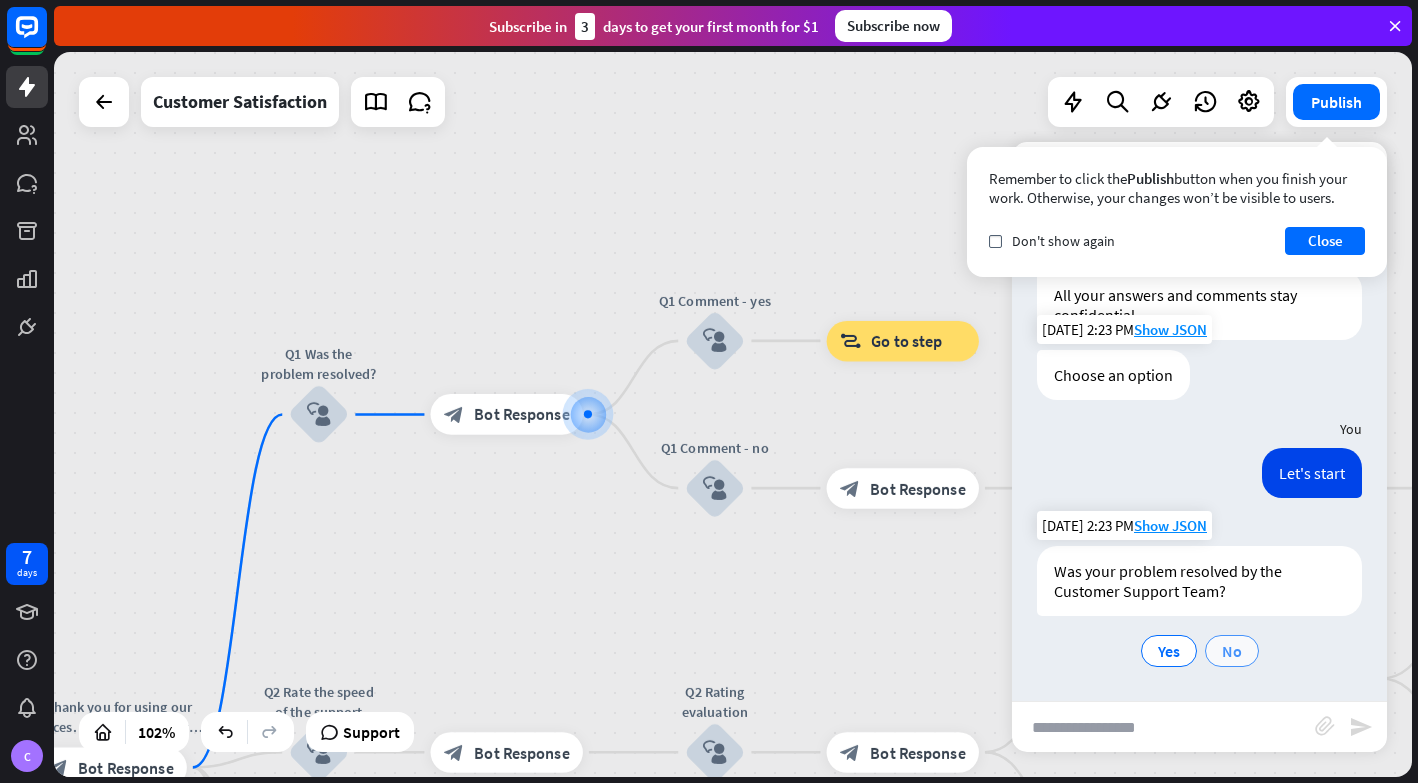 click on "No" at bounding box center (1232, 651) 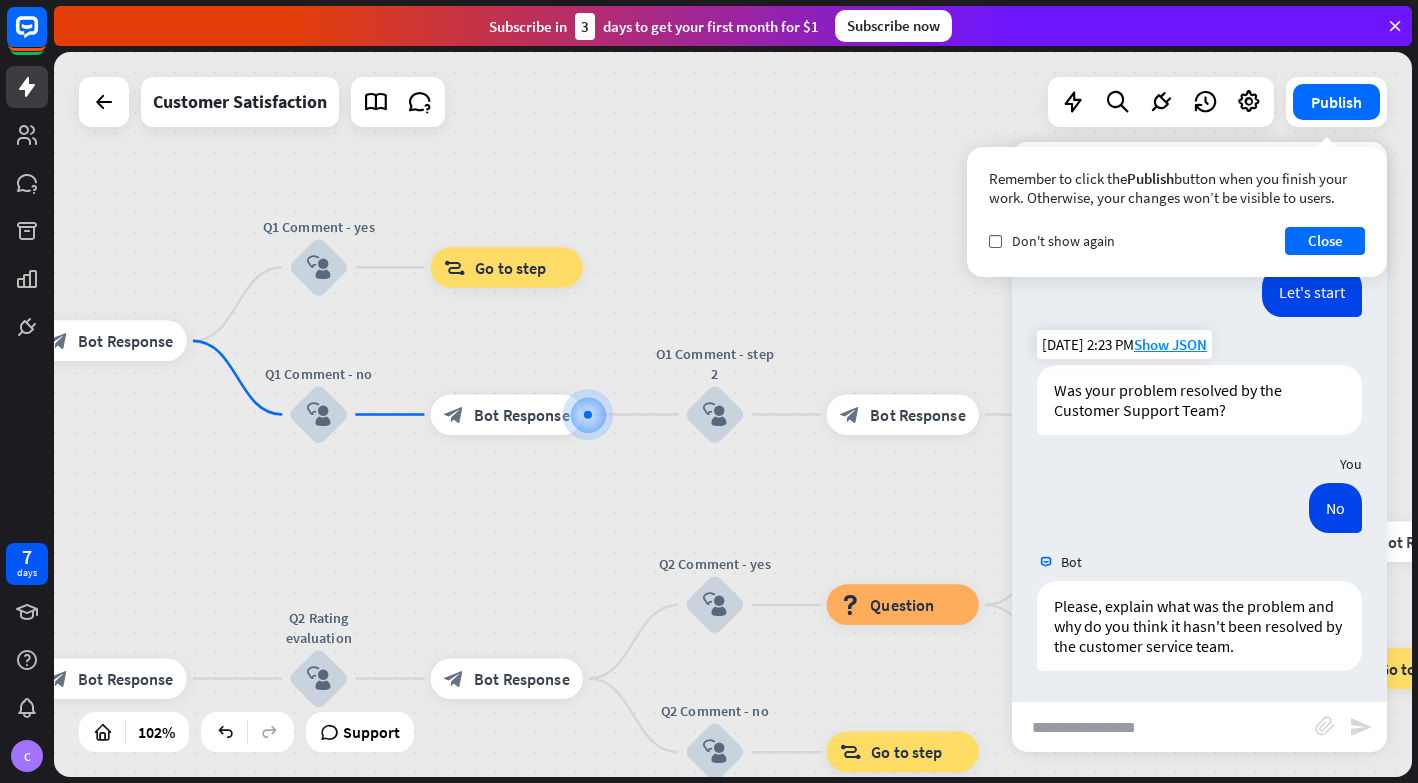 scroll, scrollTop: 411, scrollLeft: 0, axis: vertical 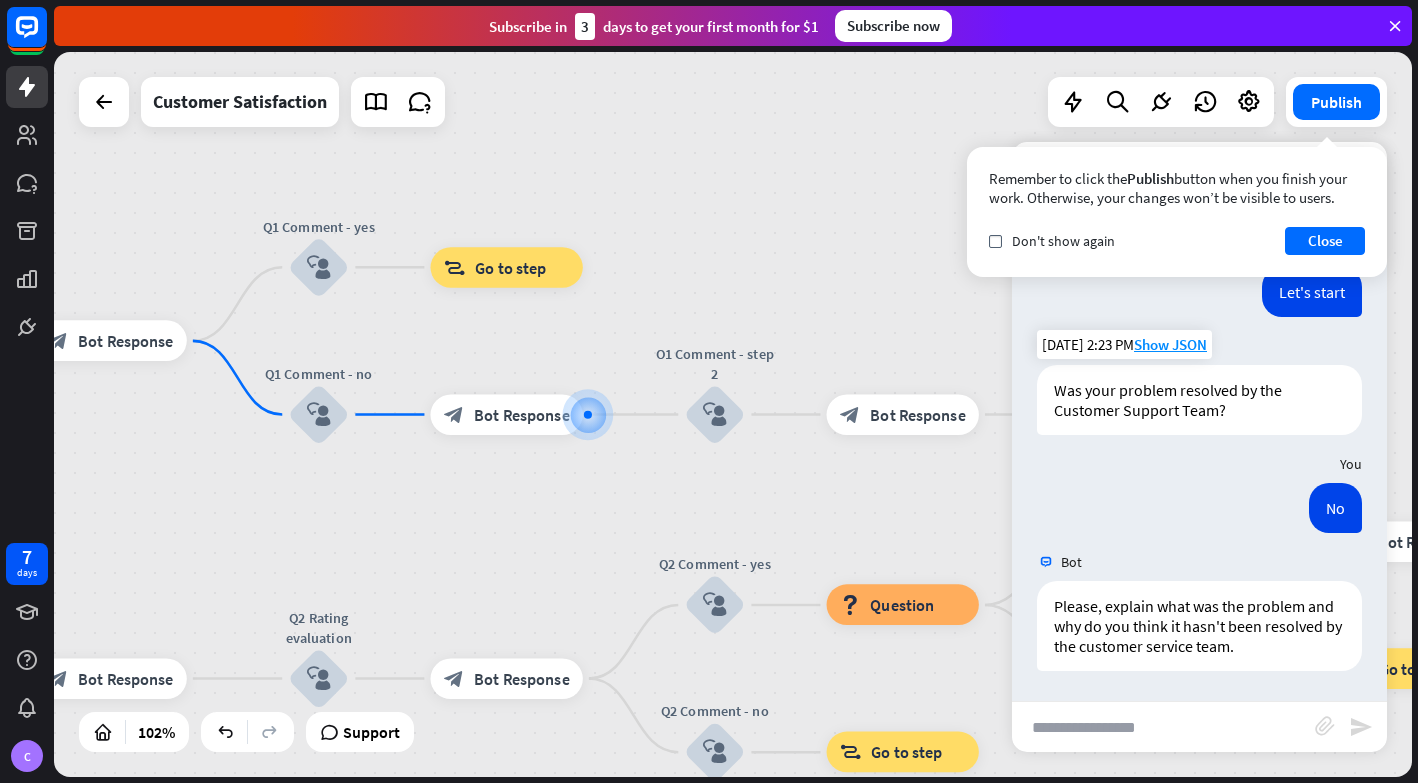click at bounding box center [1163, 727] 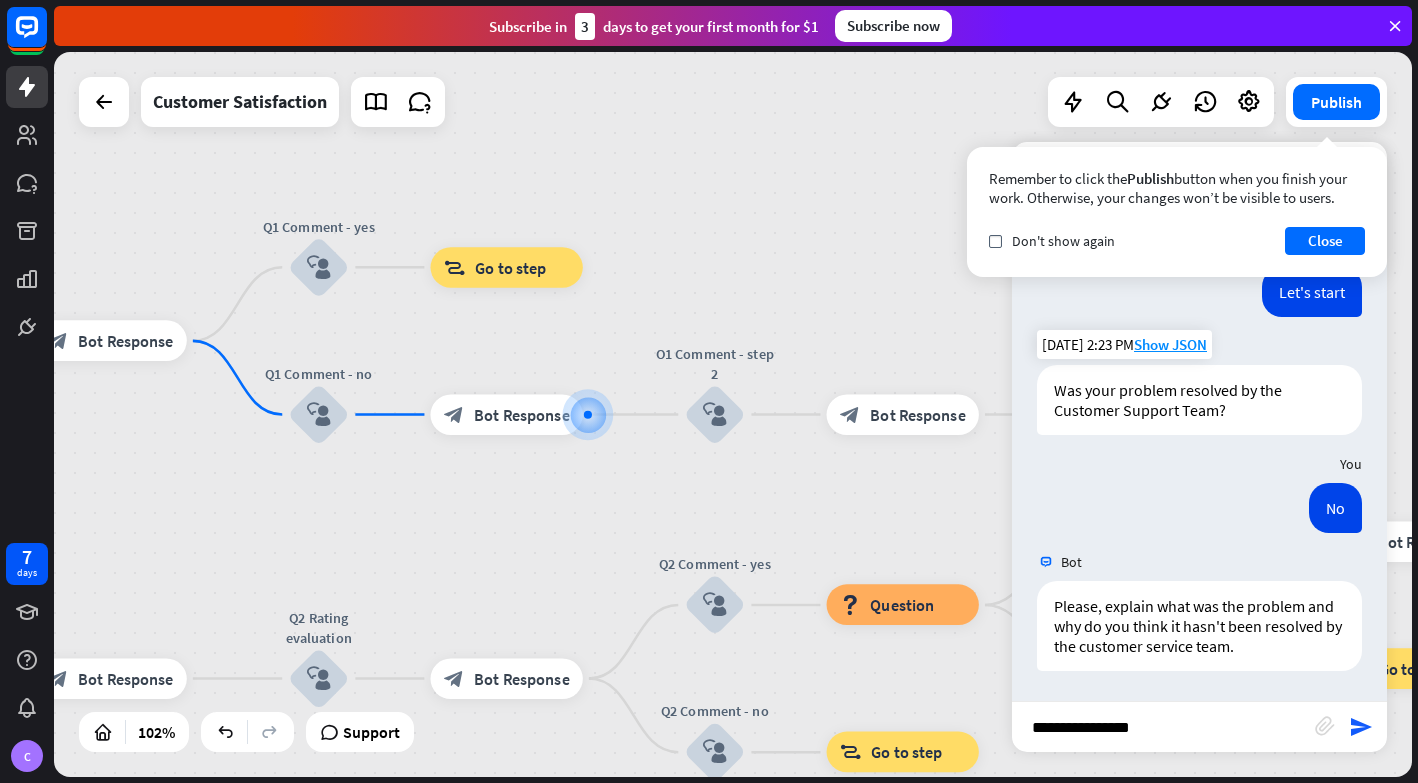 type on "**********" 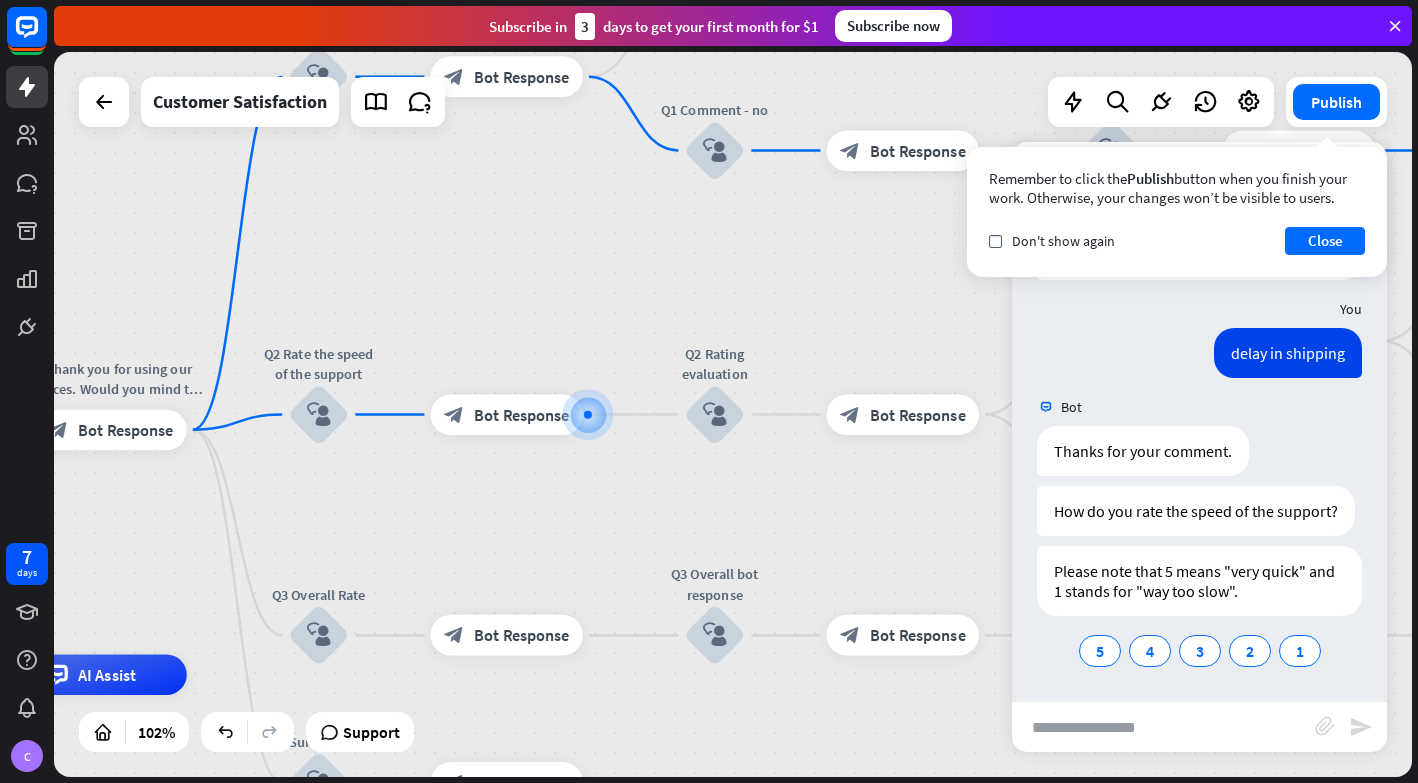 scroll, scrollTop: 802, scrollLeft: 0, axis: vertical 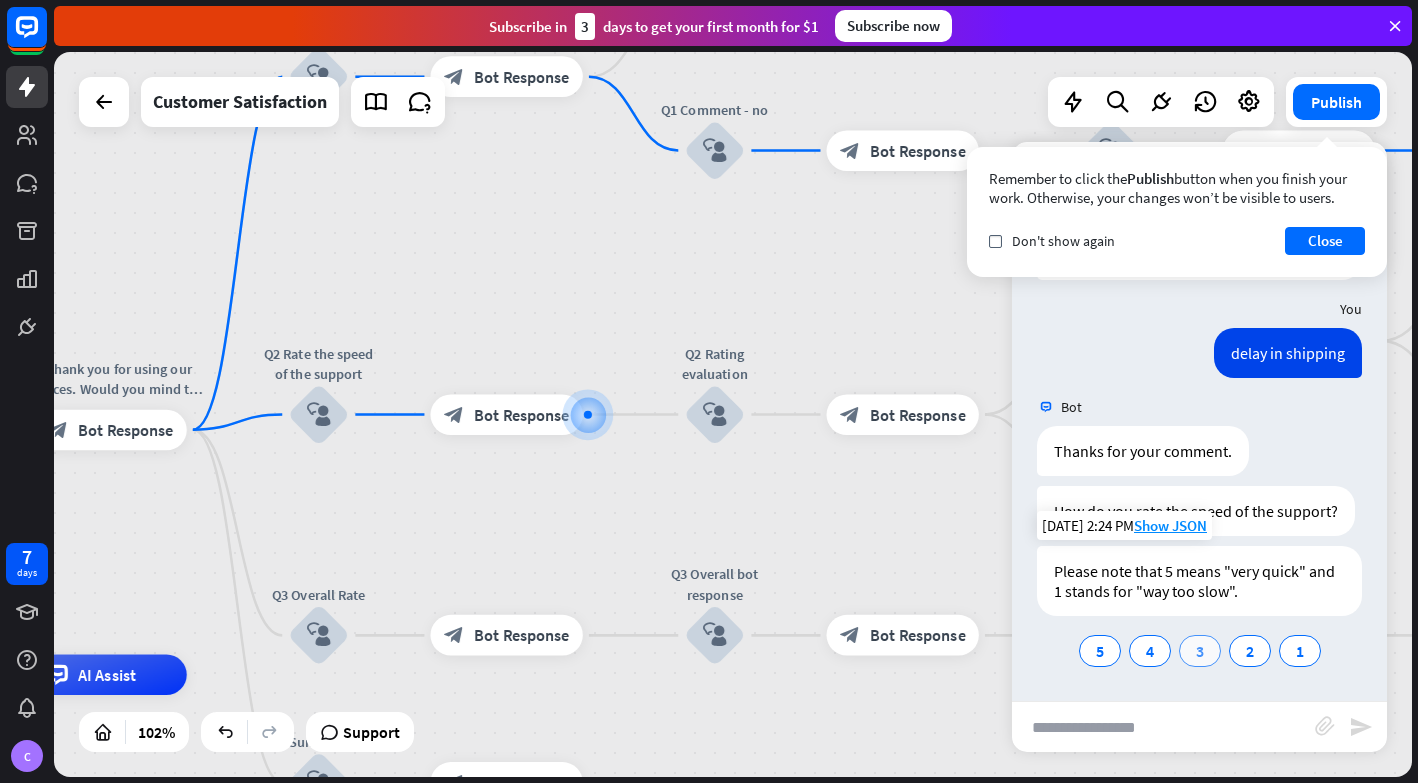 click on "3" at bounding box center [1200, 651] 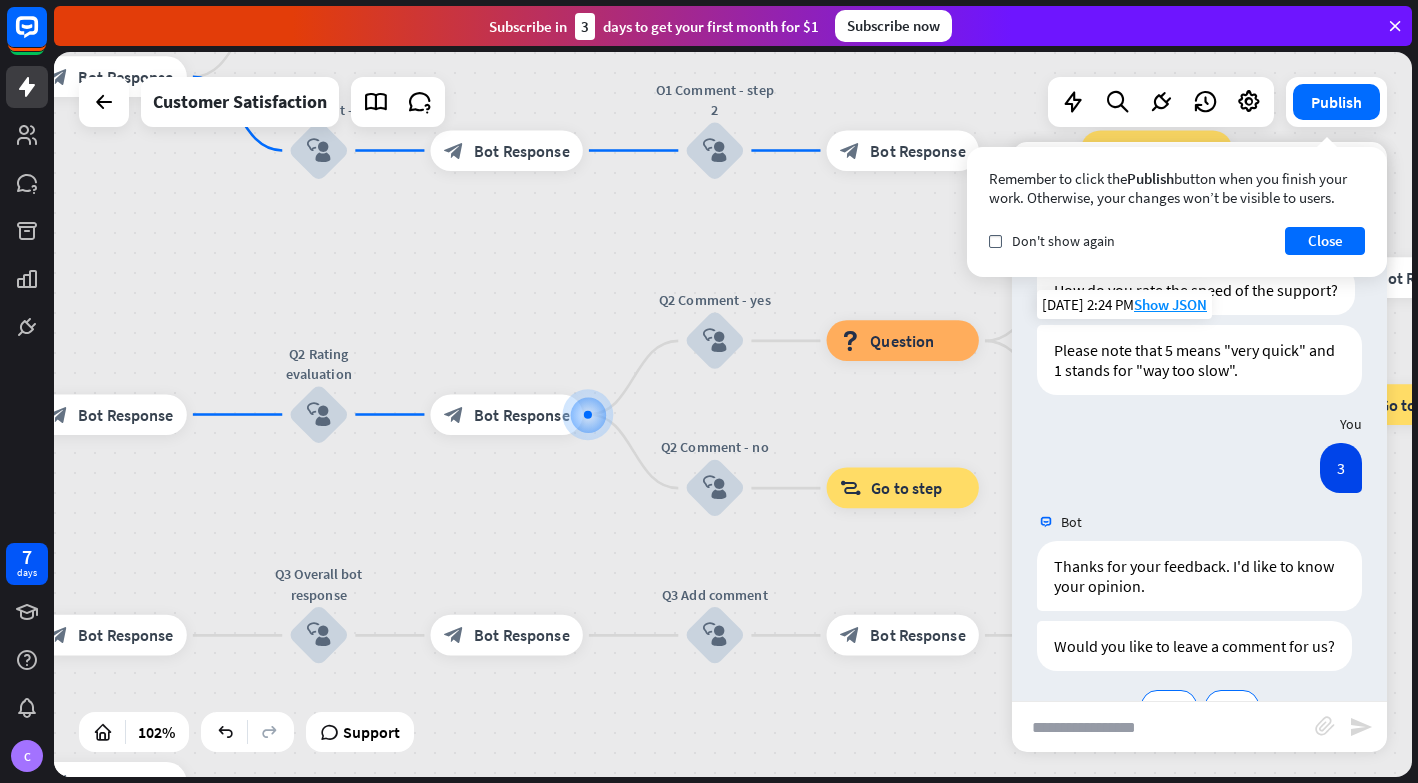 scroll, scrollTop: 1078, scrollLeft: 0, axis: vertical 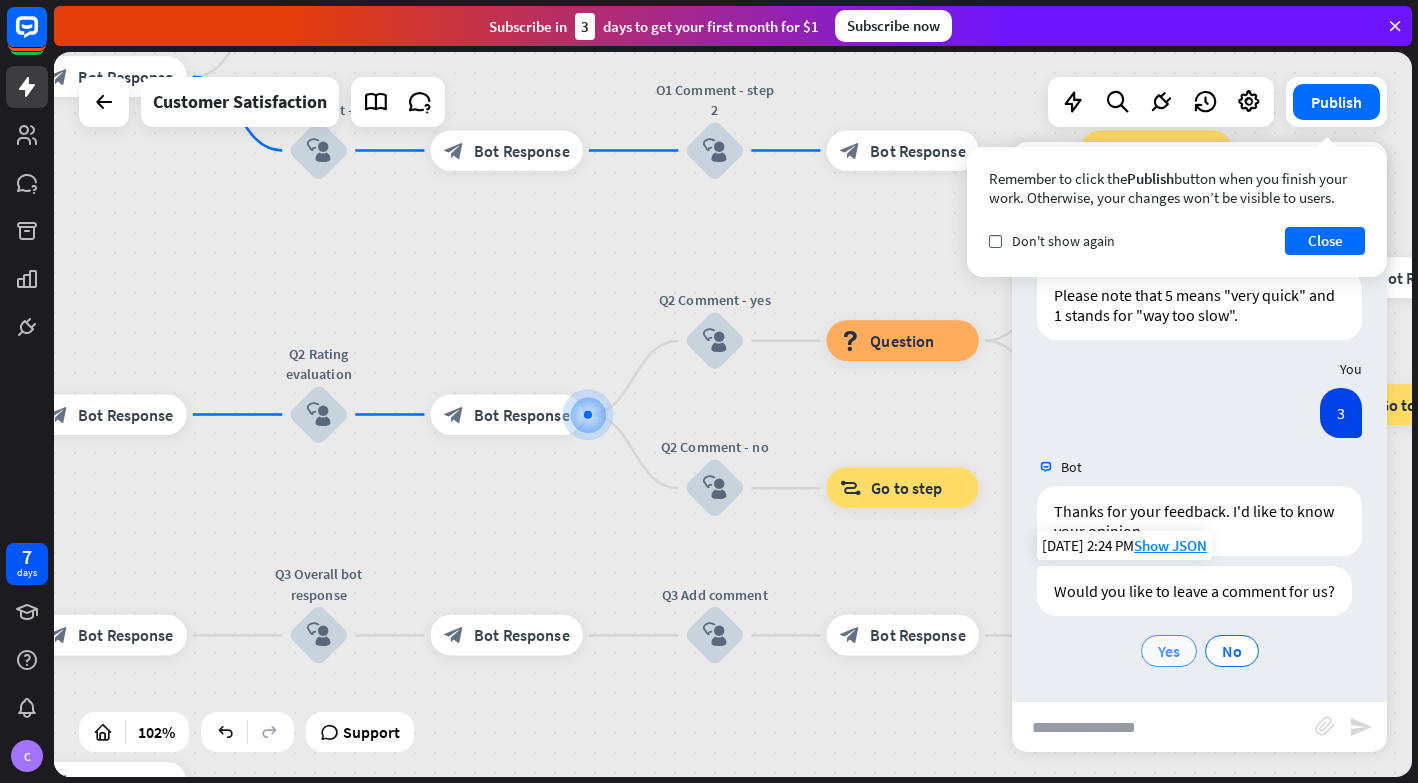 click on "Yes" at bounding box center [1169, 651] 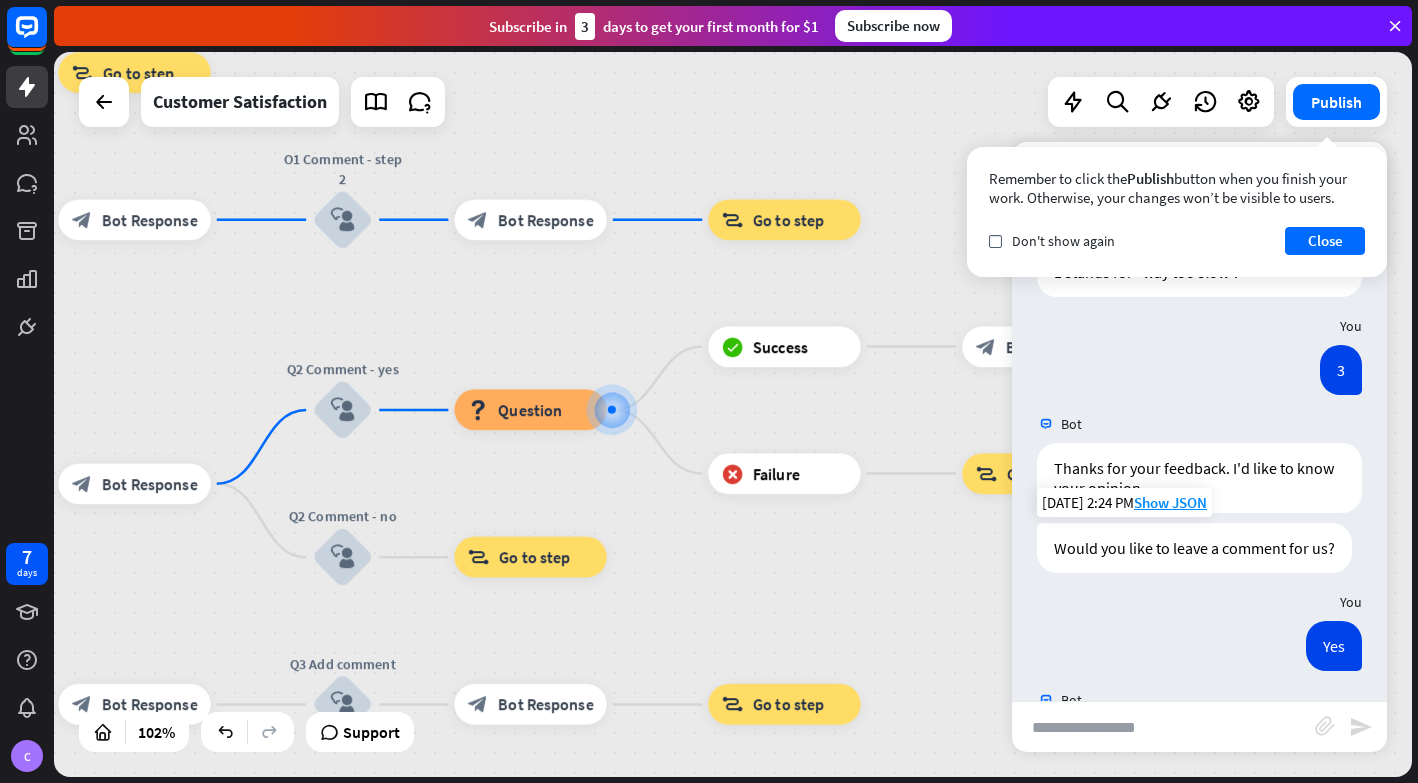 scroll, scrollTop: 1219, scrollLeft: 0, axis: vertical 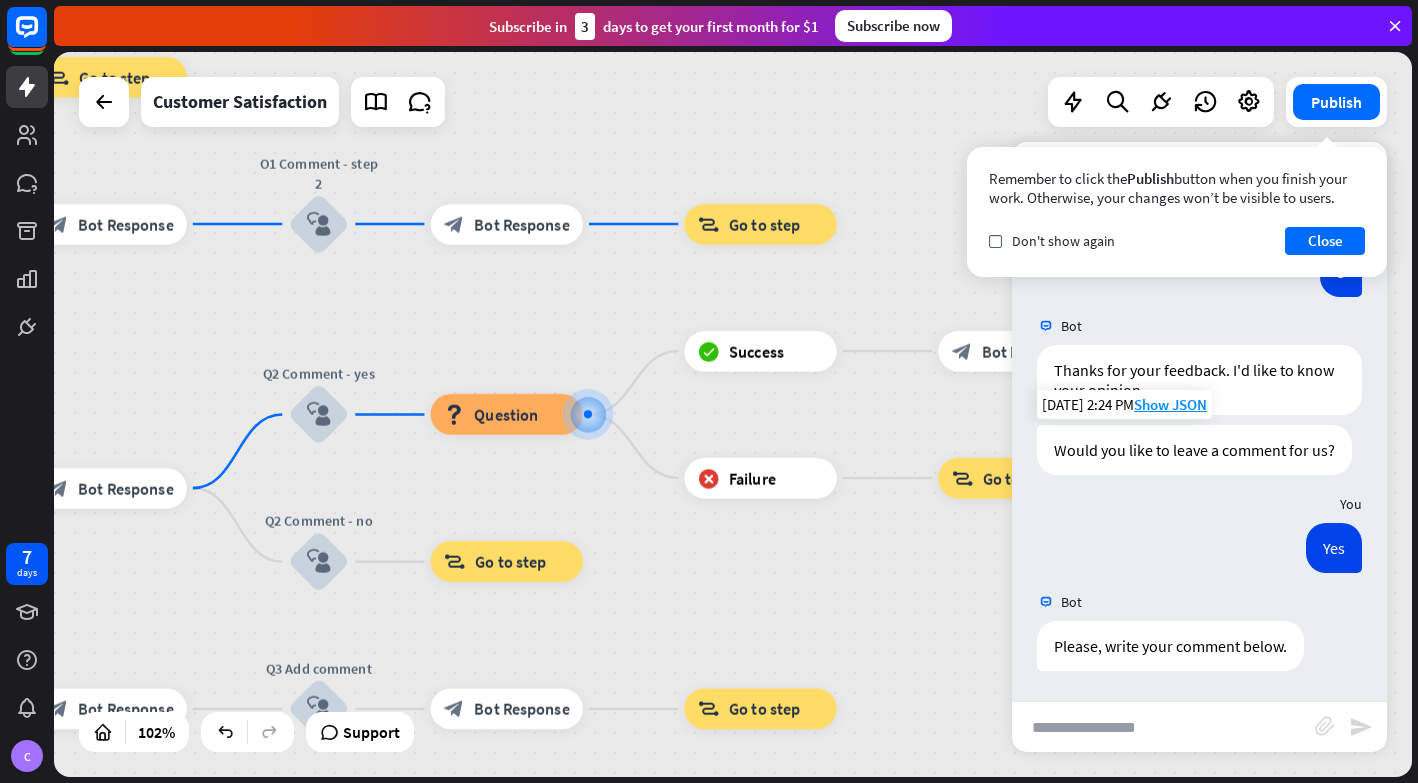 click at bounding box center [1163, 727] 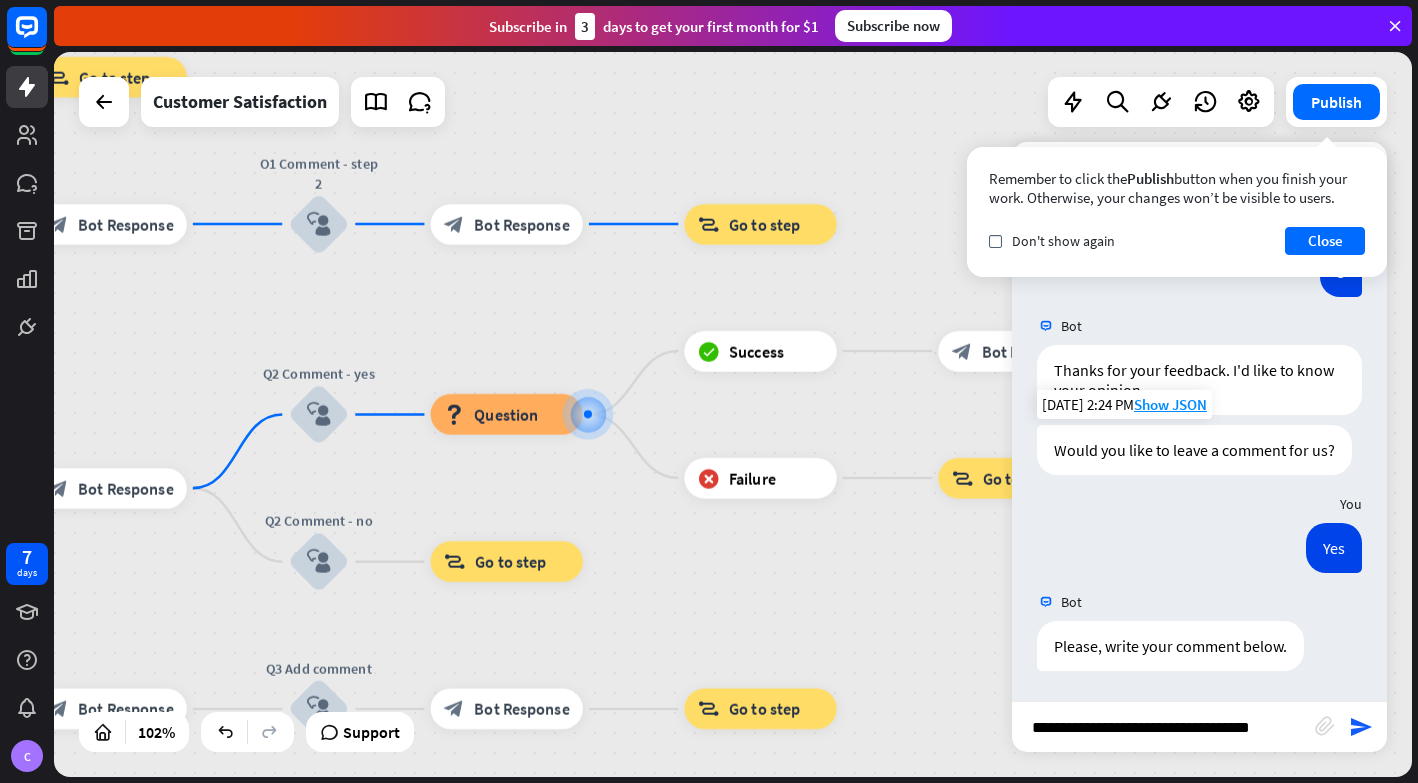 type on "**********" 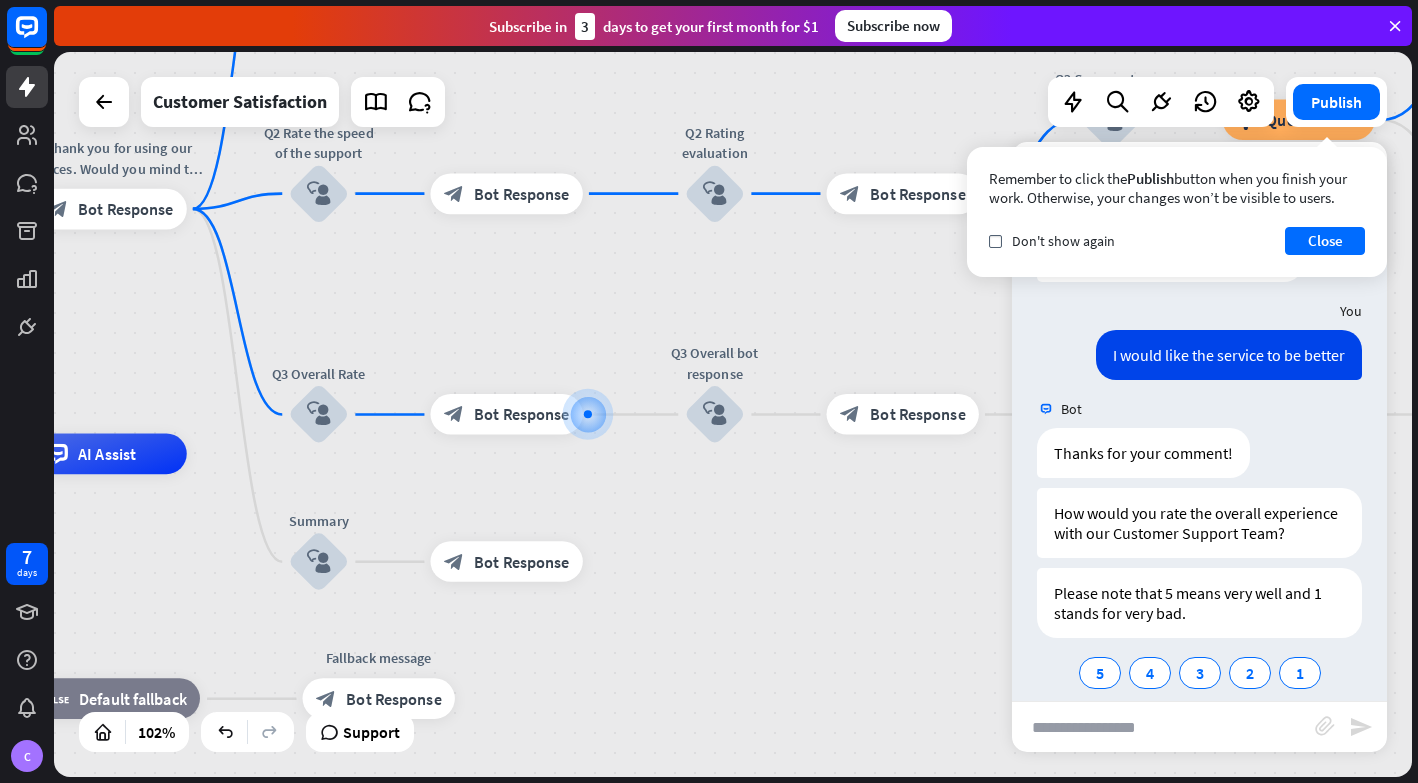 scroll, scrollTop: 1630, scrollLeft: 0, axis: vertical 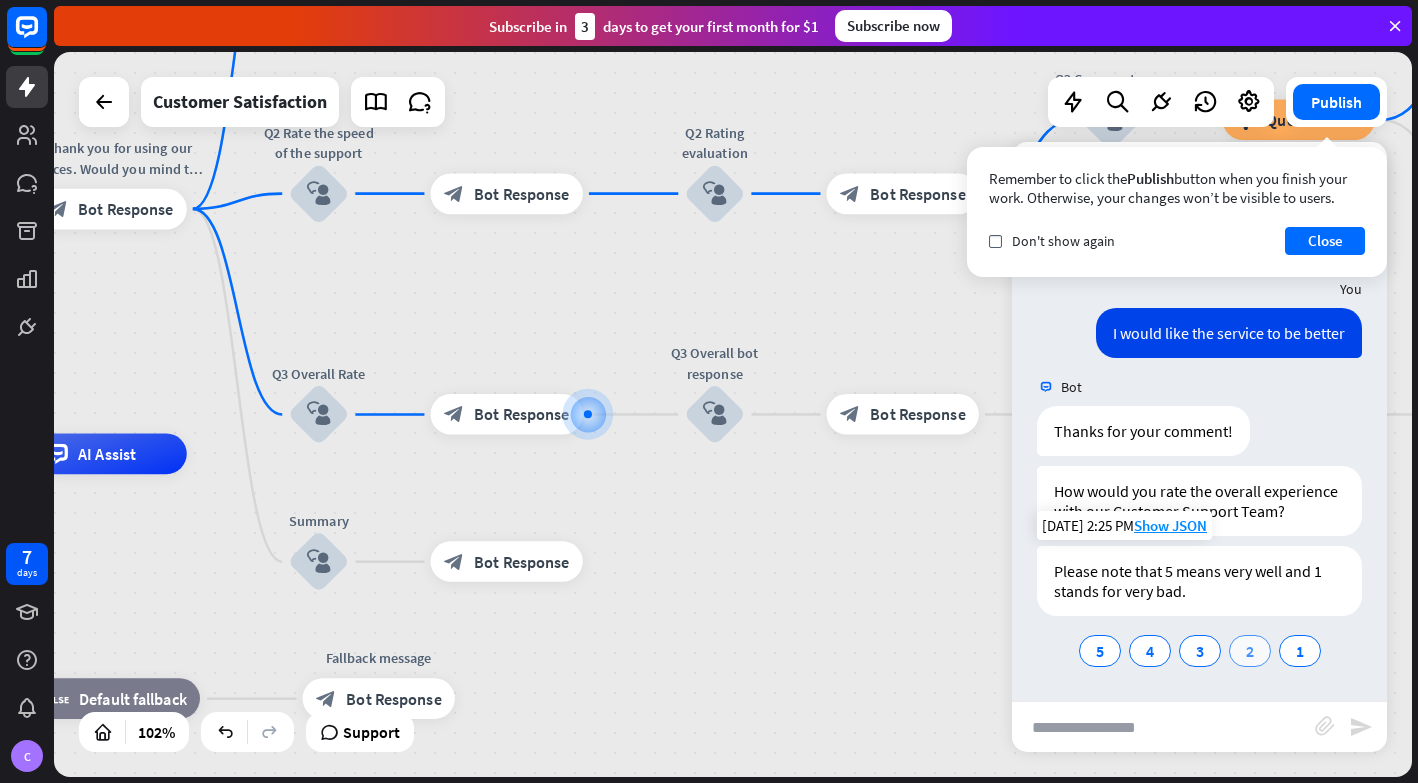 click on "2" at bounding box center (1250, 651) 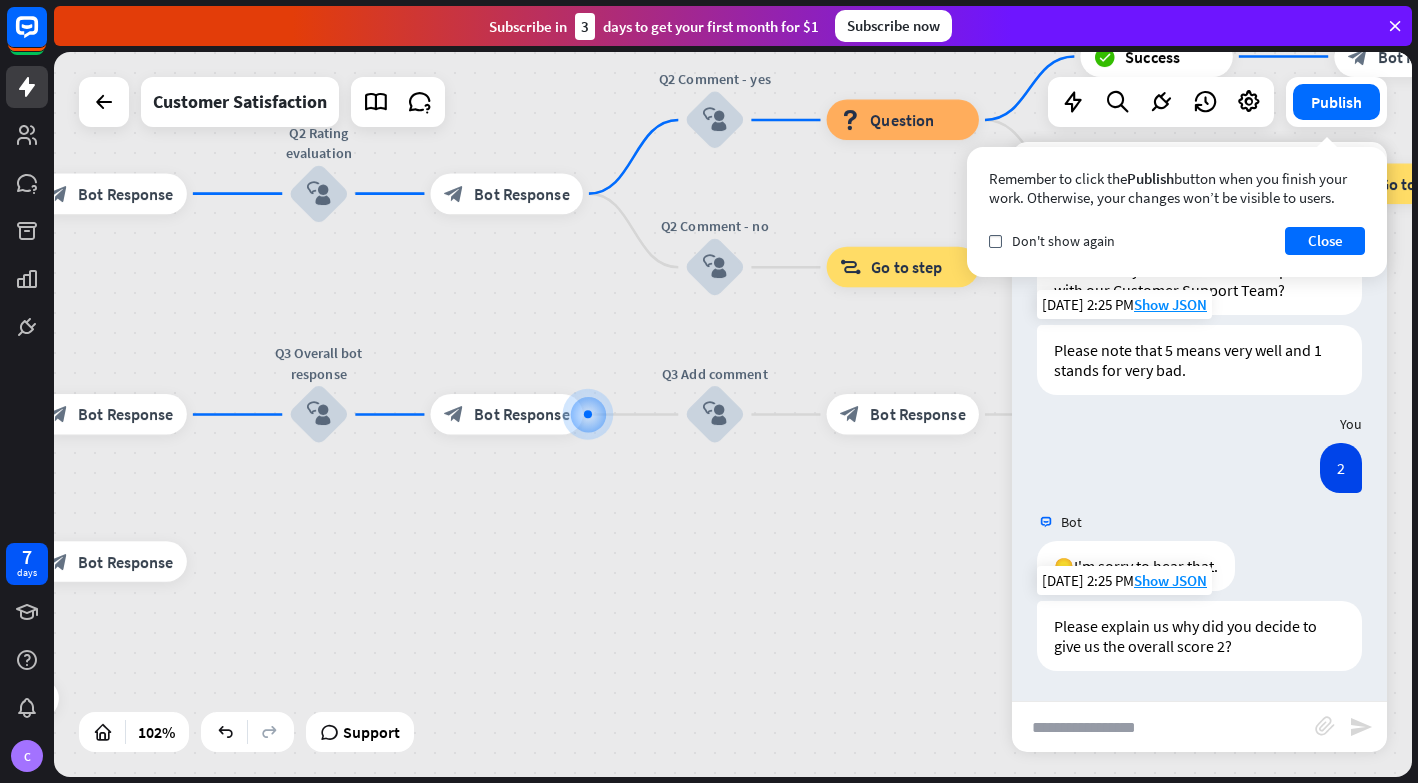 scroll, scrollTop: 1851, scrollLeft: 0, axis: vertical 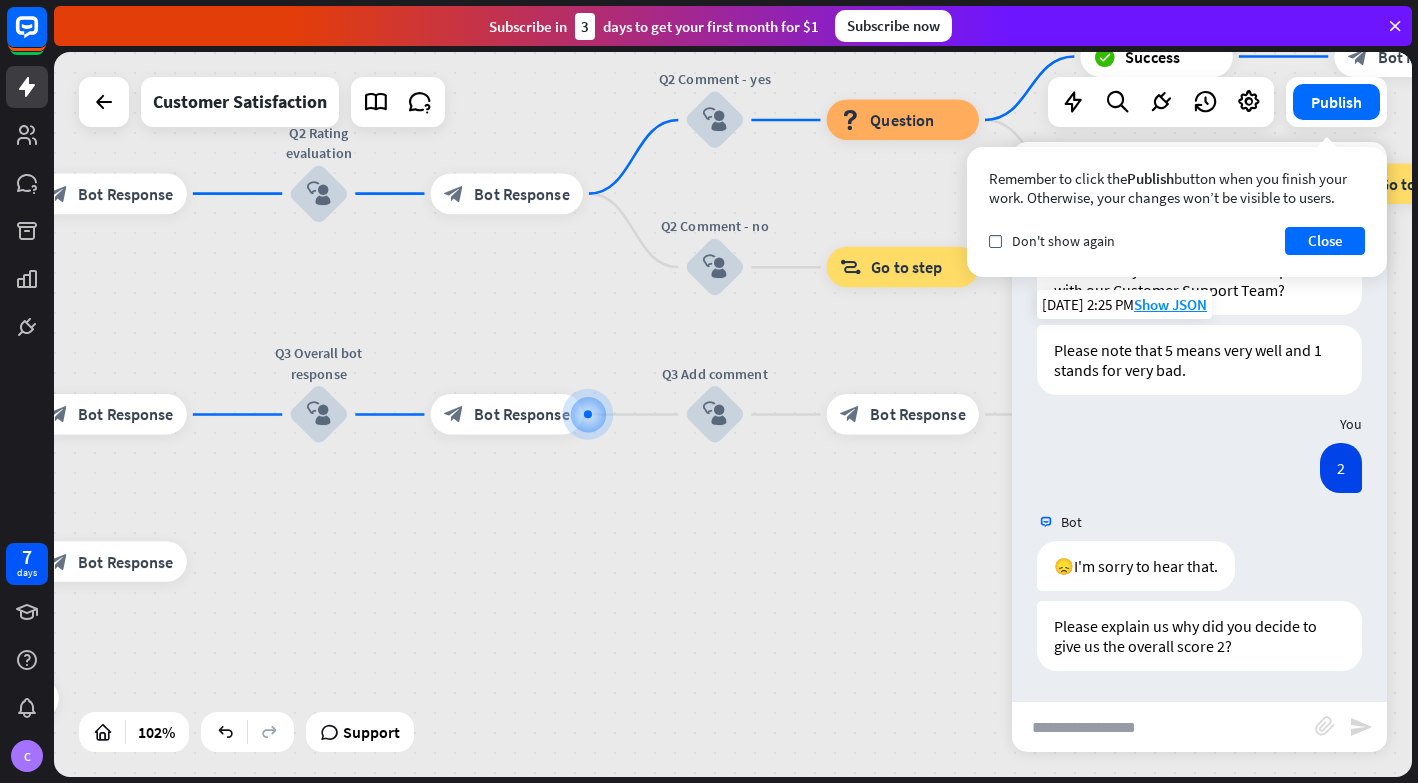 click at bounding box center [1163, 727] 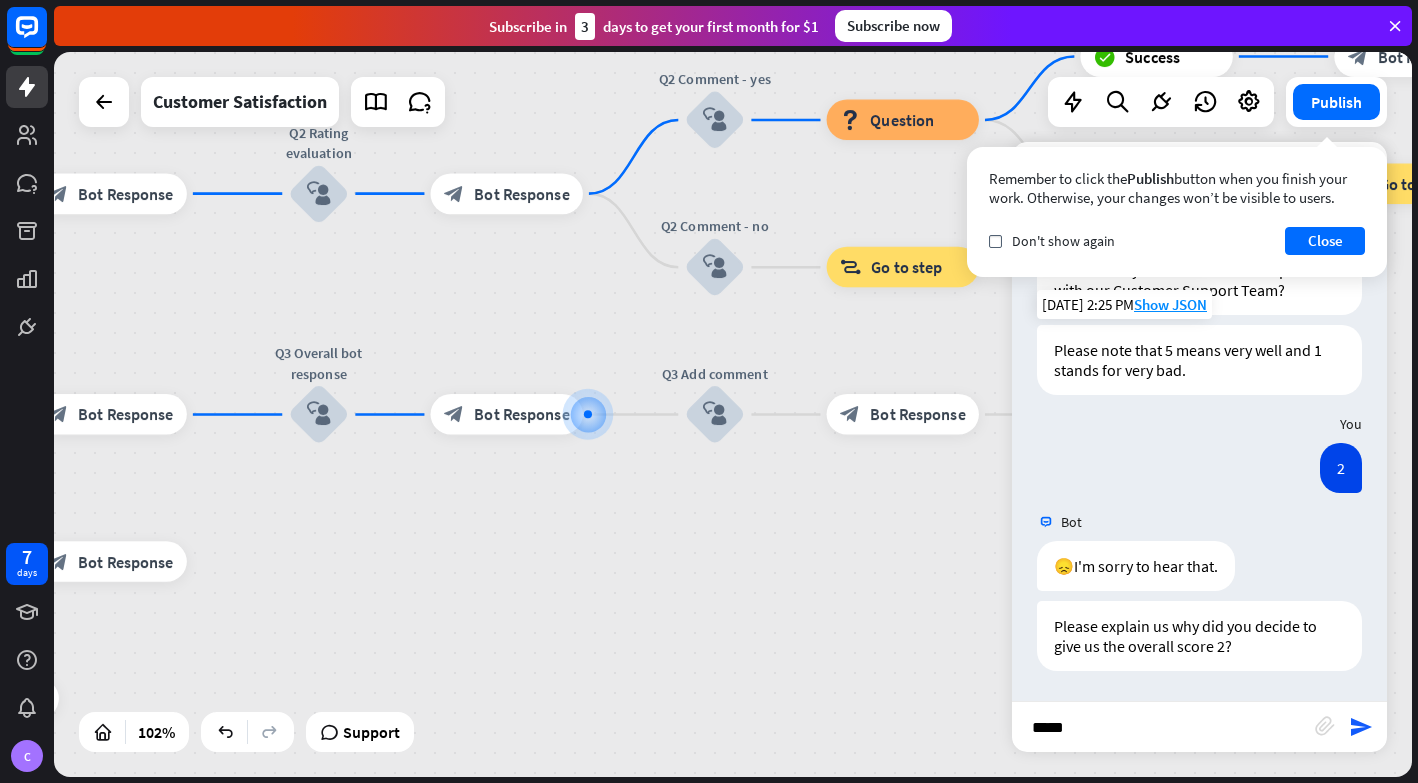 type on "******" 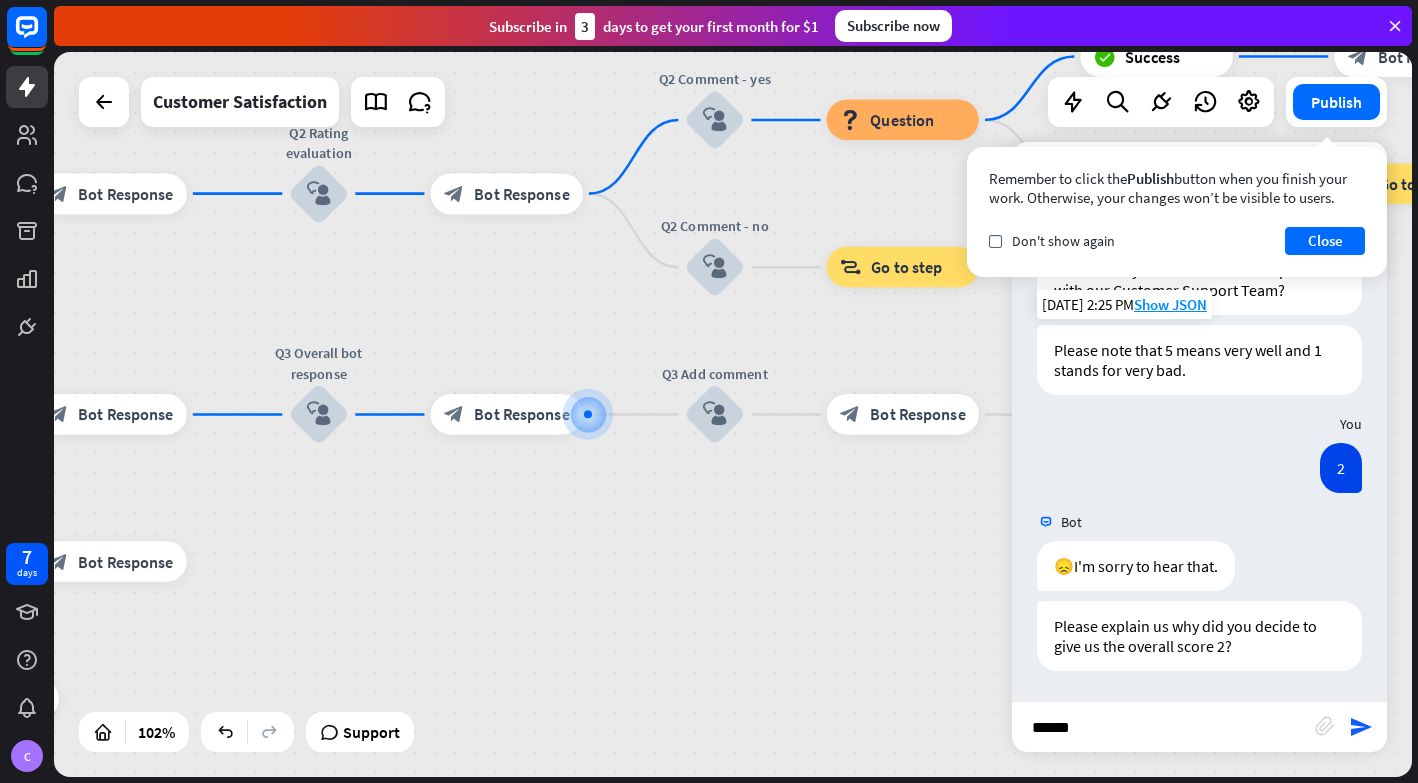 type 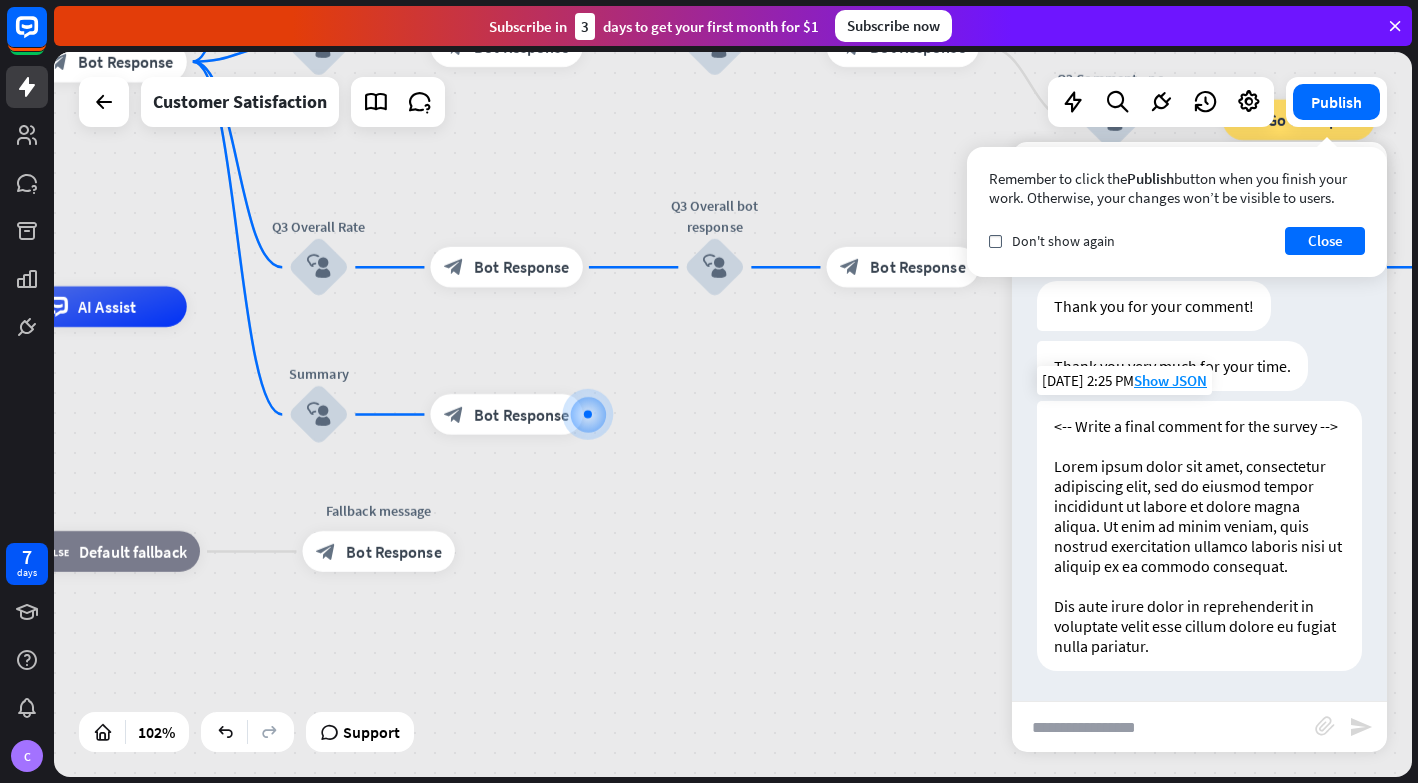scroll, scrollTop: 2387, scrollLeft: 0, axis: vertical 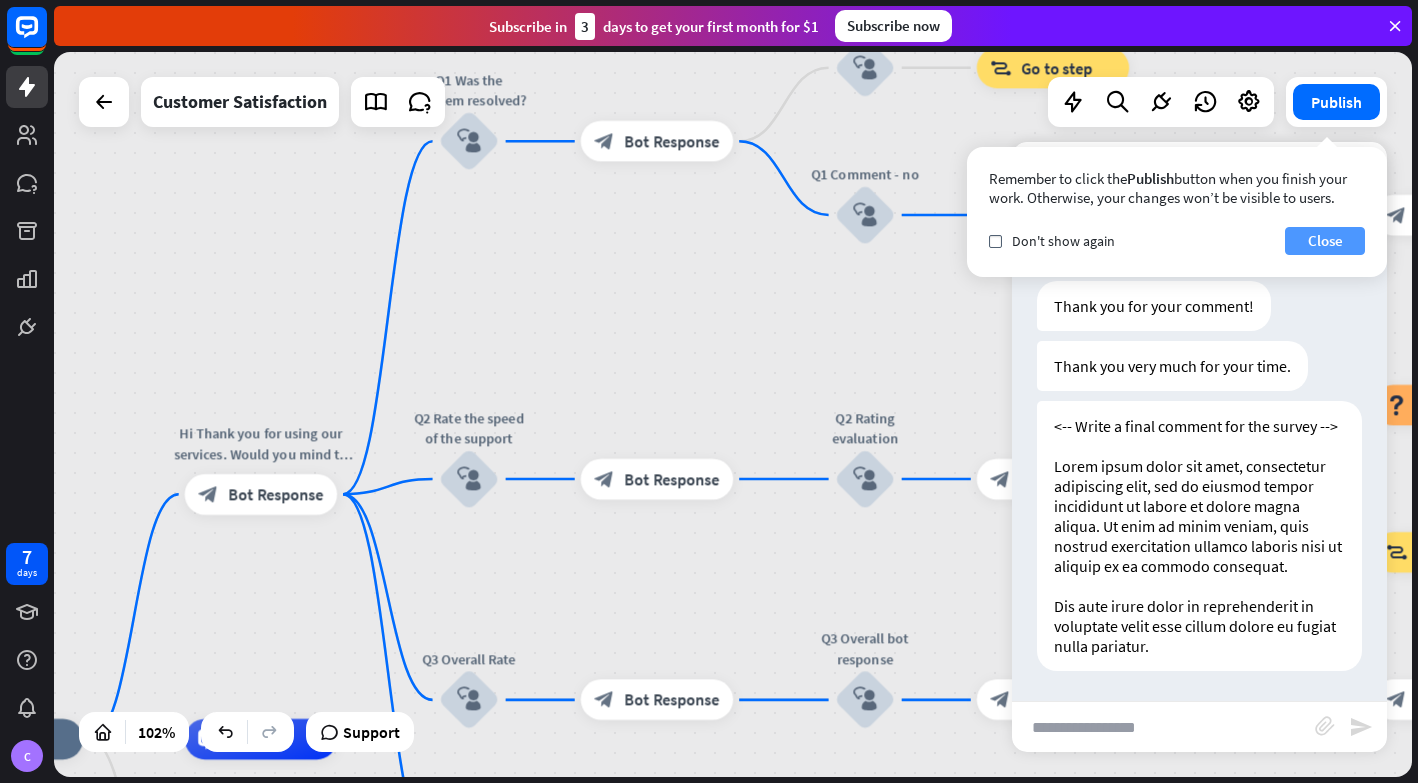 click on "Close" at bounding box center [1325, 241] 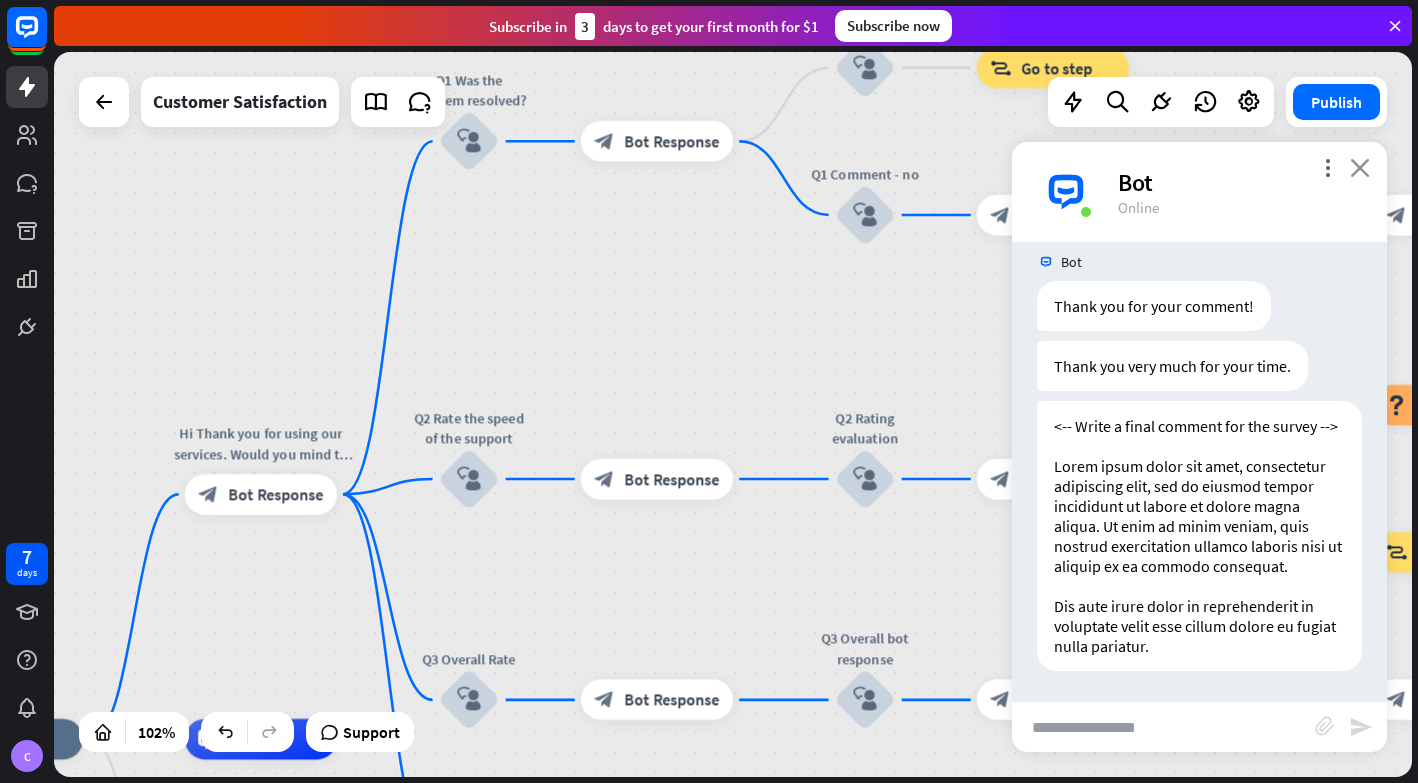 click on "close" at bounding box center [1360, 167] 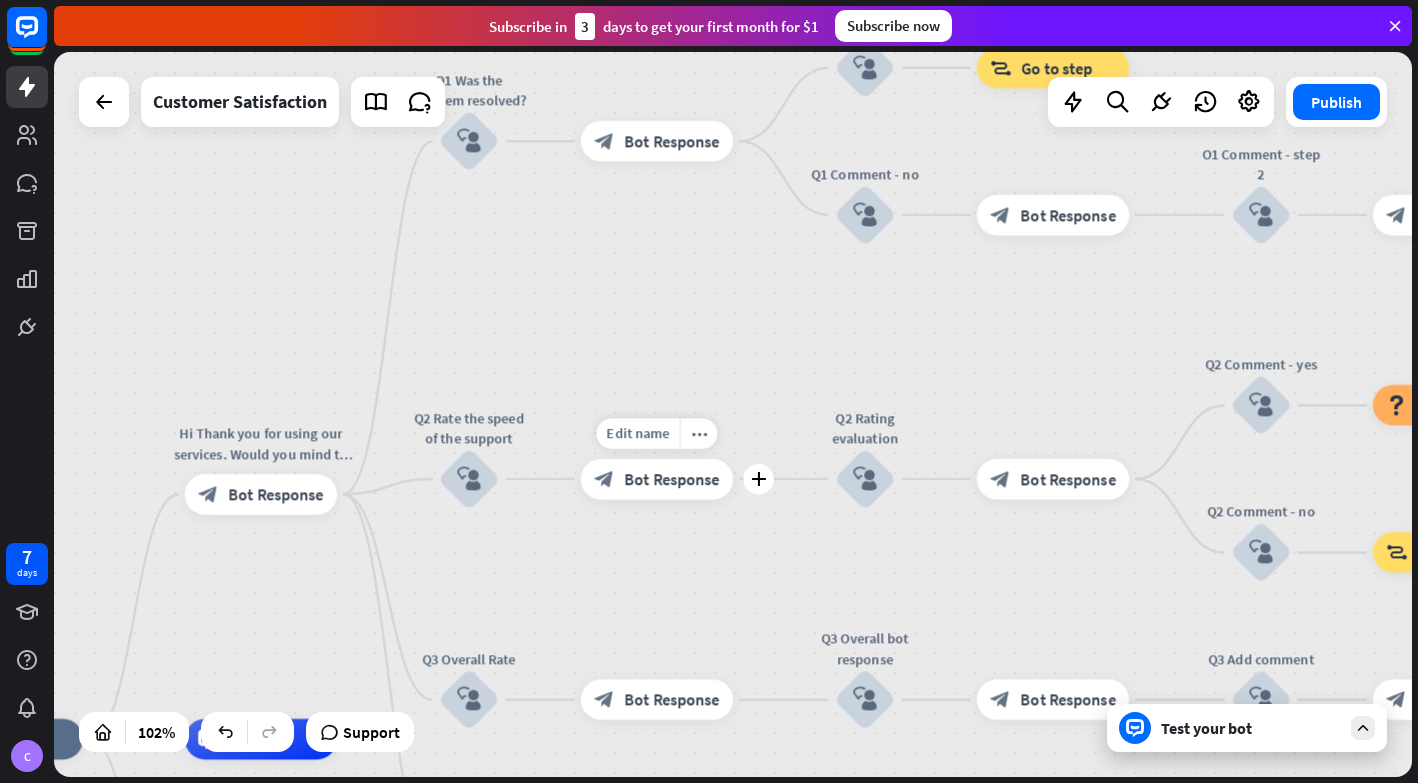 click on "Bot Response" at bounding box center [671, 479] 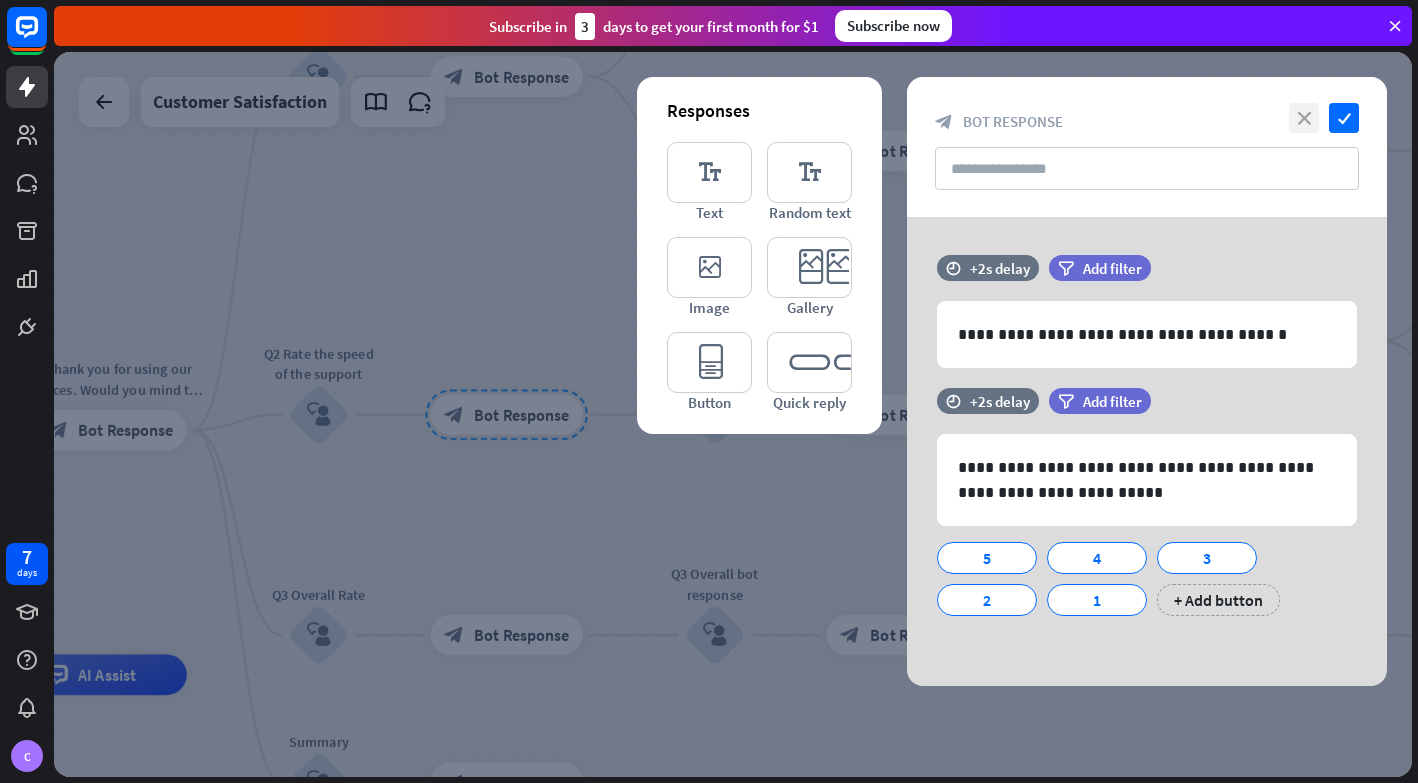 click on "close" at bounding box center (1304, 118) 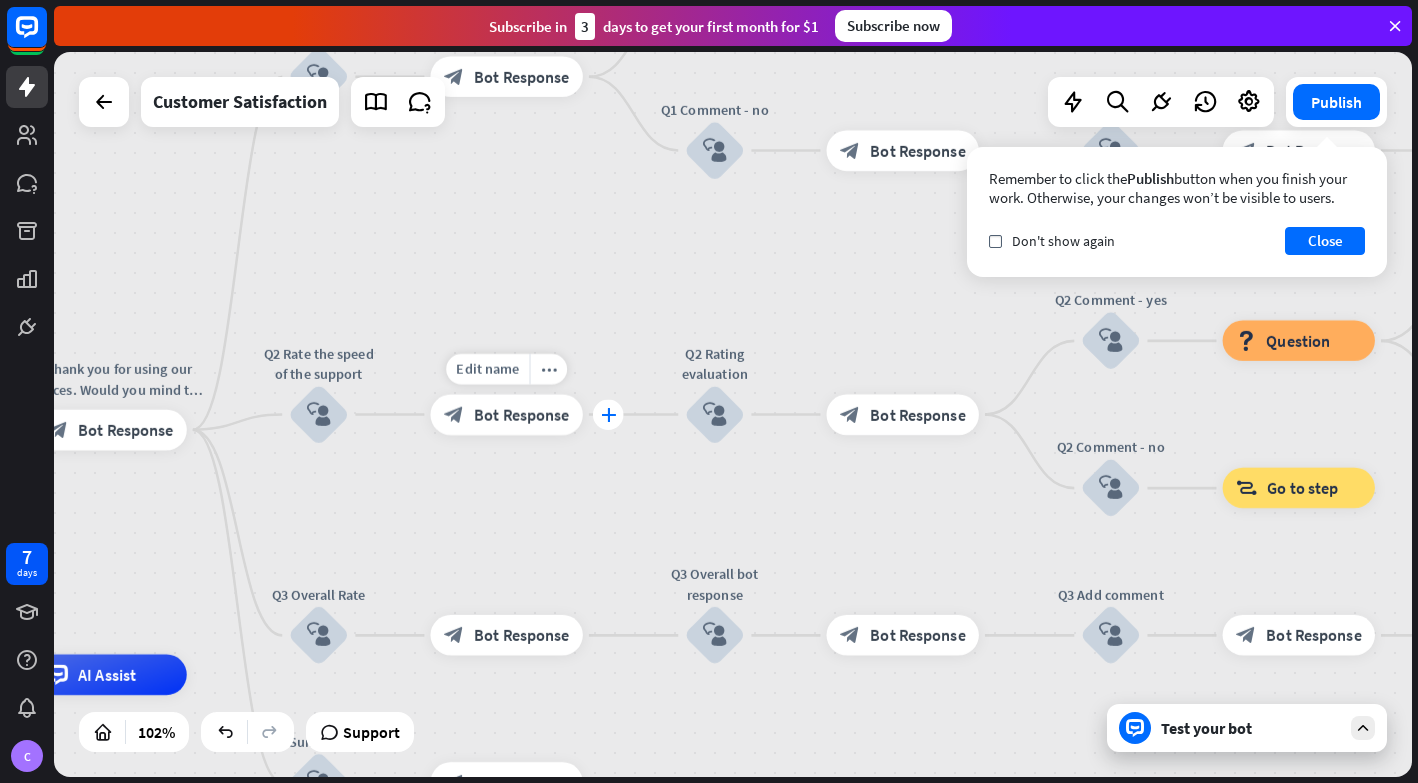 click on "plus" at bounding box center [608, 414] 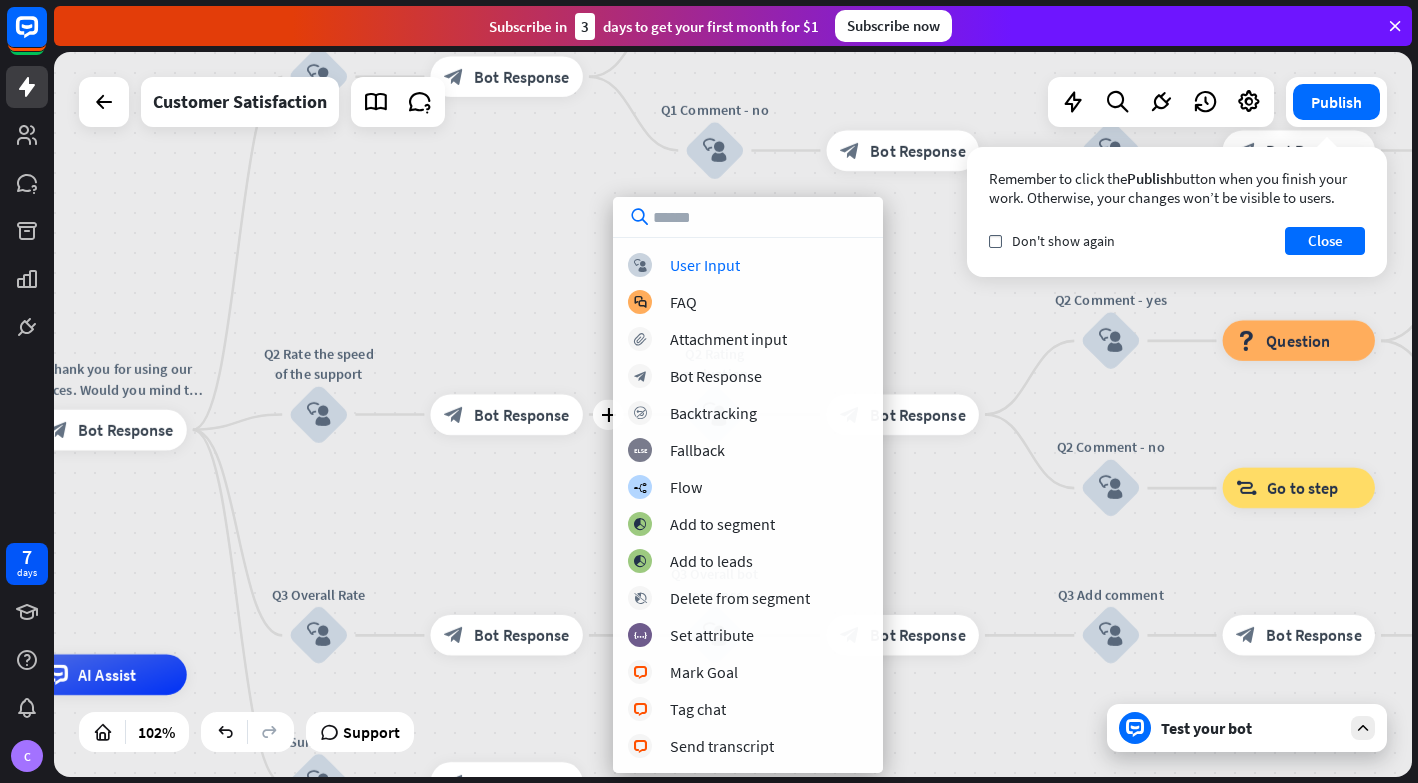 click on "home_2   Start point                 Hi Thank you for using our services. Would you mind to rate our questionnary satisfaction   block_bot_response   Bot Response                 Q1 Was the problem resolved?   block_user_input                   block_bot_response   Bot Response                 Q1 Comment - yes   block_user_input                   block_goto   Go to step                 Q1 Comment - no   block_user_input                   block_bot_response   Bot Response                 O1 Comment - step 2   block_user_input                   block_bot_response   Bot Response                   block_goto   Go to step                 Q2 Rate the speed of the support   block_user_input               plus     block_bot_response   Bot Response                 Q2 Rating evaluation   block_user_input                   block_bot_response   Bot Response                 Q2 Comment - yes   block_user_input                   block_question   Question                   block_success   Success" at bounding box center [733, 414] 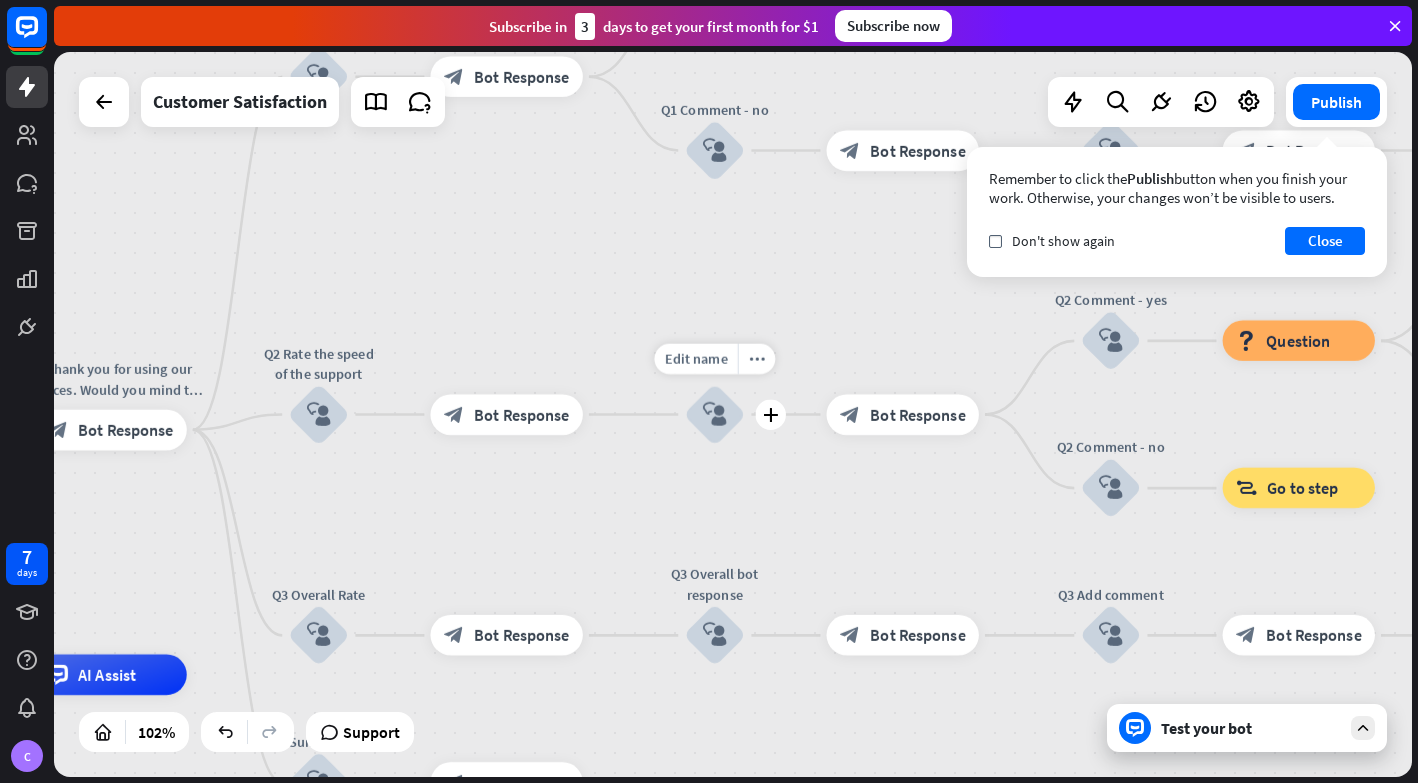 click on "block_user_input" at bounding box center (715, 414) 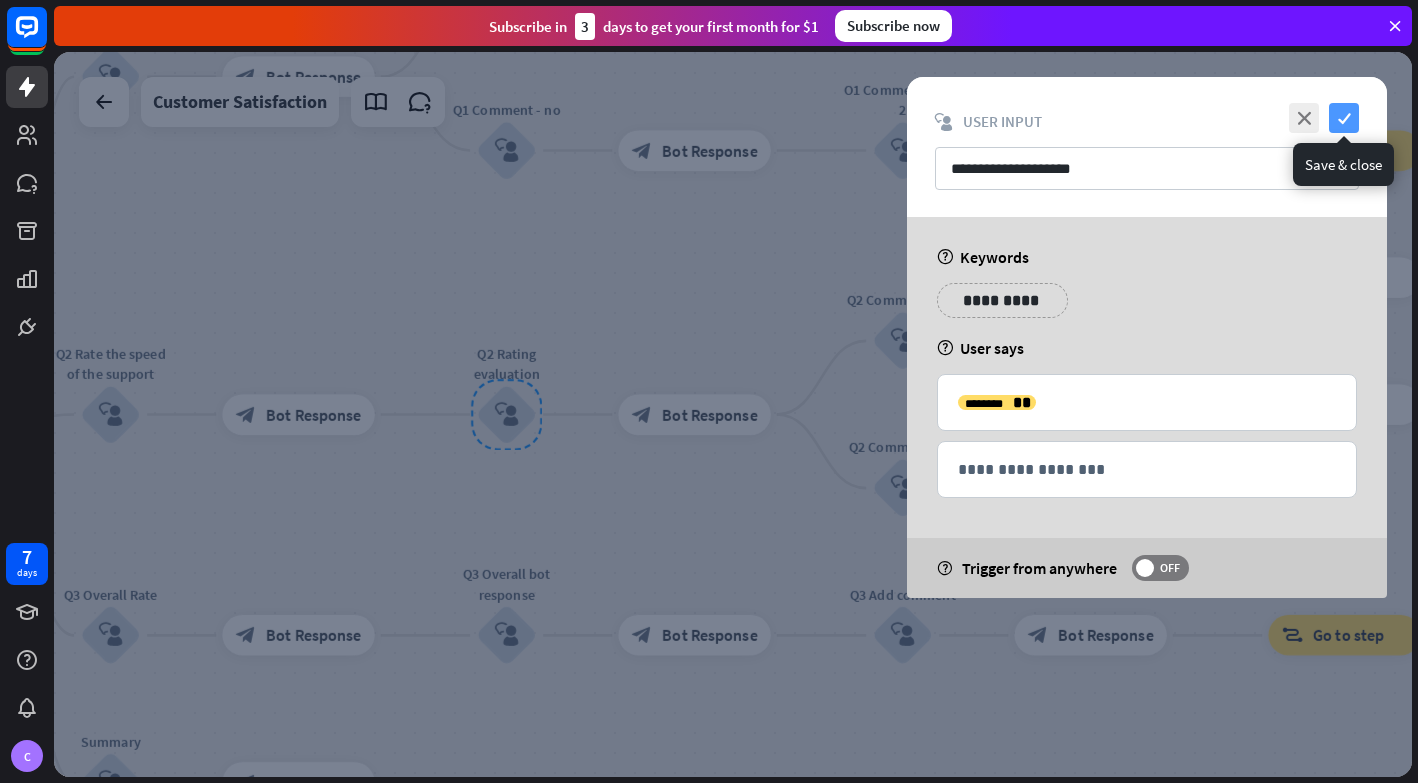 click on "check" at bounding box center (1344, 118) 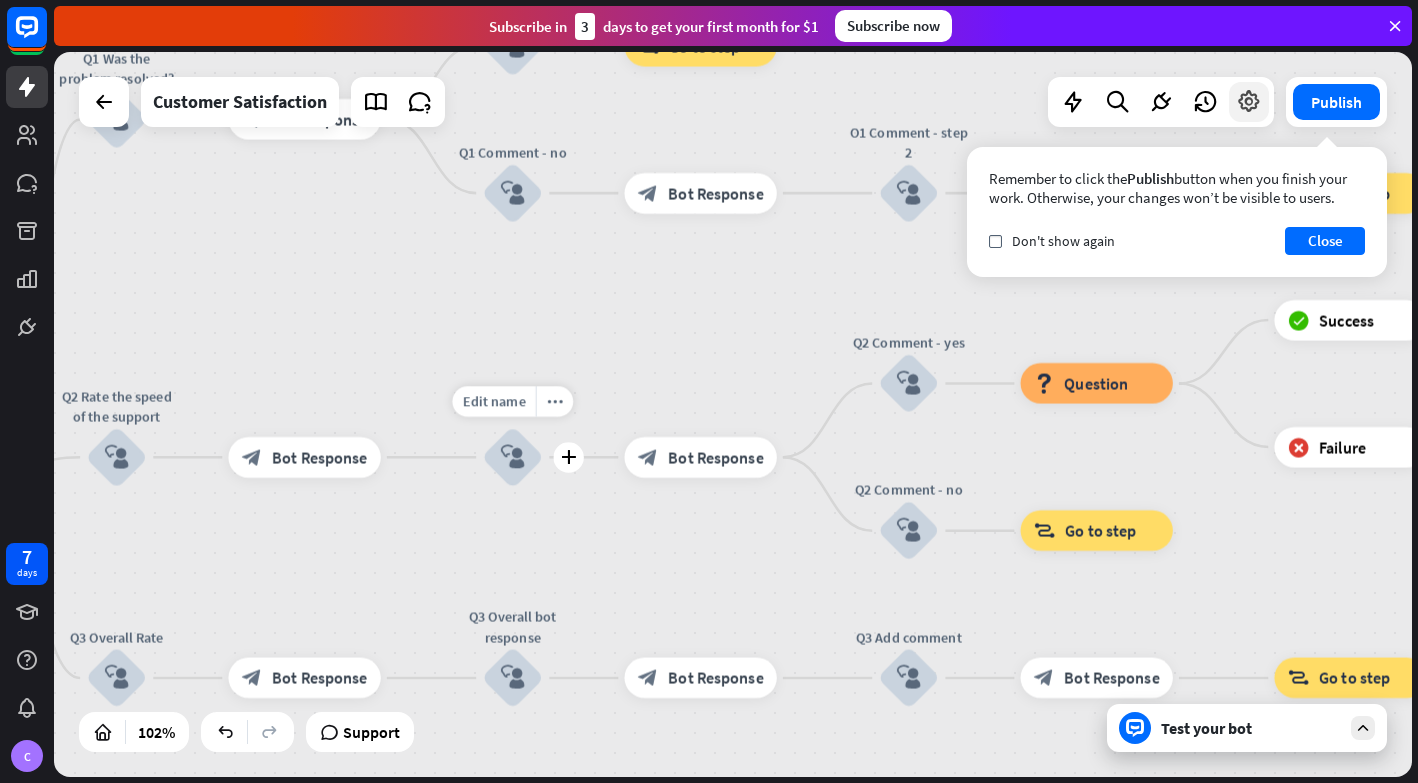 click at bounding box center (1249, 102) 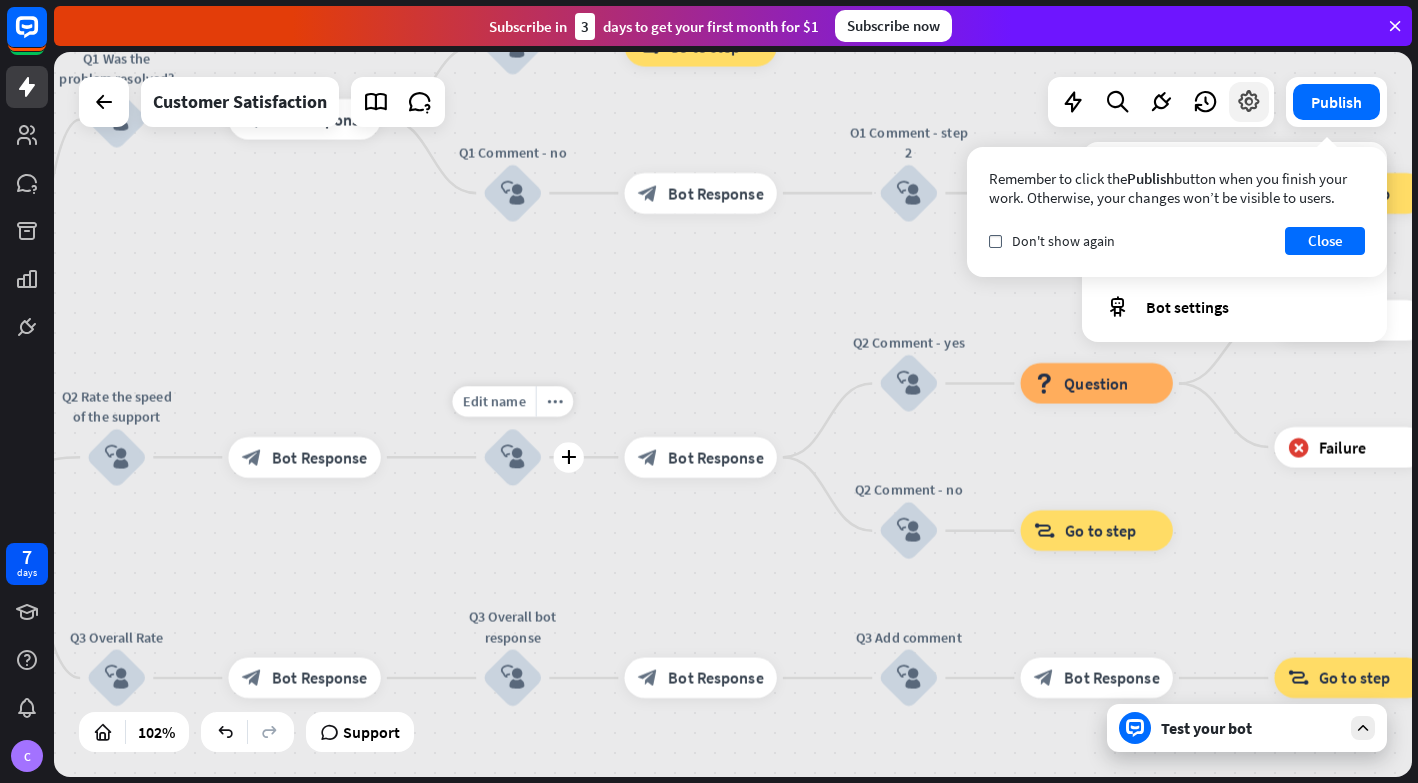 click at bounding box center [1249, 102] 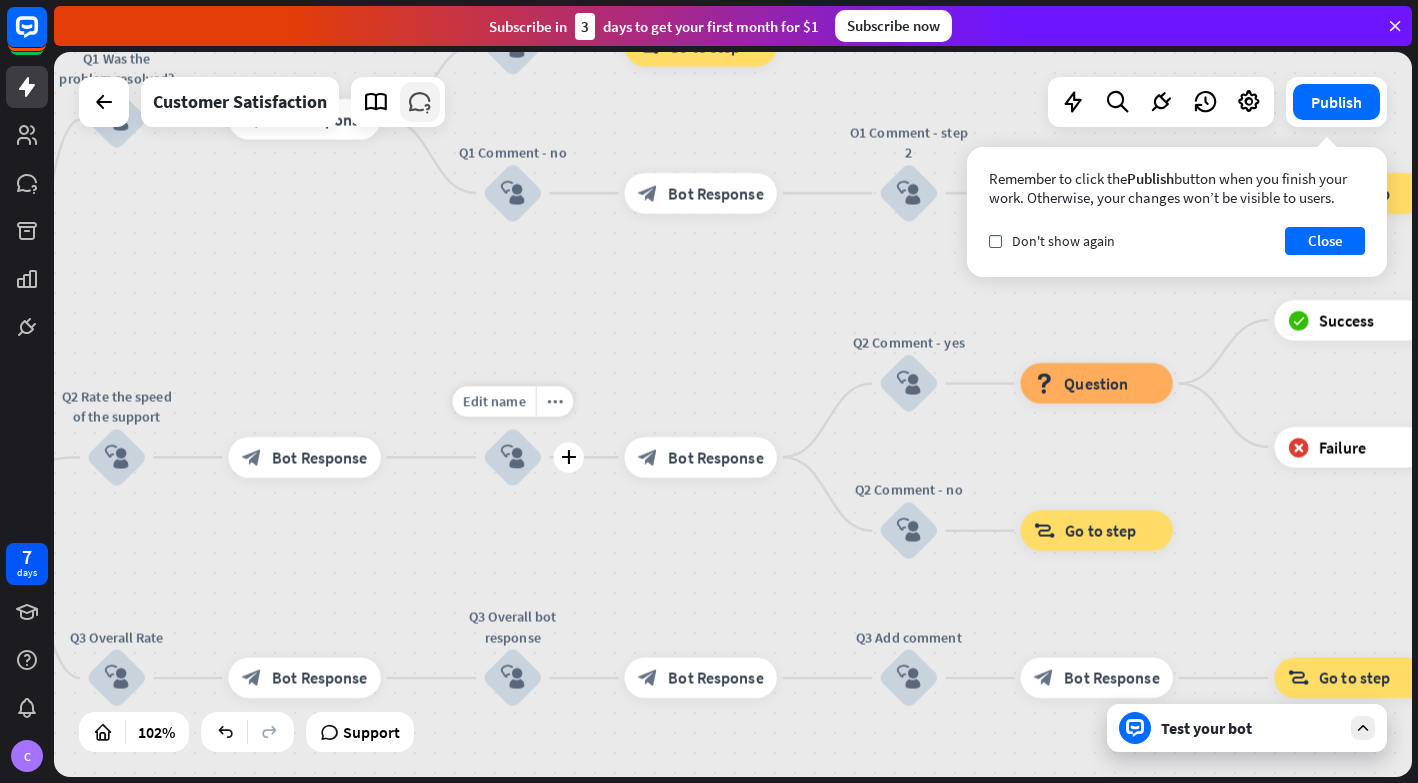 click at bounding box center [420, 102] 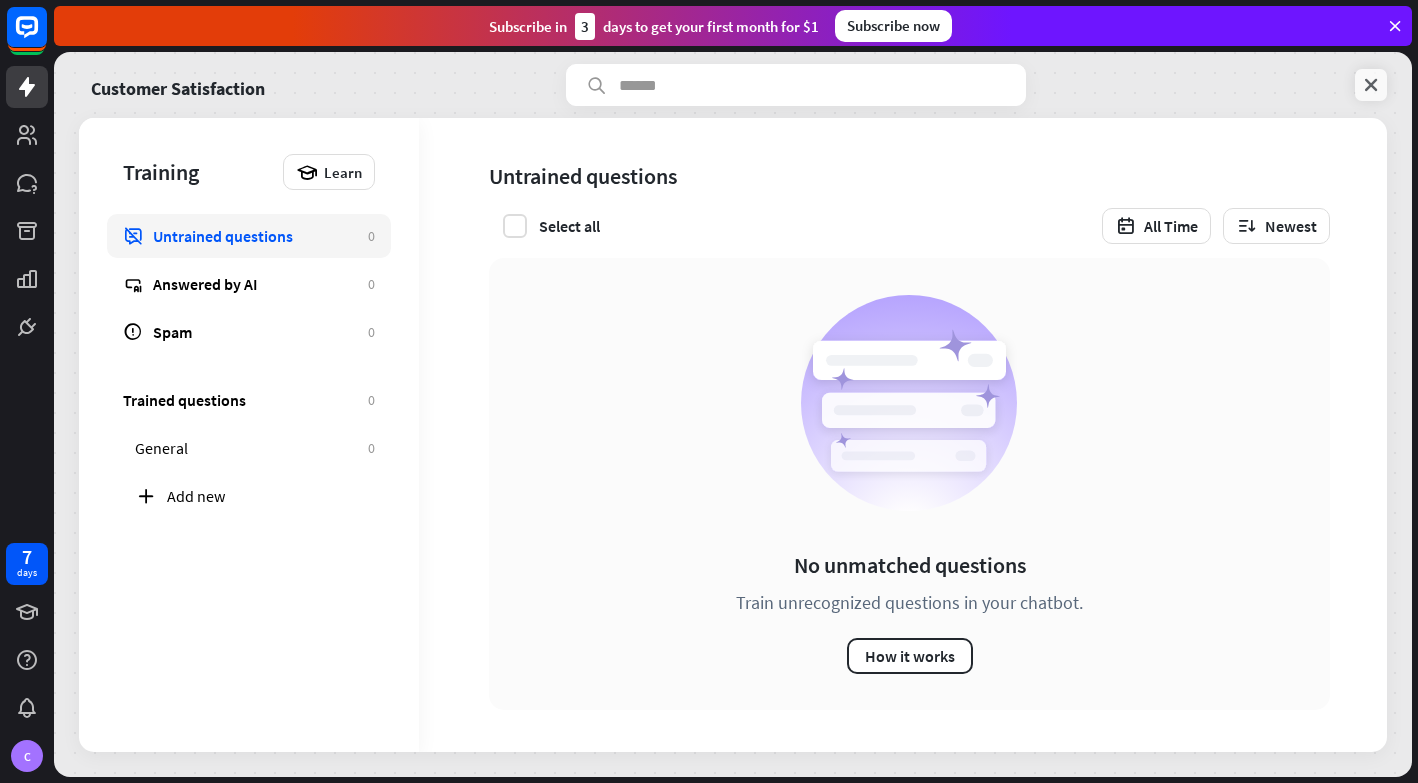 click at bounding box center [1371, 85] 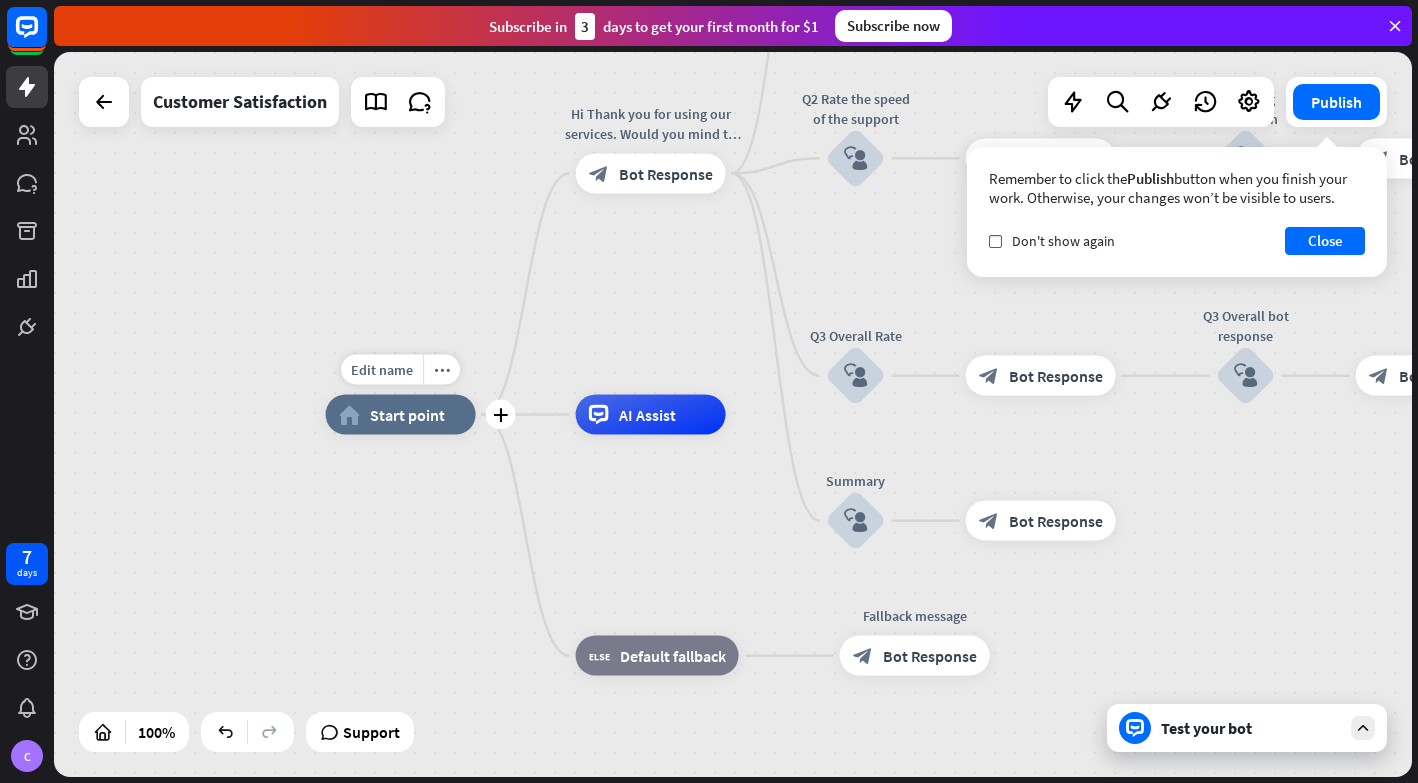 click on "home_2   Start point" at bounding box center [401, 415] 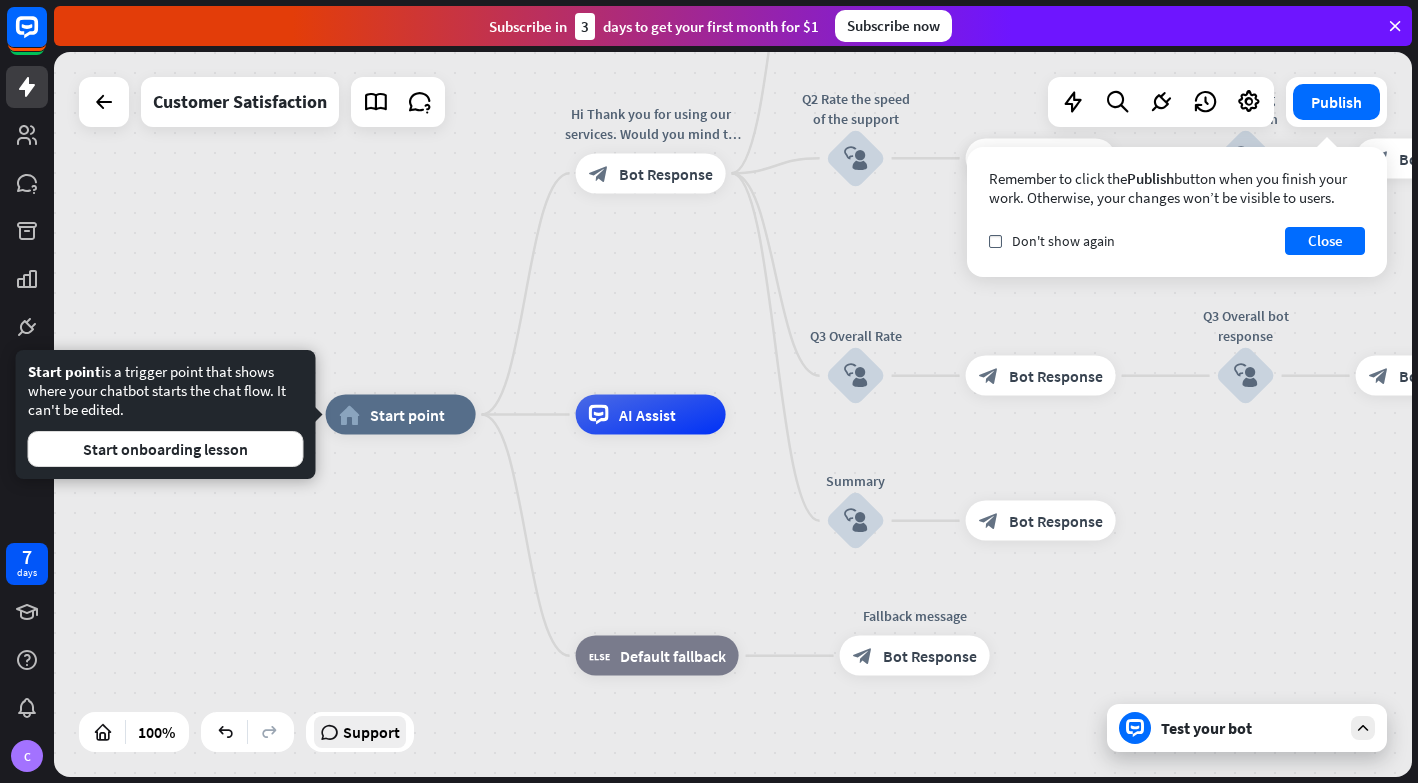 click on "Support" at bounding box center [371, 732] 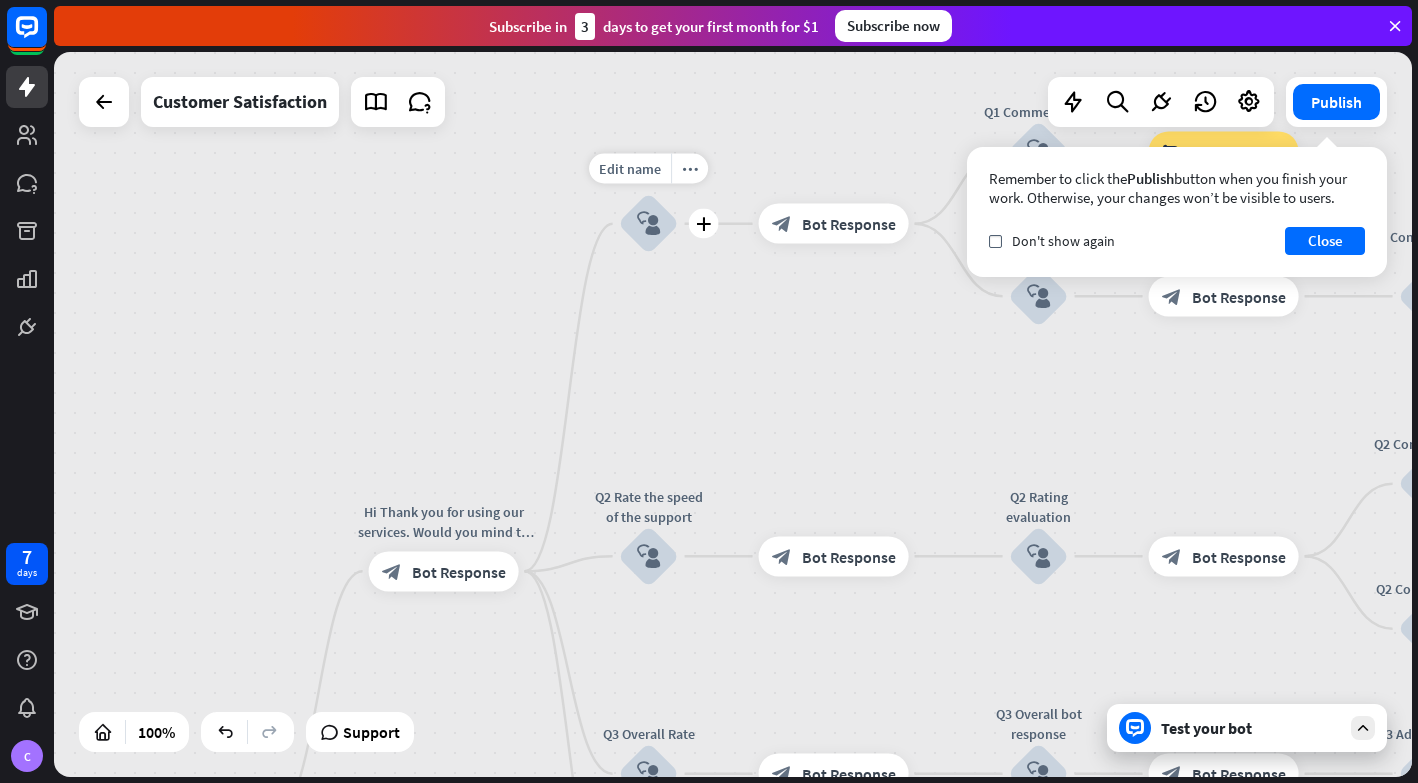 click on "block_user_input" at bounding box center [649, 224] 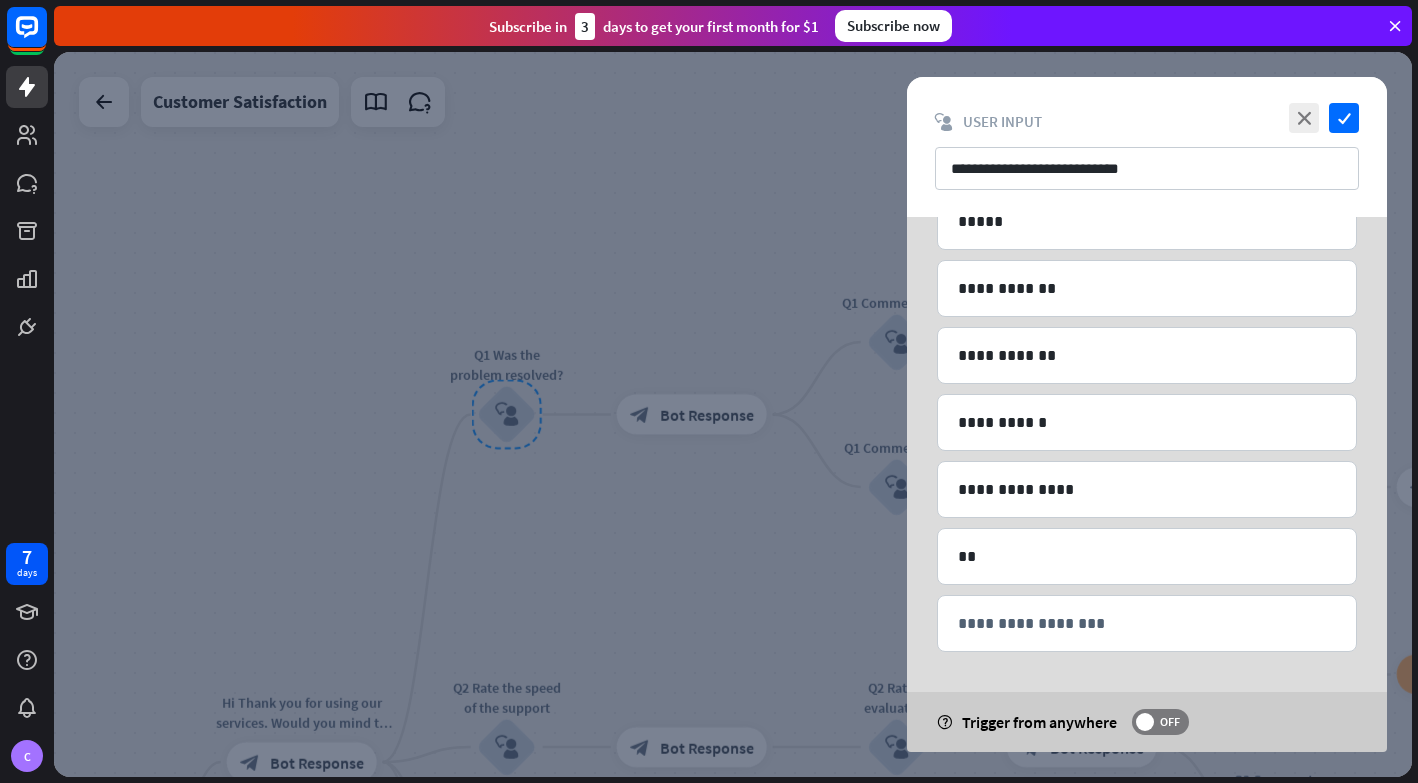 scroll, scrollTop: 516, scrollLeft: 0, axis: vertical 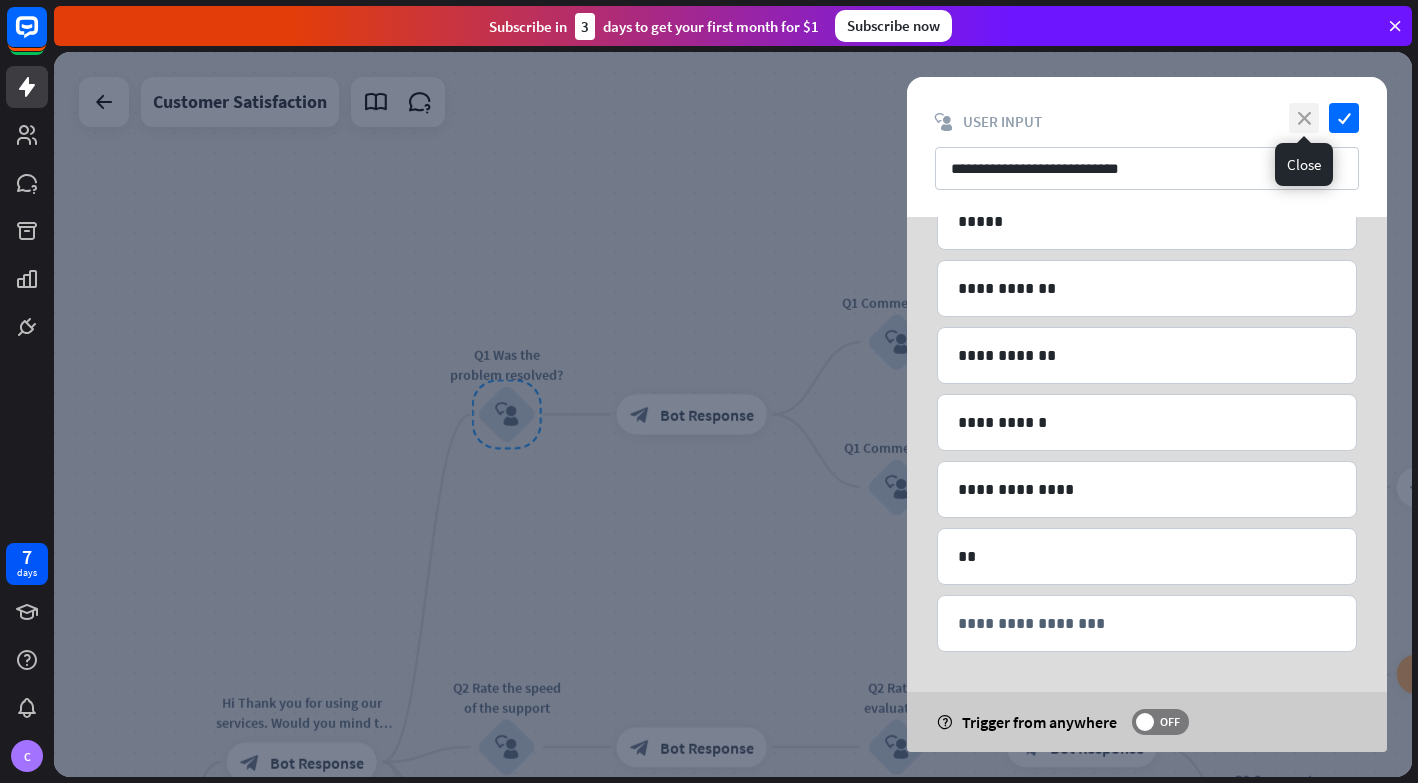 click on "close" at bounding box center (1304, 118) 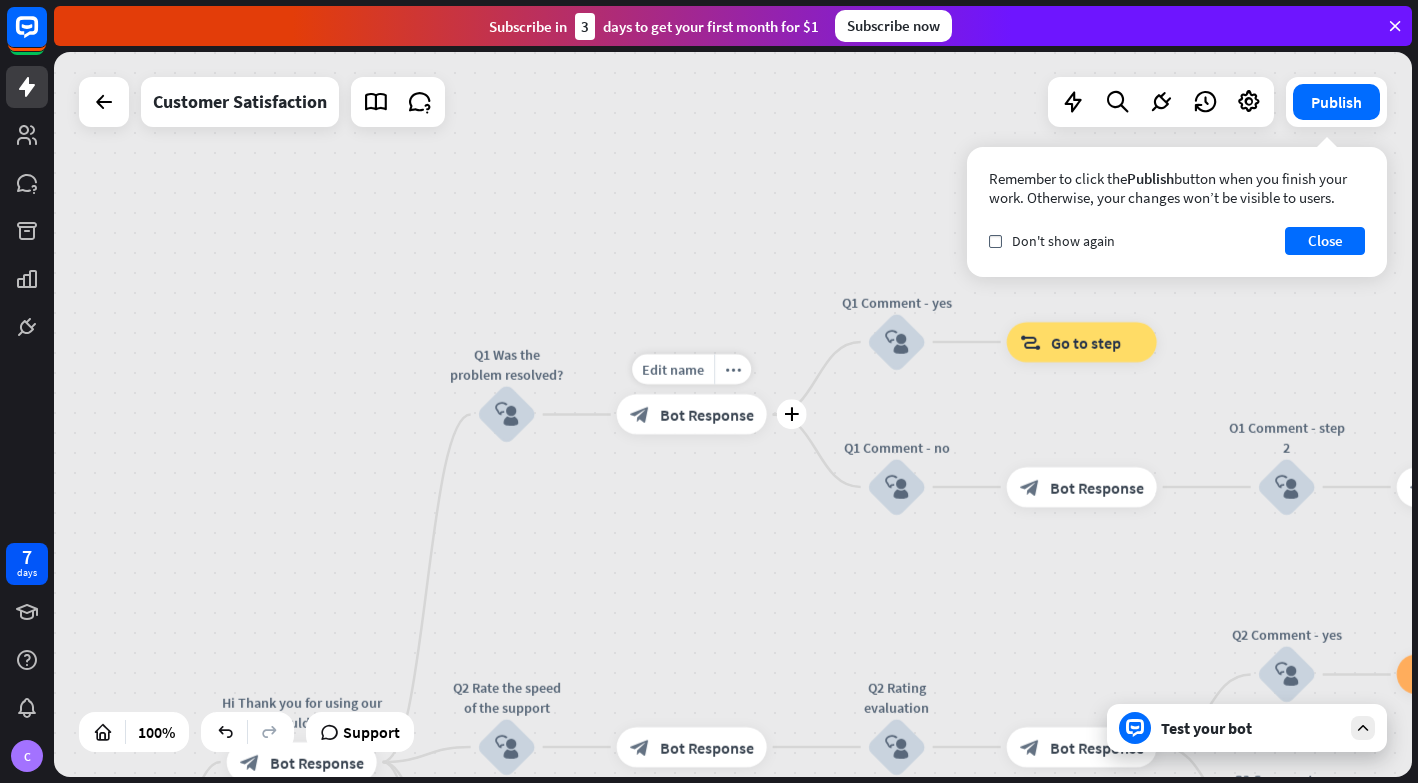 click on "Bot Response" at bounding box center (707, 415) 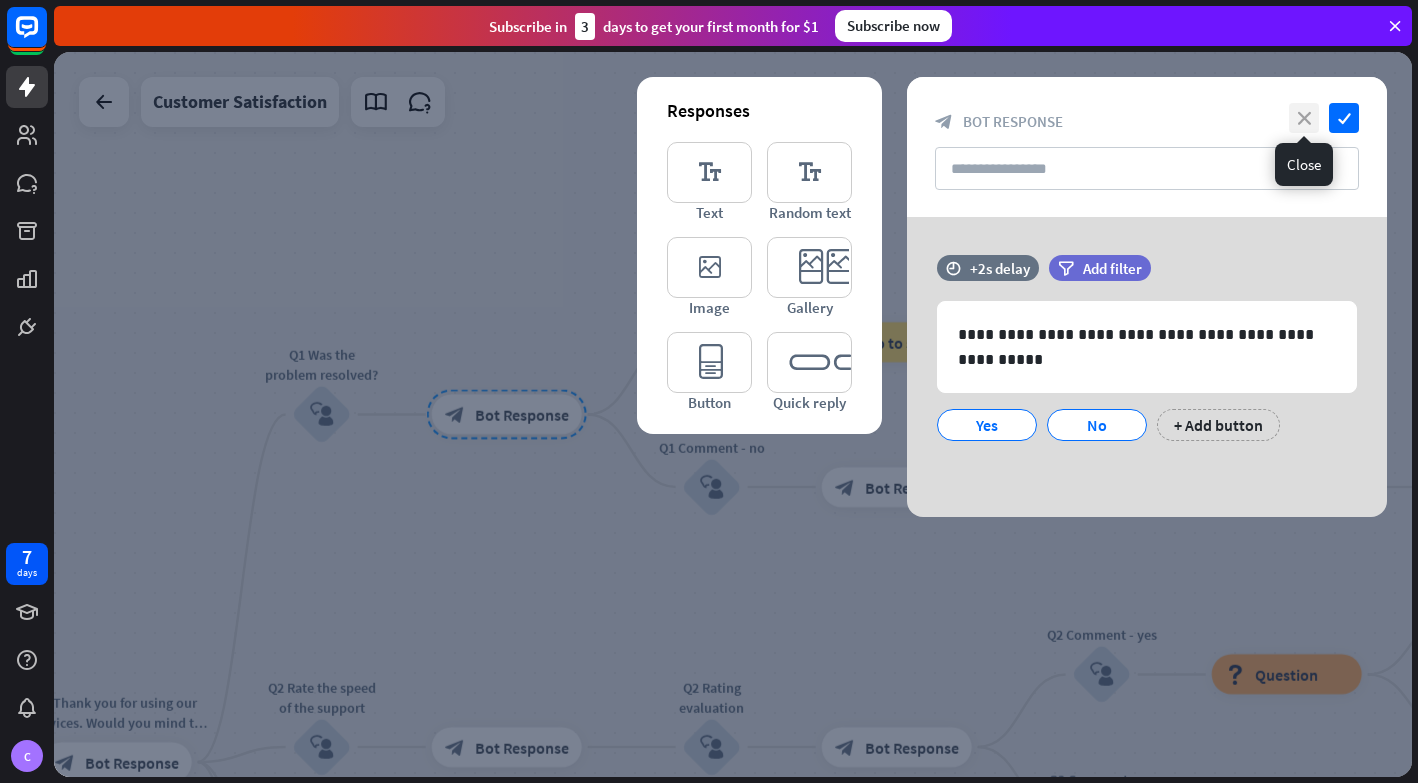 click on "close" at bounding box center (1304, 118) 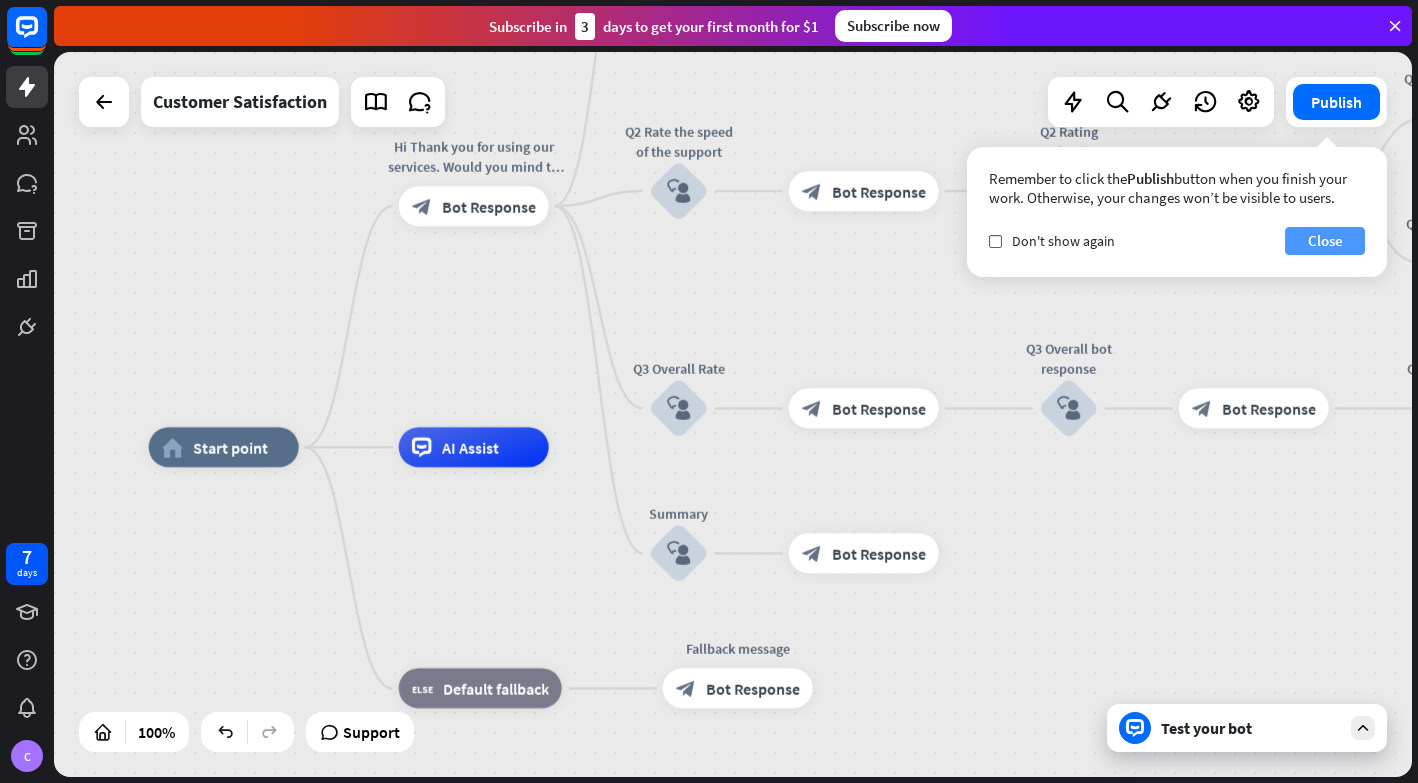 click on "Close" at bounding box center (1325, 241) 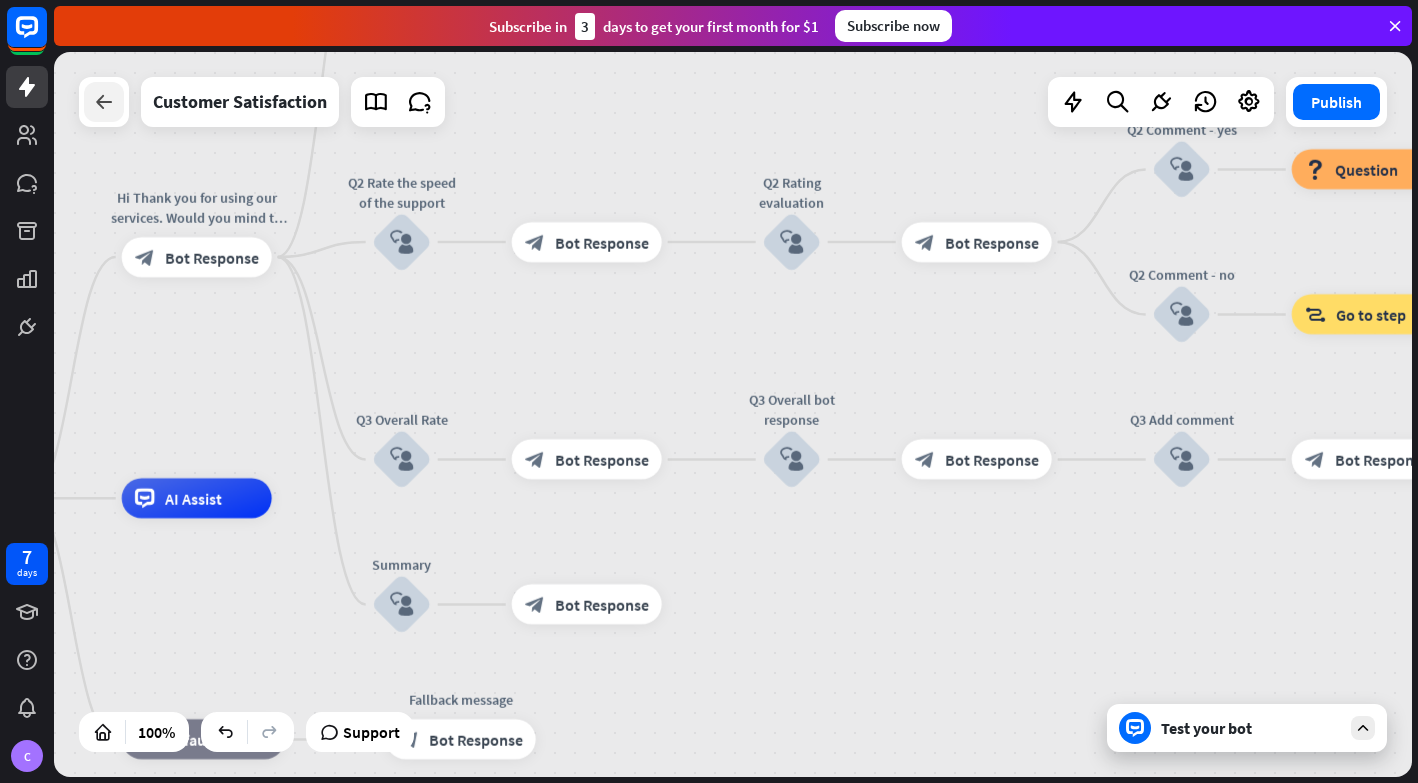 click at bounding box center [104, 102] 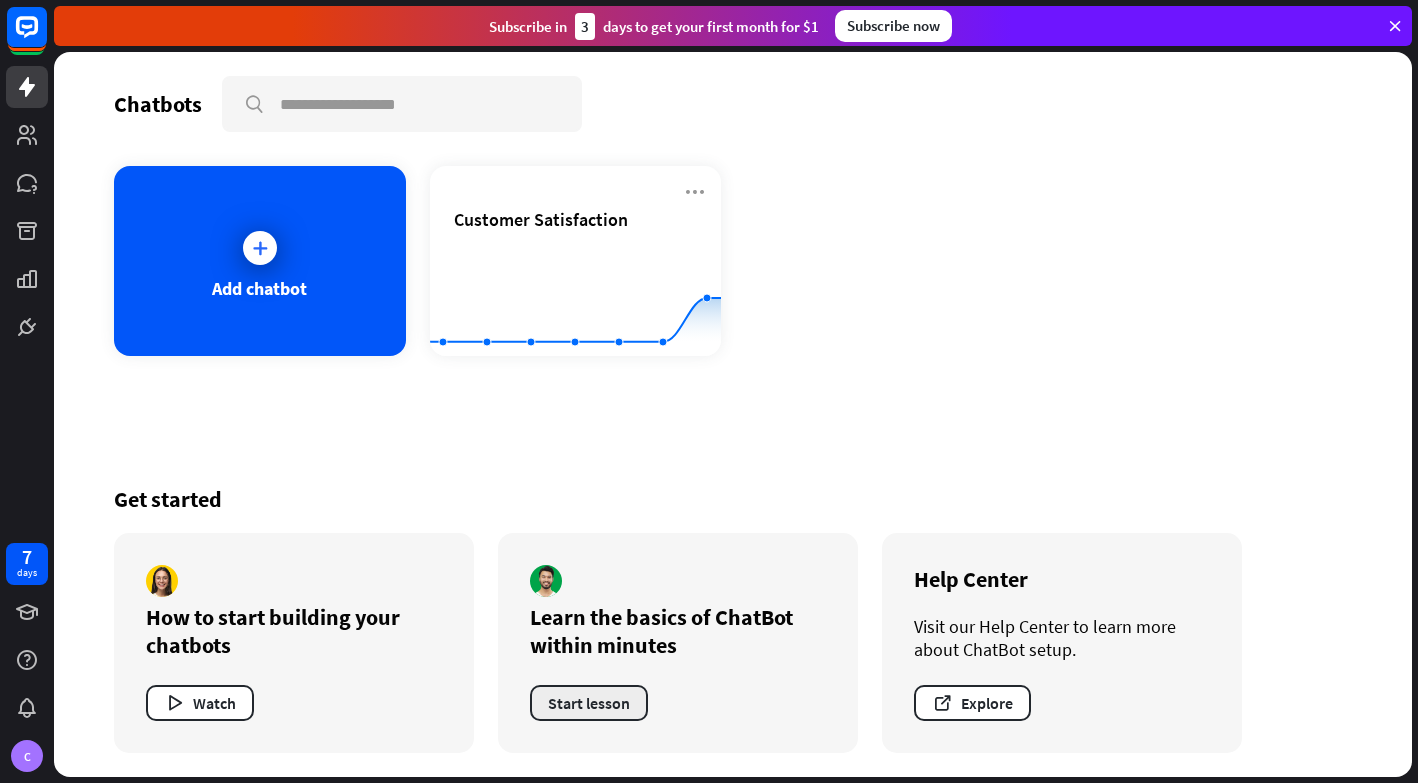 click on "Start lesson" at bounding box center [589, 703] 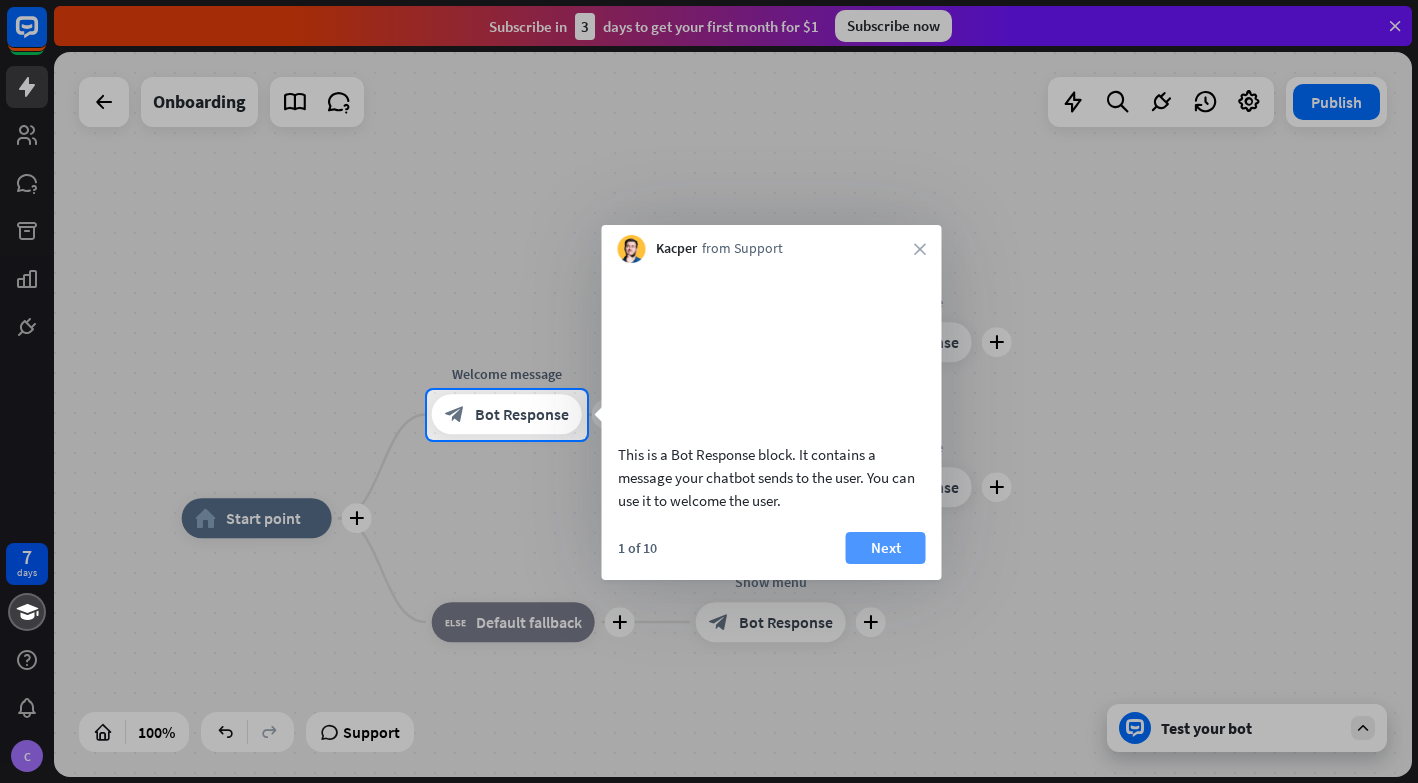click on "Next" at bounding box center (886, 548) 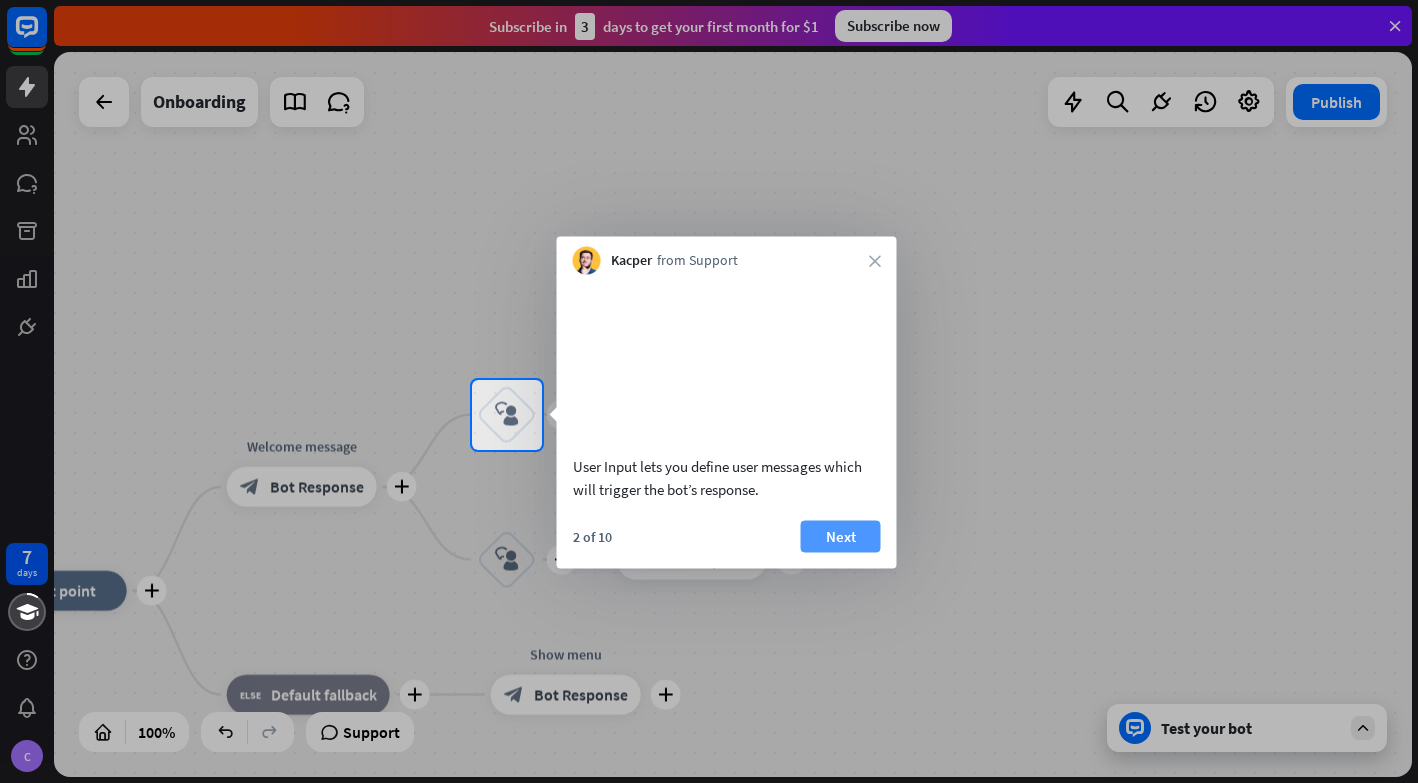 click on "Next" at bounding box center (841, 536) 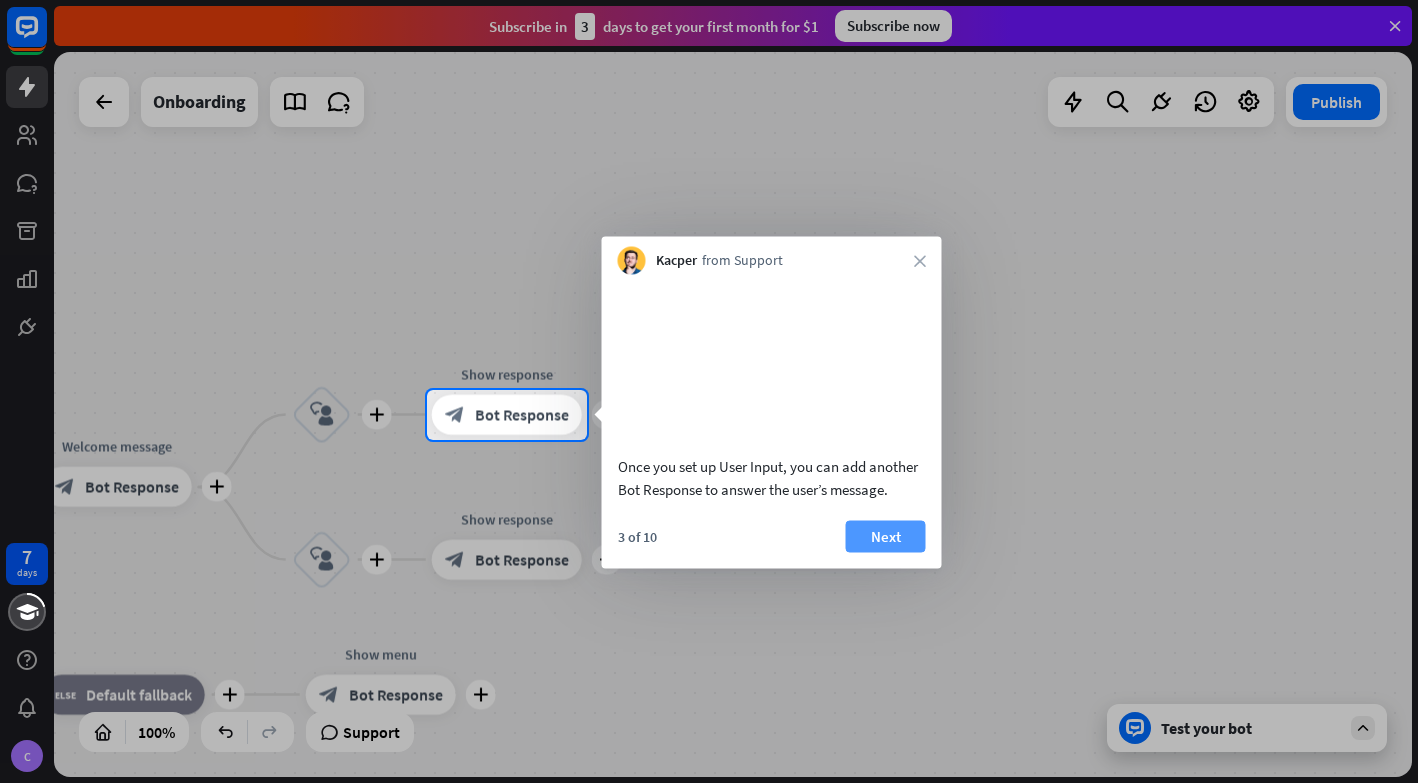 click on "Next" at bounding box center (886, 536) 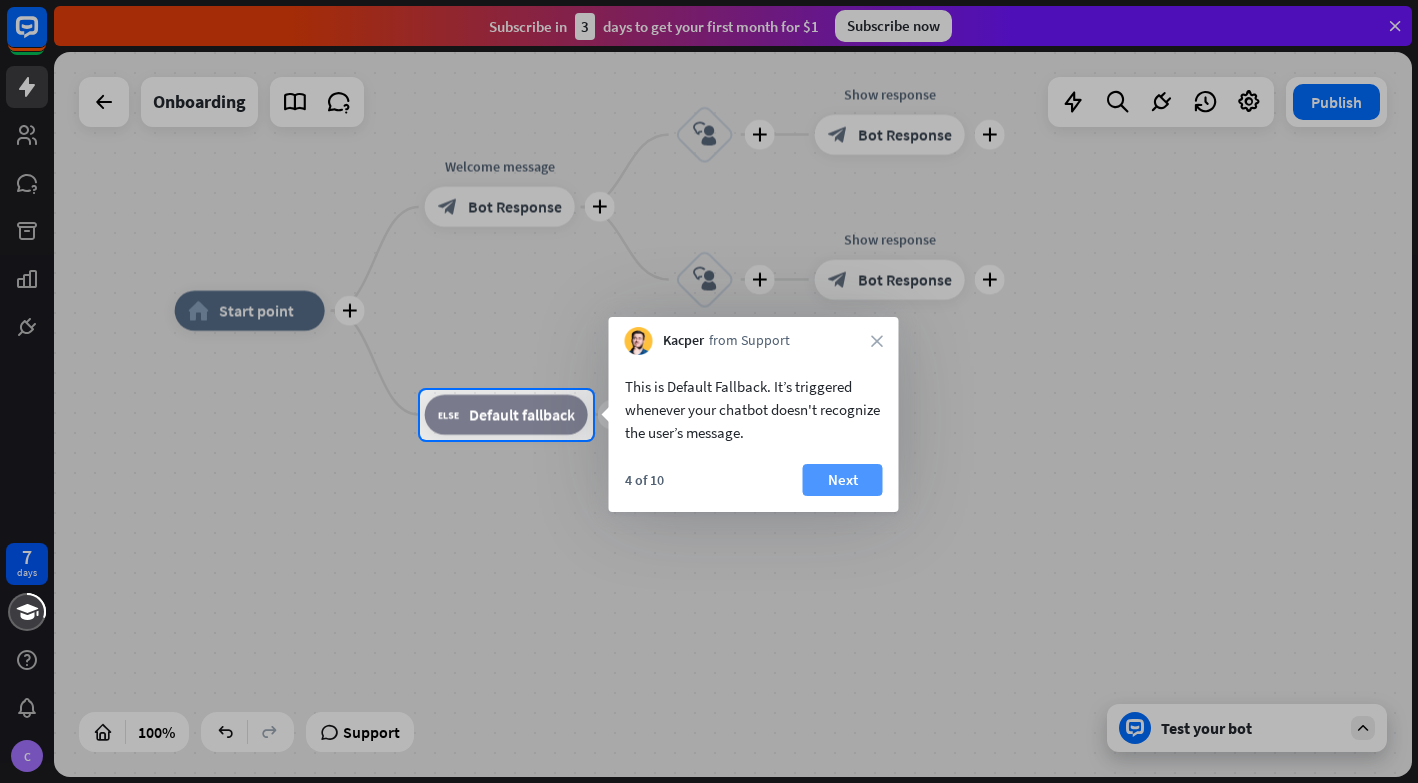 click on "Next" at bounding box center [843, 480] 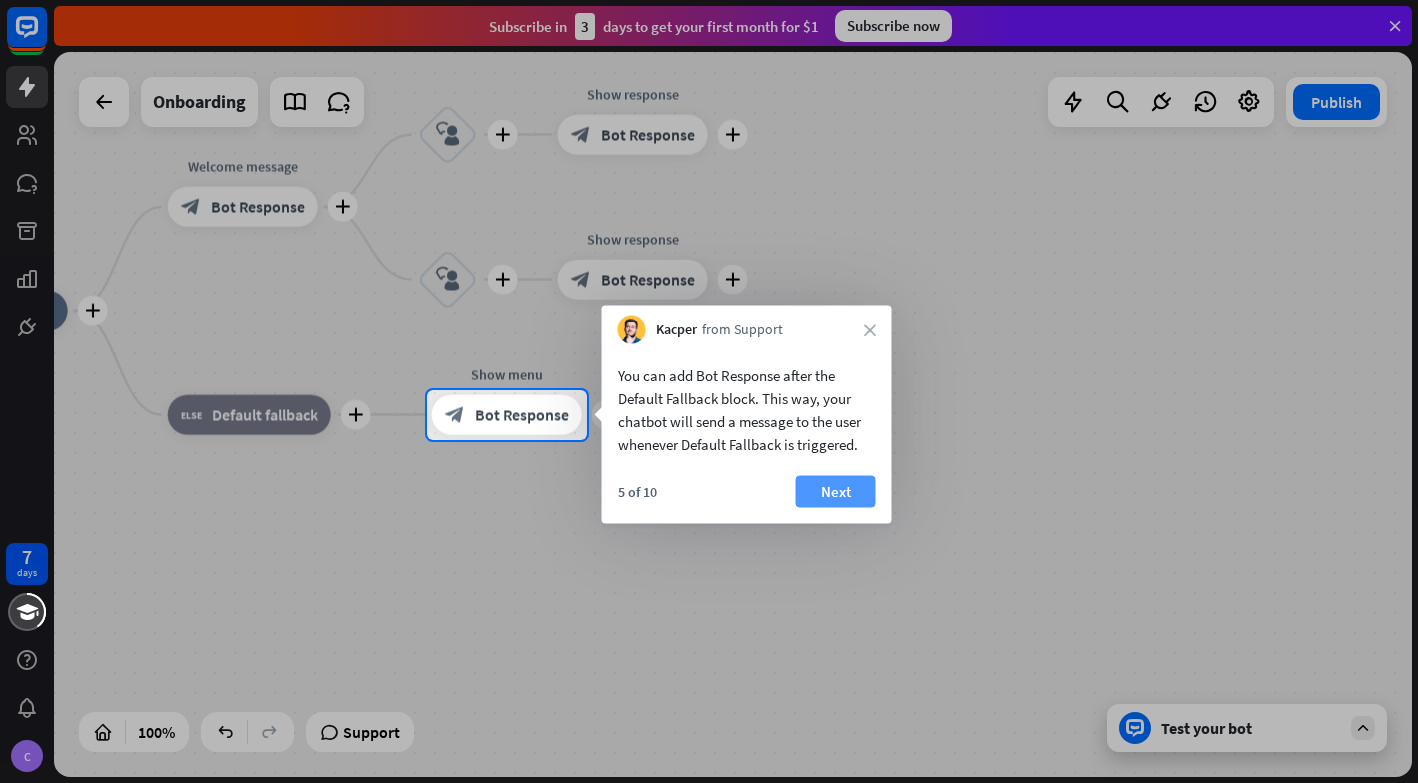 click on "Next" at bounding box center [836, 492] 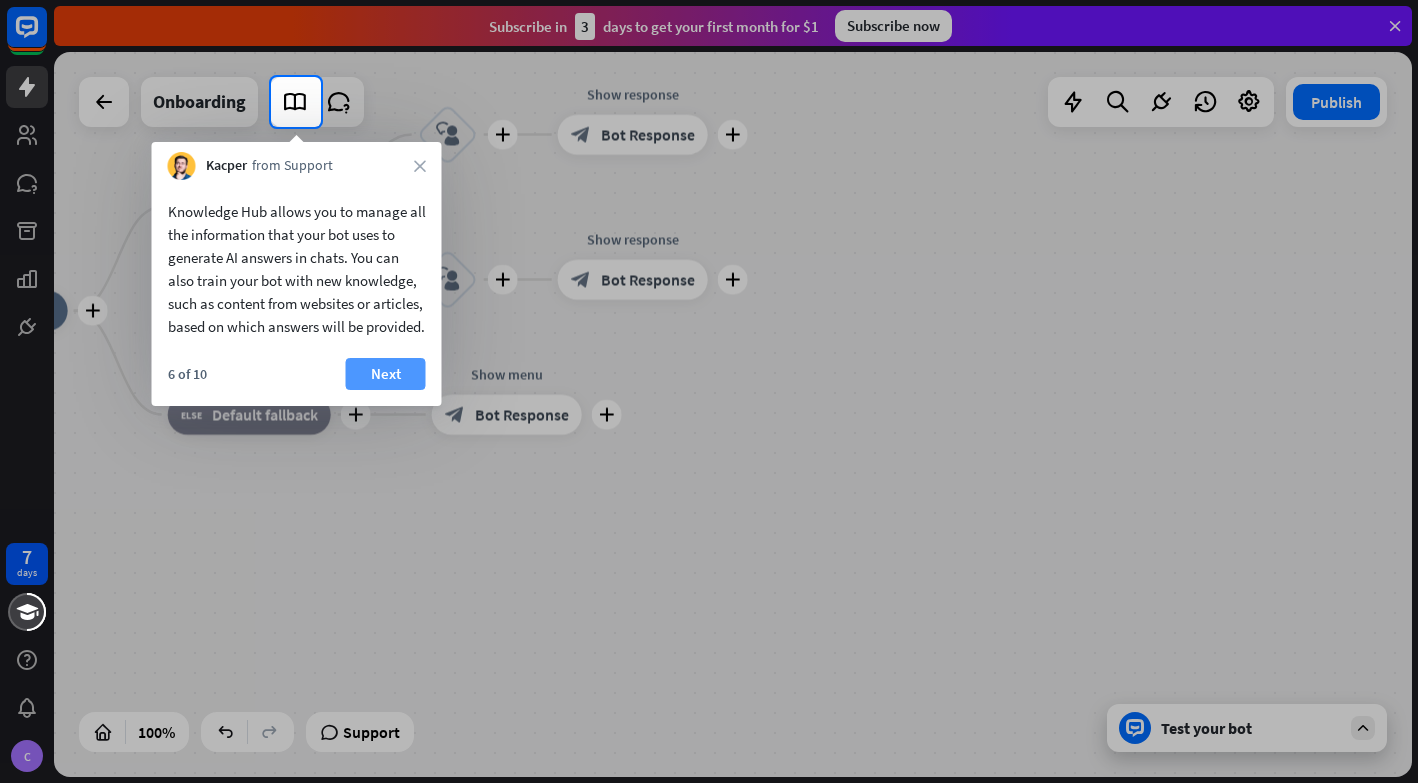 click on "Next" at bounding box center [386, 374] 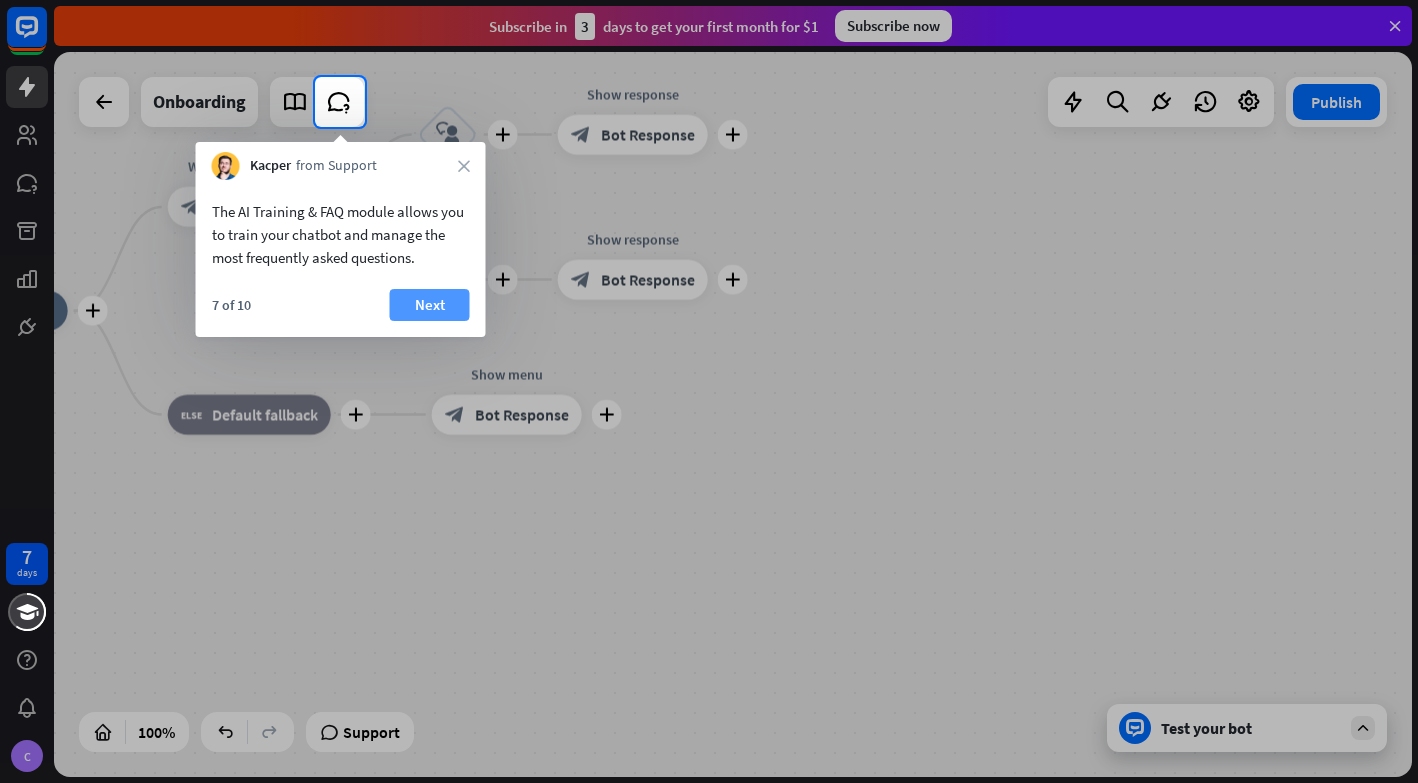 click on "Next" at bounding box center (430, 305) 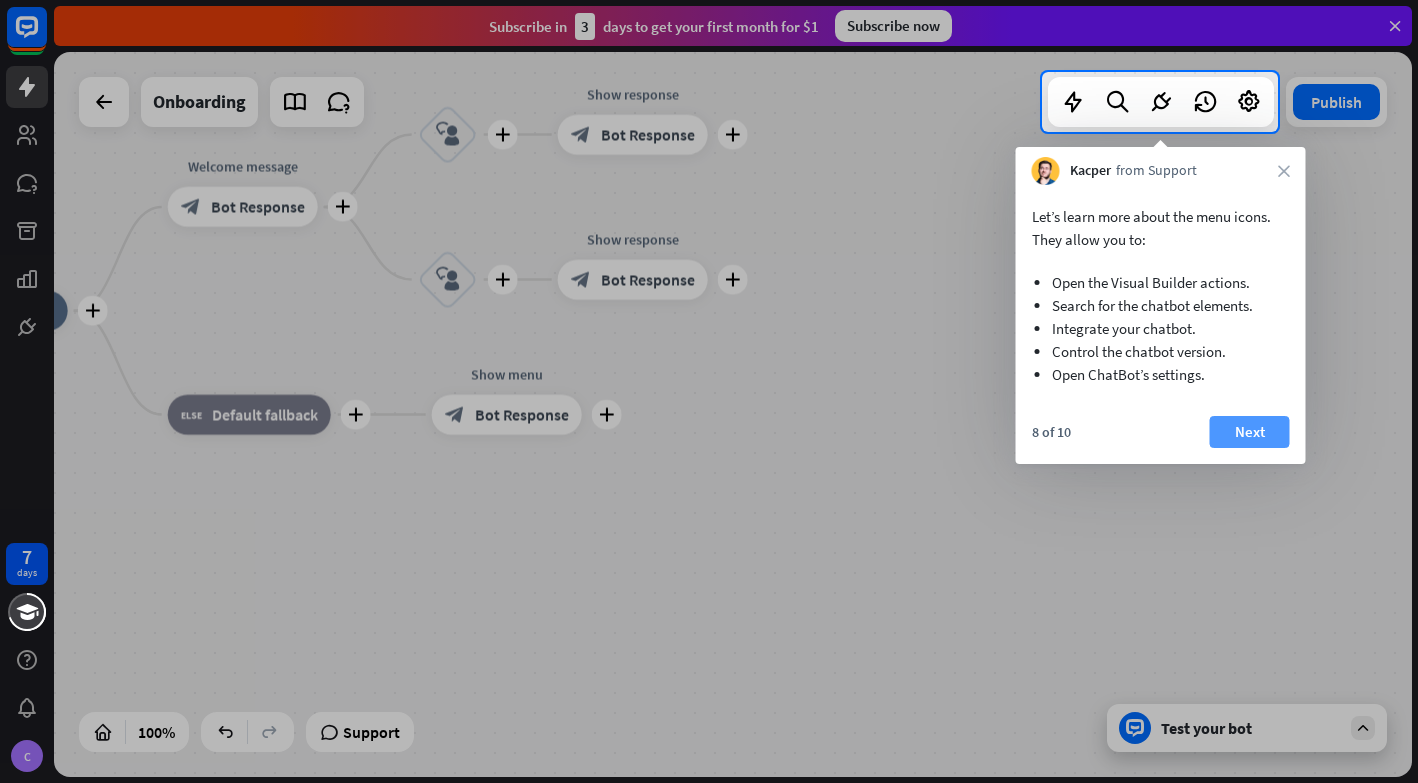 click on "Next" at bounding box center [1250, 432] 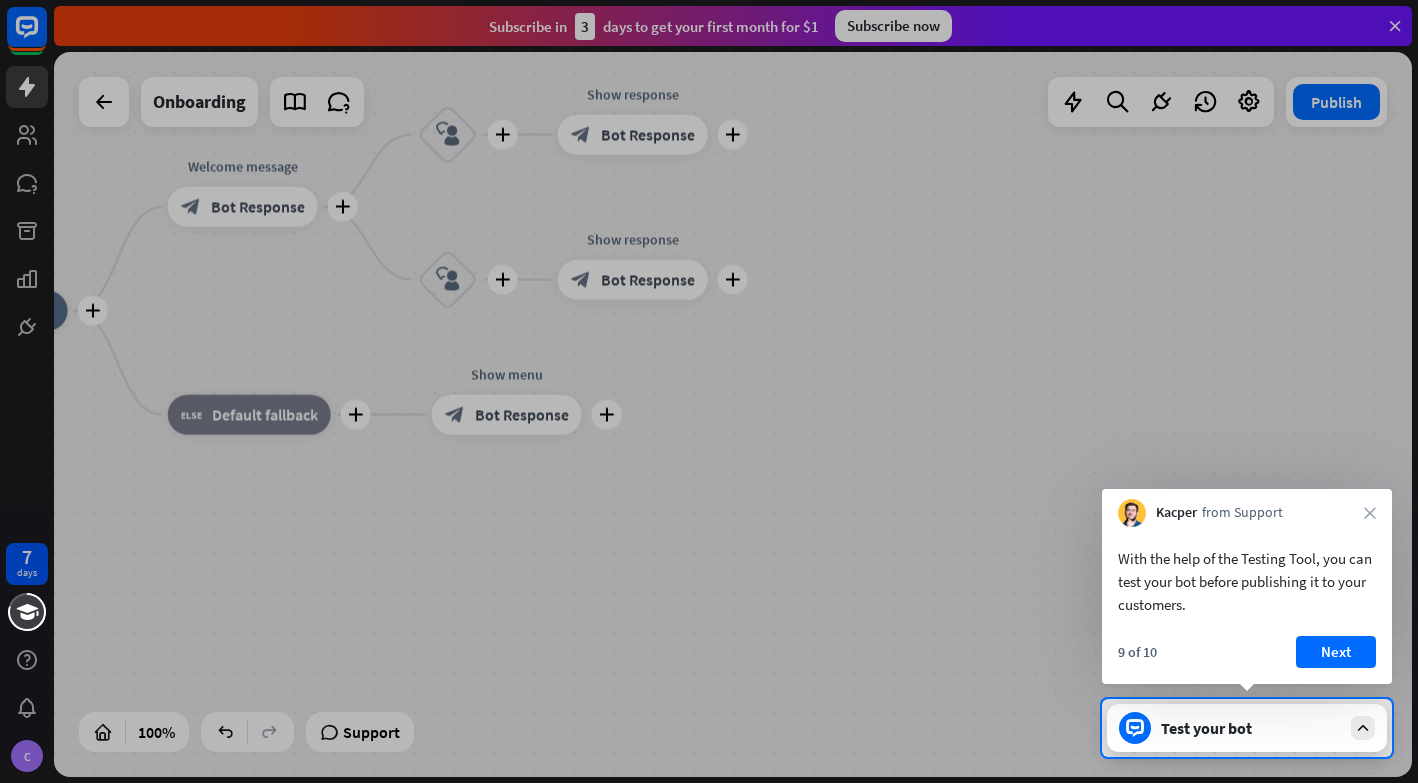 click at bounding box center [709, 349] 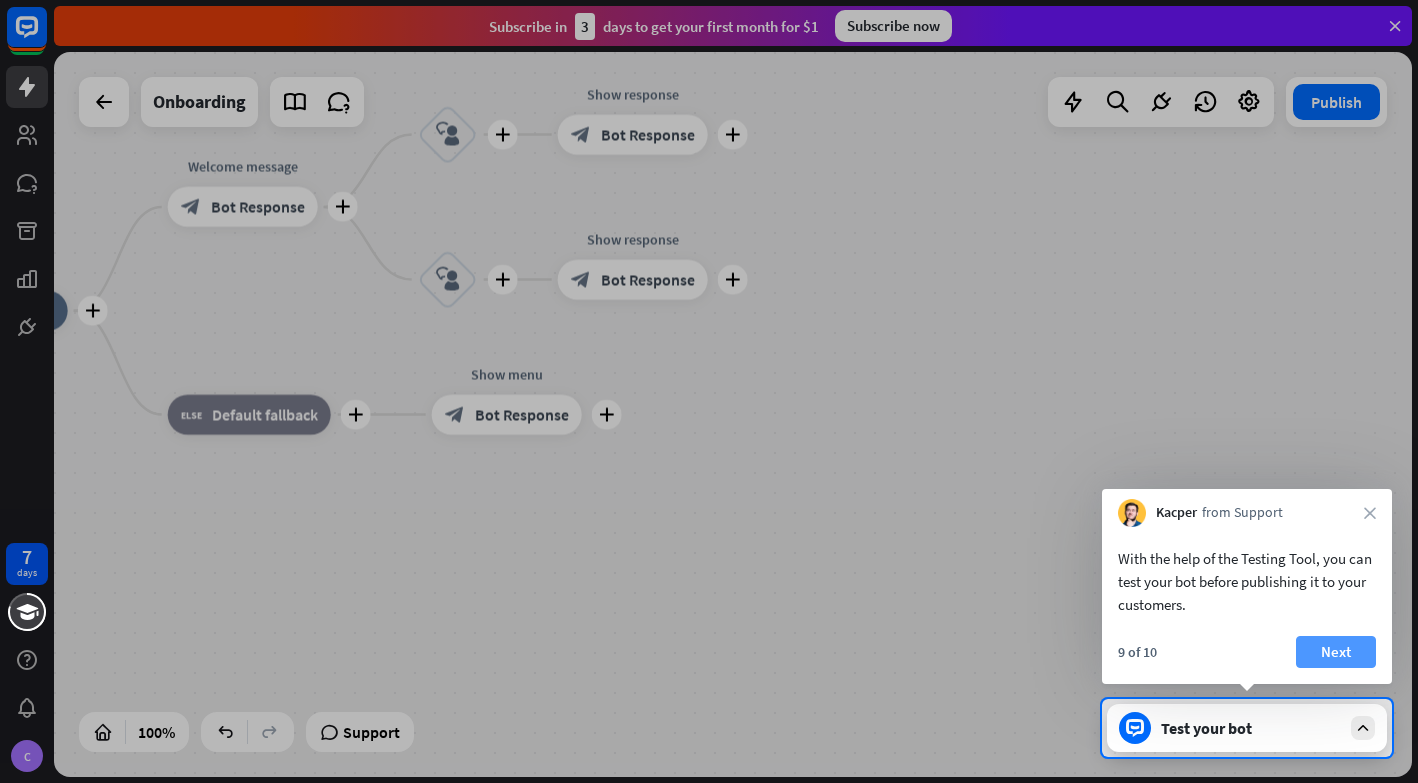 click on "Next" at bounding box center [1336, 652] 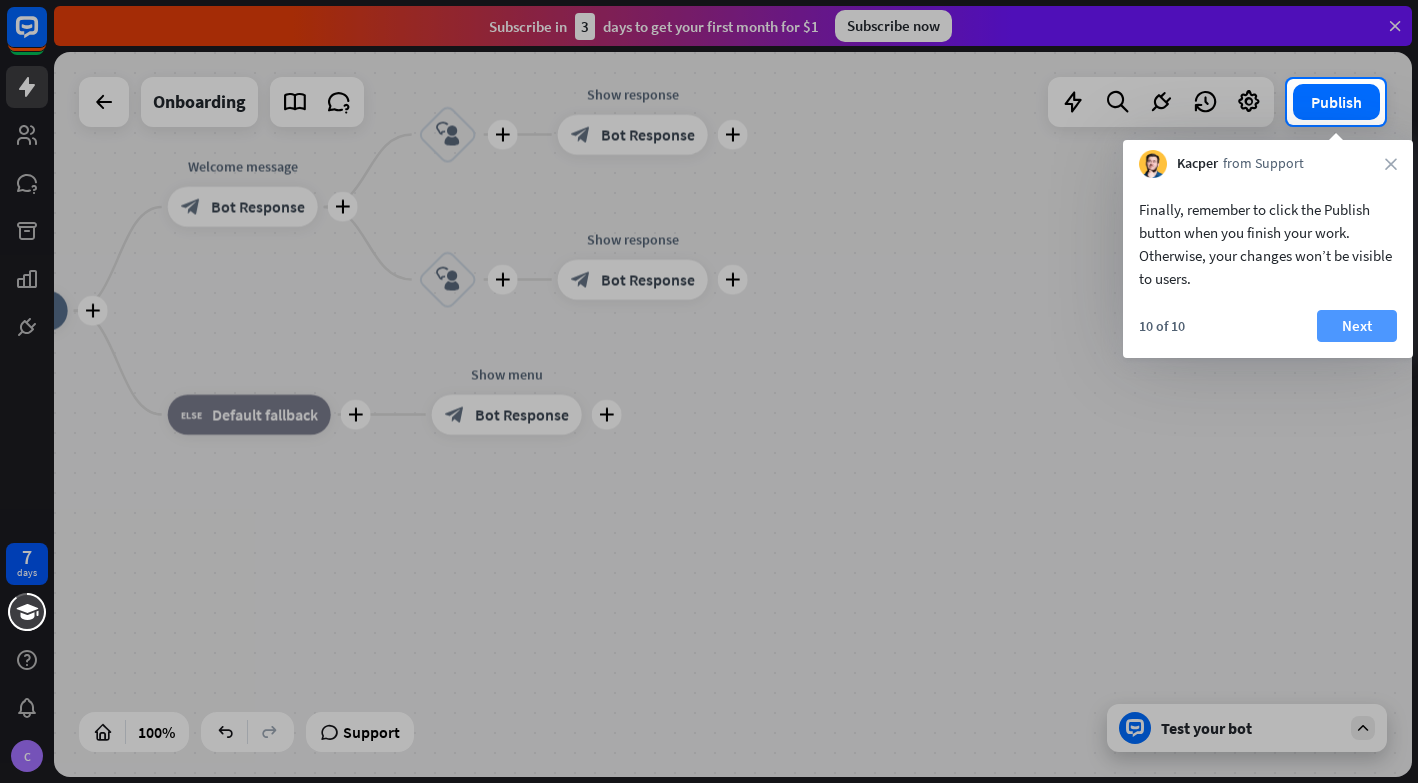 click on "Next" at bounding box center [1357, 326] 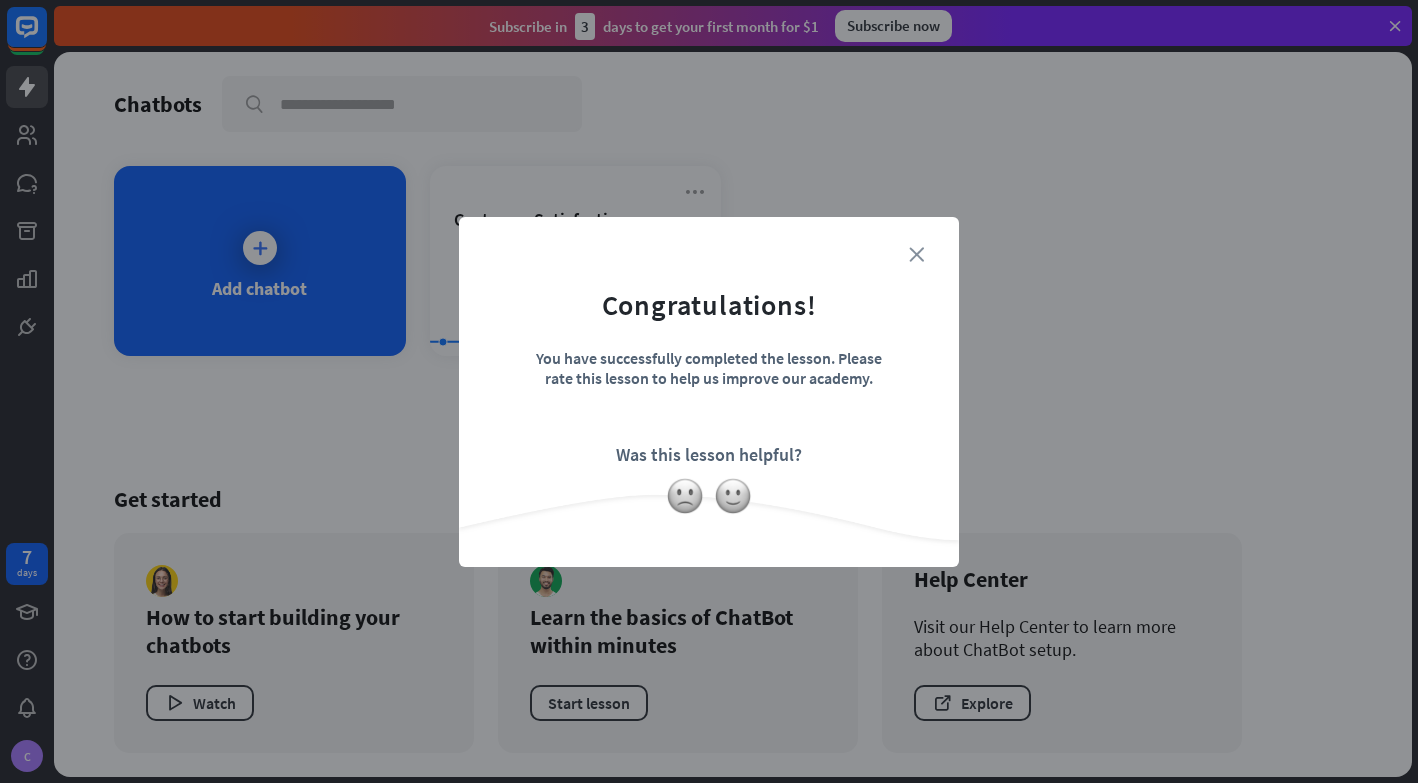 click on "close" at bounding box center [916, 254] 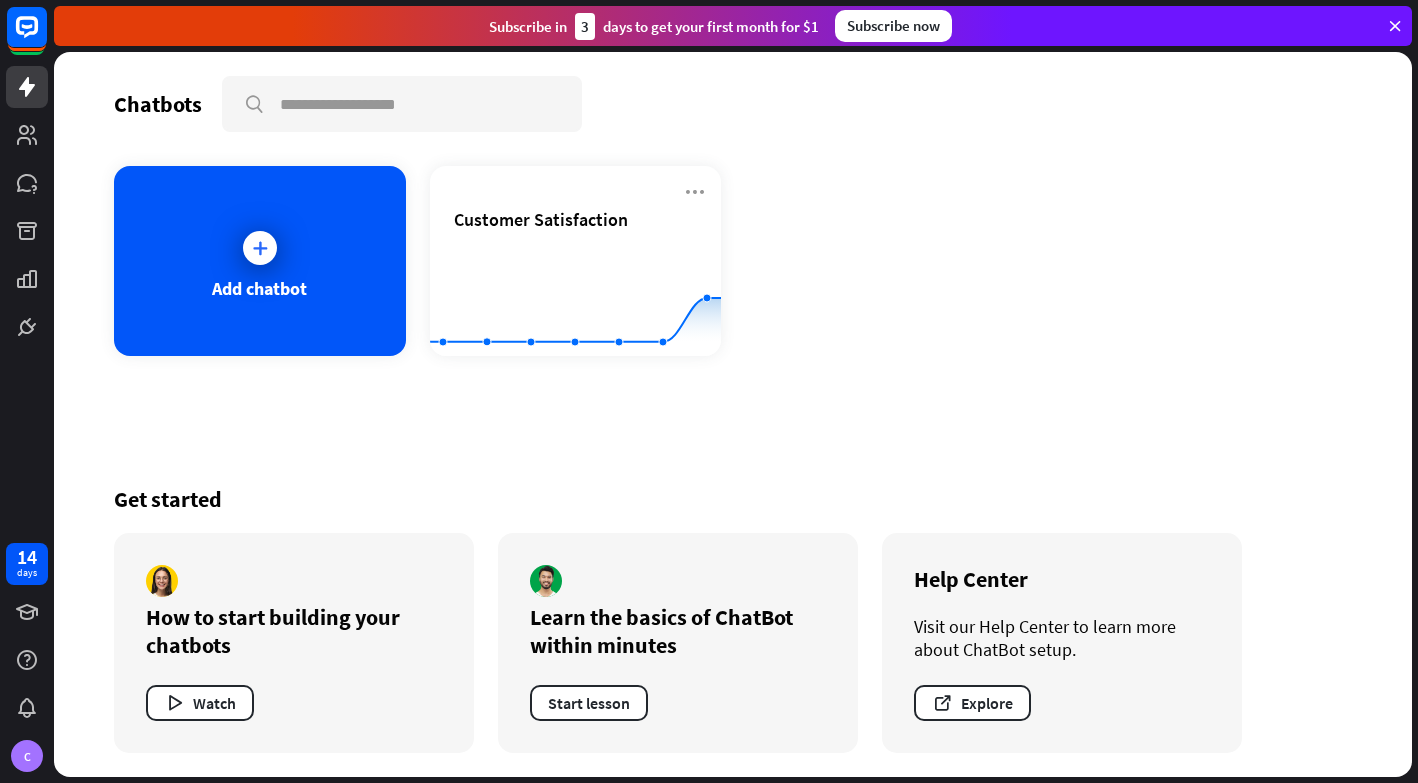 click on "Chatbots" at bounding box center (158, 104) 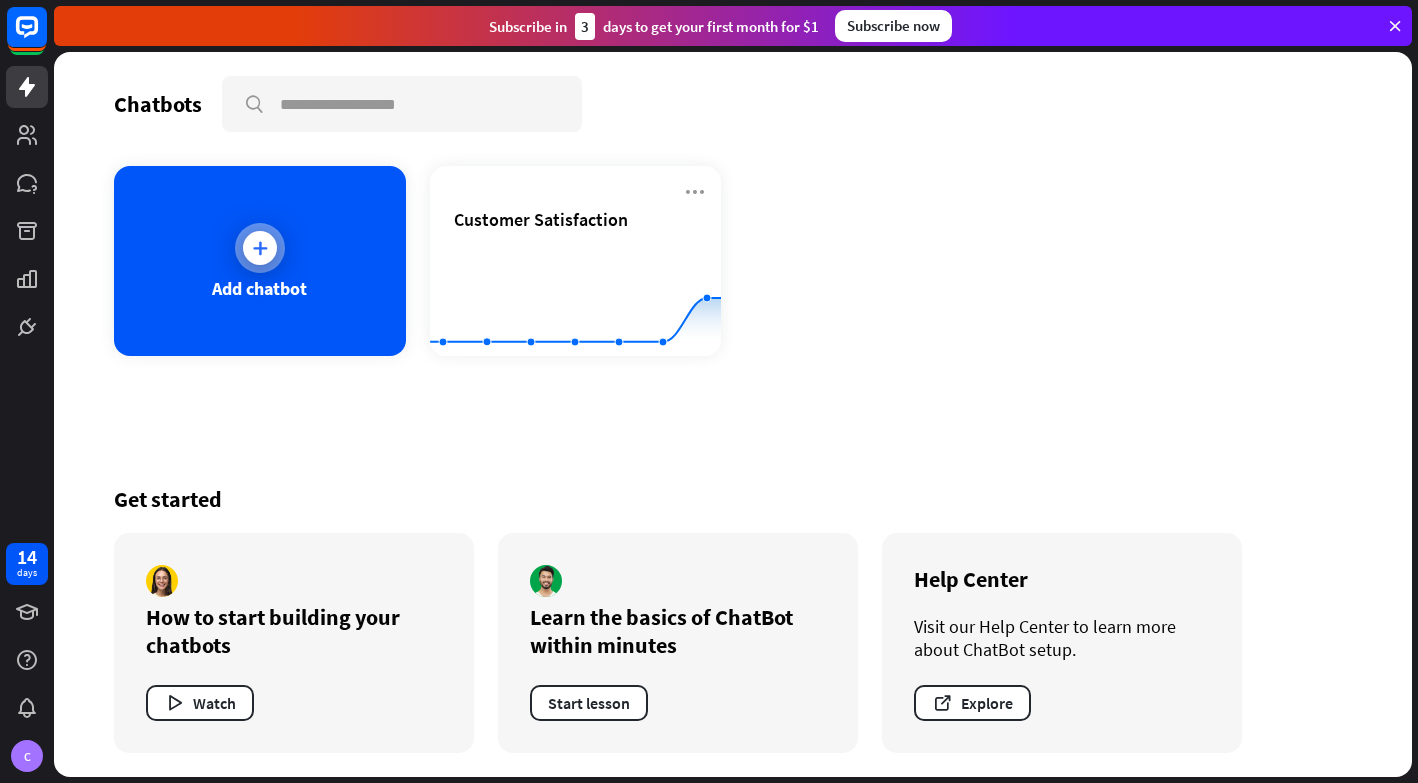 click at bounding box center [260, 248] 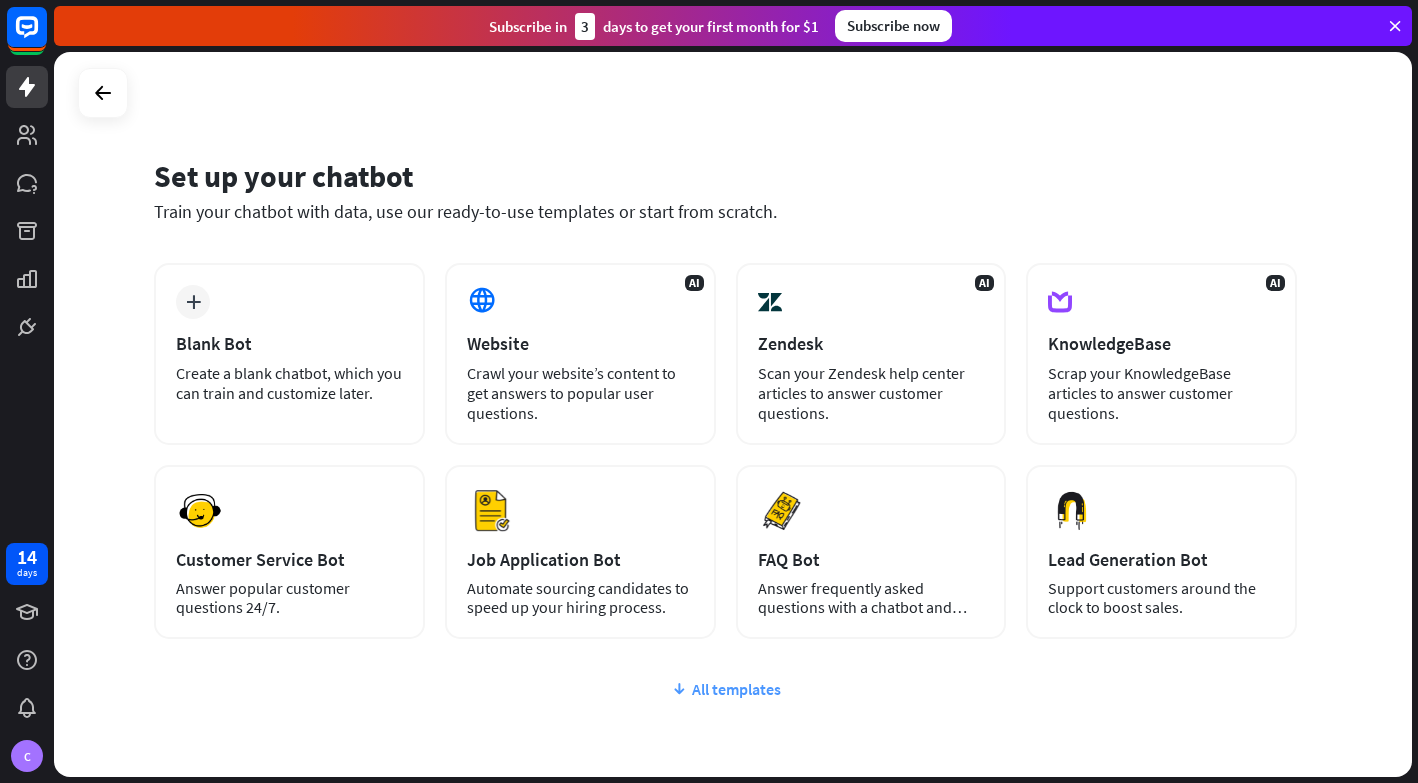 click on "All templates" at bounding box center (725, 689) 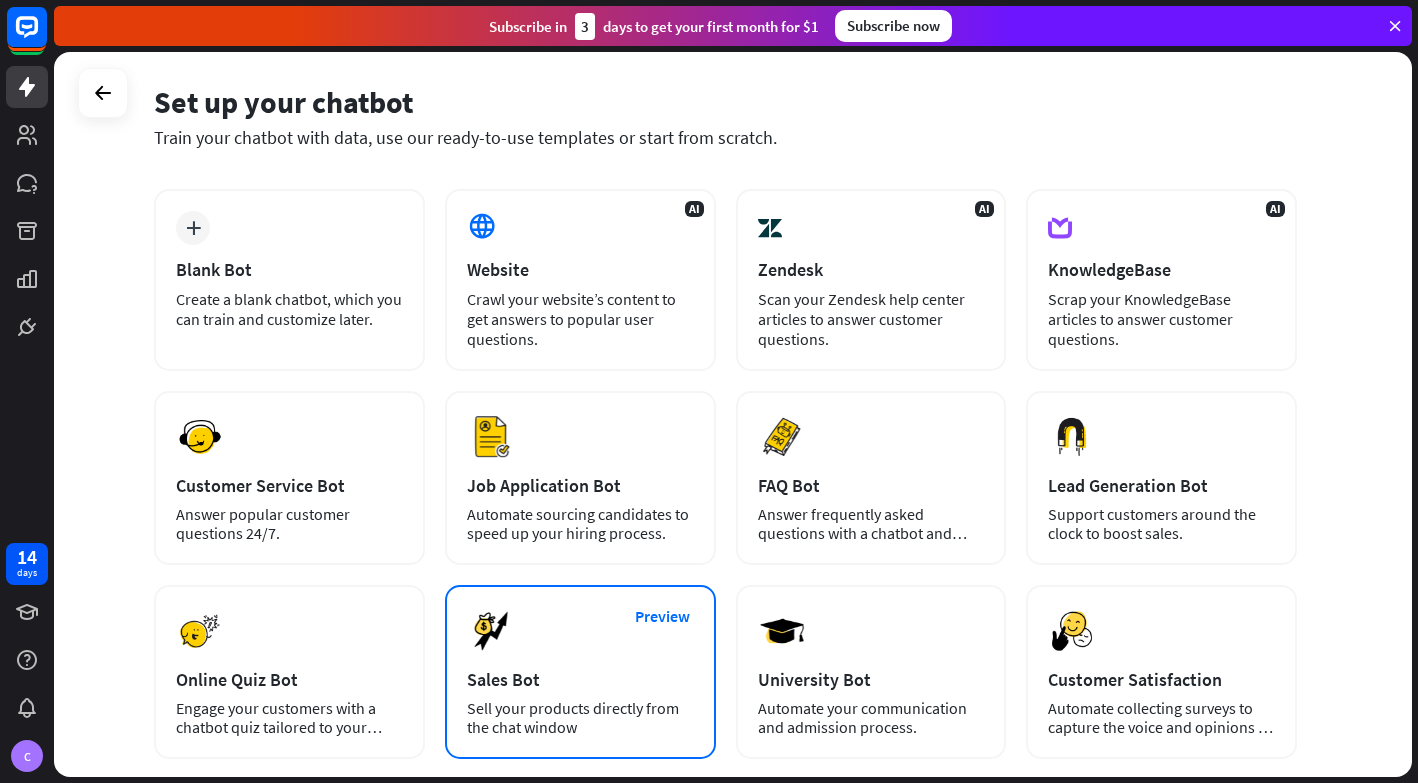 scroll, scrollTop: 60, scrollLeft: 0, axis: vertical 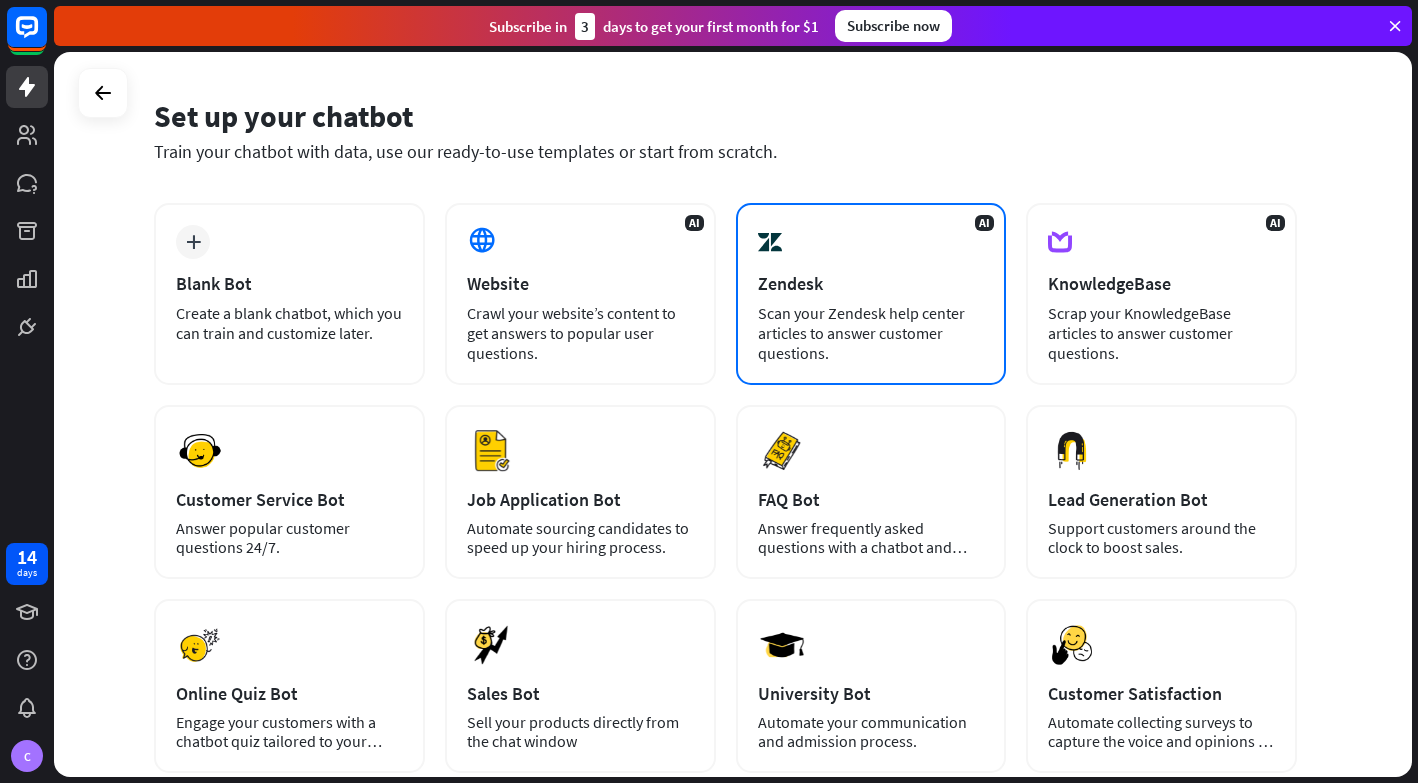 click on "Scan your Zendesk help center articles to answer
customer questions." at bounding box center (871, 333) 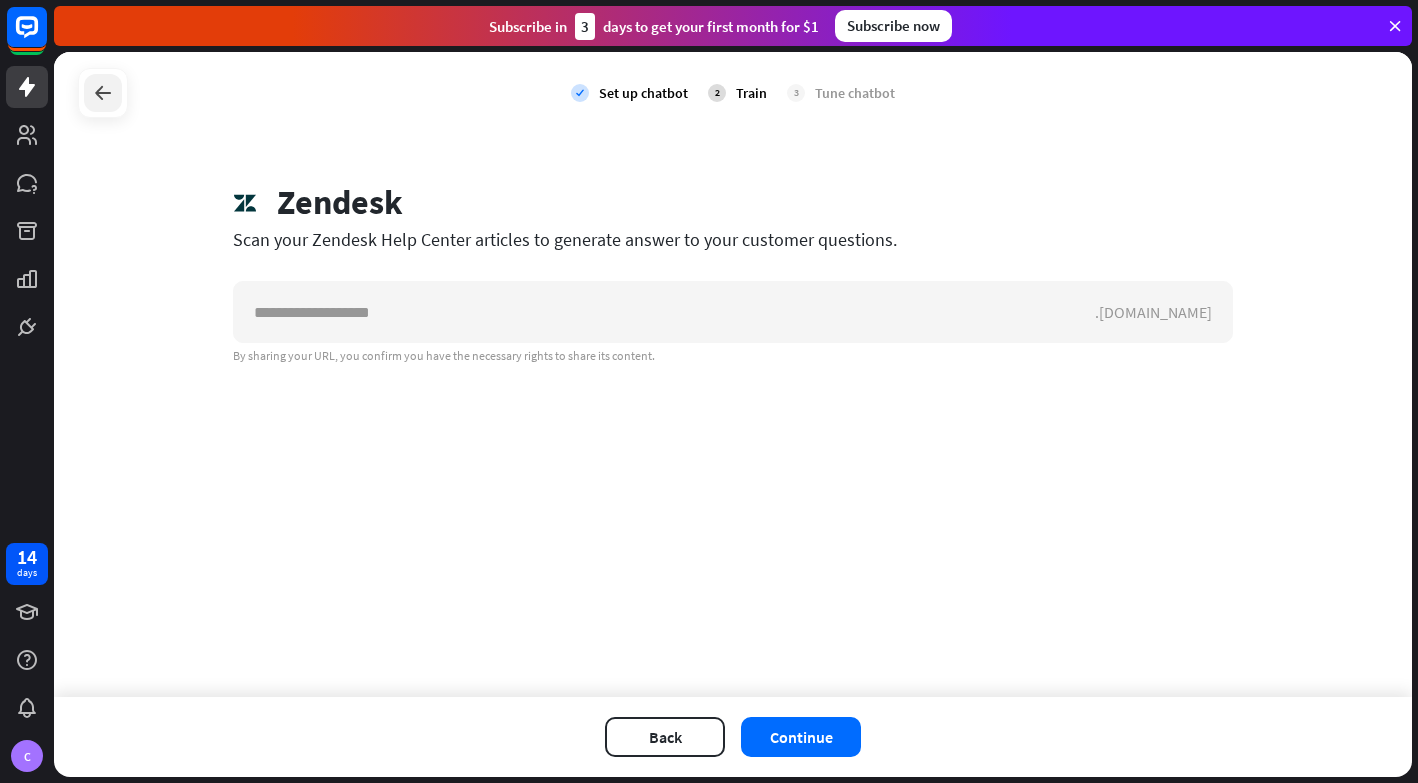 click at bounding box center (103, 93) 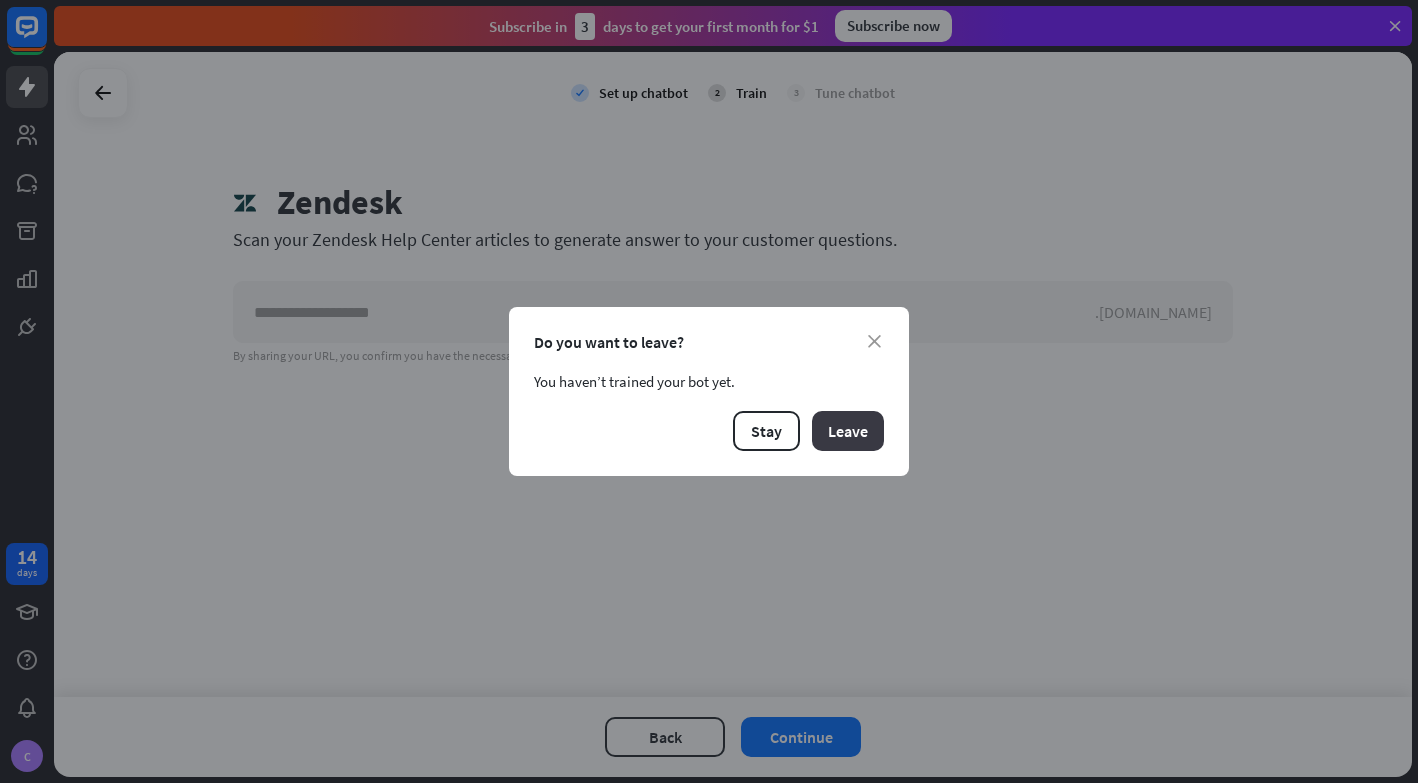 click on "Leave" at bounding box center [848, 431] 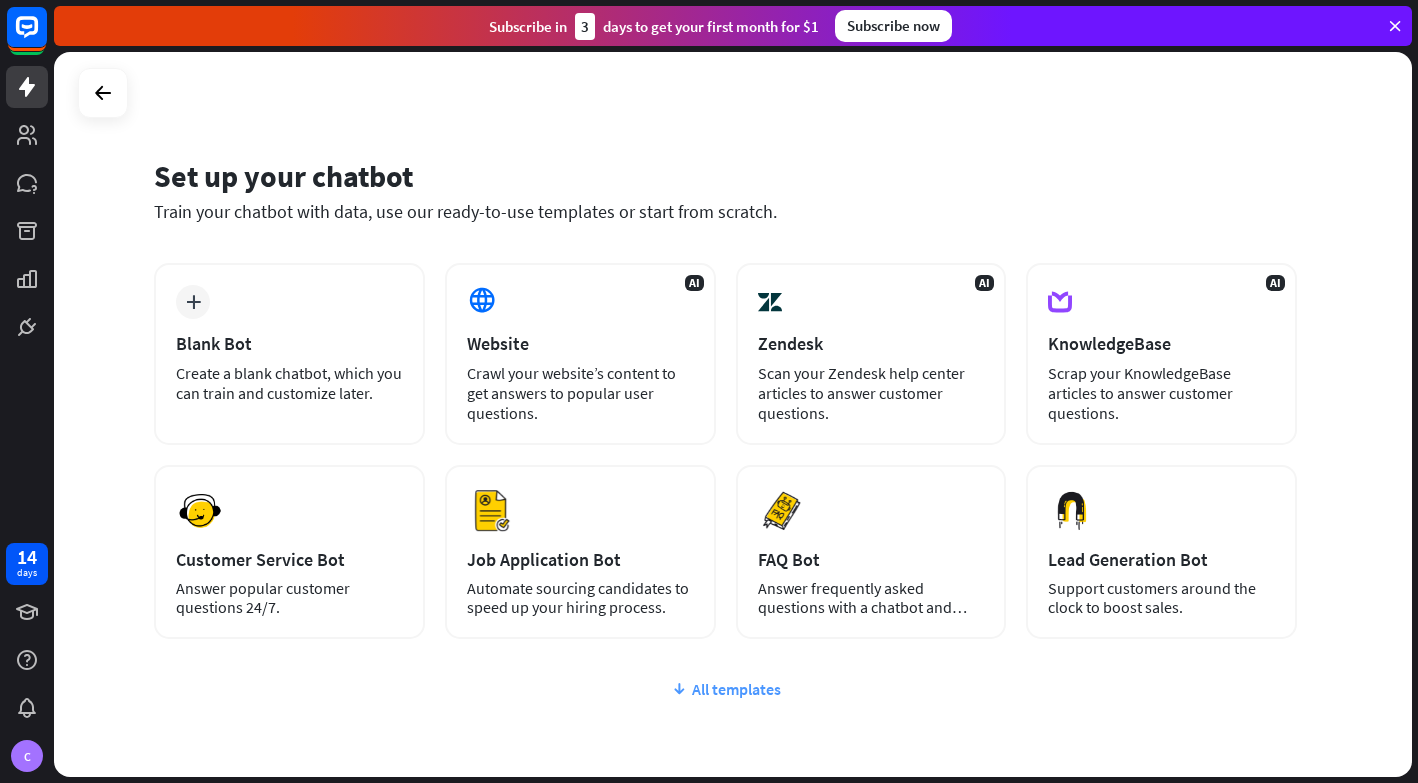 click on "All templates" at bounding box center (725, 689) 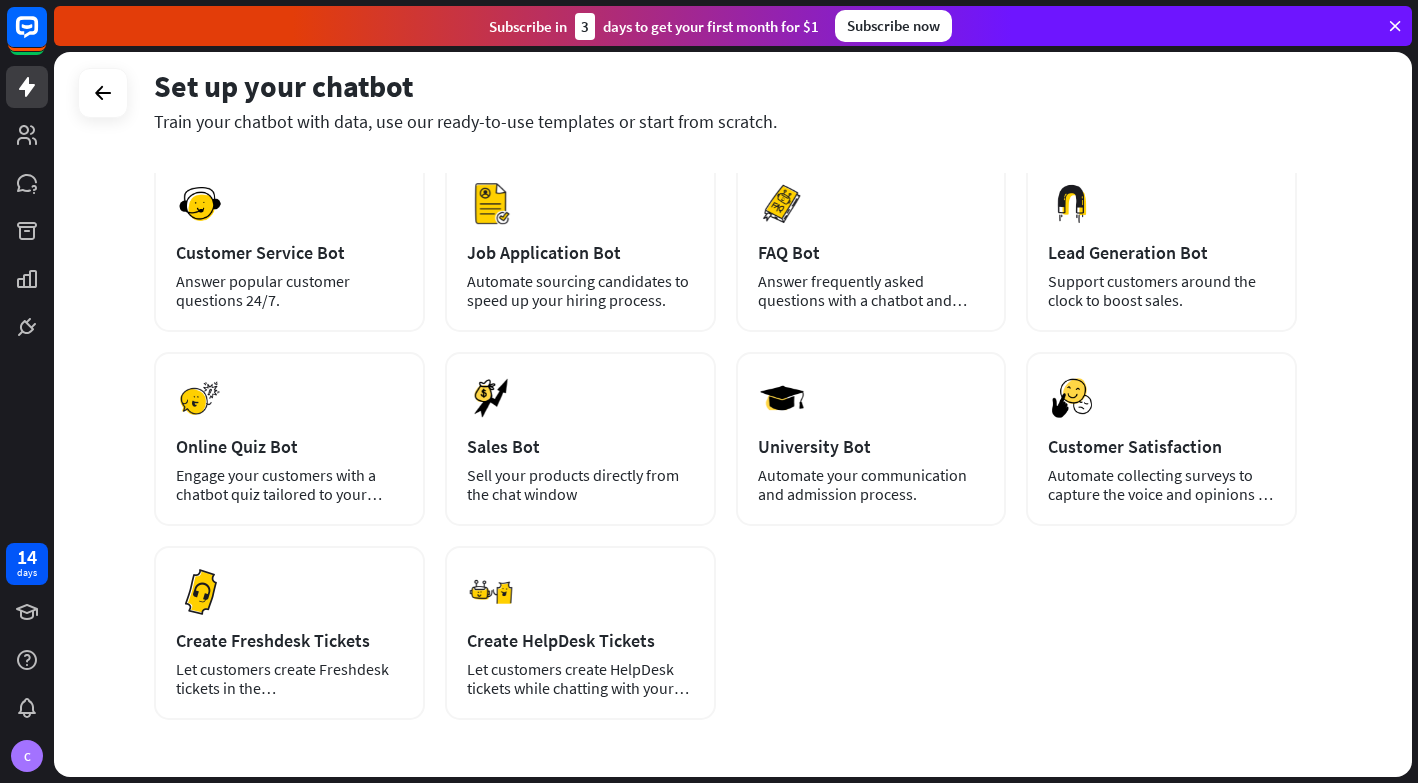 scroll, scrollTop: 297, scrollLeft: 0, axis: vertical 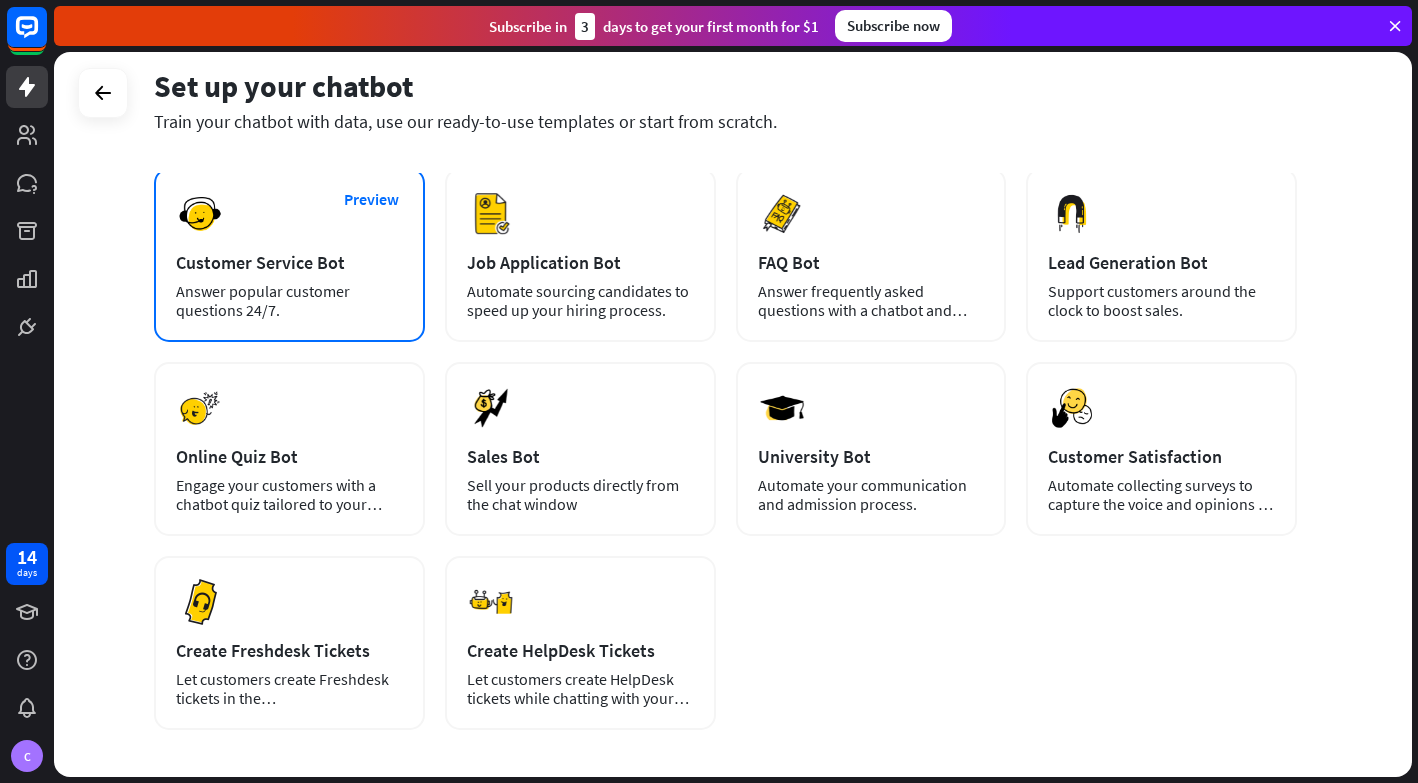 click on "Preview
Customer Service Bot
Answer popular customer questions 24/7." at bounding box center (289, 255) 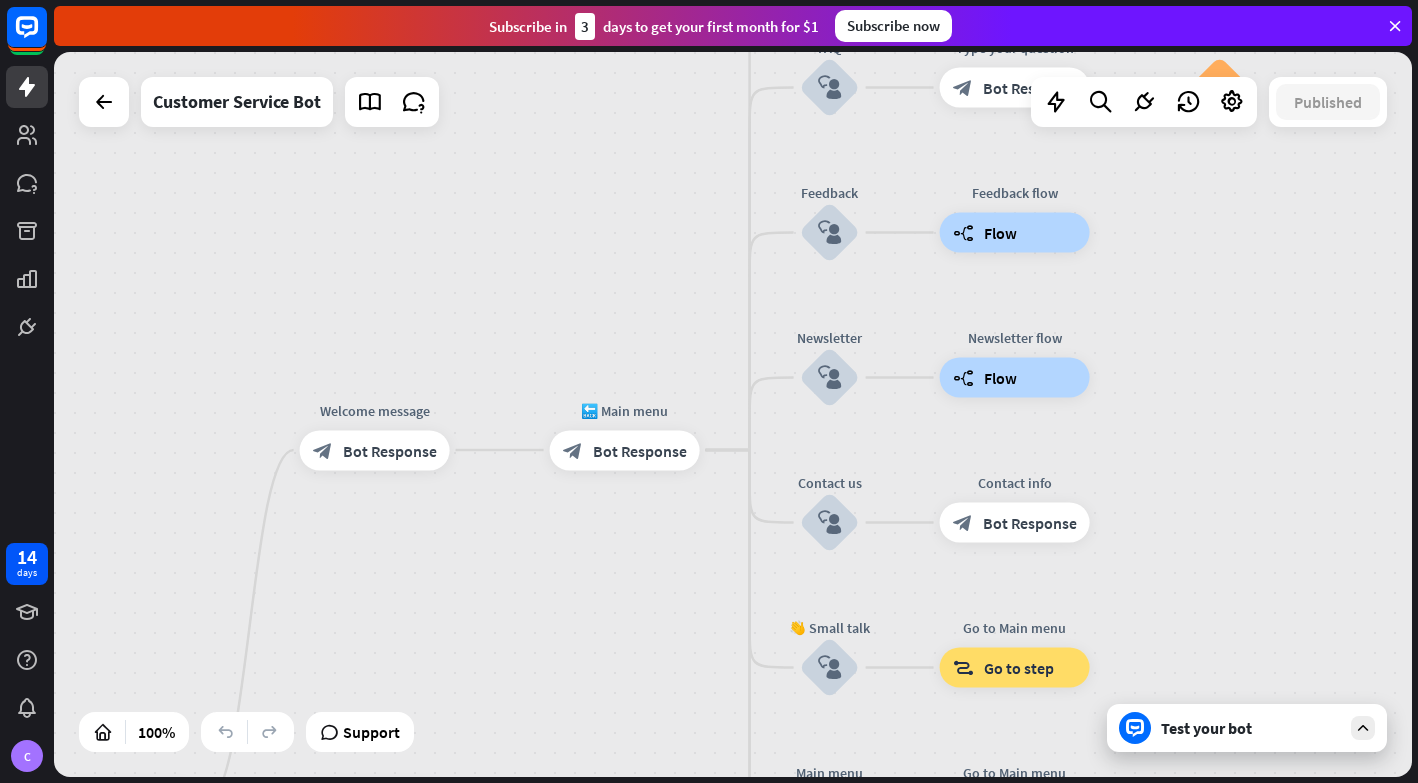 drag, startPoint x: 849, startPoint y: 396, endPoint x: 573, endPoint y: 784, distance: 476.15125 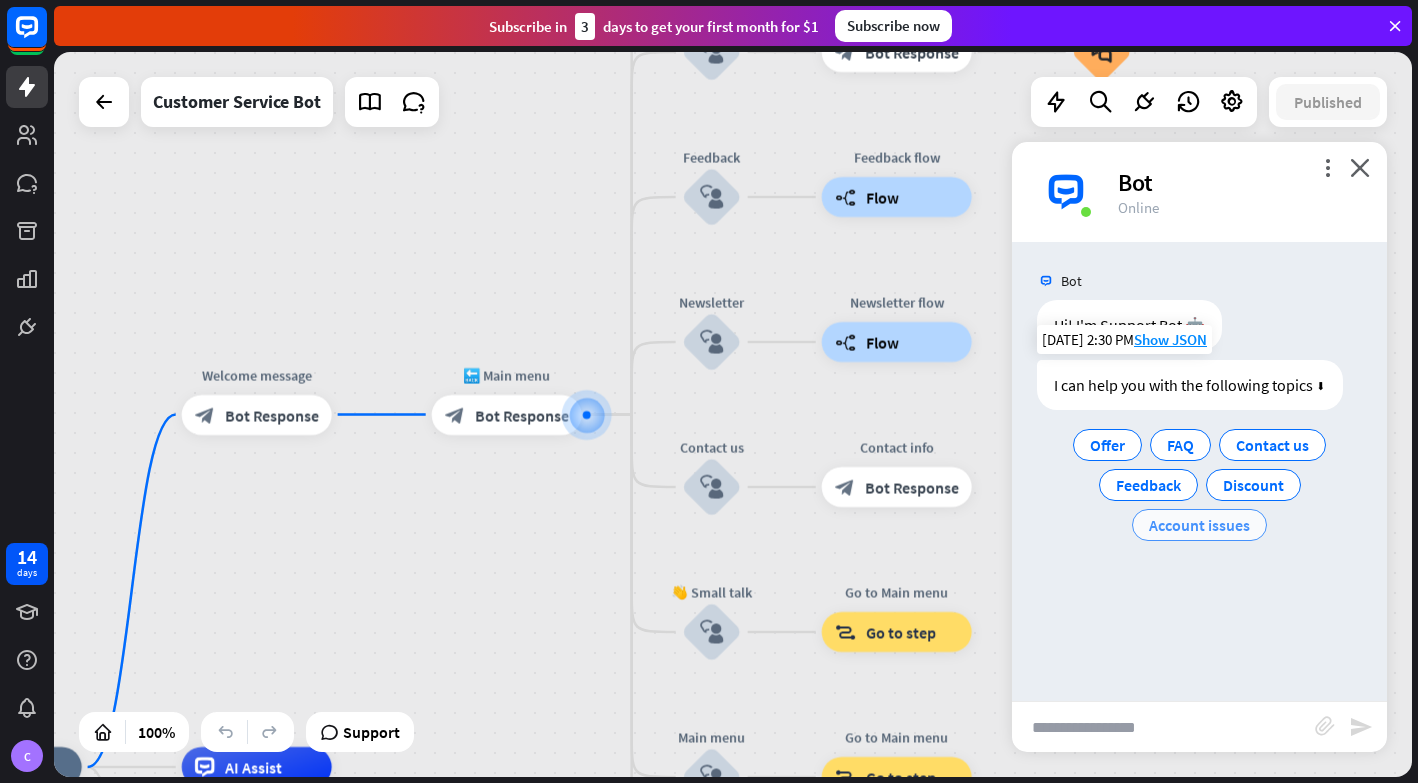click on "Account issues" at bounding box center [1199, 525] 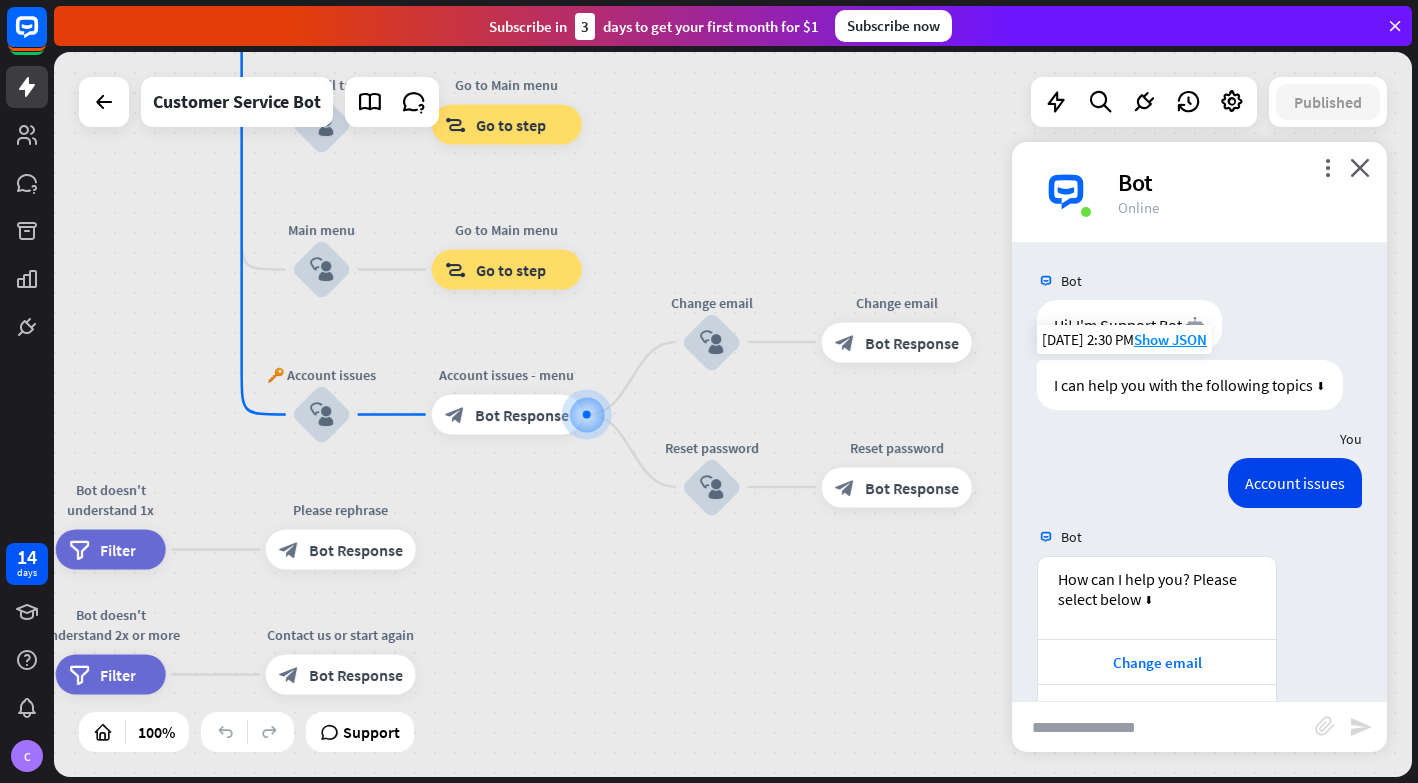 scroll, scrollTop: 149, scrollLeft: 0, axis: vertical 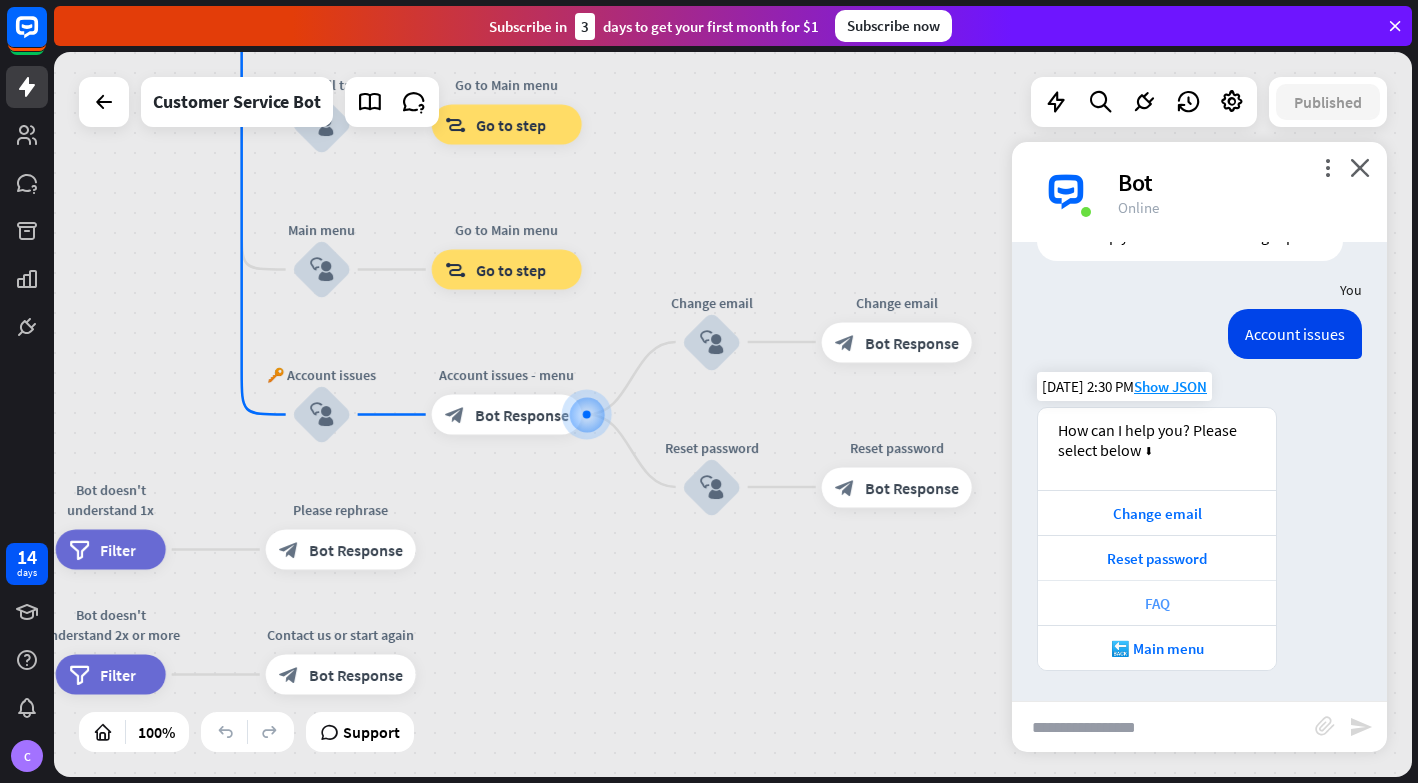 click on "FAQ" at bounding box center (1157, 603) 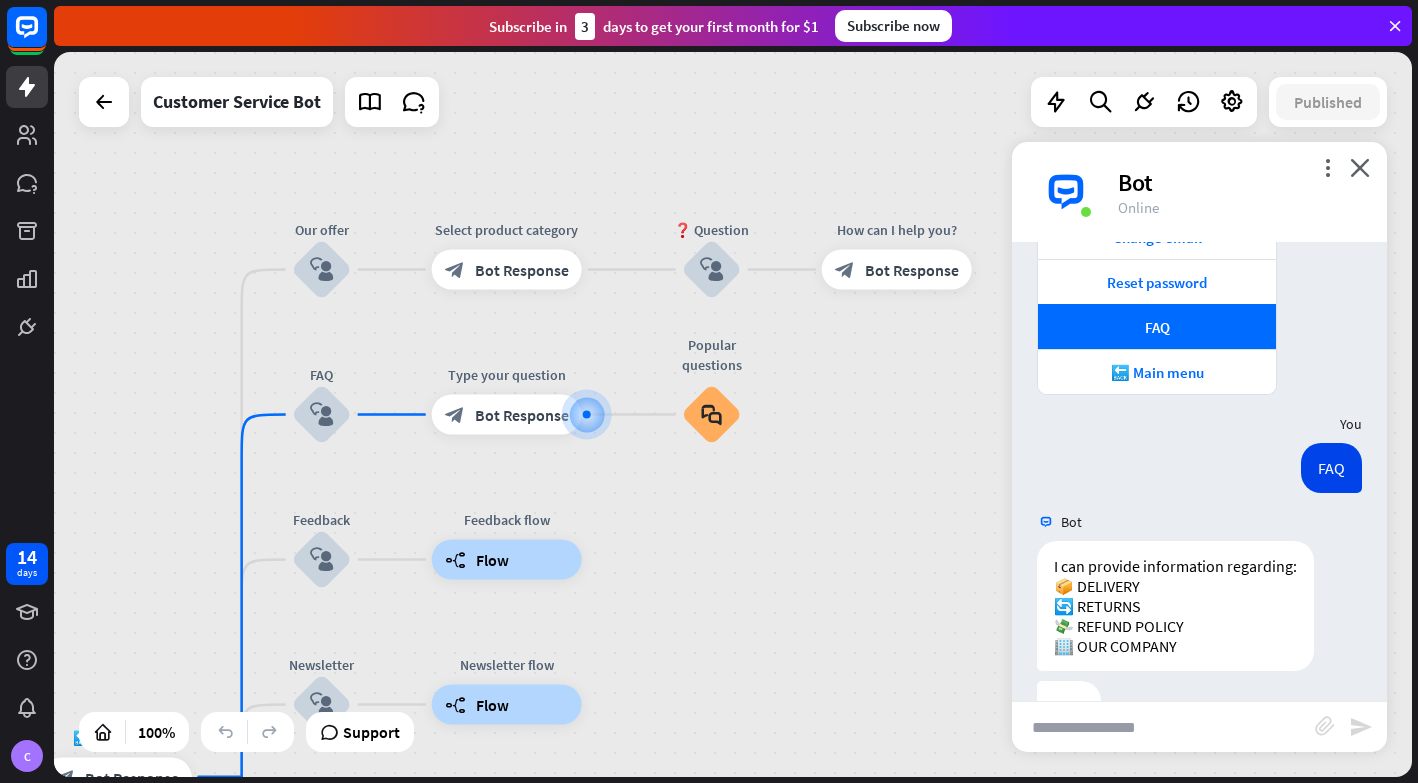 scroll, scrollTop: 485, scrollLeft: 0, axis: vertical 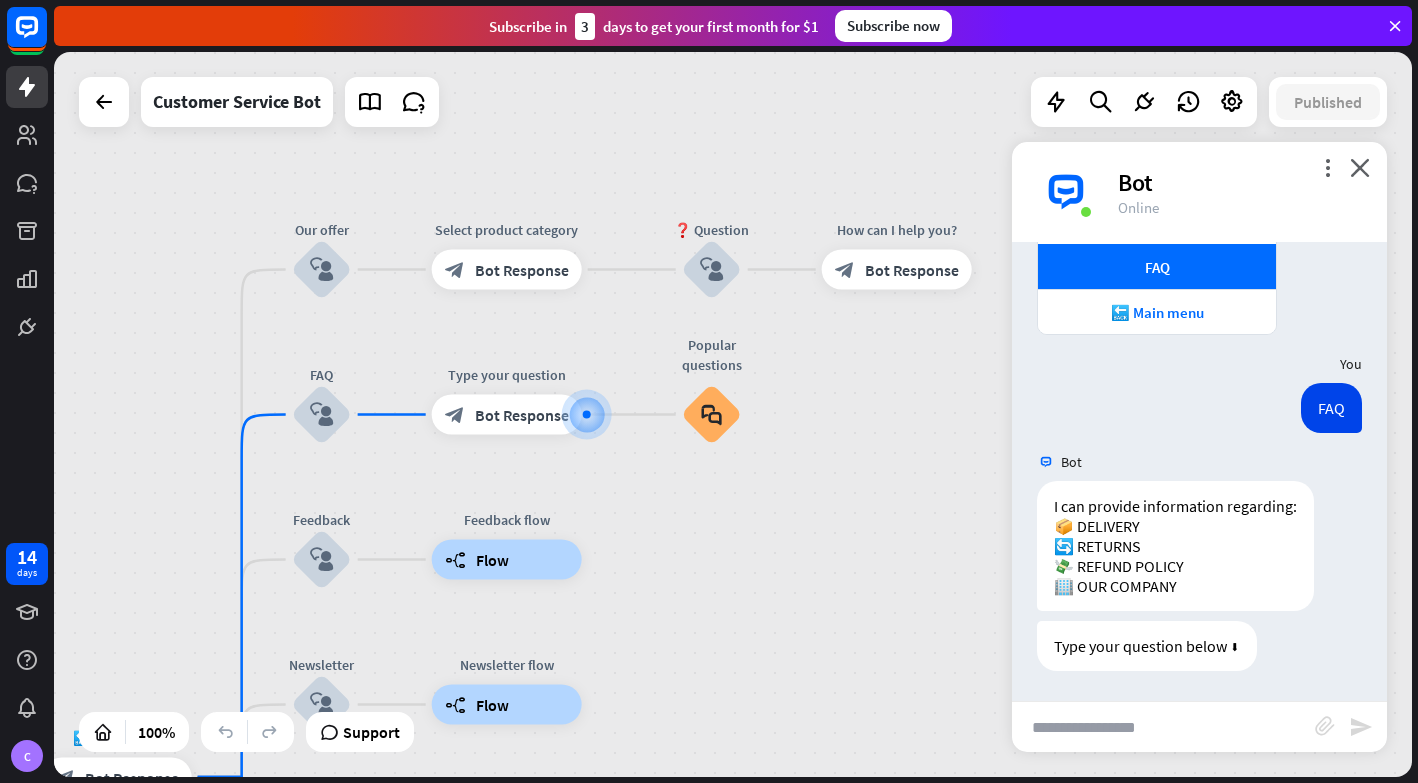 click at bounding box center (1163, 727) 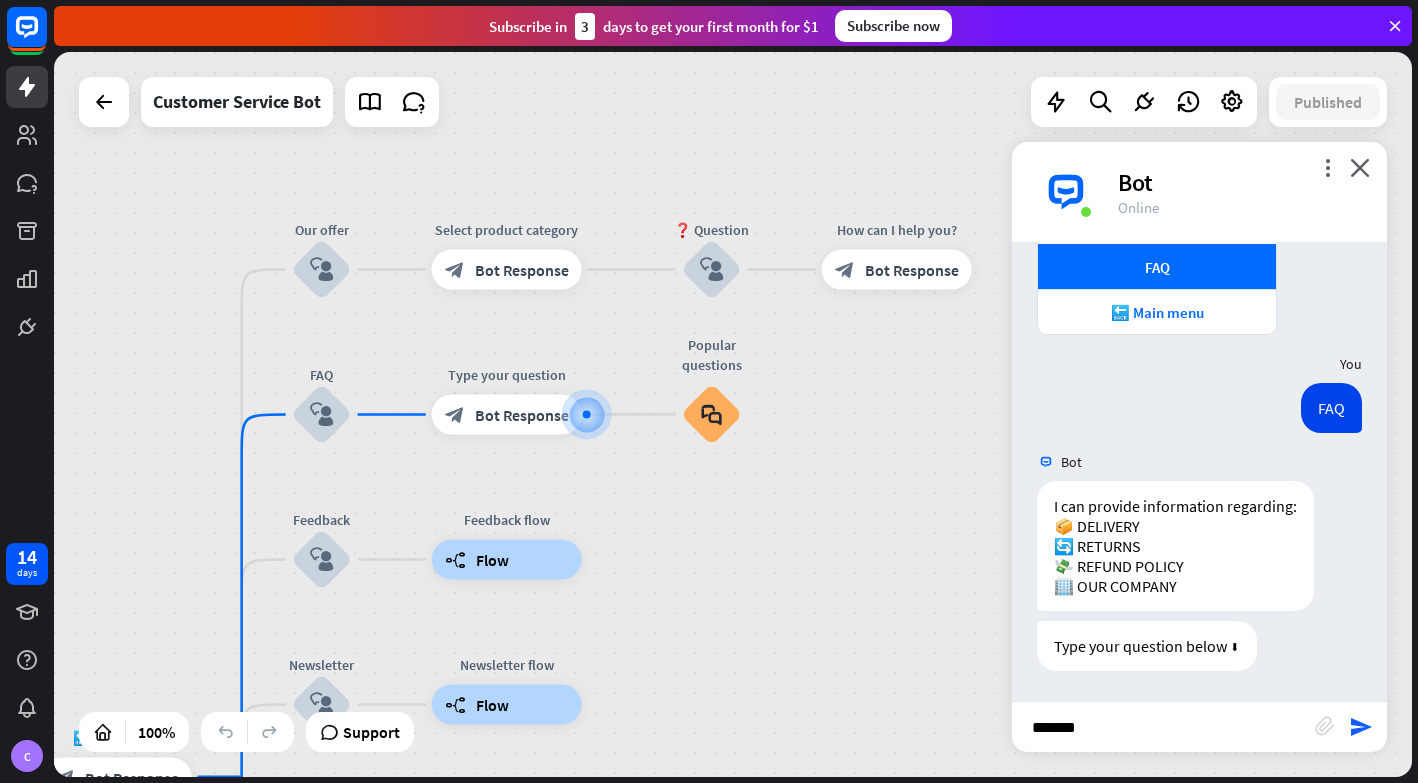 type on "********" 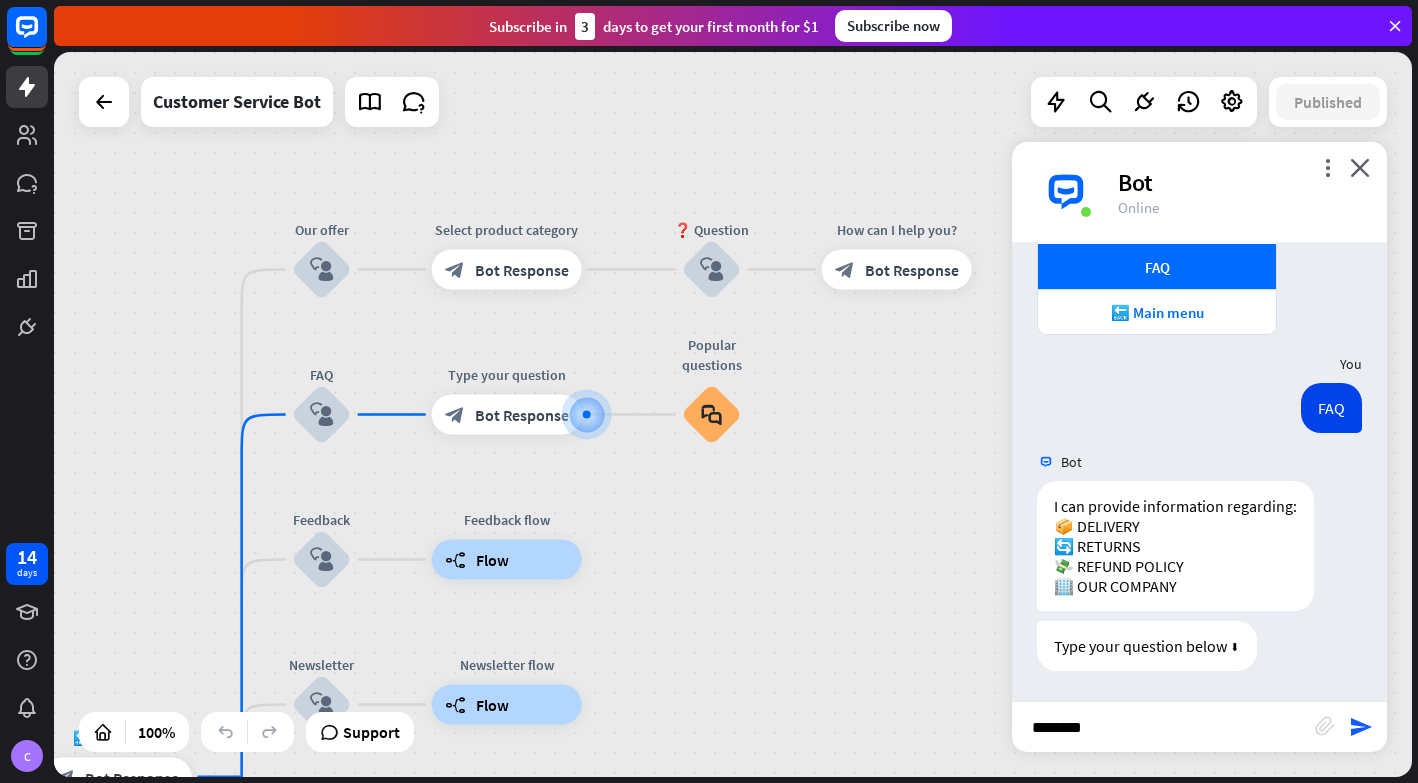 type 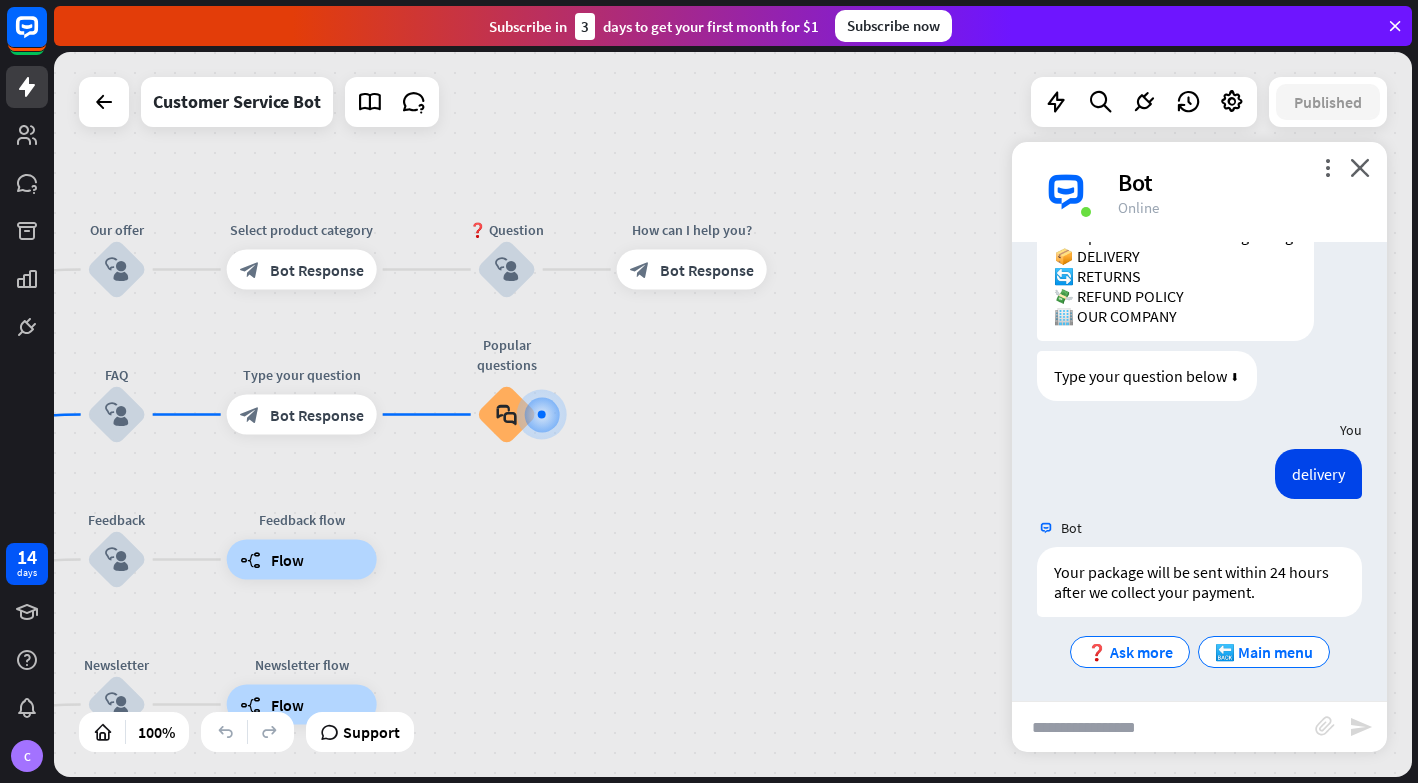 scroll, scrollTop: 756, scrollLeft: 0, axis: vertical 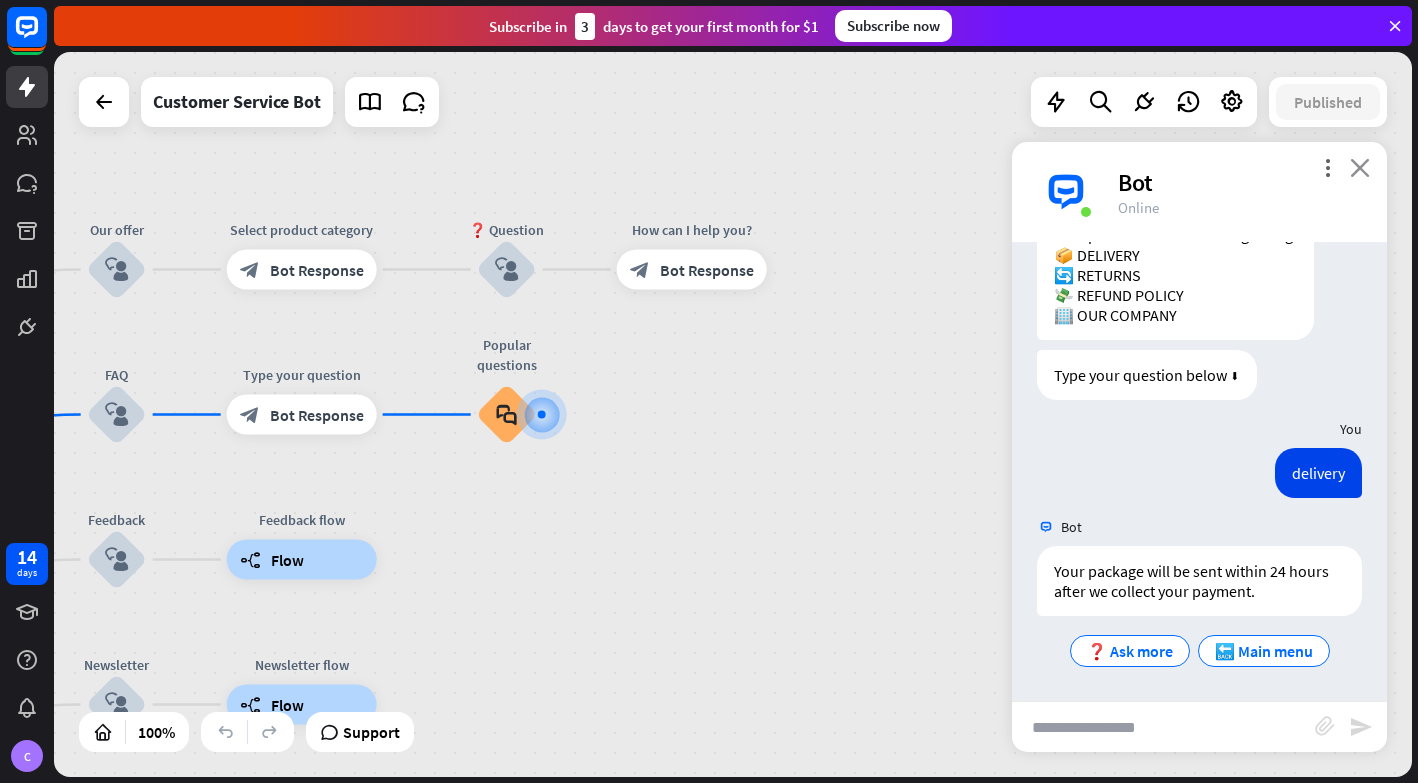 click on "close" at bounding box center [1360, 167] 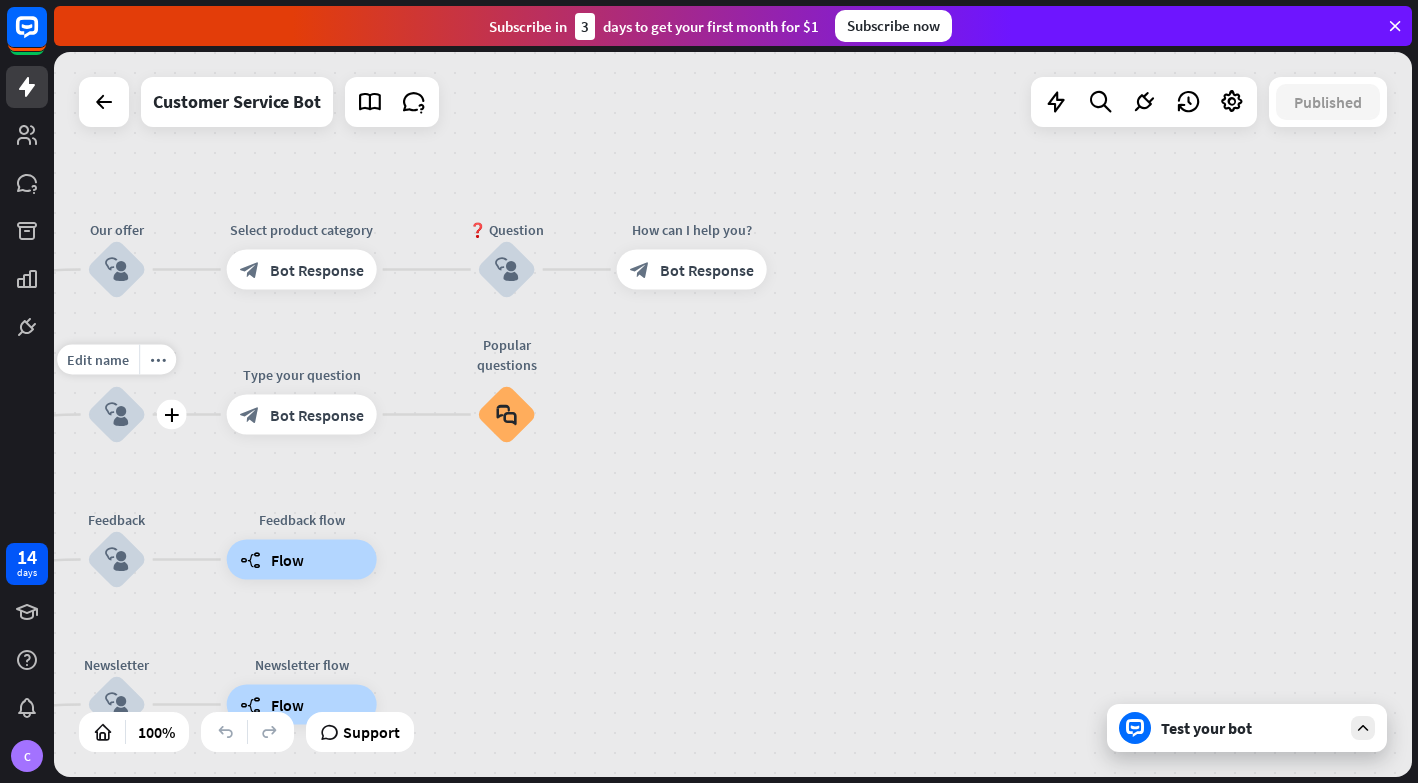 click on "block_user_input" at bounding box center (117, 415) 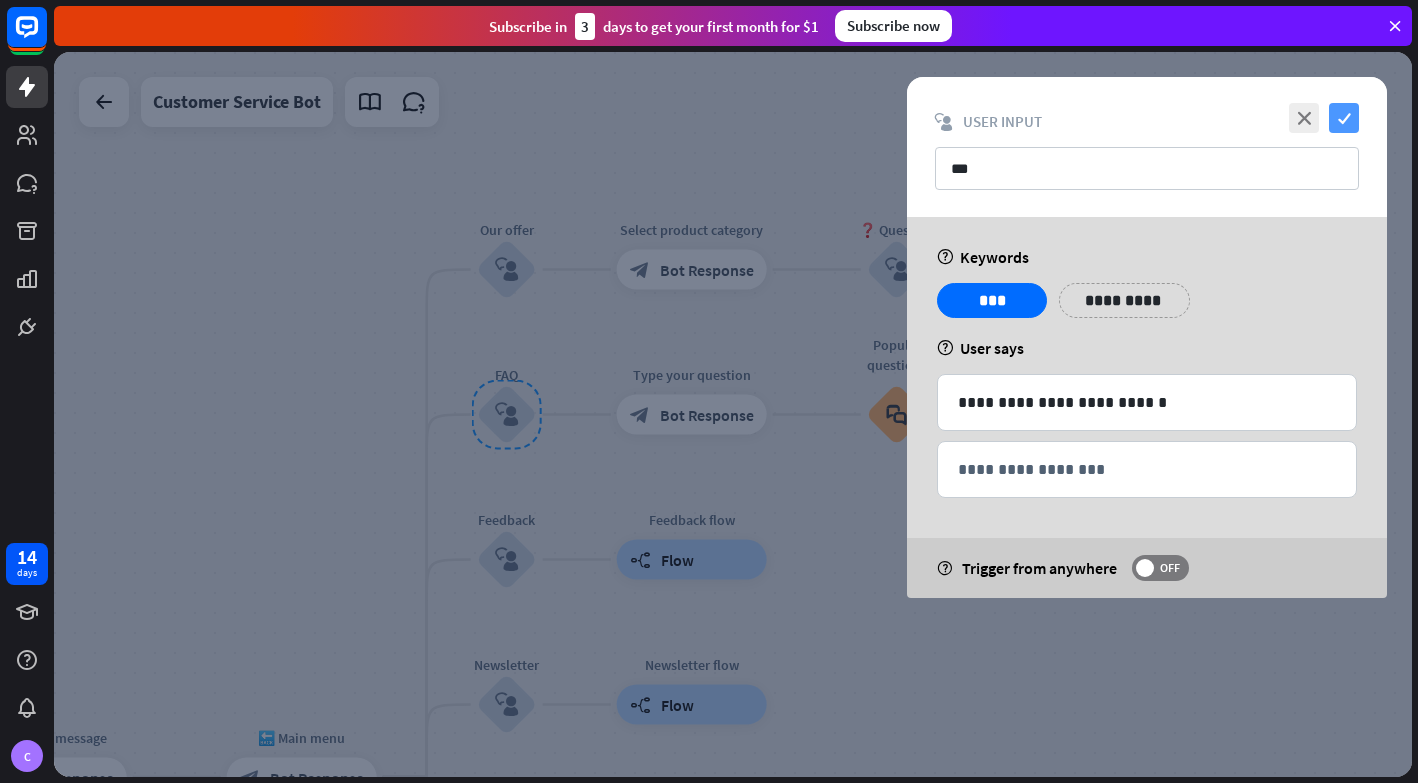 click on "check" at bounding box center (1344, 118) 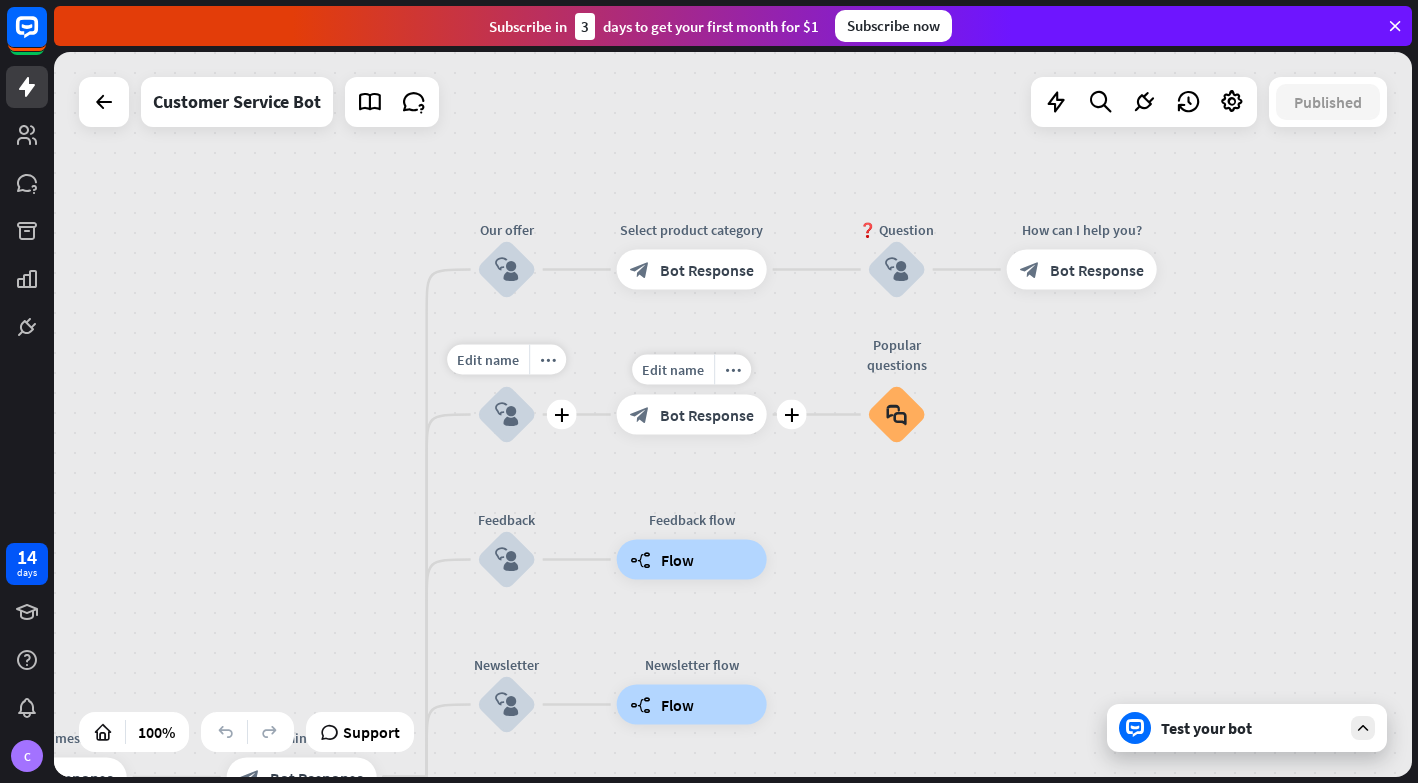click on "Bot Response" at bounding box center [707, 415] 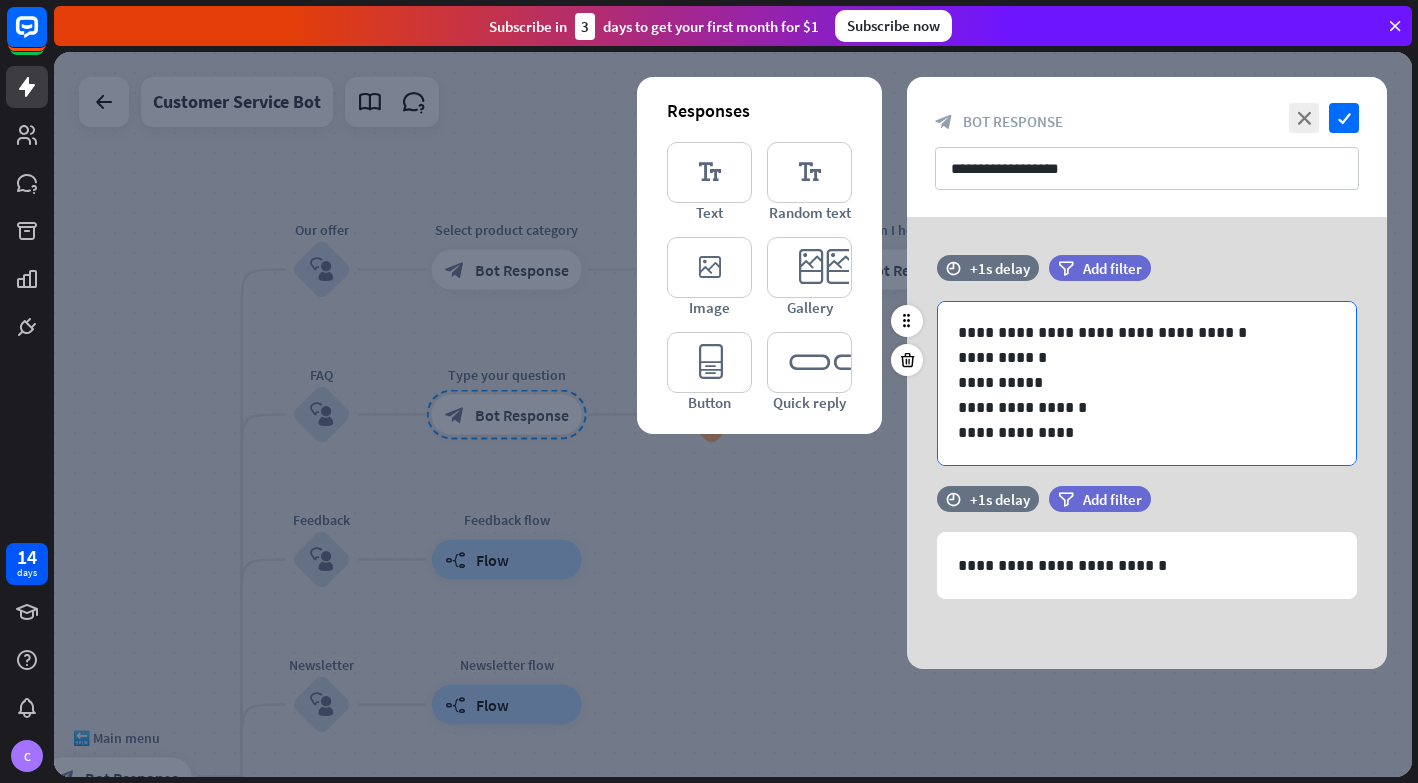 scroll, scrollTop: 2, scrollLeft: 0, axis: vertical 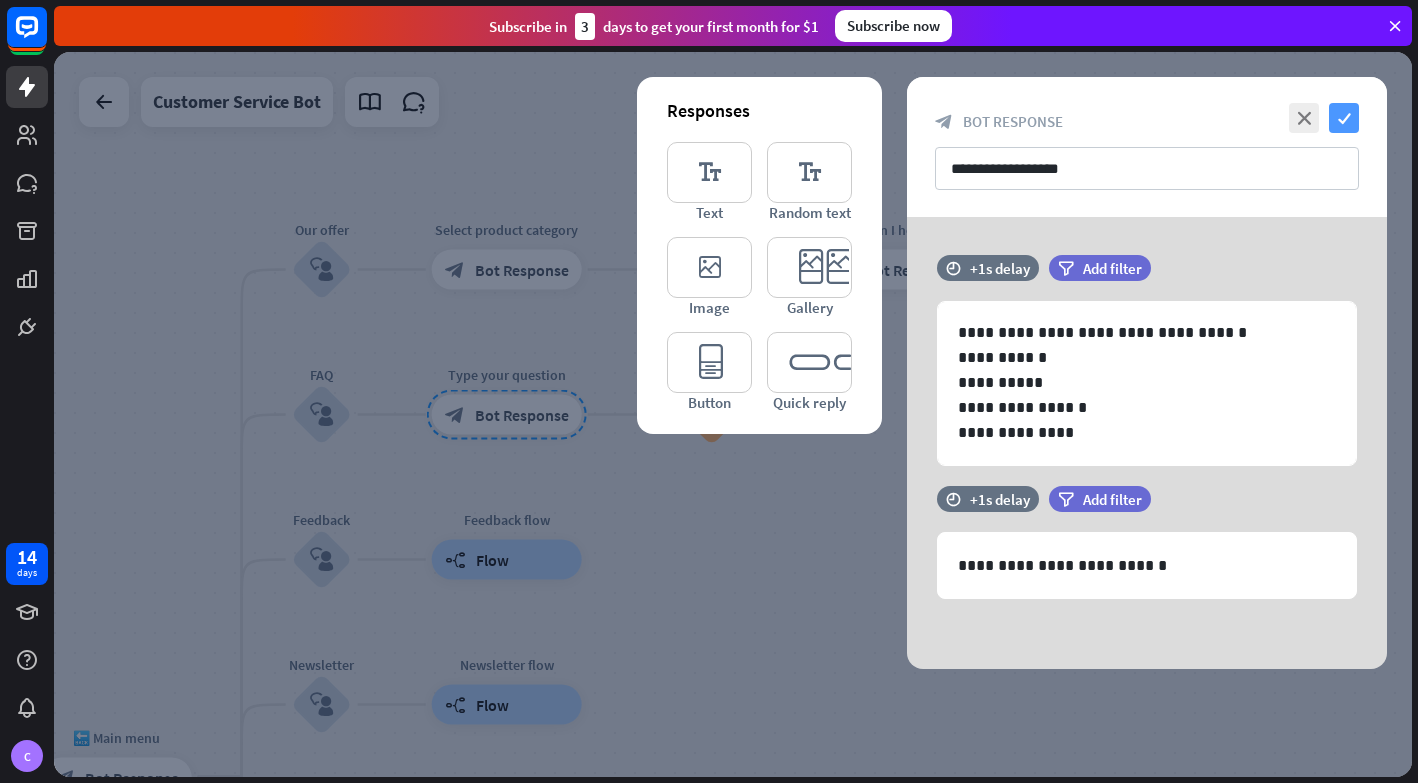 click on "check" at bounding box center (1344, 118) 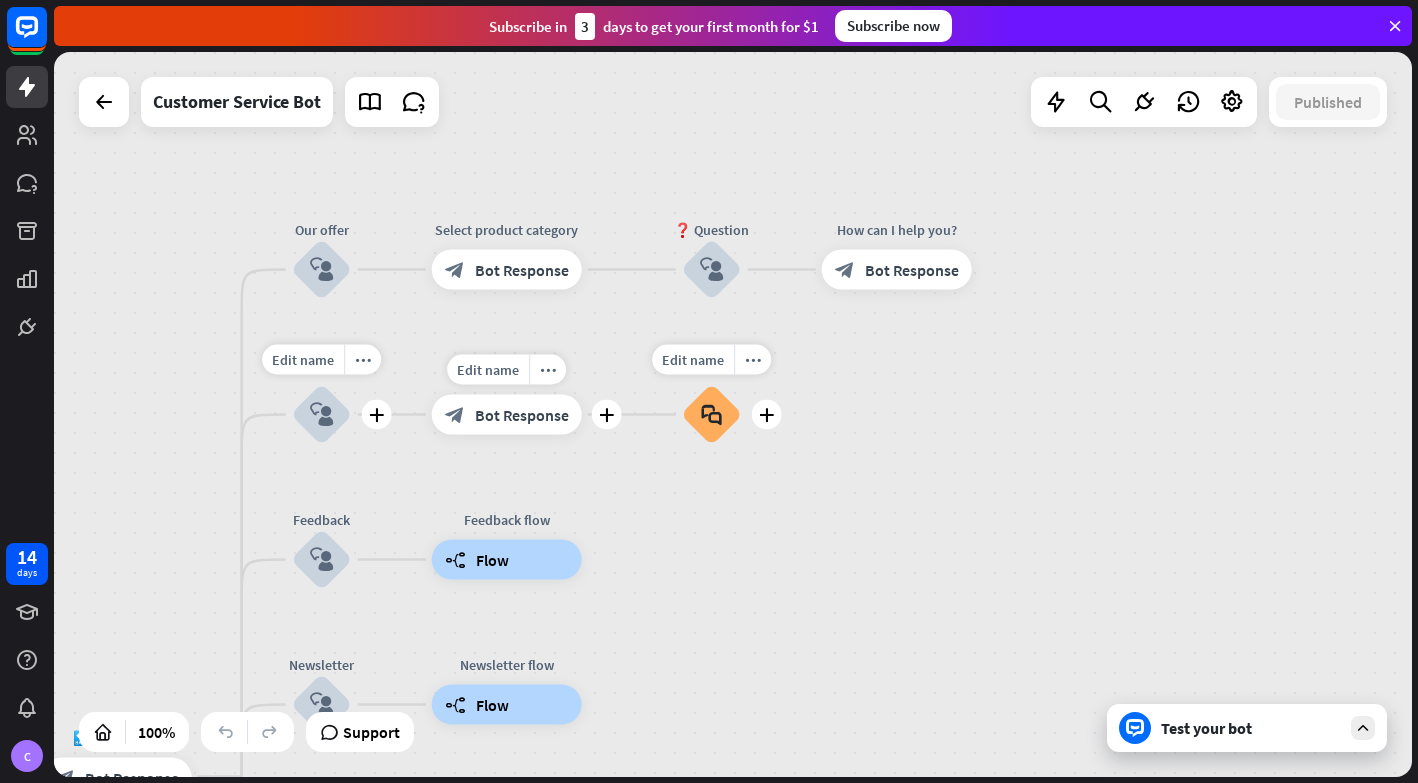 click on "block_faq" at bounding box center [712, 415] 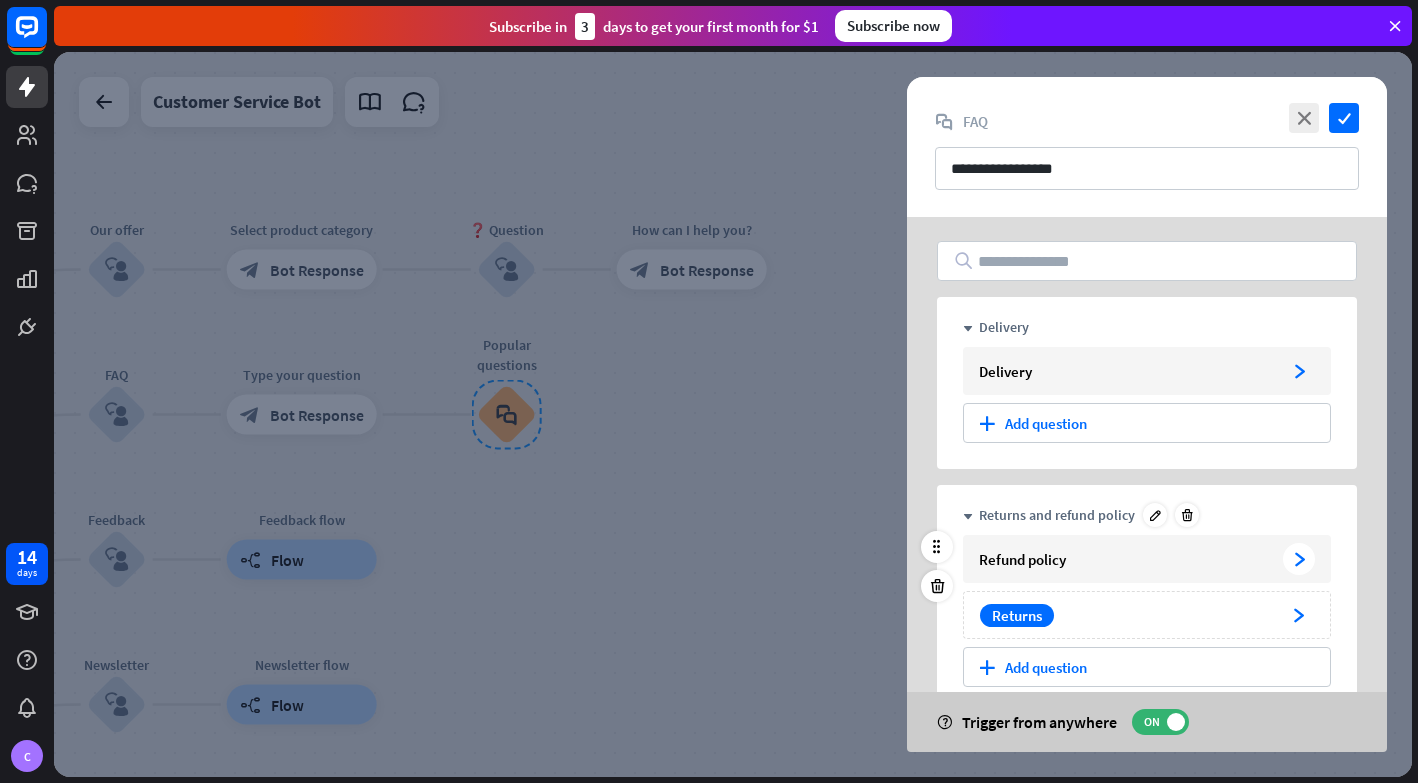 click on "Refund policy" at bounding box center (1127, 559) 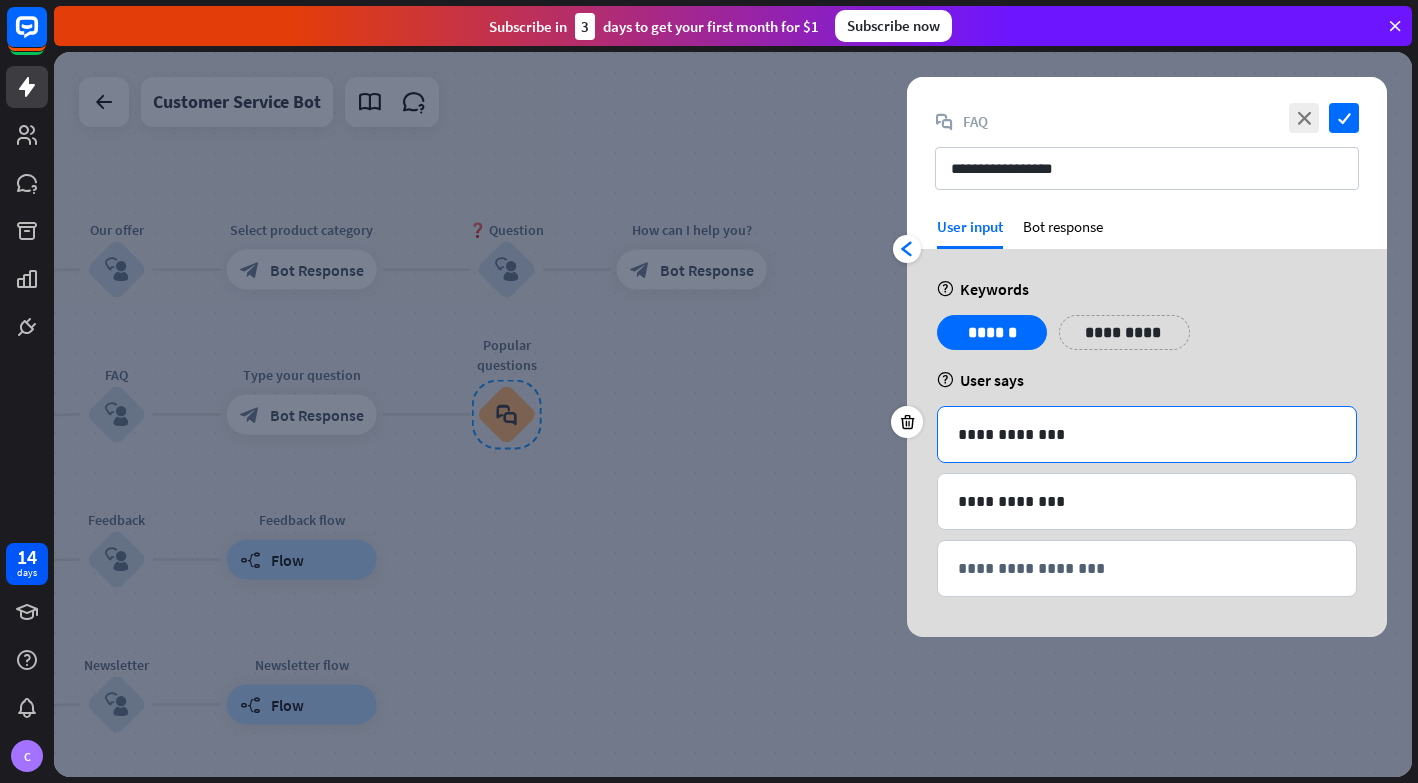 click on "**********" at bounding box center (1147, 434) 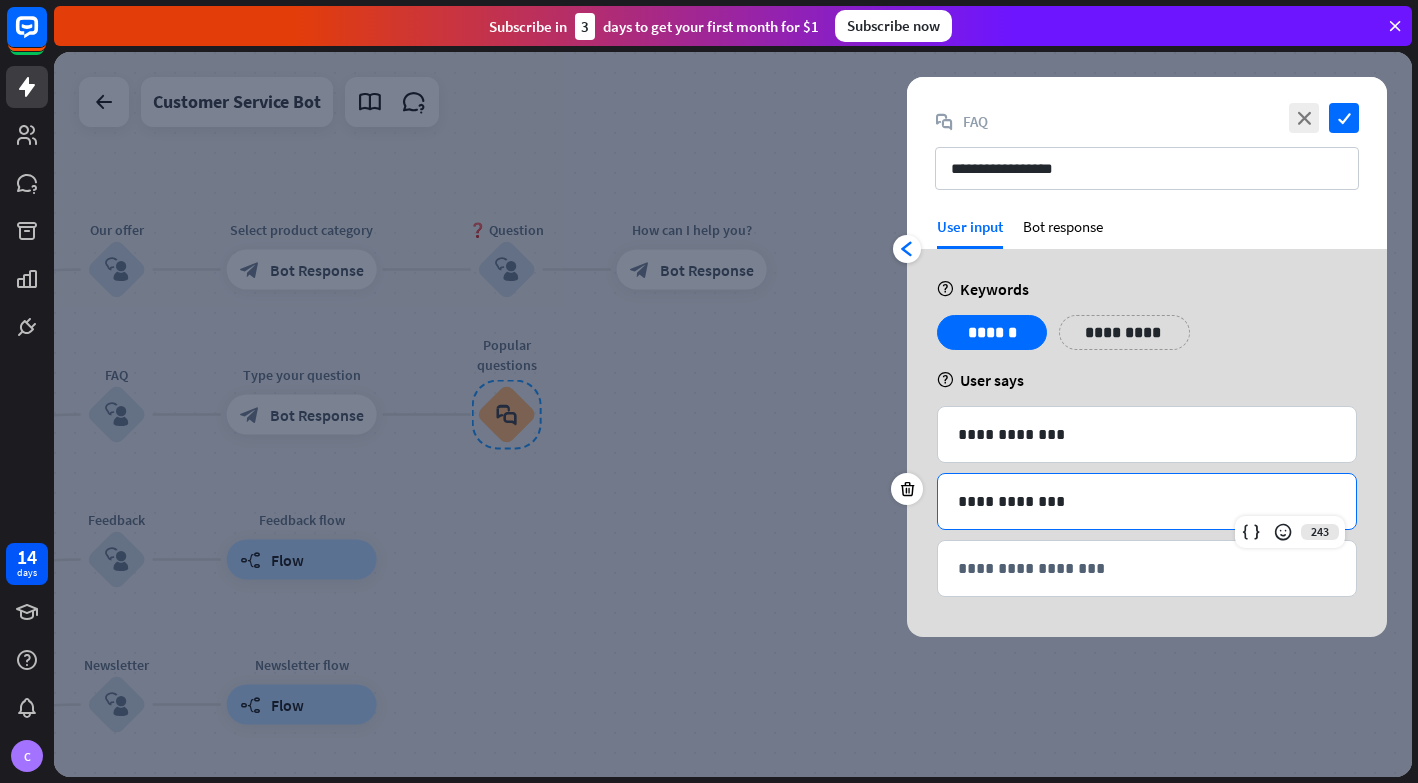 click on "**********" at bounding box center [1147, 501] 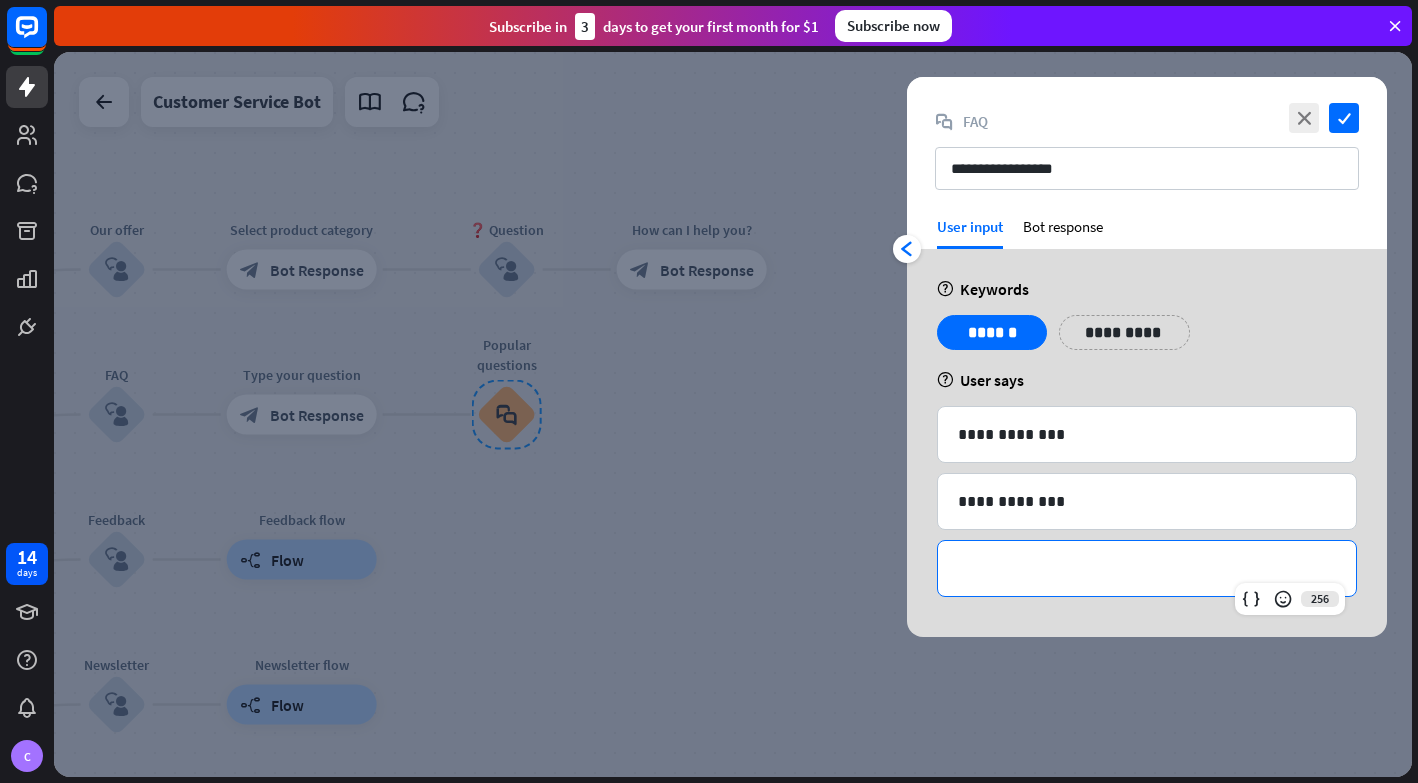 click on "**********" at bounding box center (1147, 568) 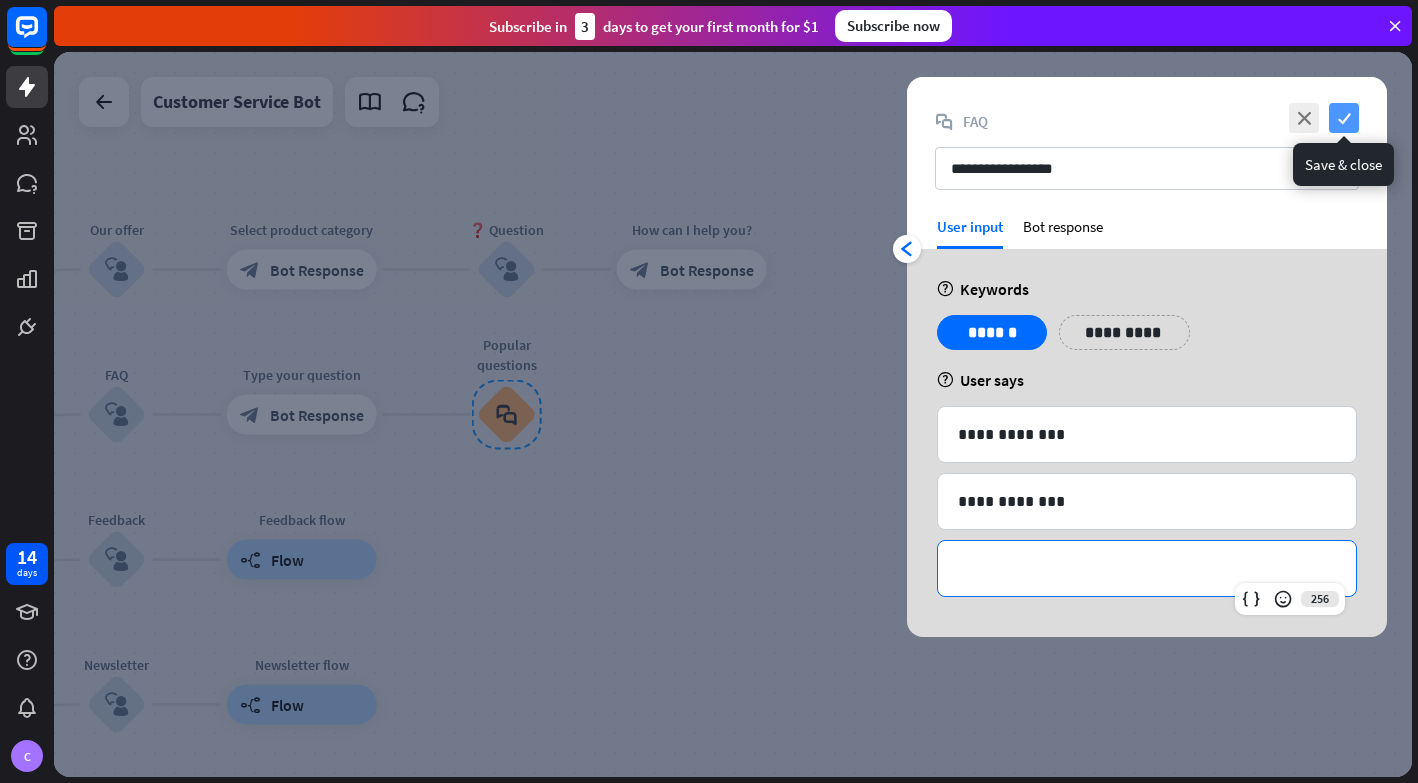 click on "check" at bounding box center (1344, 118) 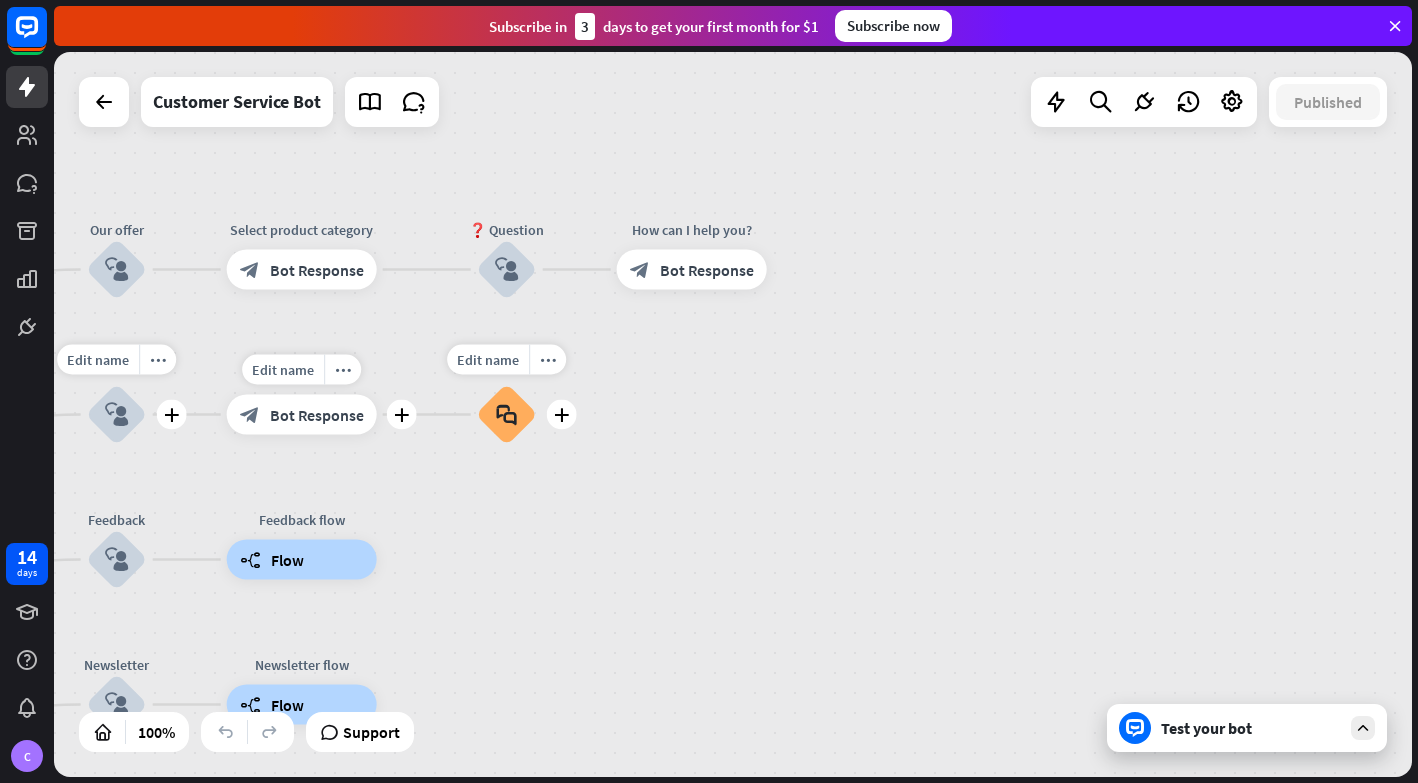 click on "block_faq" at bounding box center (506, 415) 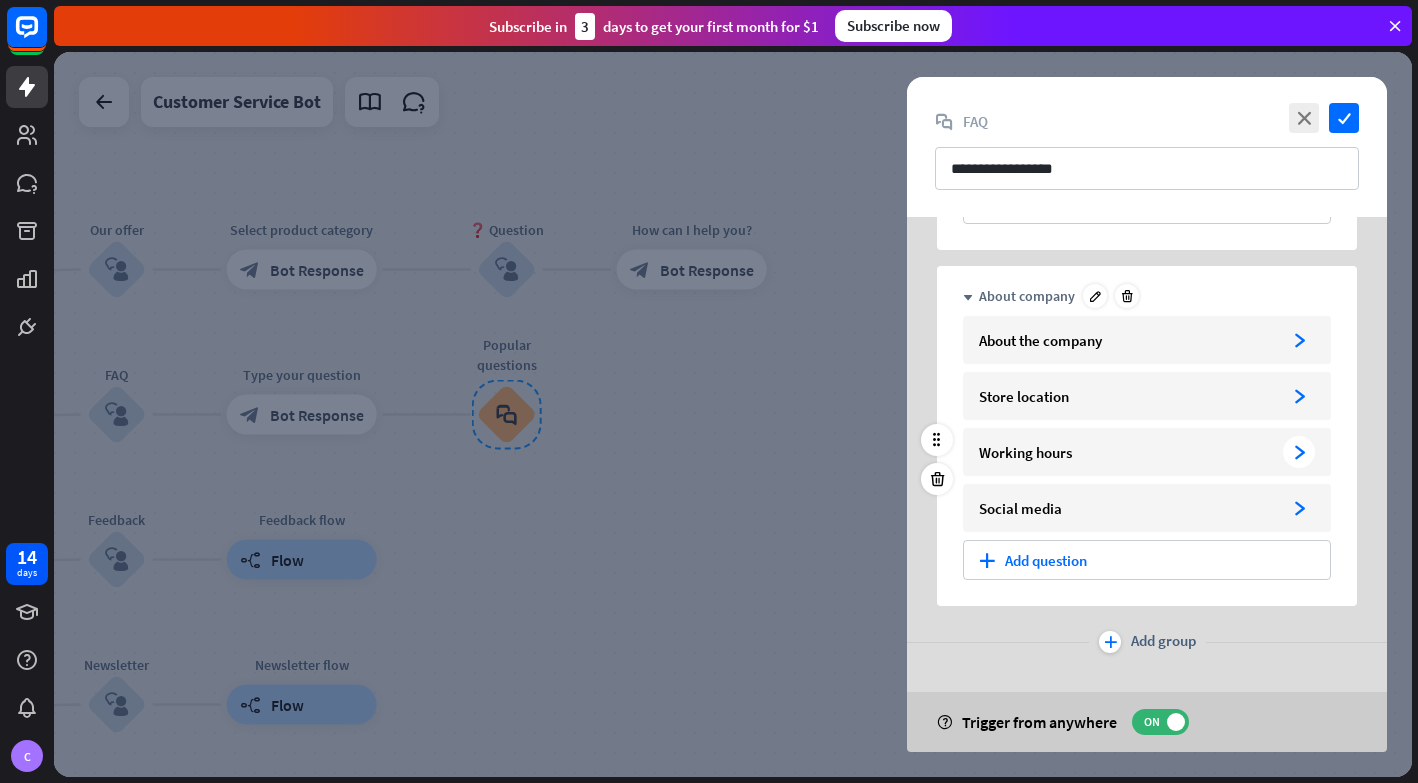 scroll, scrollTop: 463, scrollLeft: 0, axis: vertical 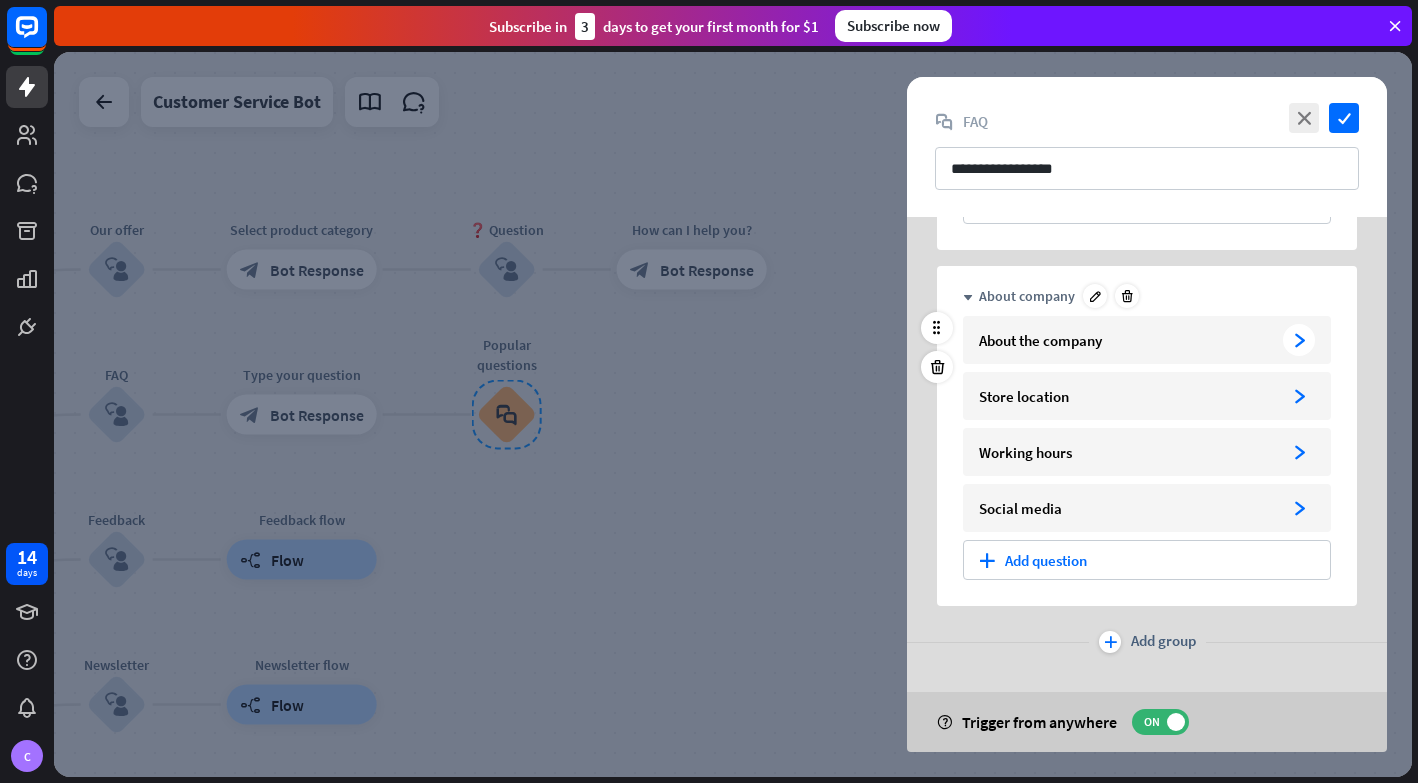 click on "About the company" at bounding box center [1127, 340] 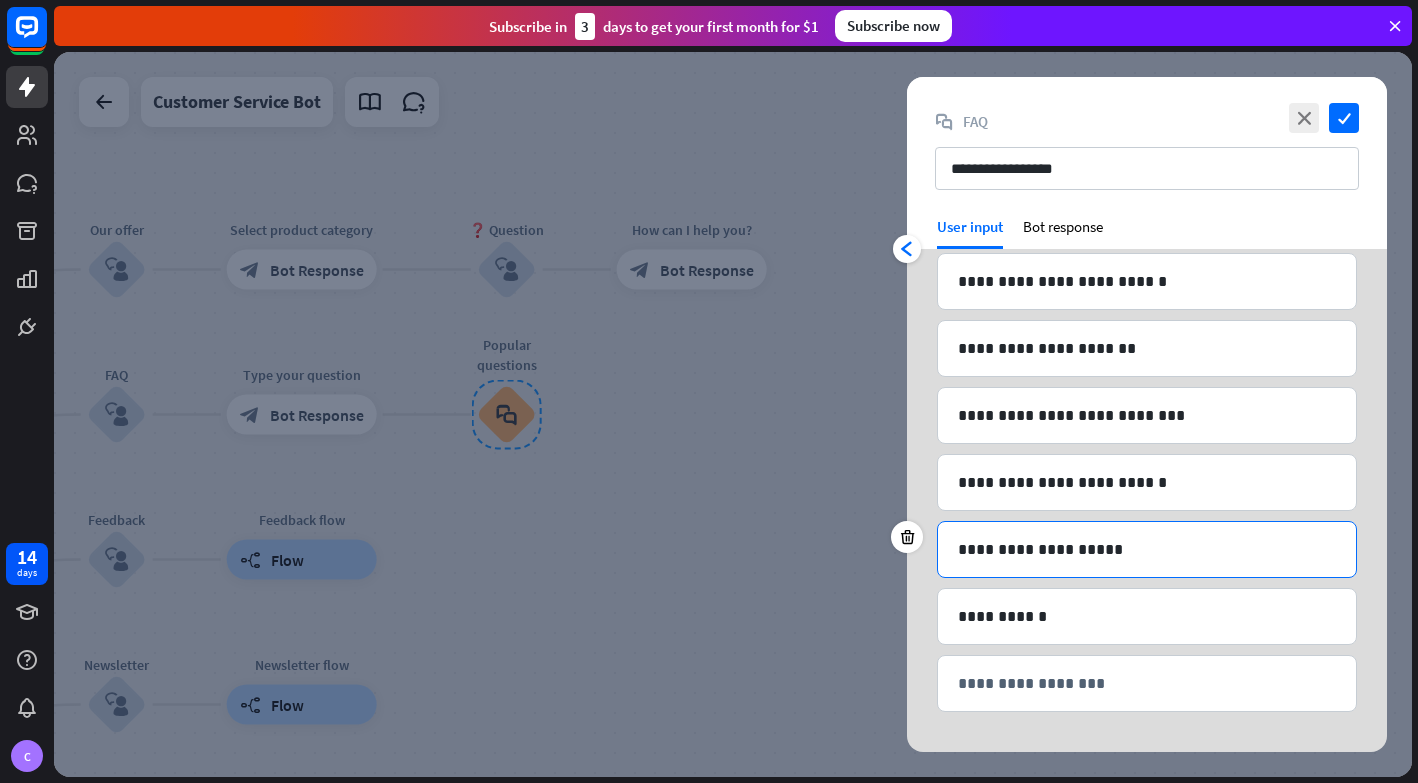 click on "**********" at bounding box center (1147, 549) 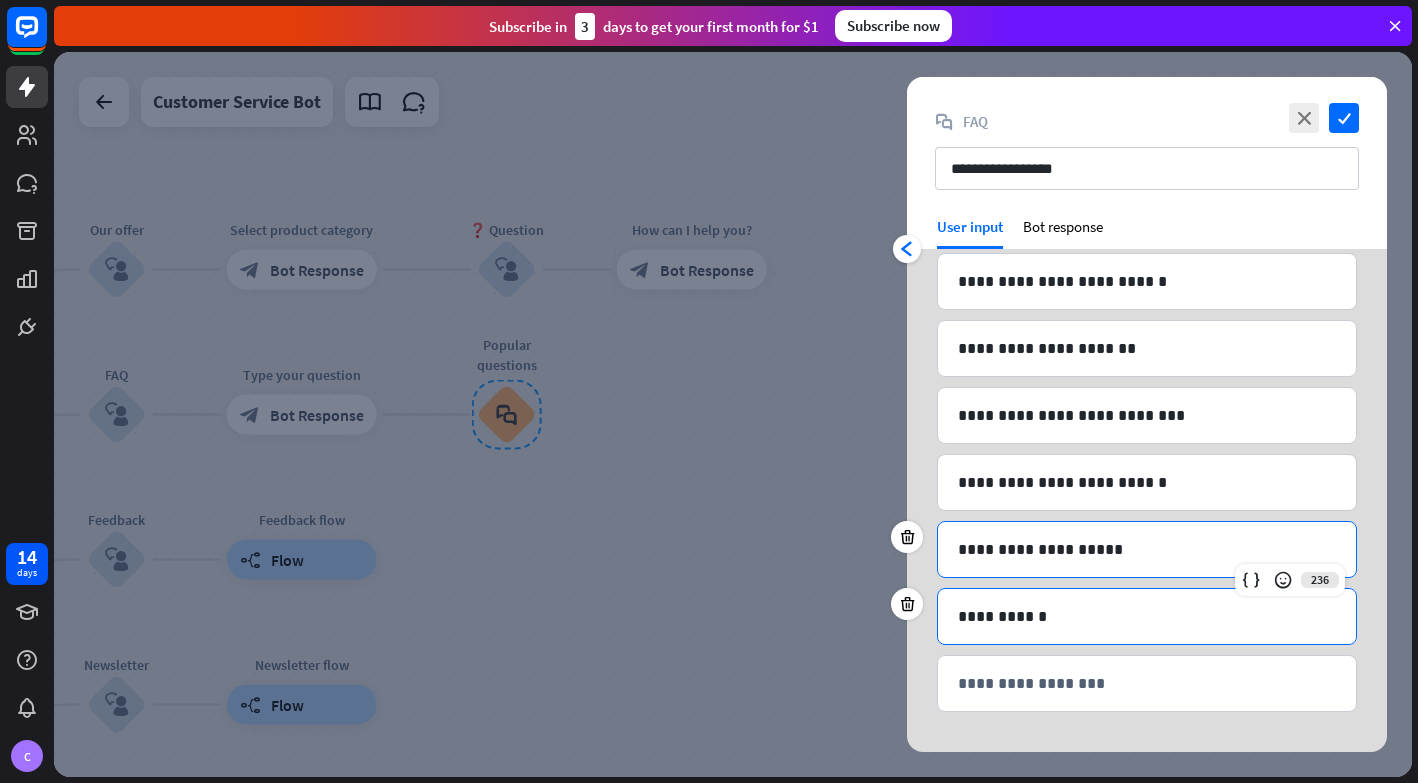 click on "**********" at bounding box center [1147, 616] 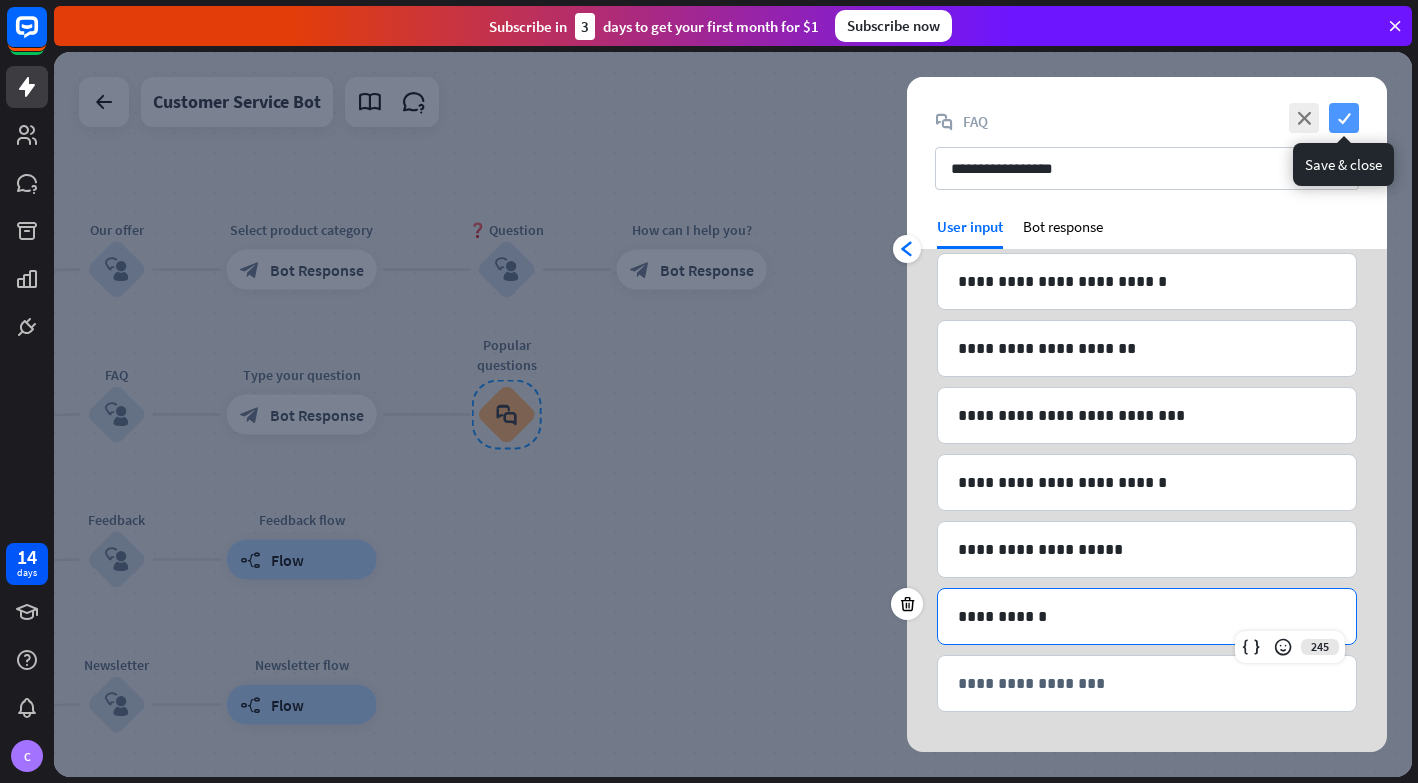 click on "check" at bounding box center [1344, 118] 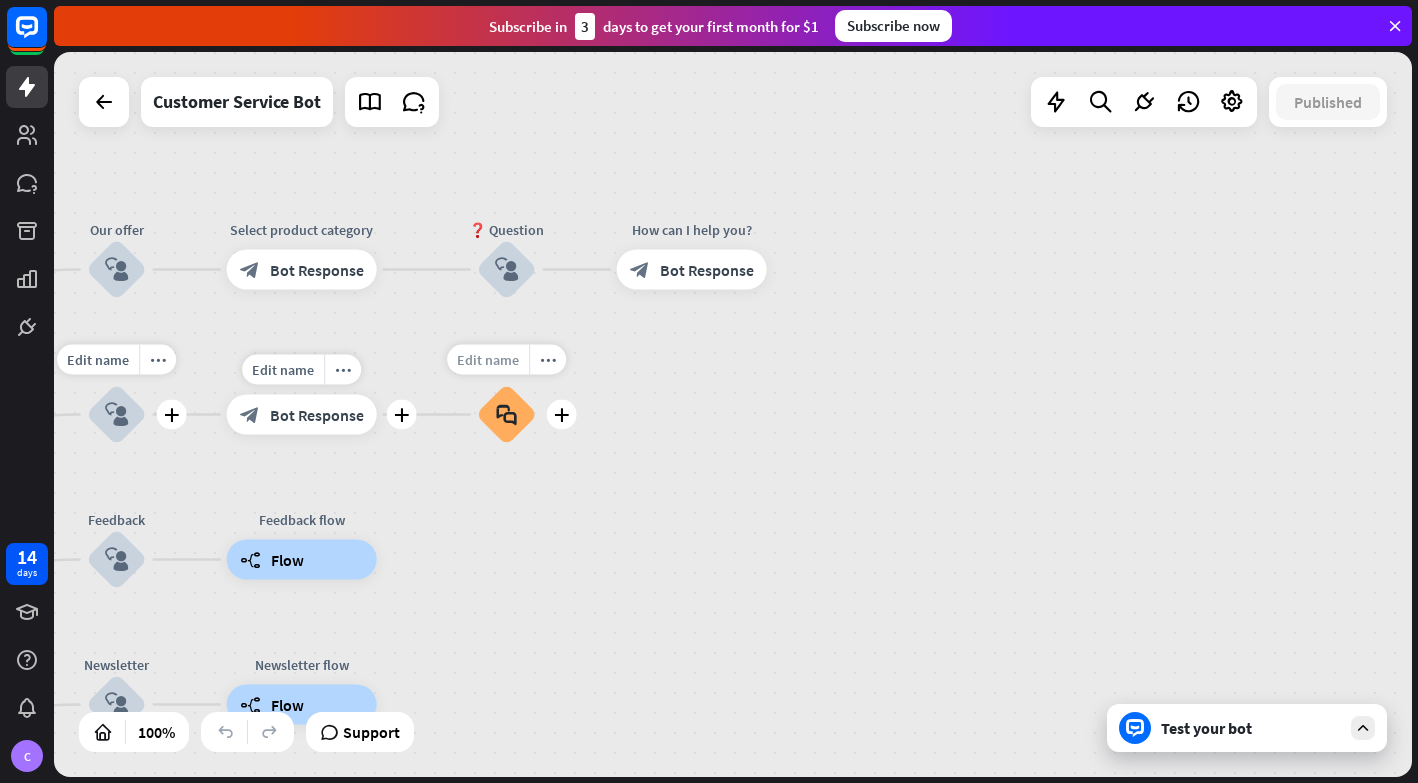 click on "Edit name" at bounding box center (488, 360) 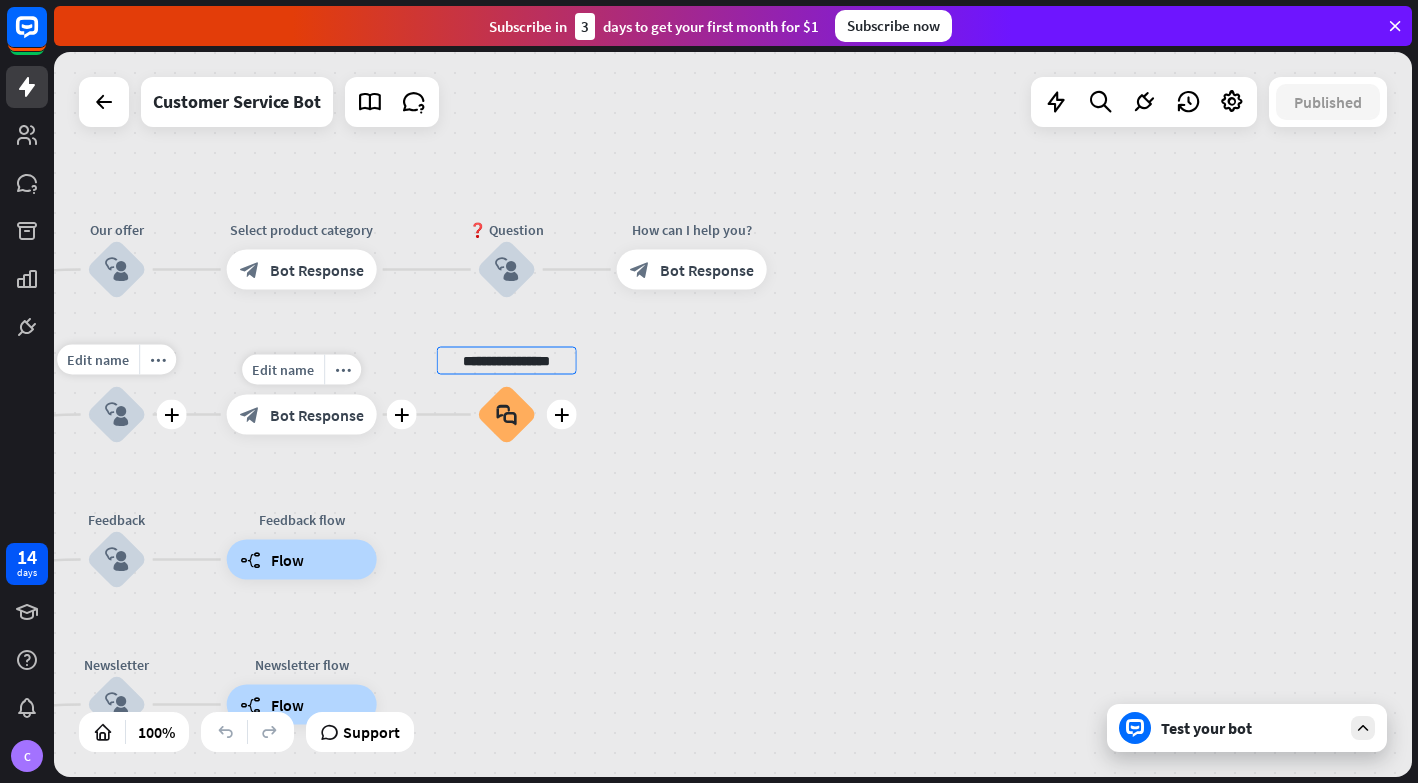 click on "block_faq" at bounding box center (506, 415) 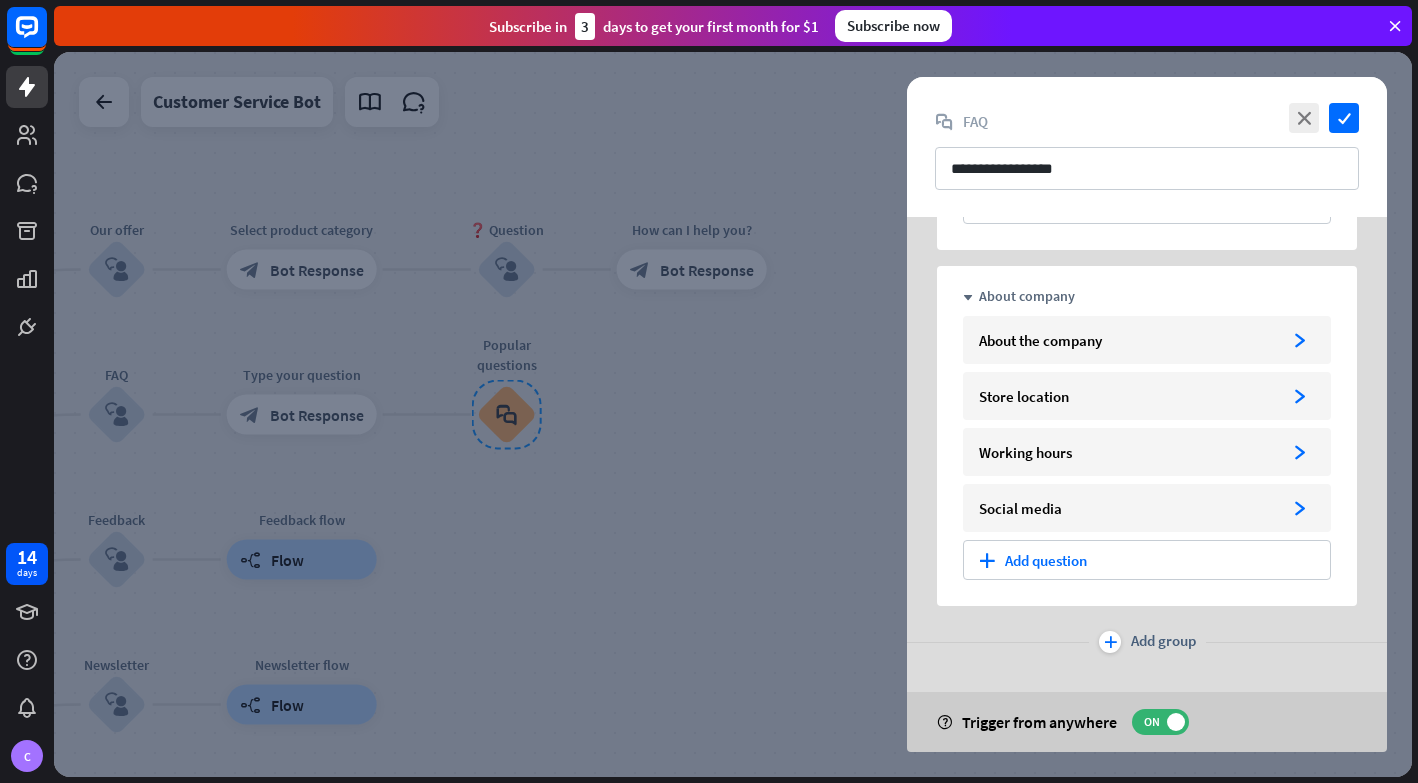scroll, scrollTop: 463, scrollLeft: 0, axis: vertical 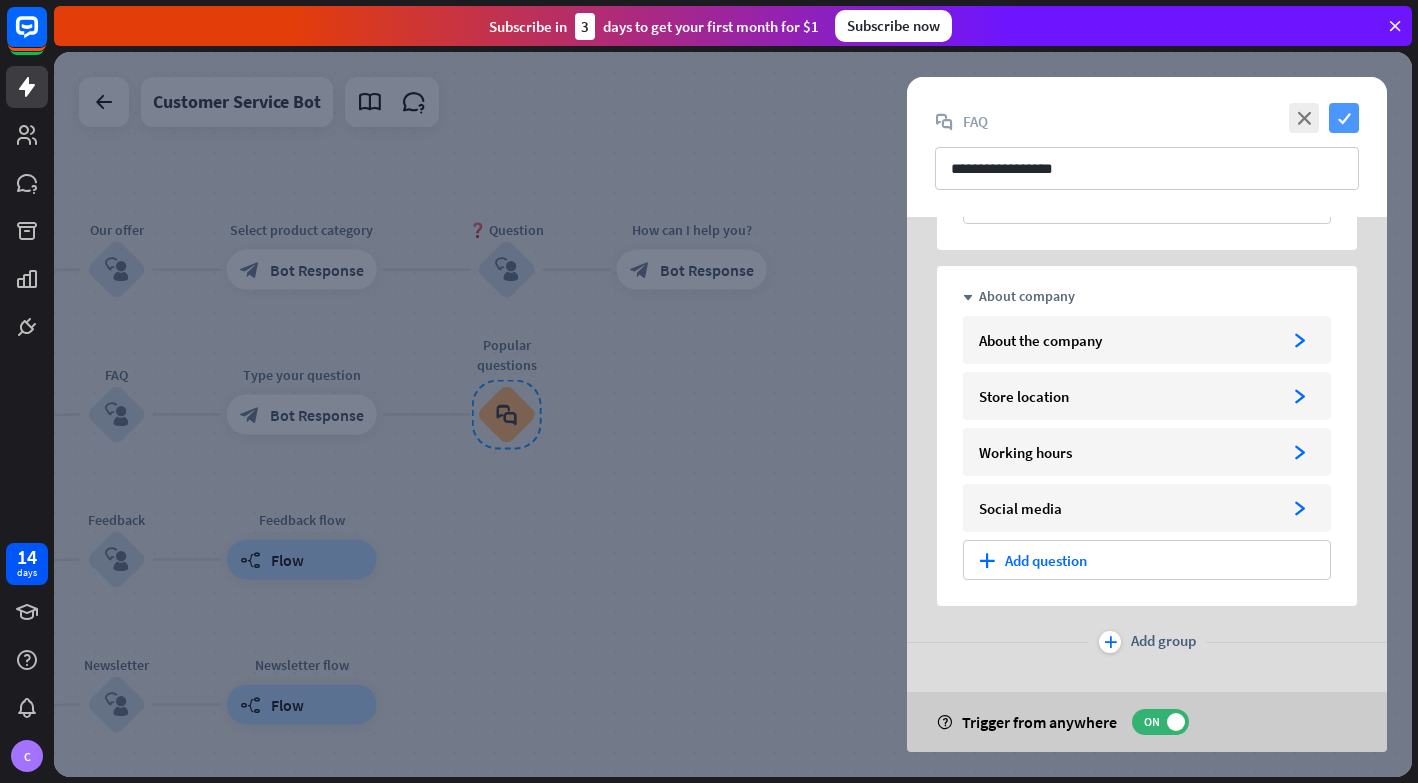 click on "check" at bounding box center (1344, 118) 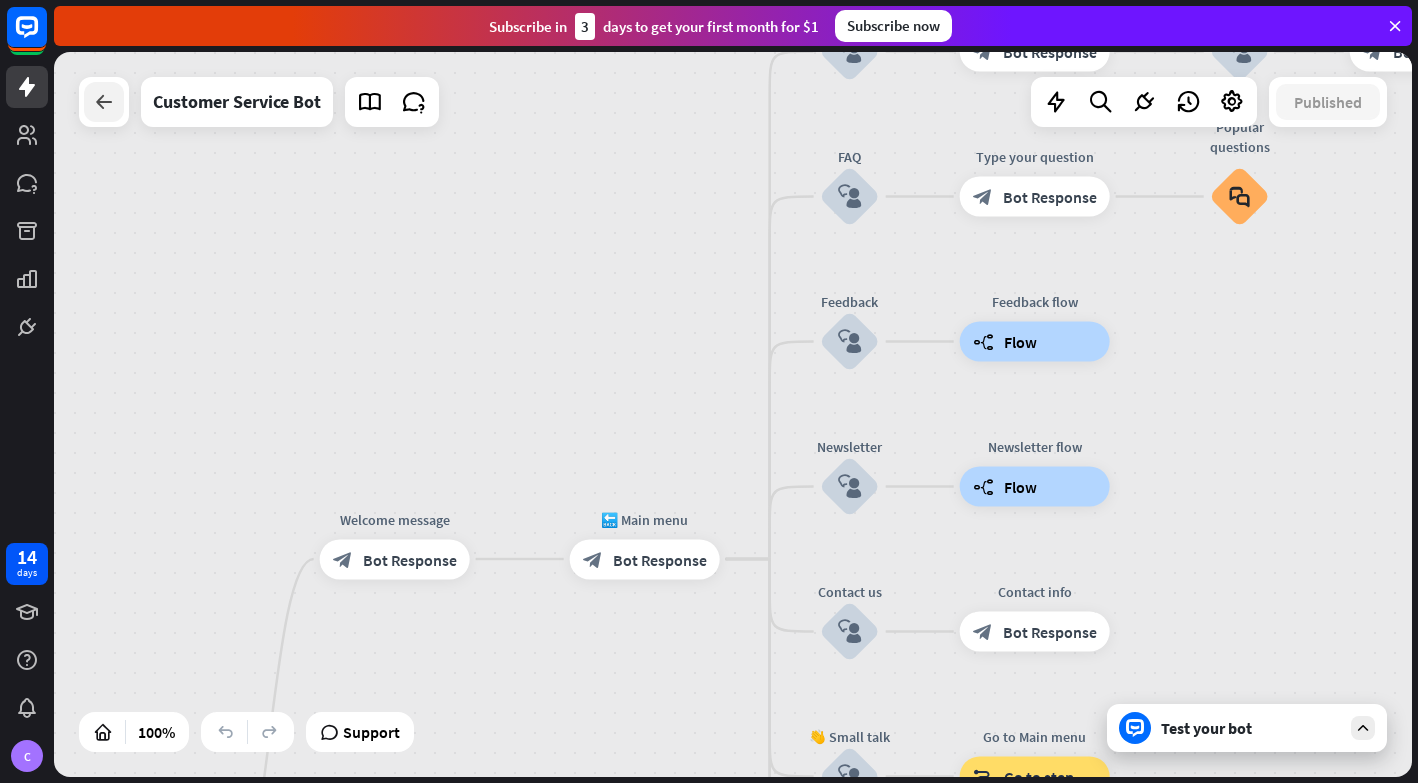 click at bounding box center (104, 102) 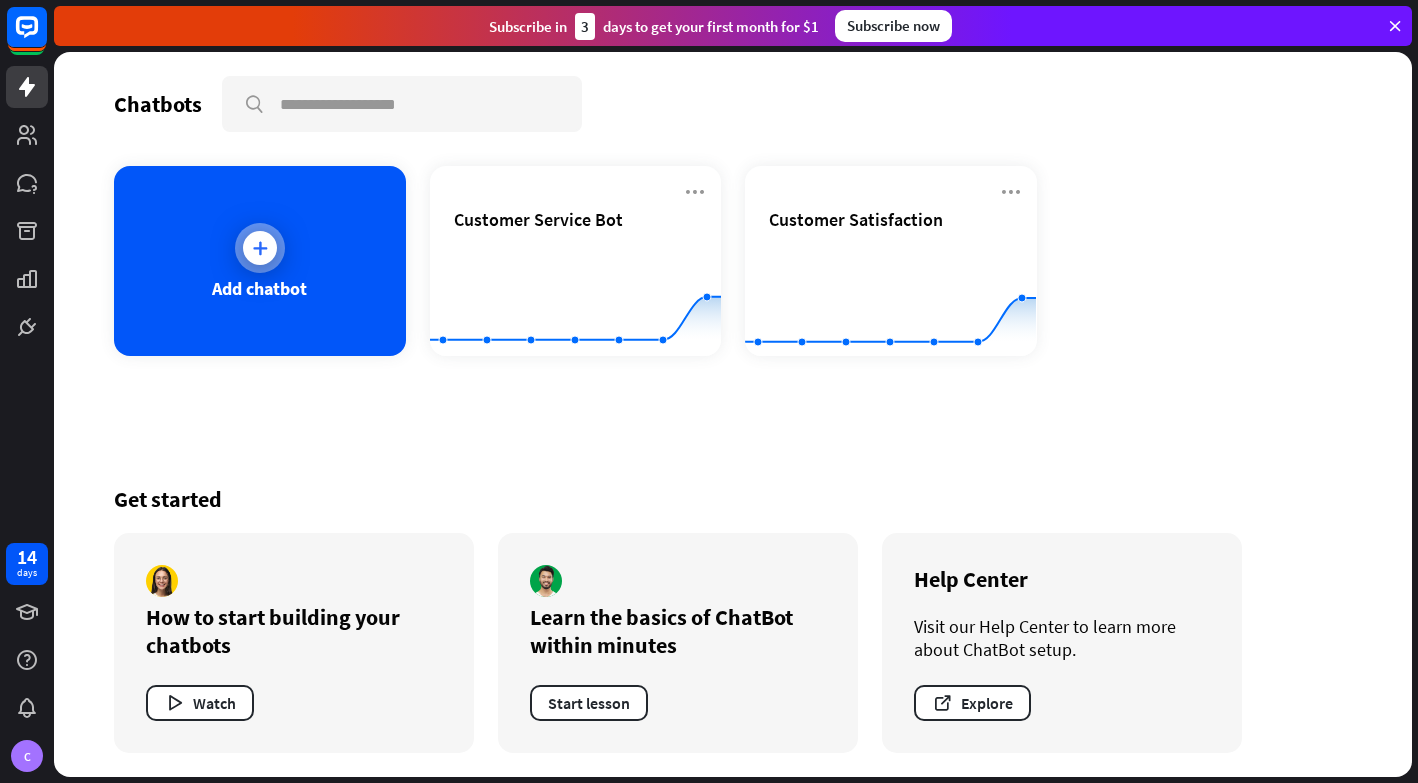click at bounding box center [260, 248] 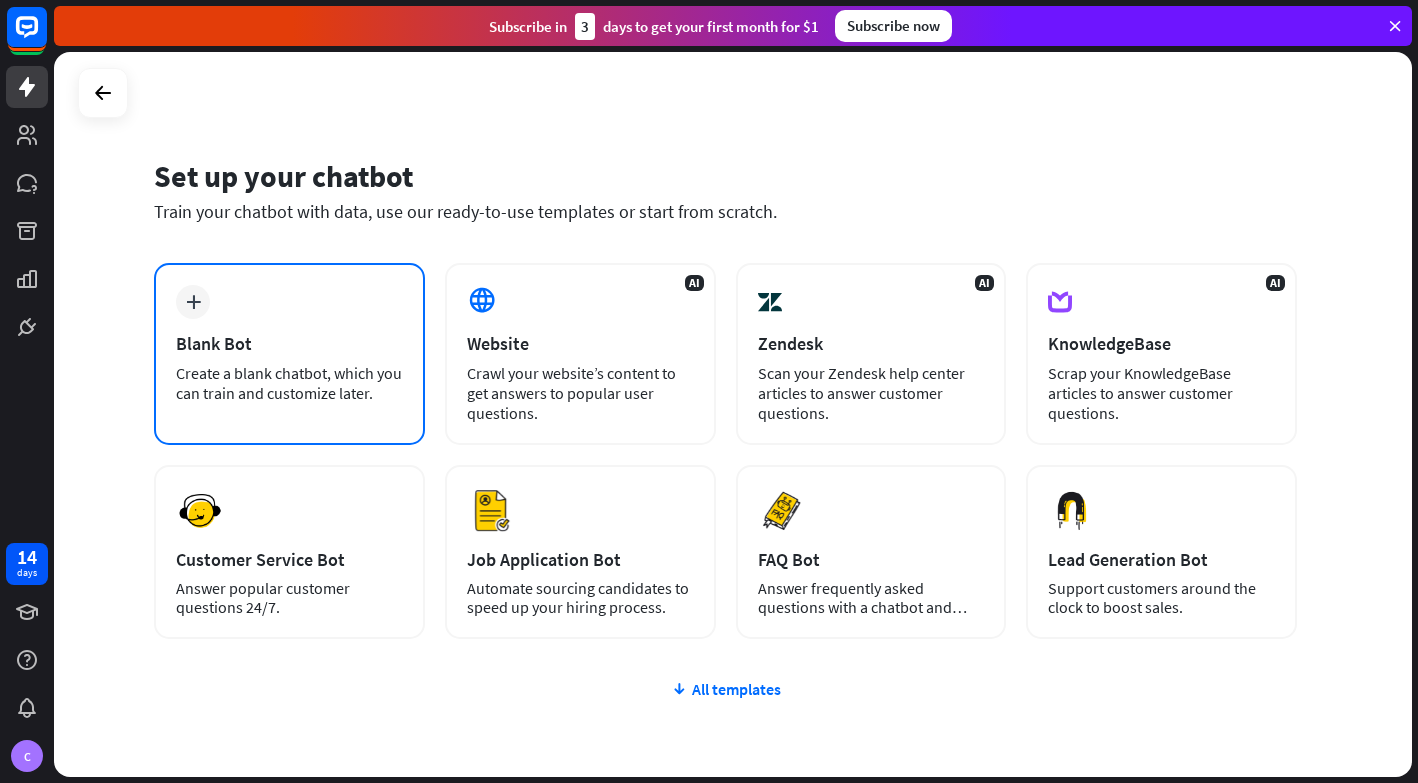 click on "plus   Blank Bot
Create a blank chatbot, which you can train and
customize later." at bounding box center (289, 354) 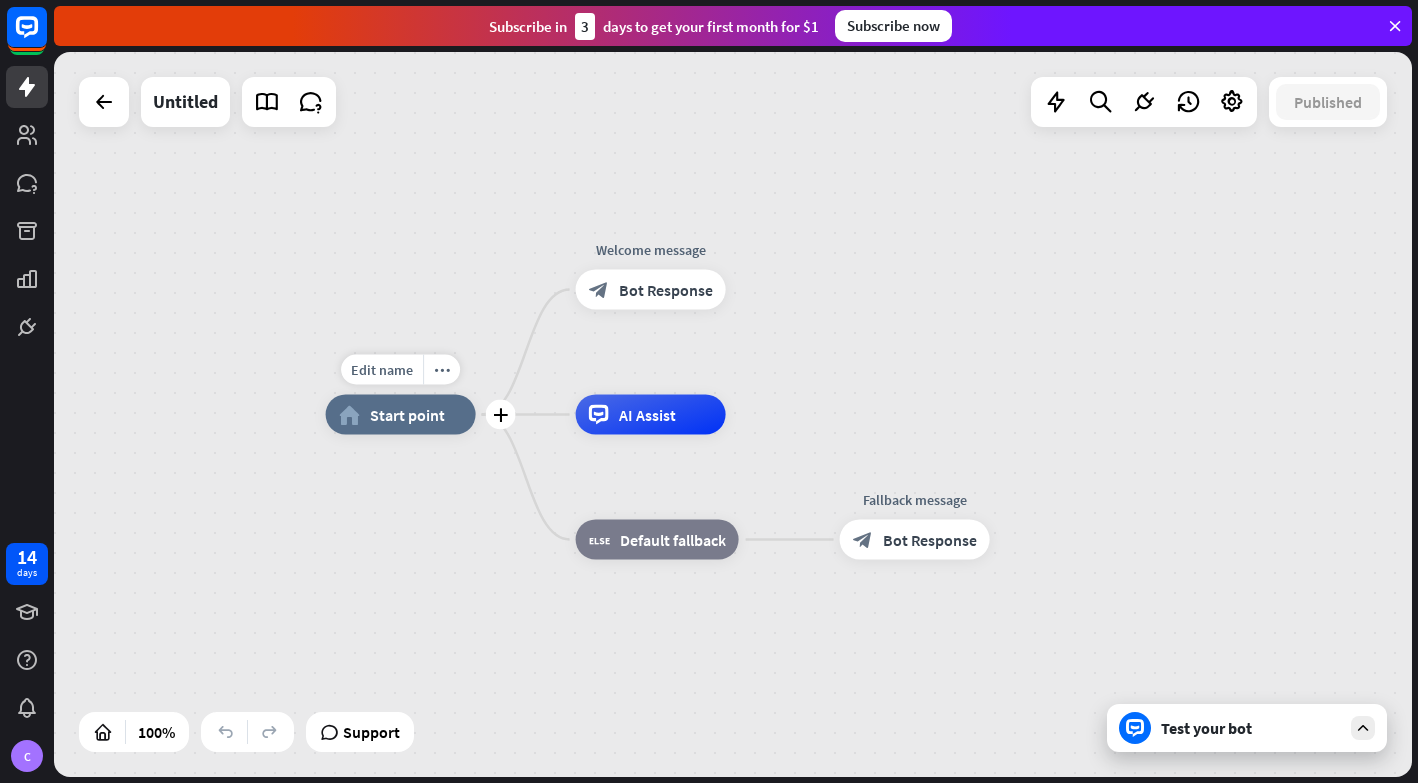 click on "Edit name   more_horiz         plus     home_2   Start point" at bounding box center (401, 415) 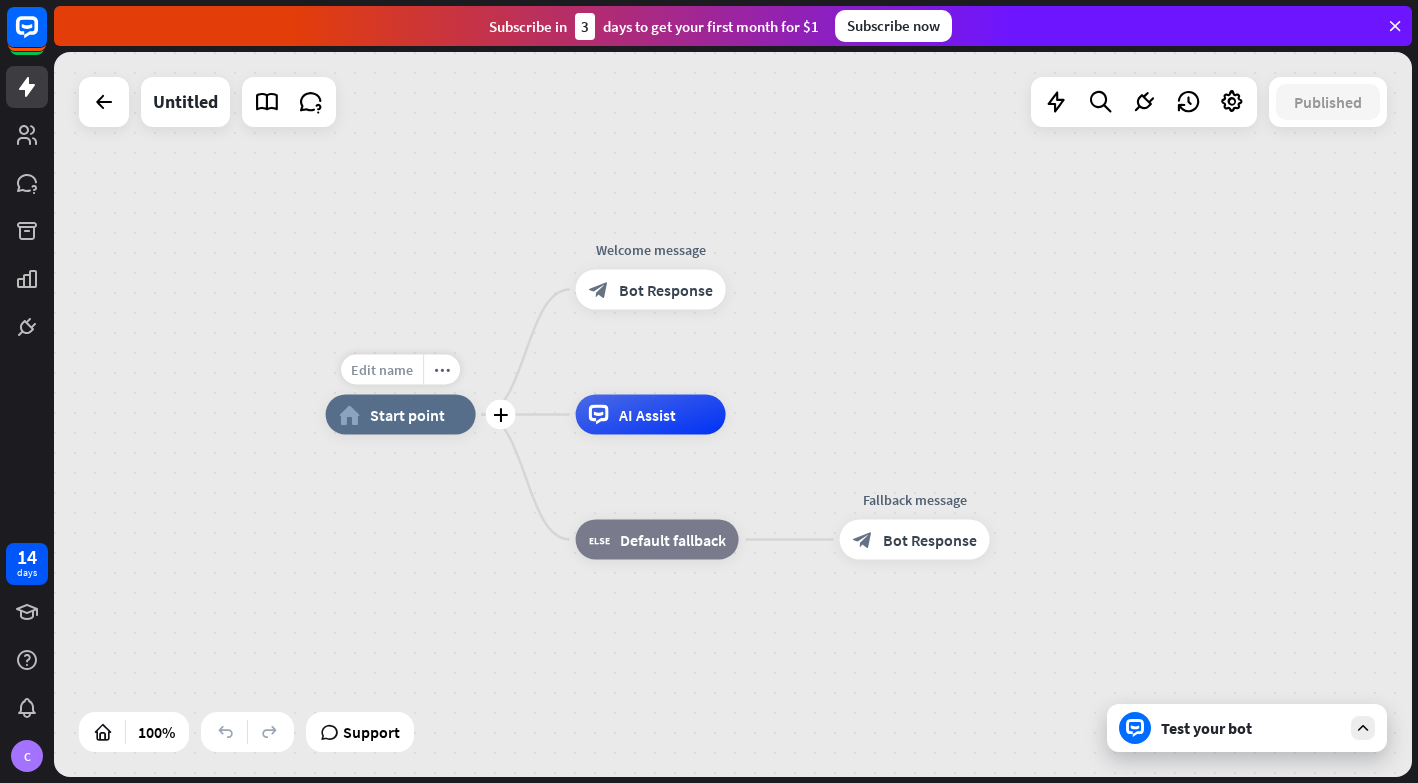 click on "Edit name" at bounding box center (382, 370) 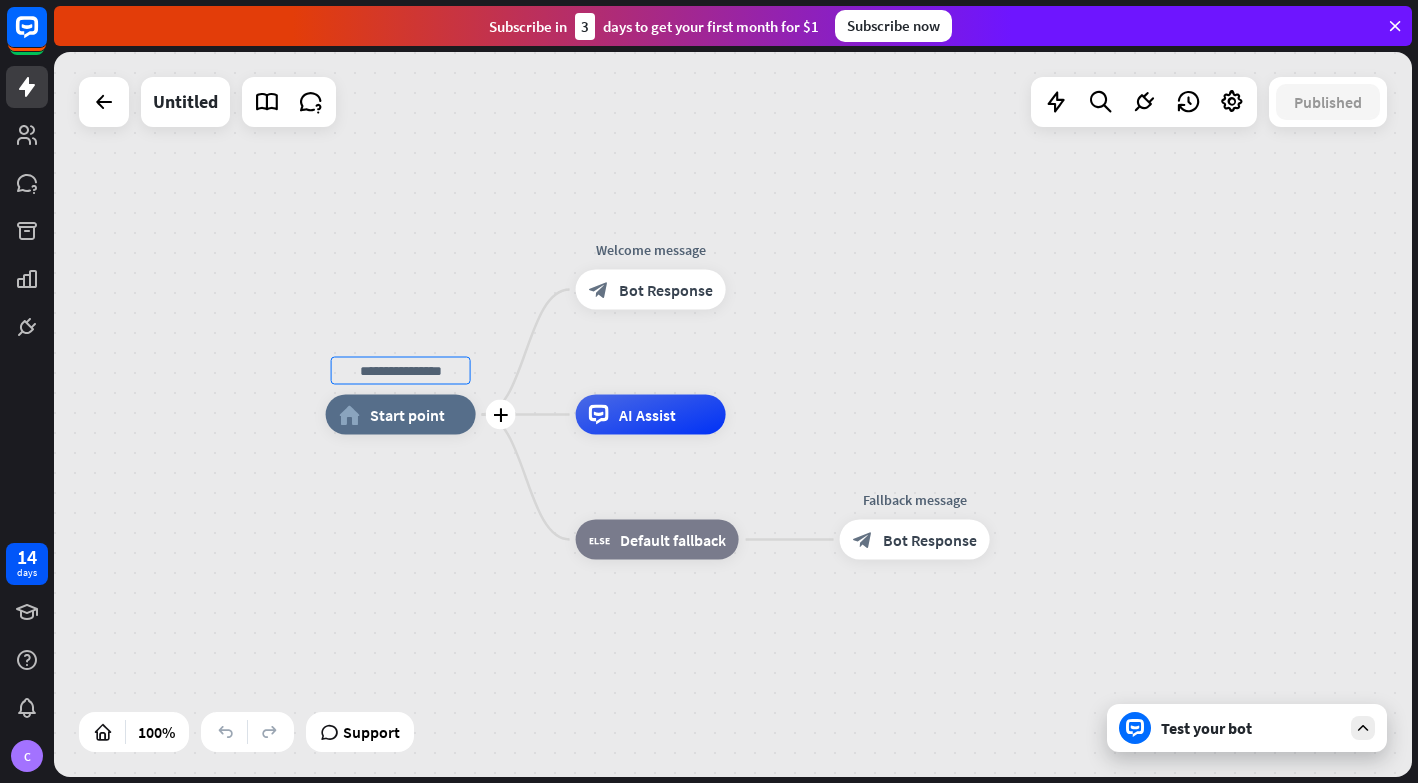 click on "Start point" at bounding box center (407, 415) 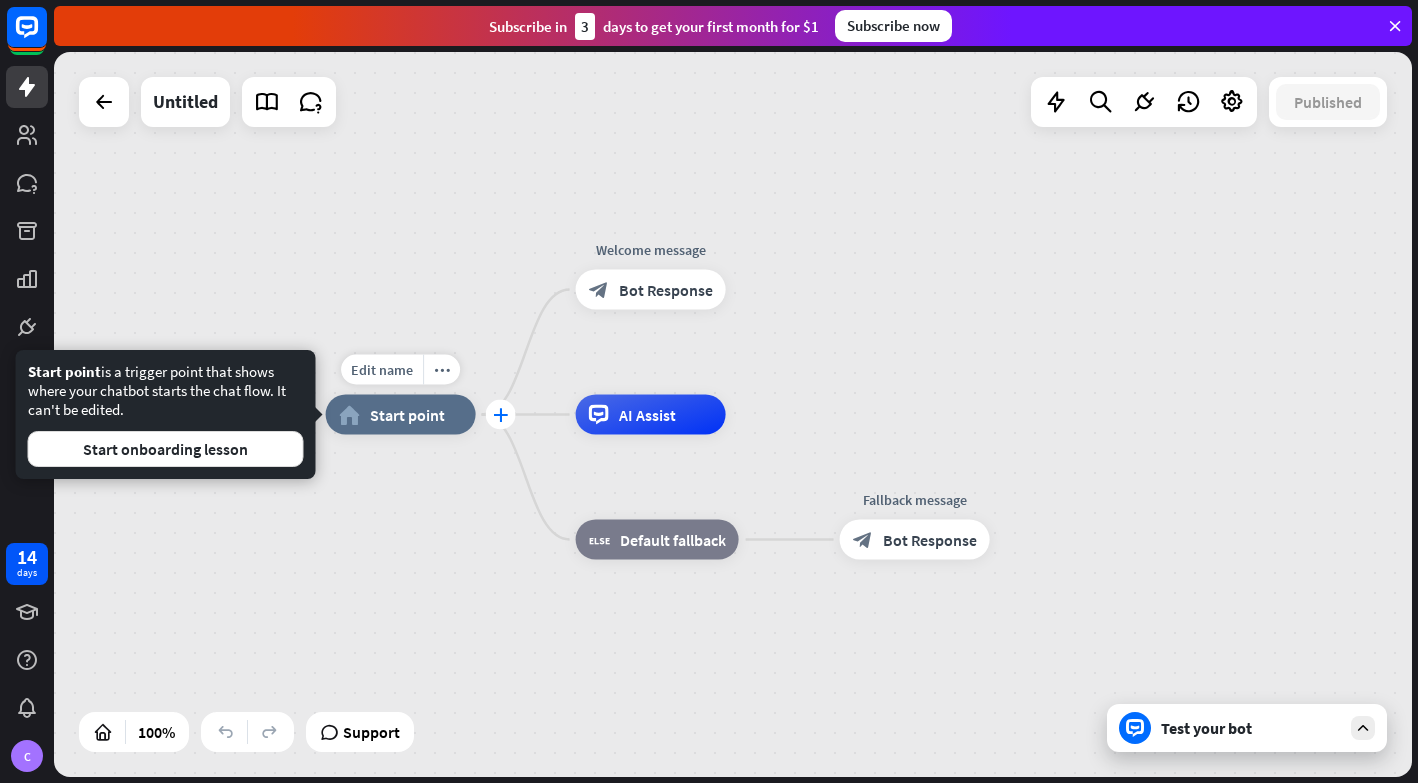 click on "plus" at bounding box center (500, 415) 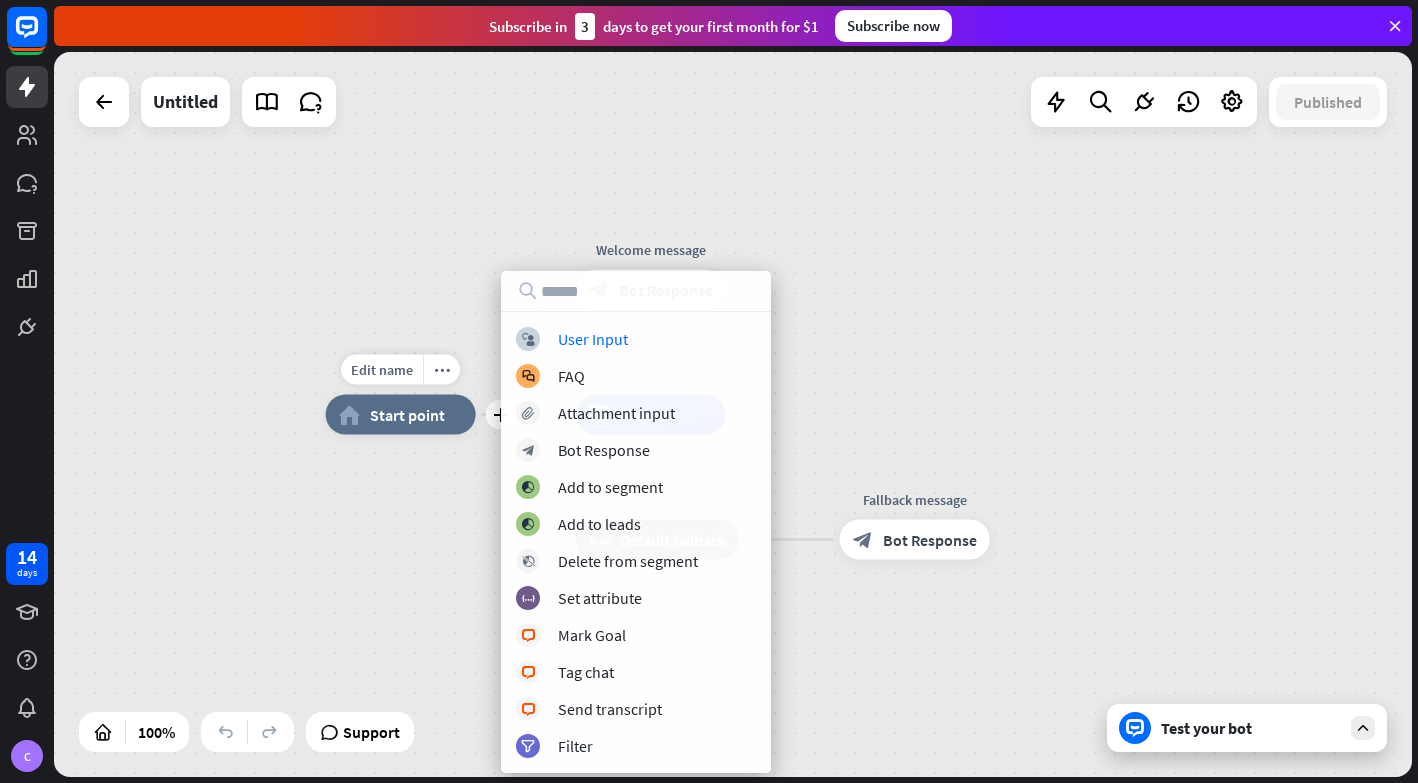 click on "Start point" at bounding box center (407, 415) 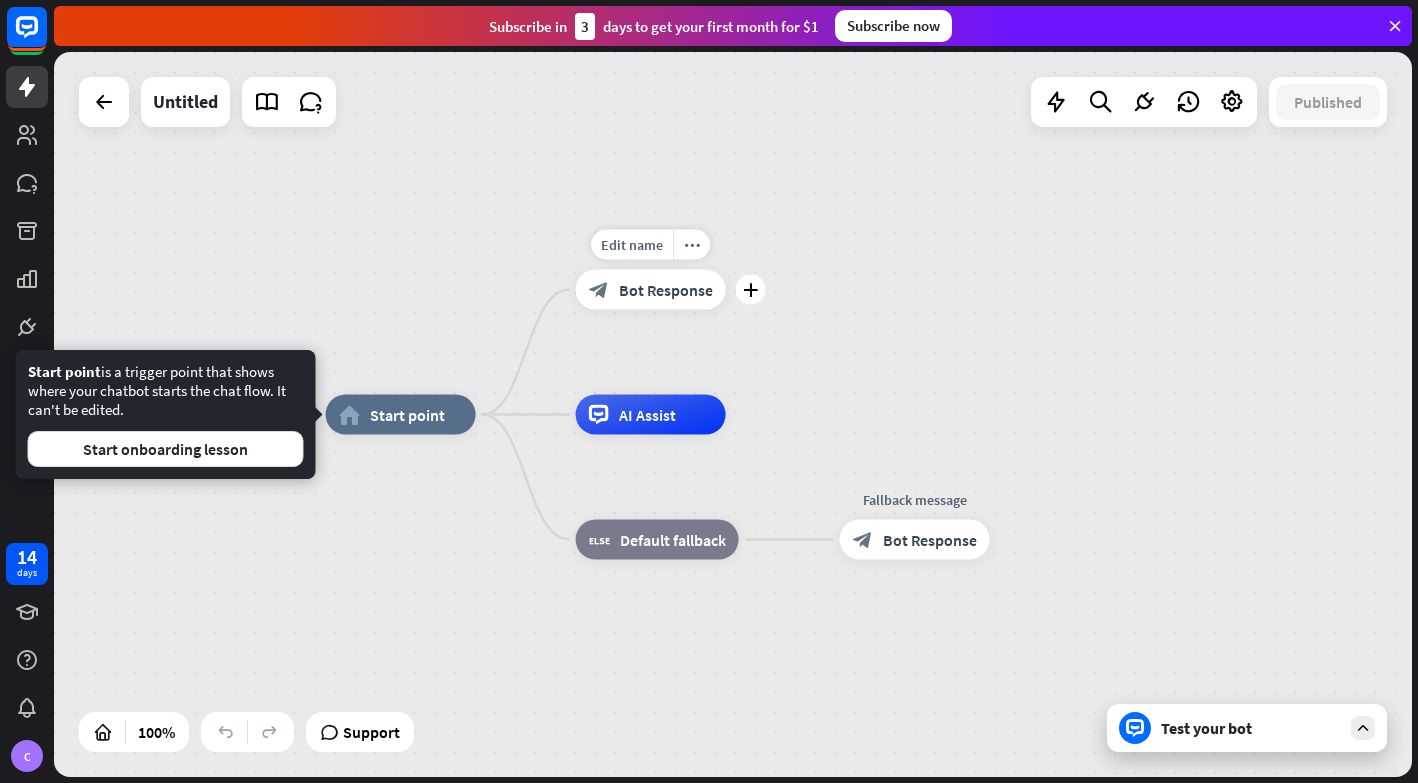 click on "block_bot_response   Bot Response" at bounding box center (651, 290) 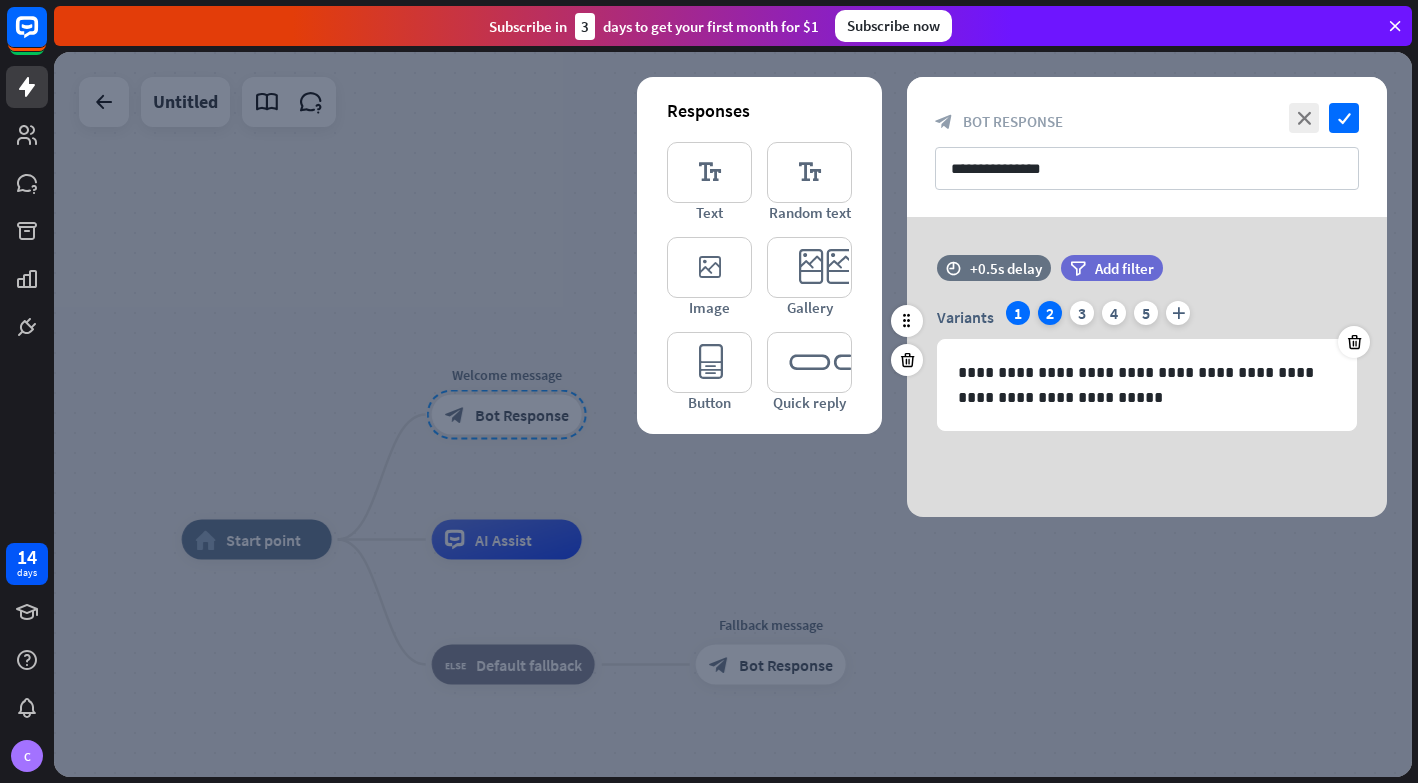 click on "2" at bounding box center [1050, 313] 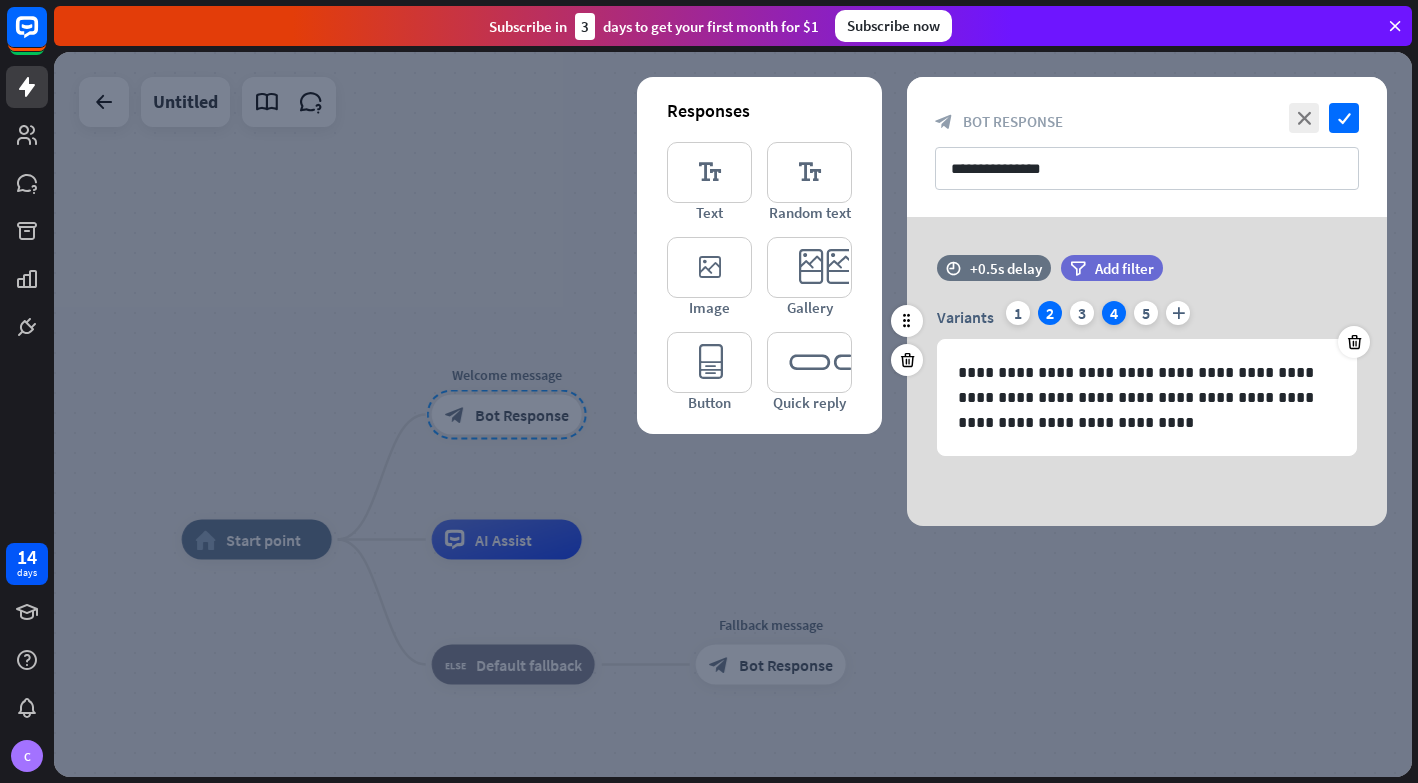 click on "4" at bounding box center [1114, 313] 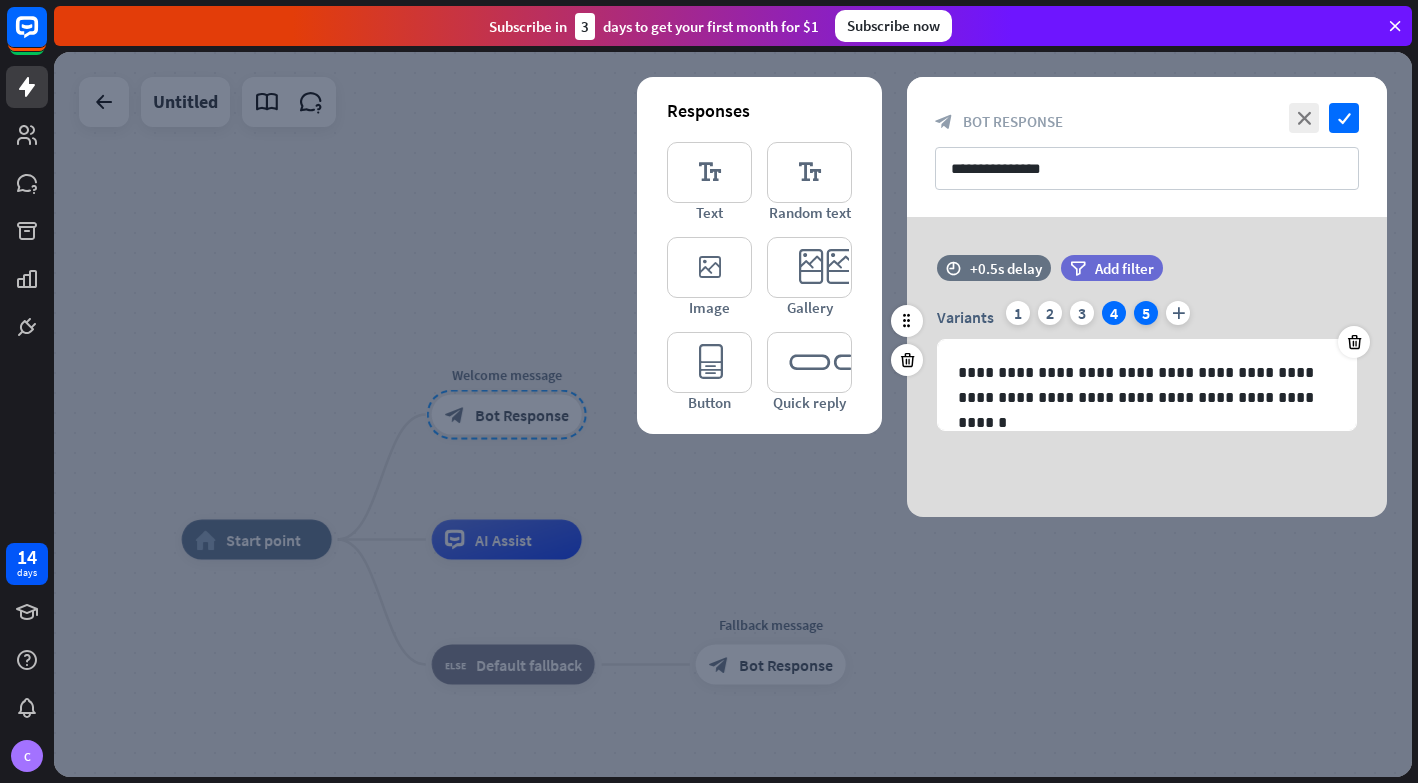 click on "5" at bounding box center [1146, 313] 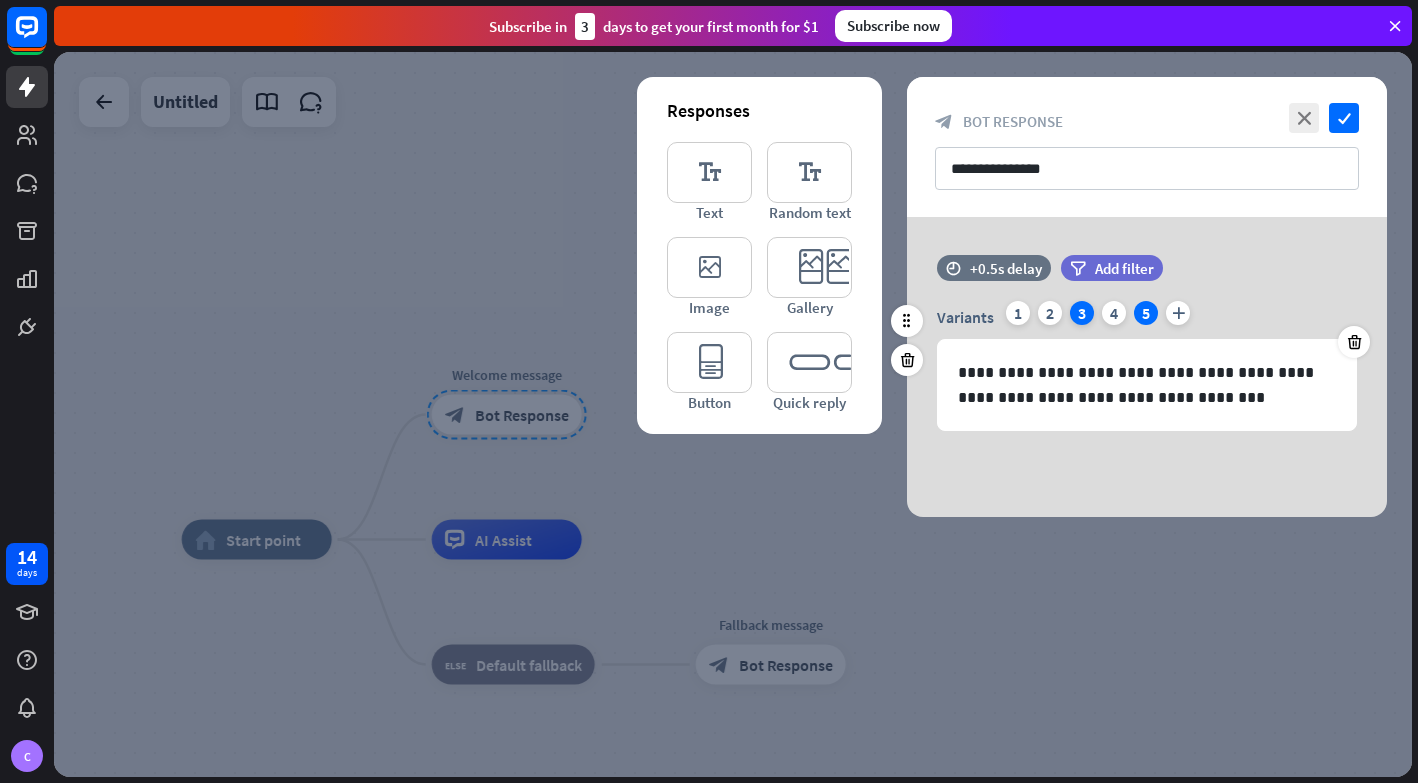 click on "3" at bounding box center [1082, 313] 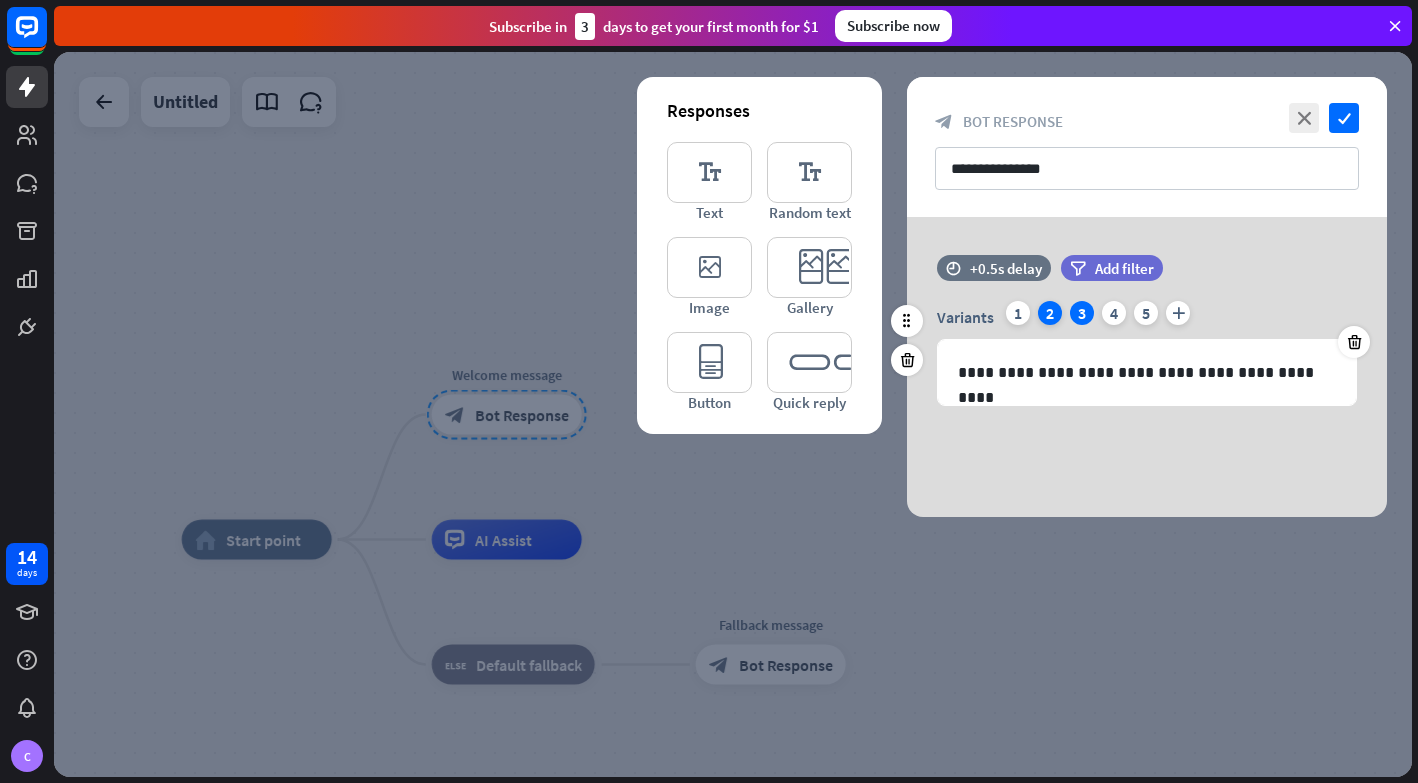 click on "2" at bounding box center [1050, 313] 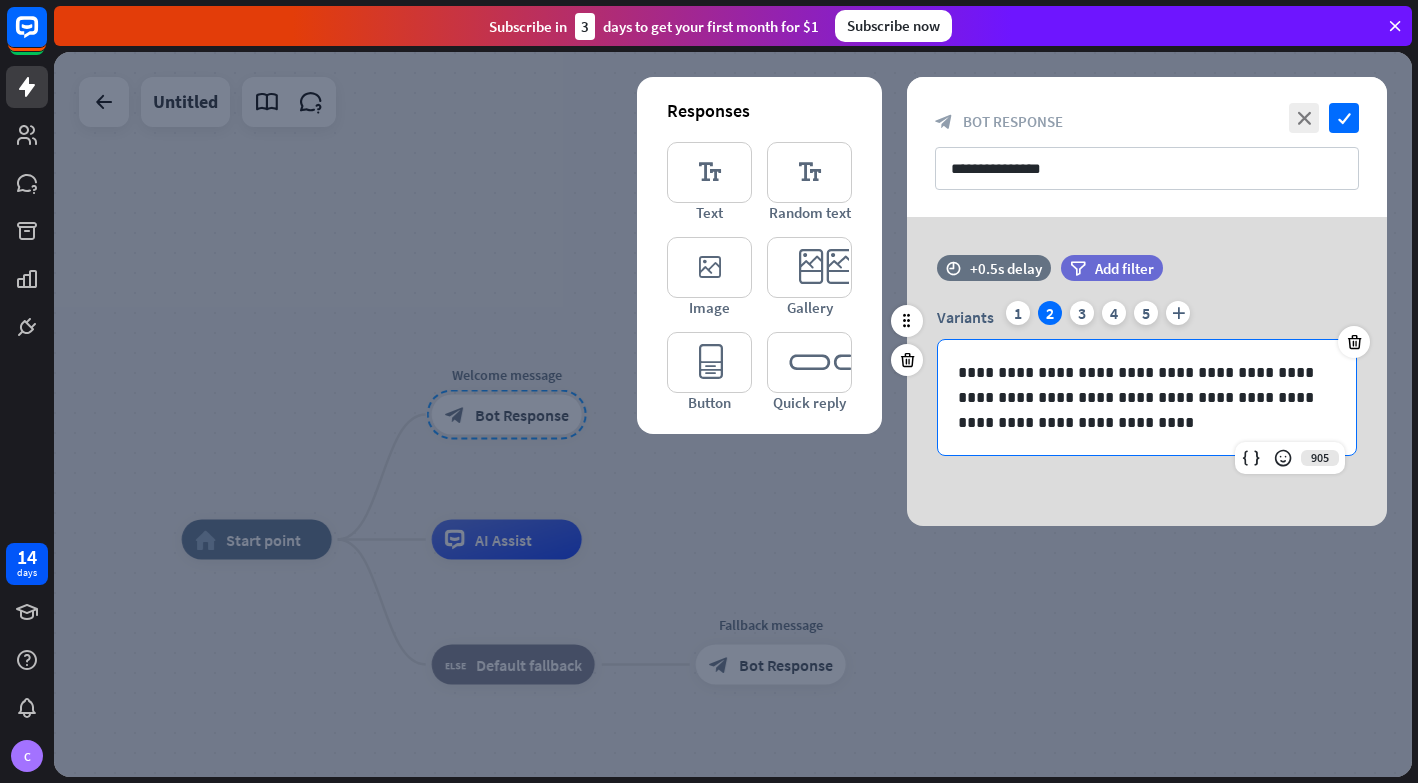 click on "**********" at bounding box center [1147, 397] 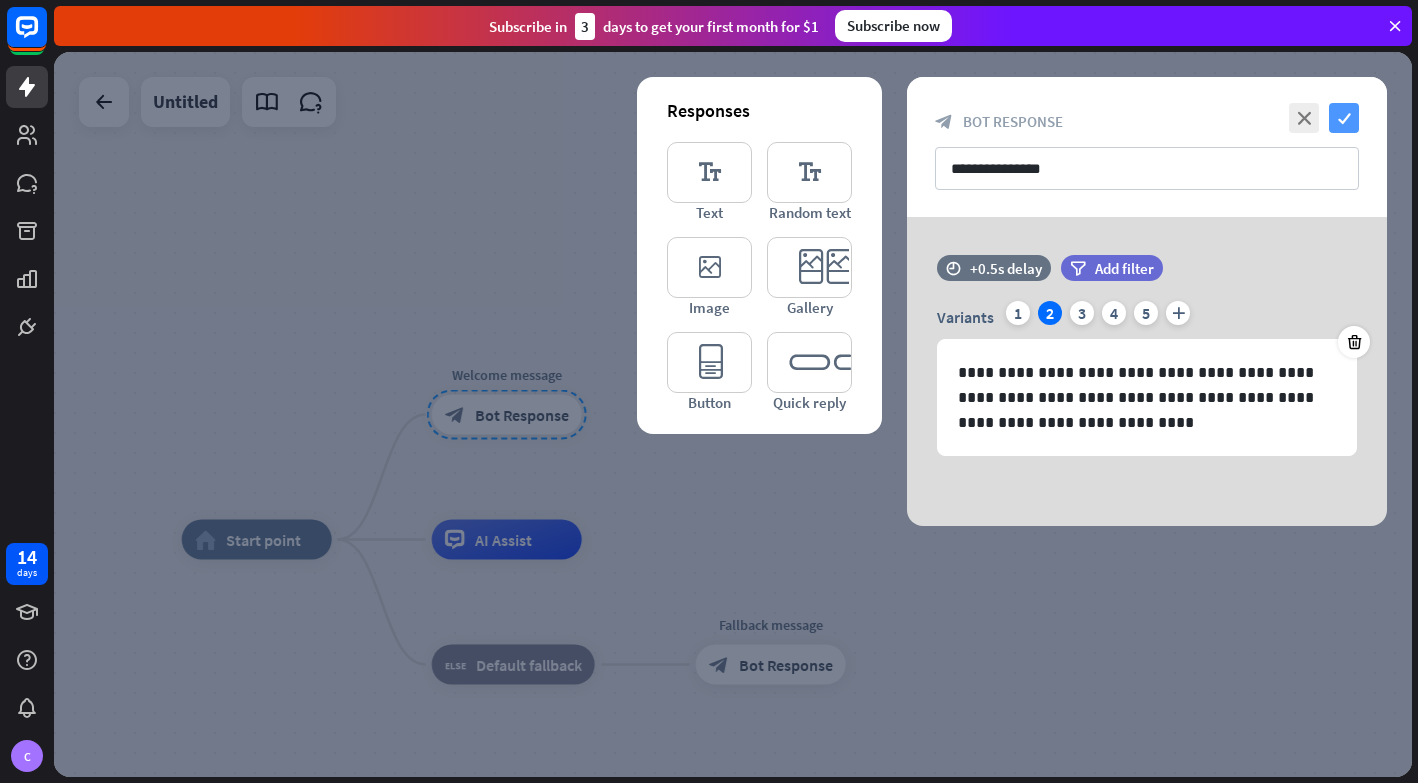 click on "check" at bounding box center [1344, 118] 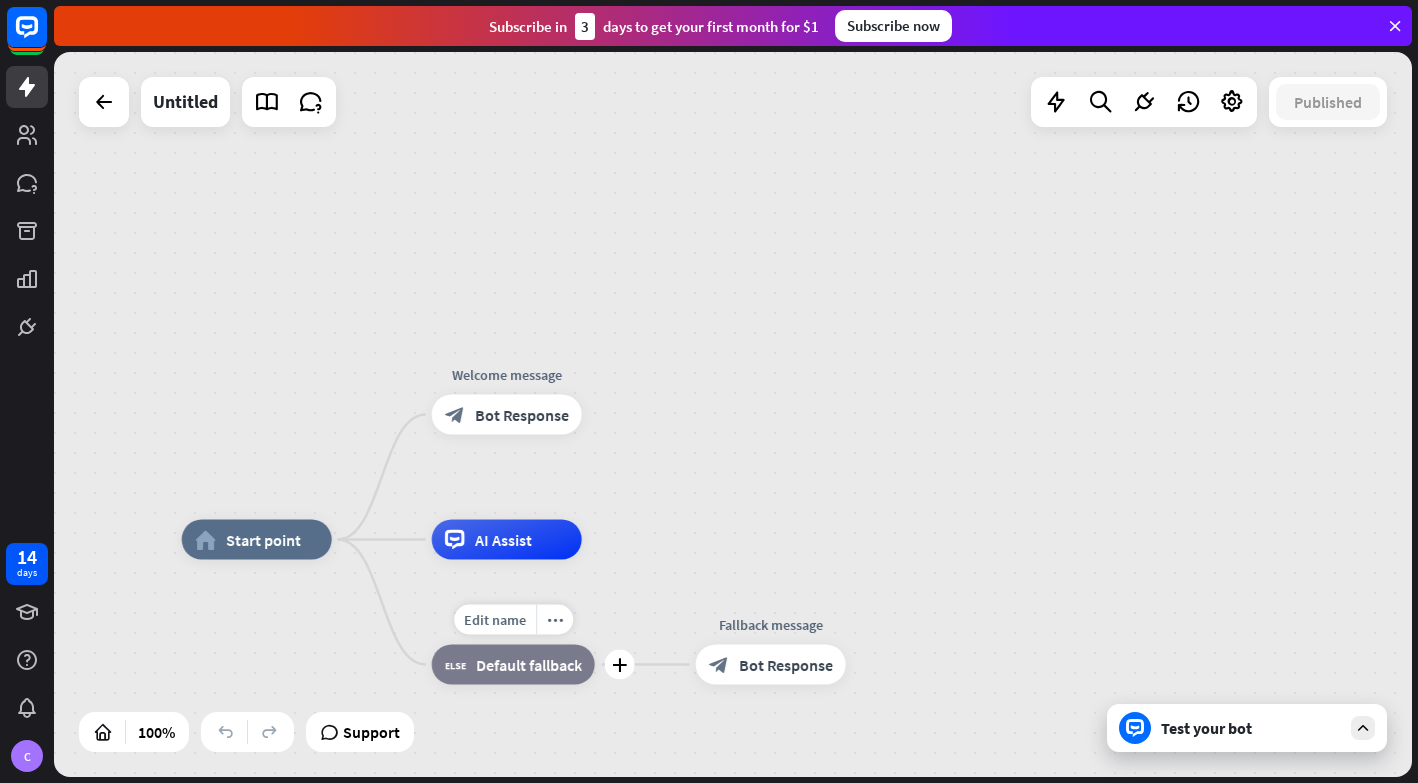 click on "block_fallback" at bounding box center [455, 665] 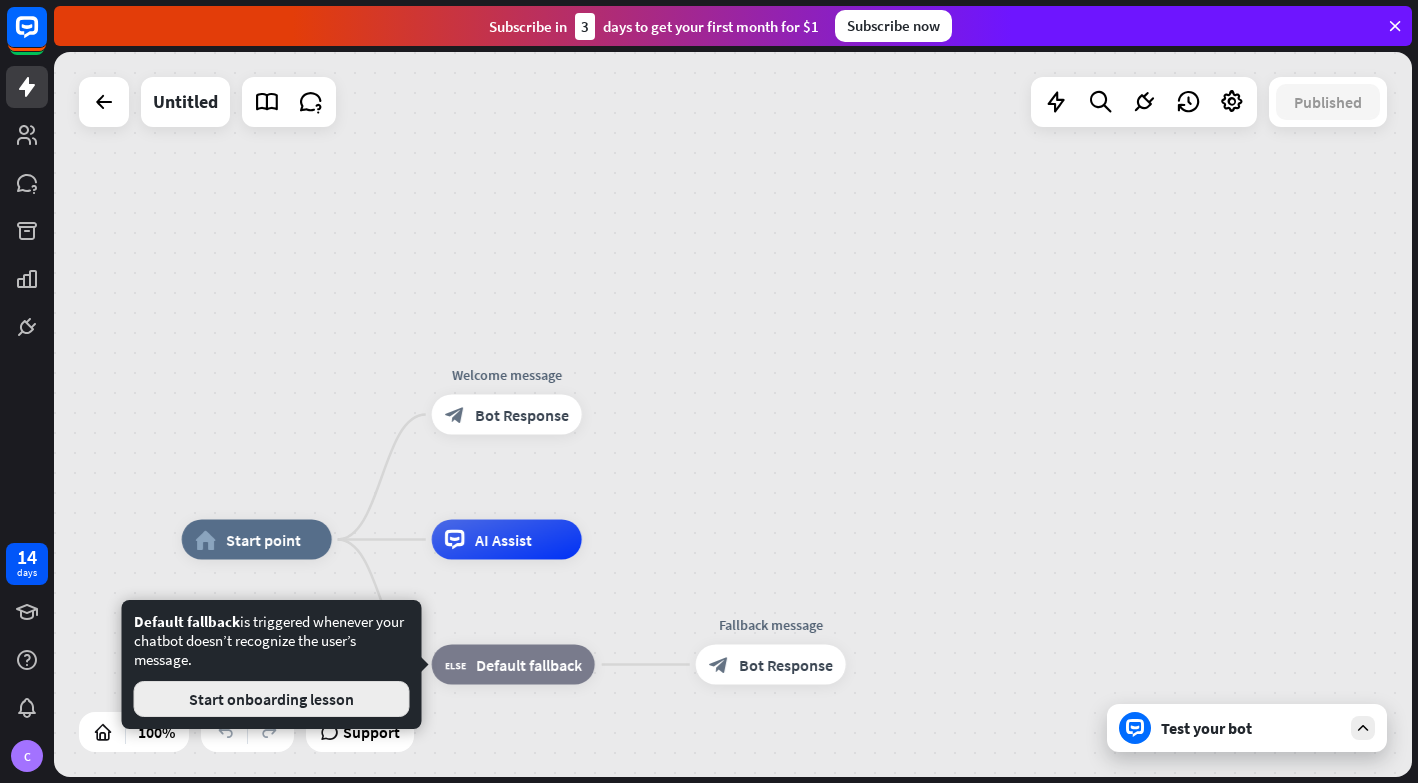 click on "Start onboarding lesson" at bounding box center [272, 699] 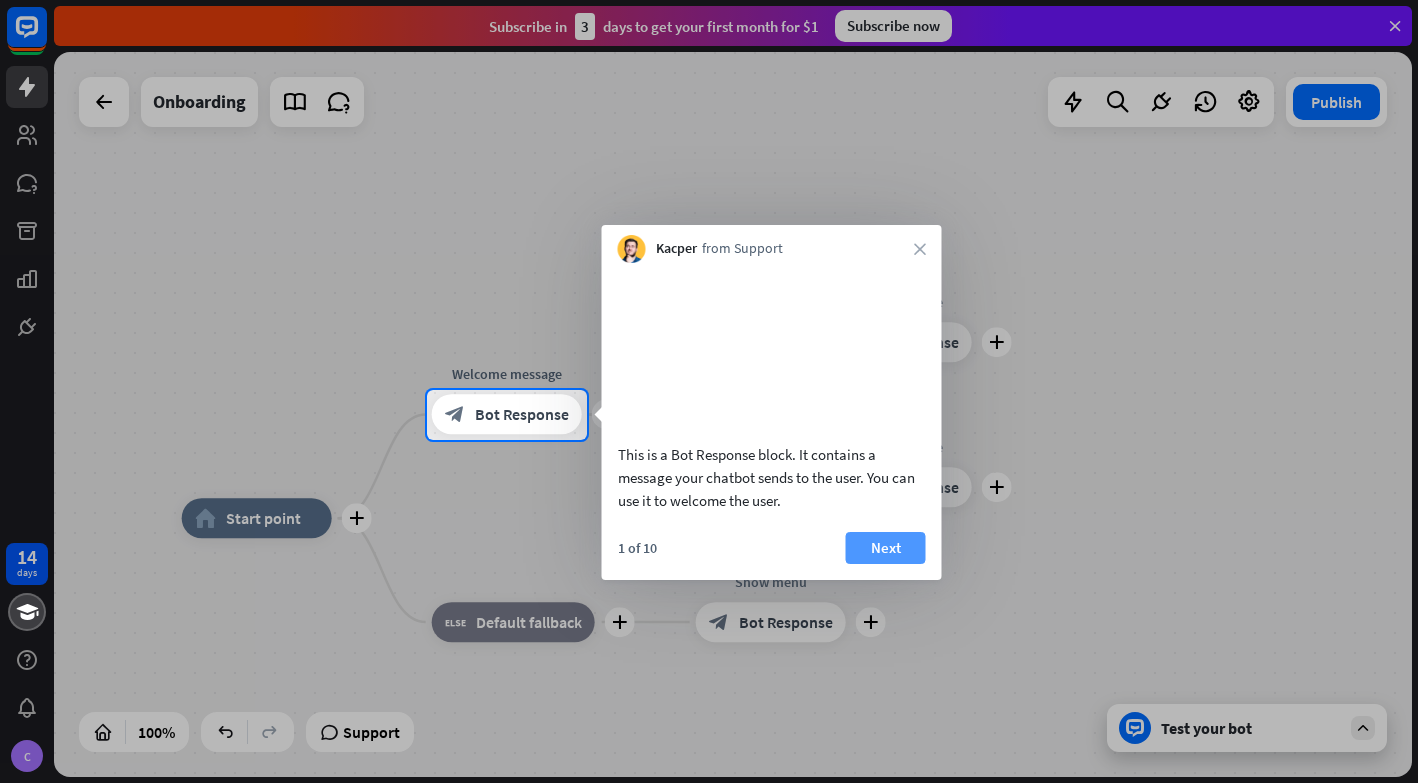 click on "Next" at bounding box center (886, 548) 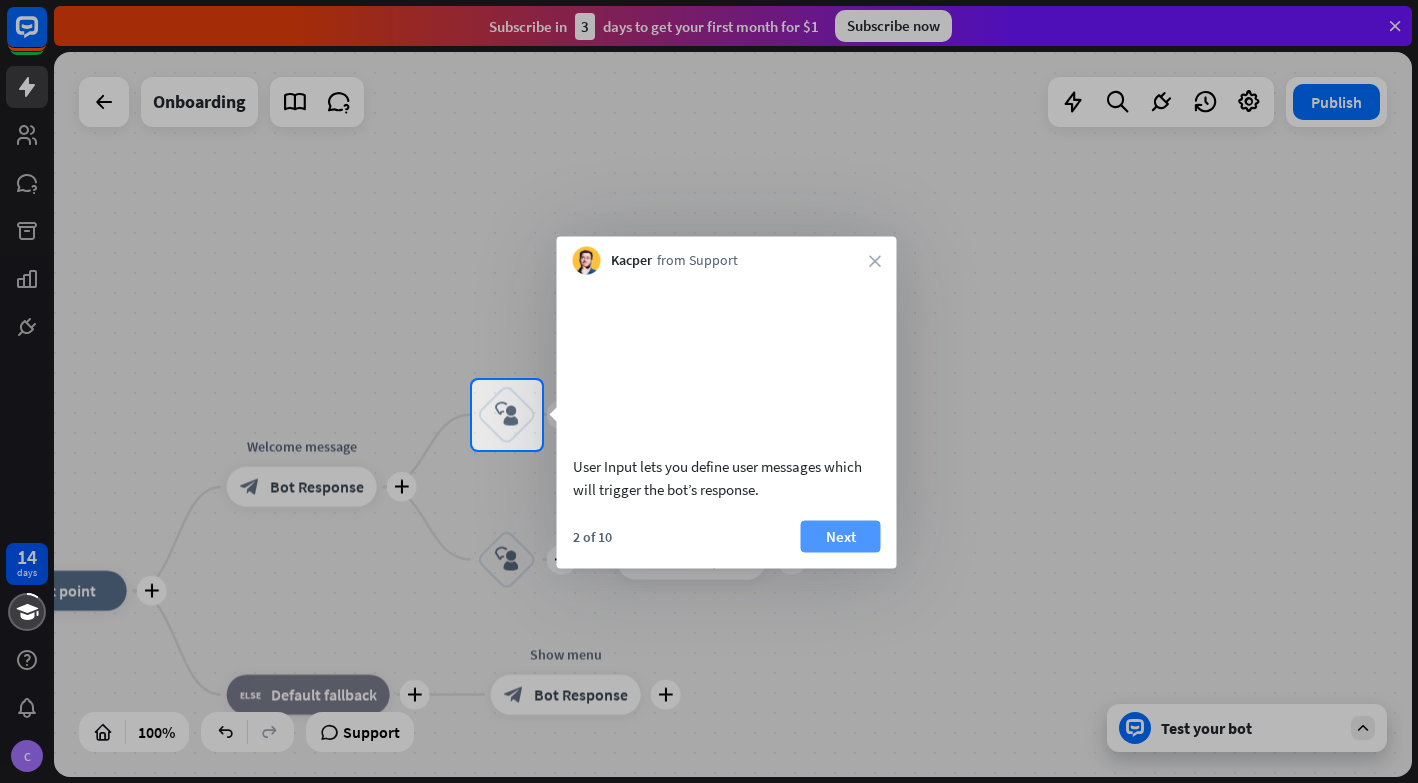 click on "Next" at bounding box center (841, 536) 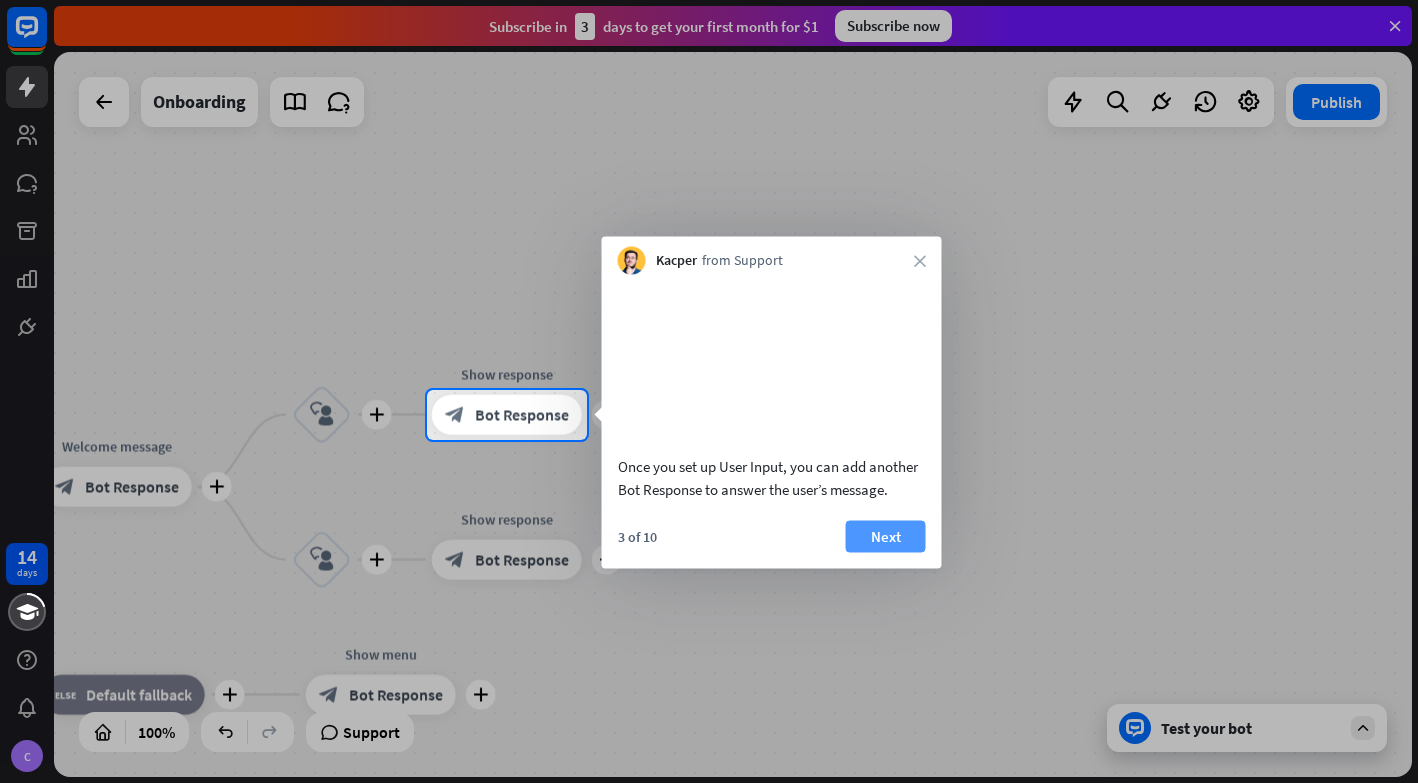 click on "Next" at bounding box center (886, 536) 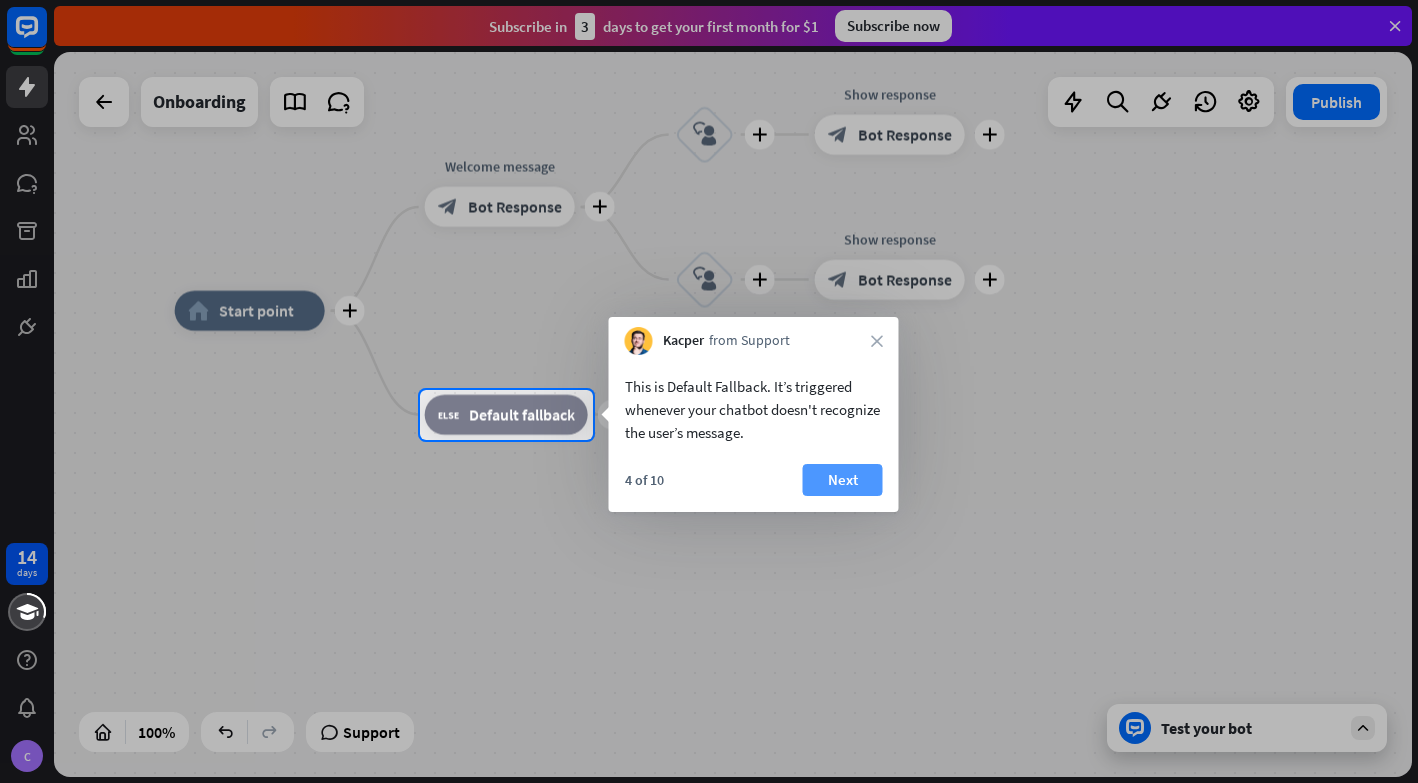 click on "Next" at bounding box center [843, 480] 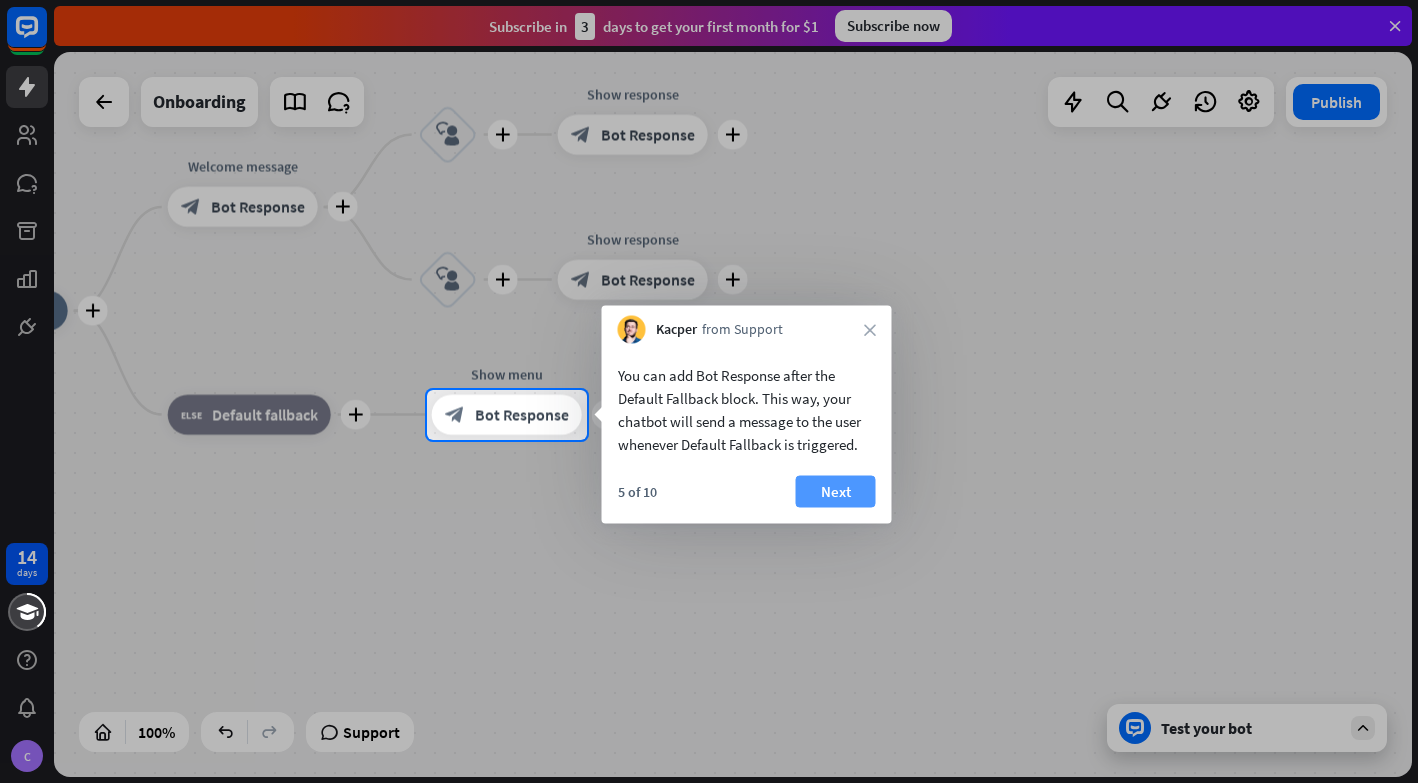 click on "Next" at bounding box center (836, 492) 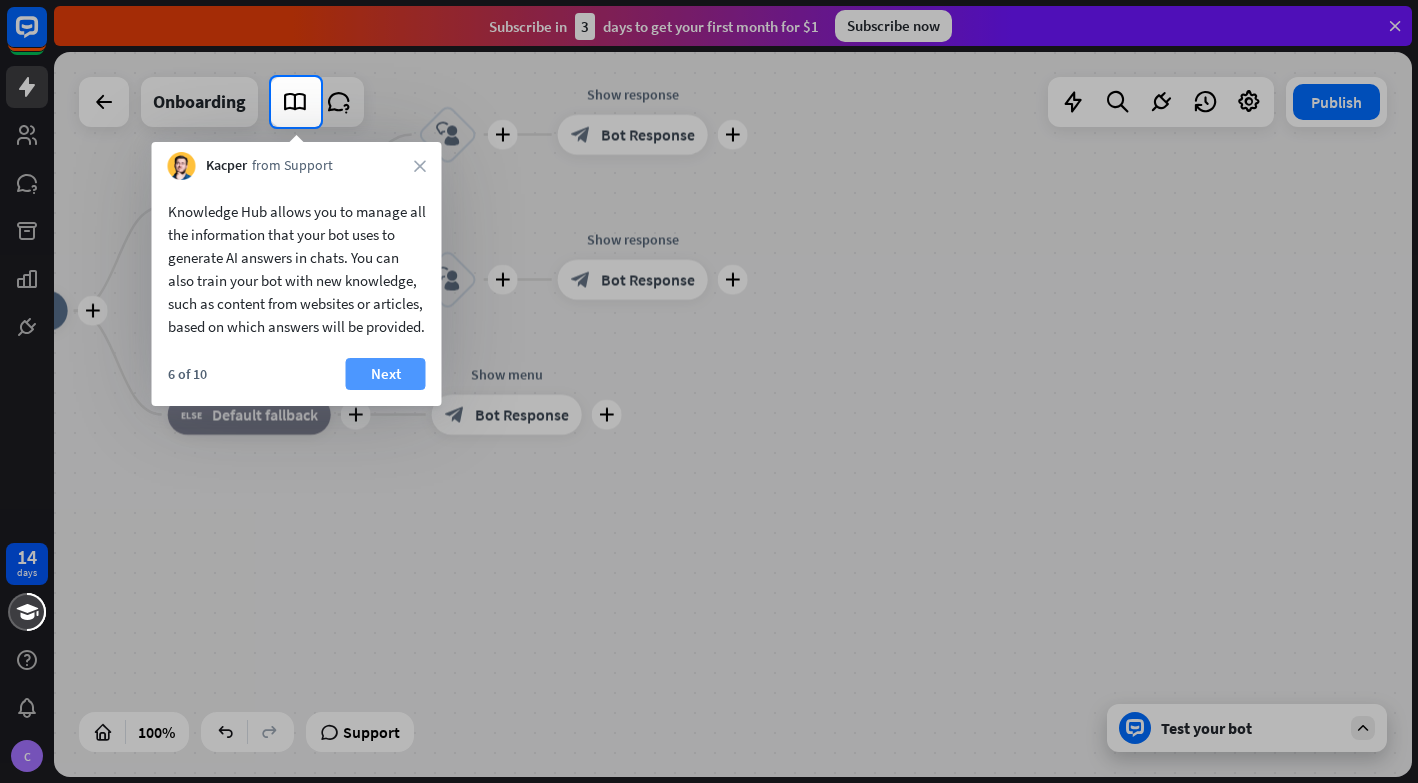 click on "Next" at bounding box center (386, 374) 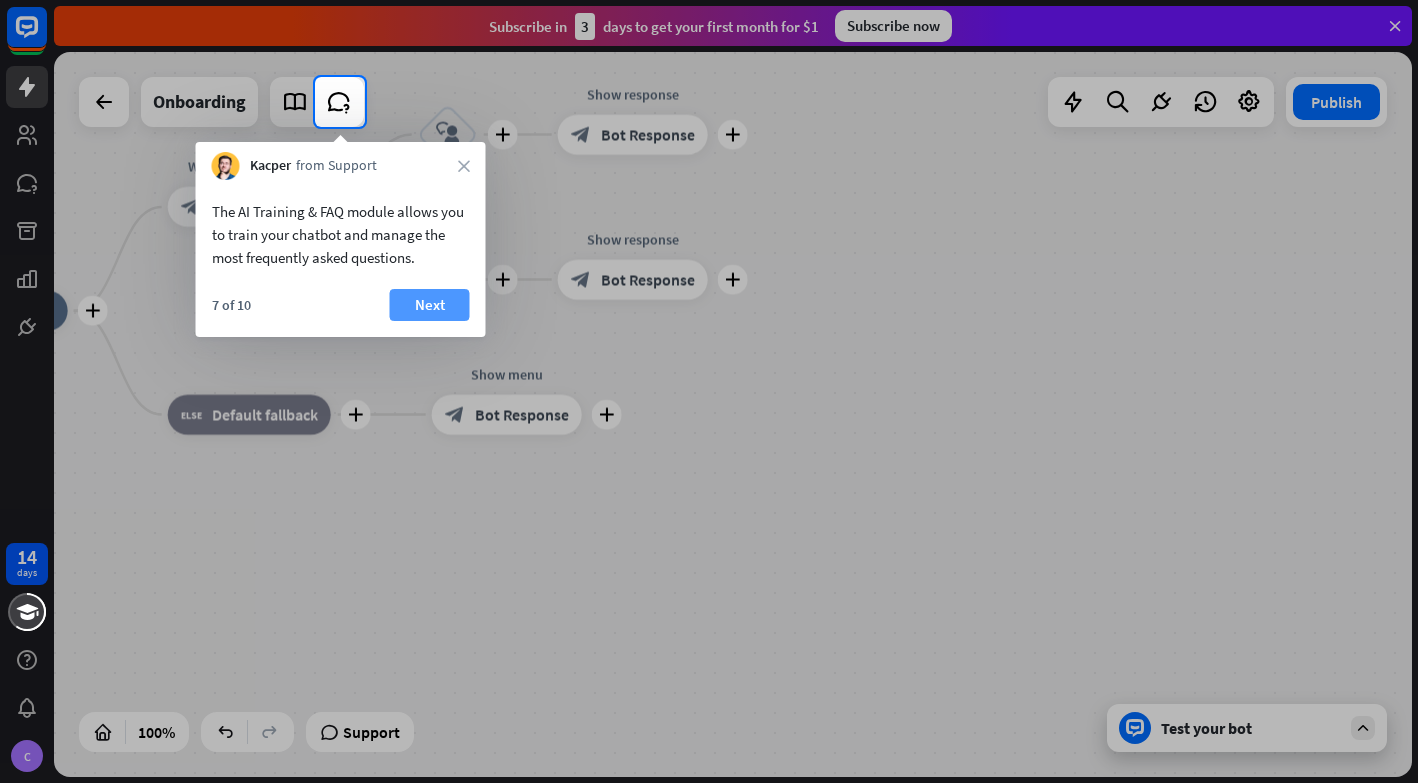 click on "Next" at bounding box center (430, 305) 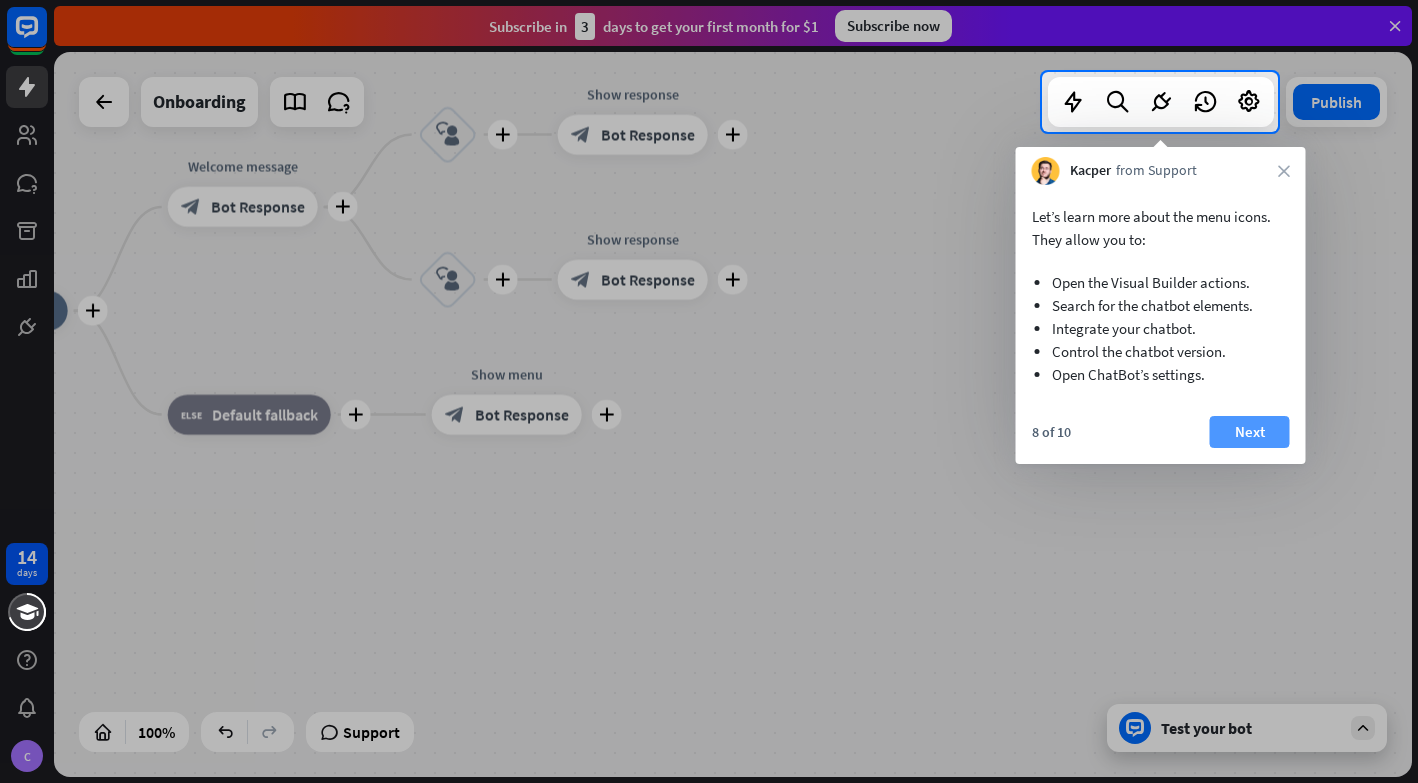 click on "Next" at bounding box center [1250, 432] 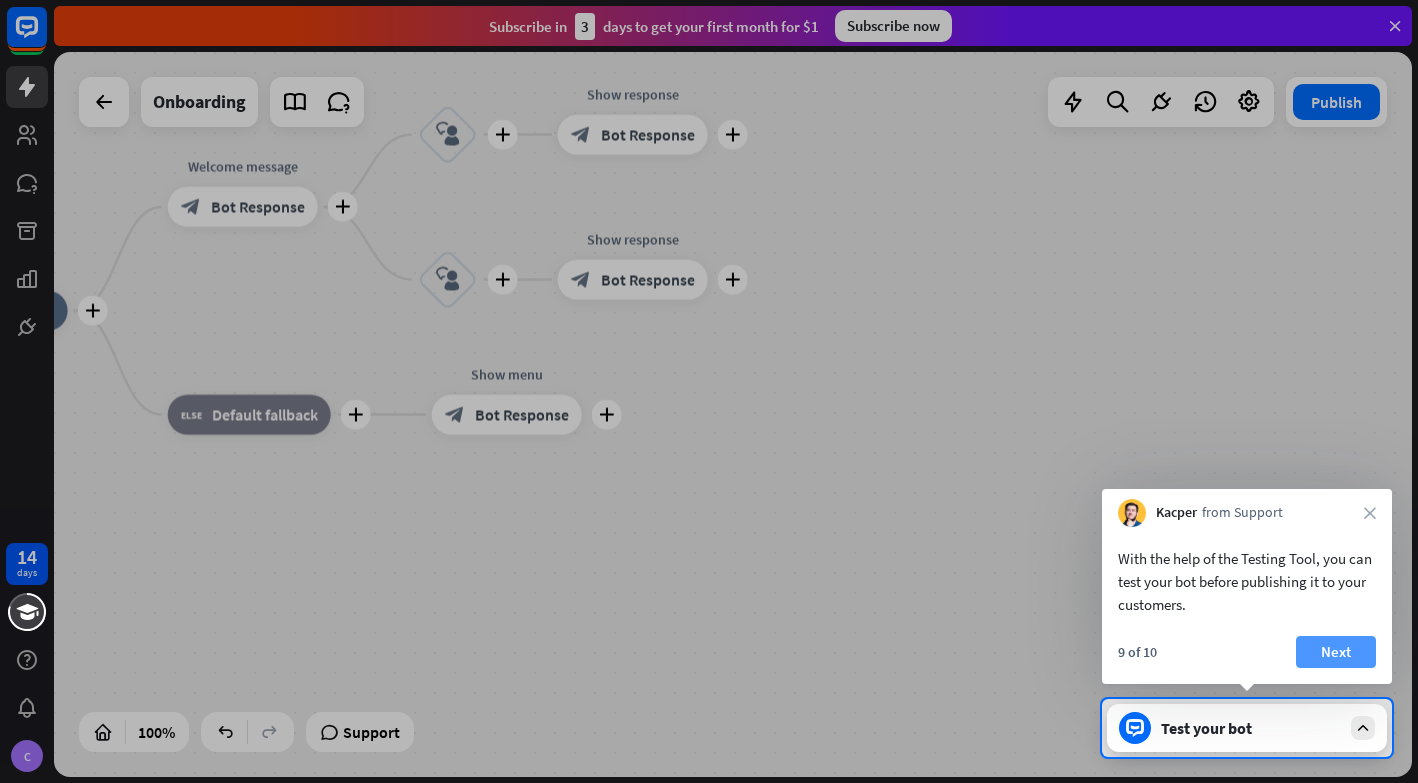 click on "Next" at bounding box center (1336, 652) 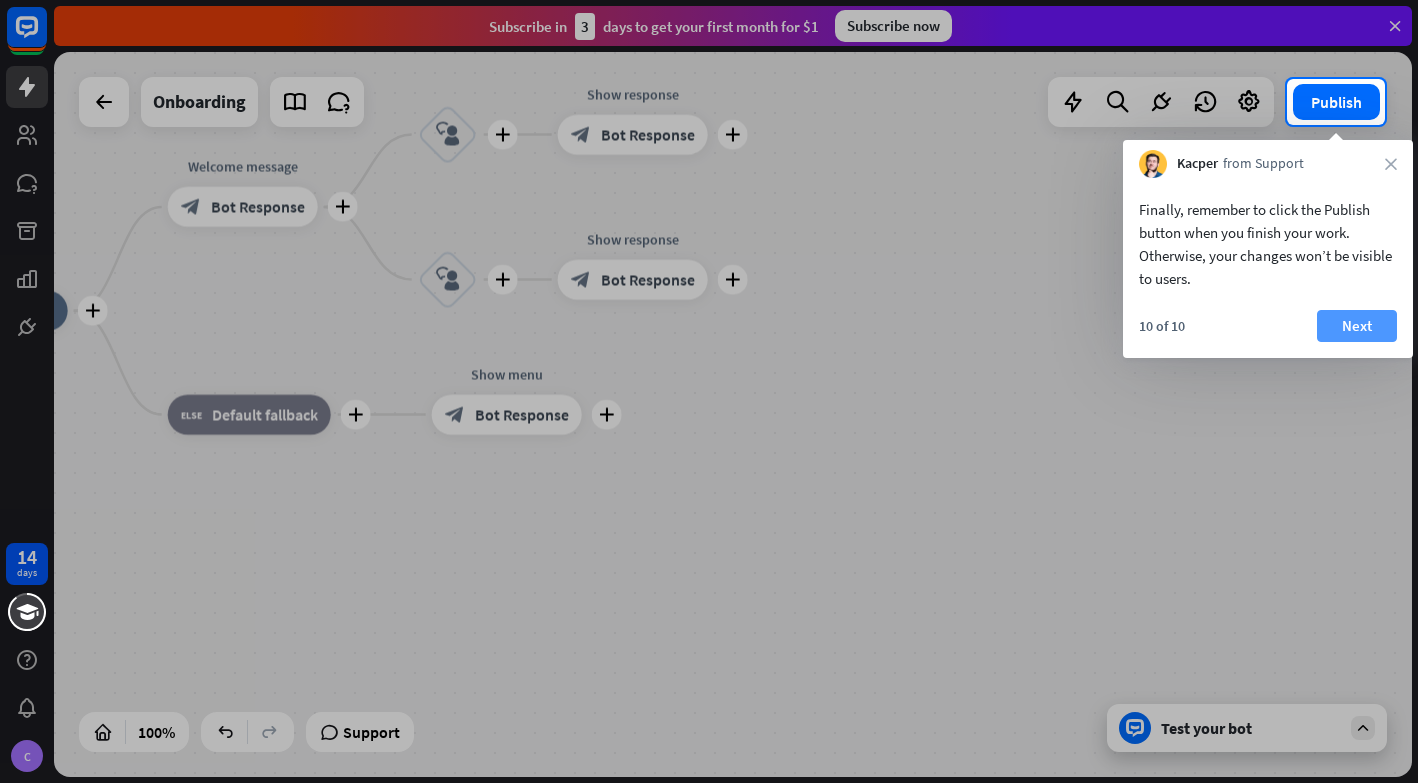 click on "Next" at bounding box center [1357, 326] 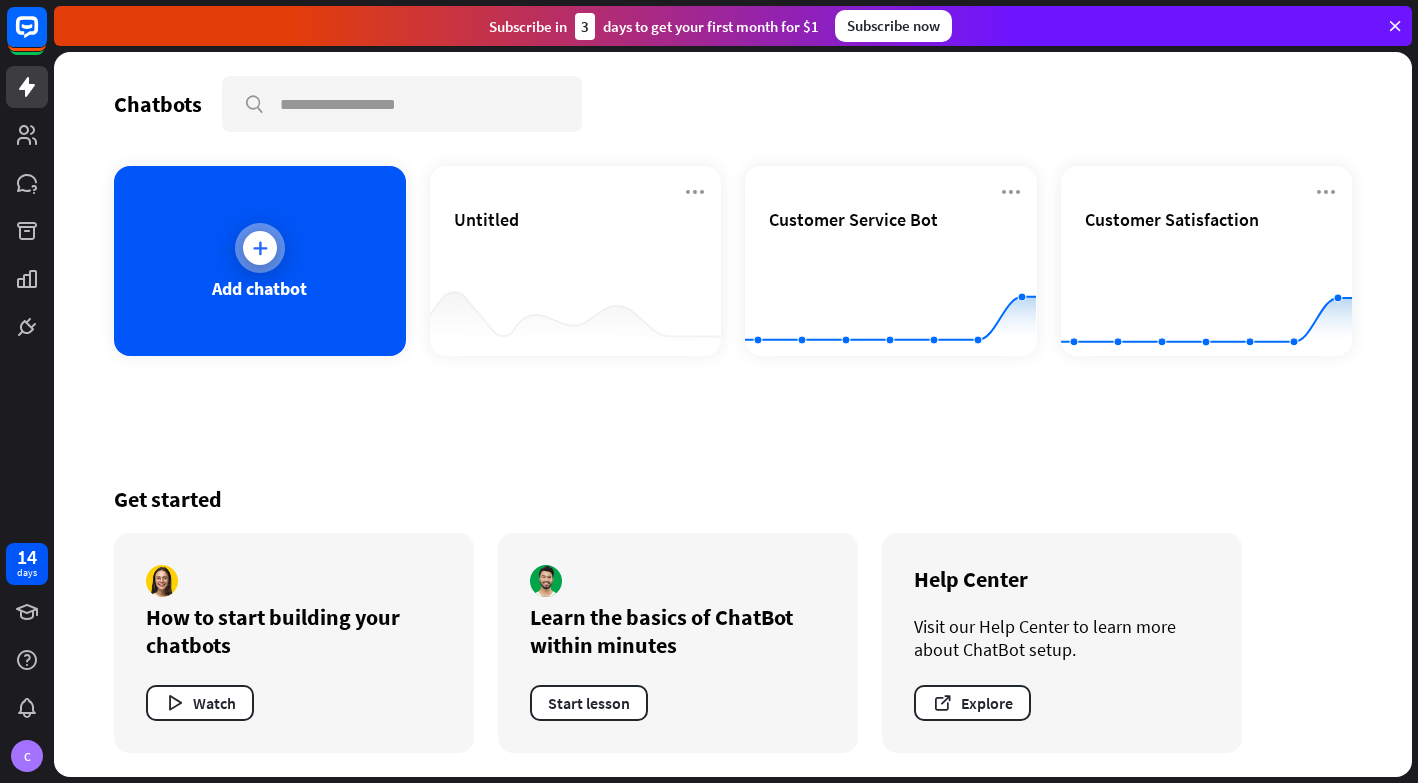 click on "Add chatbot" at bounding box center (259, 288) 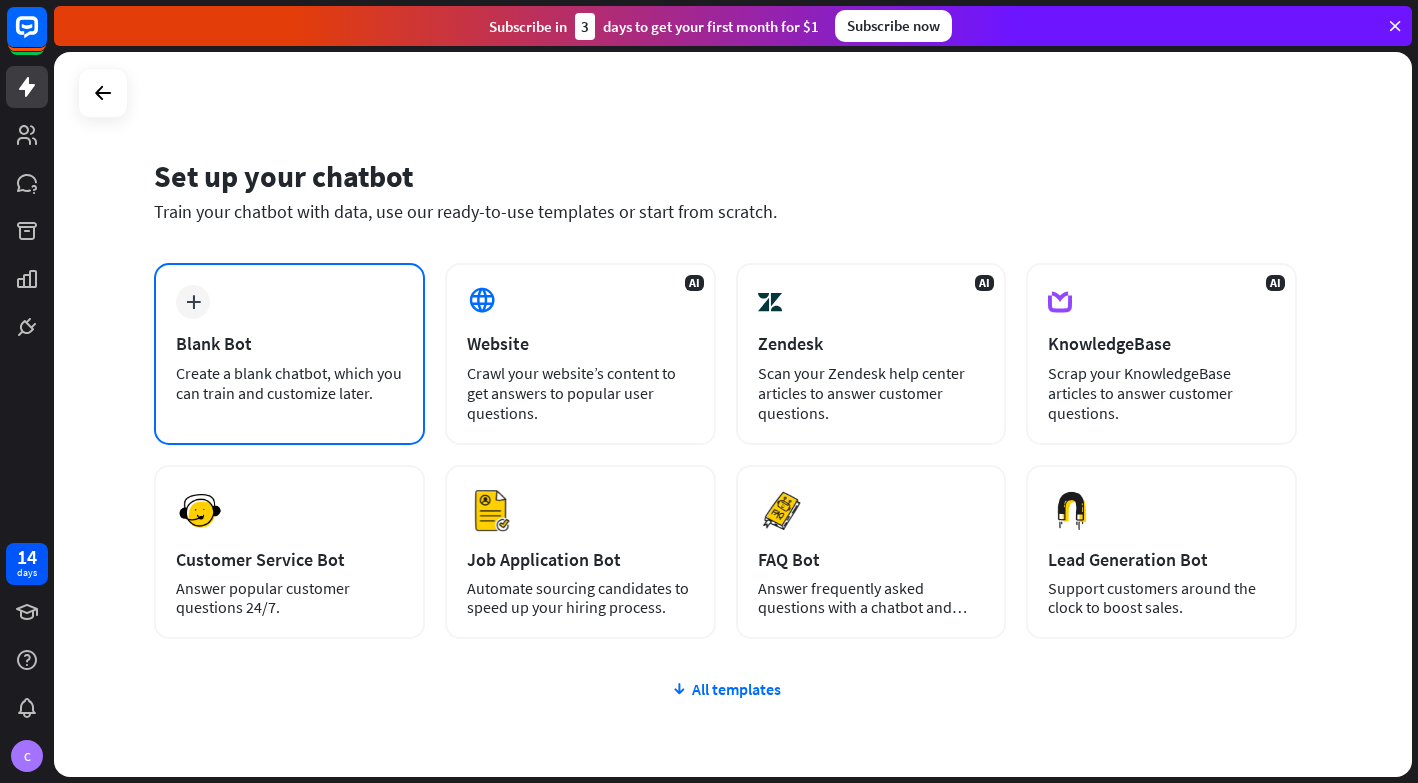 click on "Blank Bot" at bounding box center (289, 343) 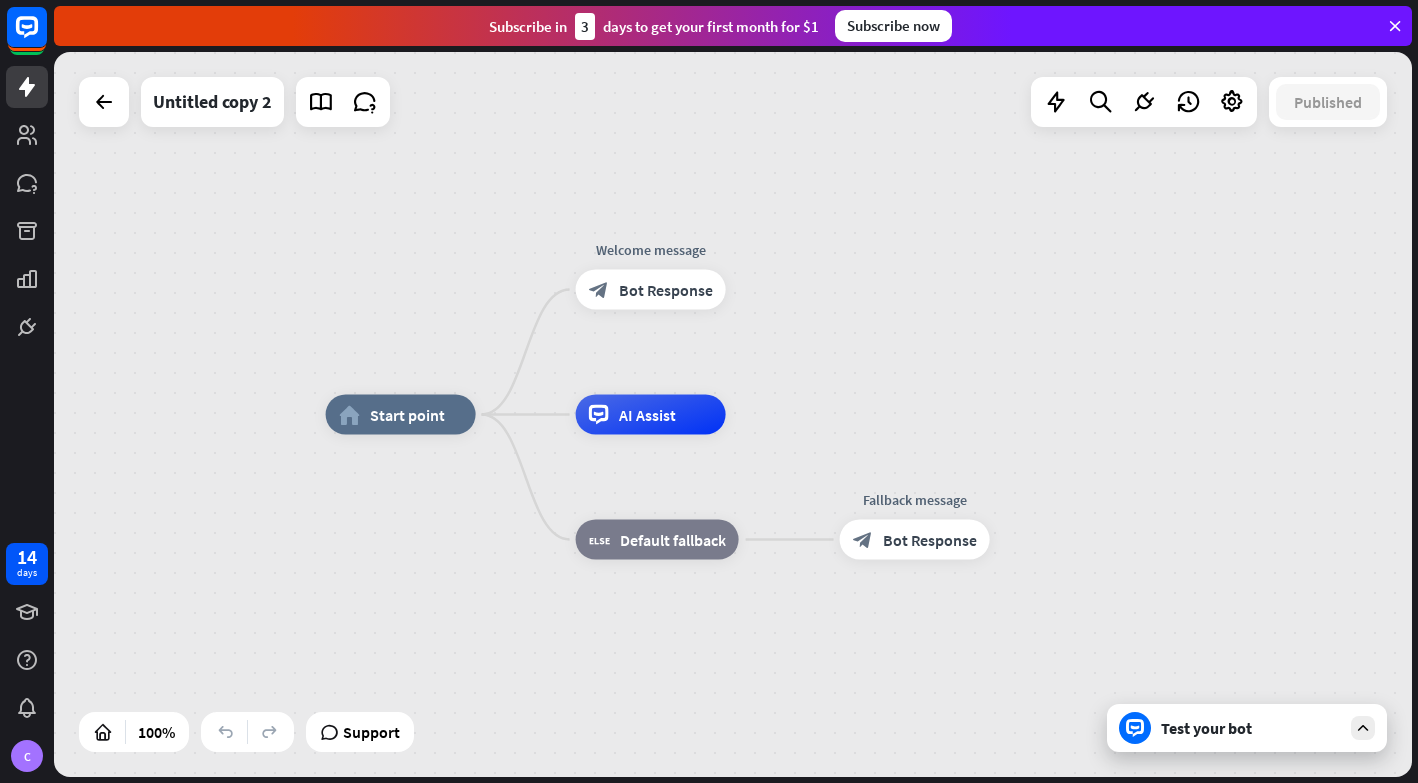 click on "home_2   Start point       Edit name   more_horiz           Welcome message   block_bot_response   Bot Response                     AI Assist                   block_fallback   Default fallback                 Fallback message   block_bot_response   Bot Response" at bounding box center (733, 414) 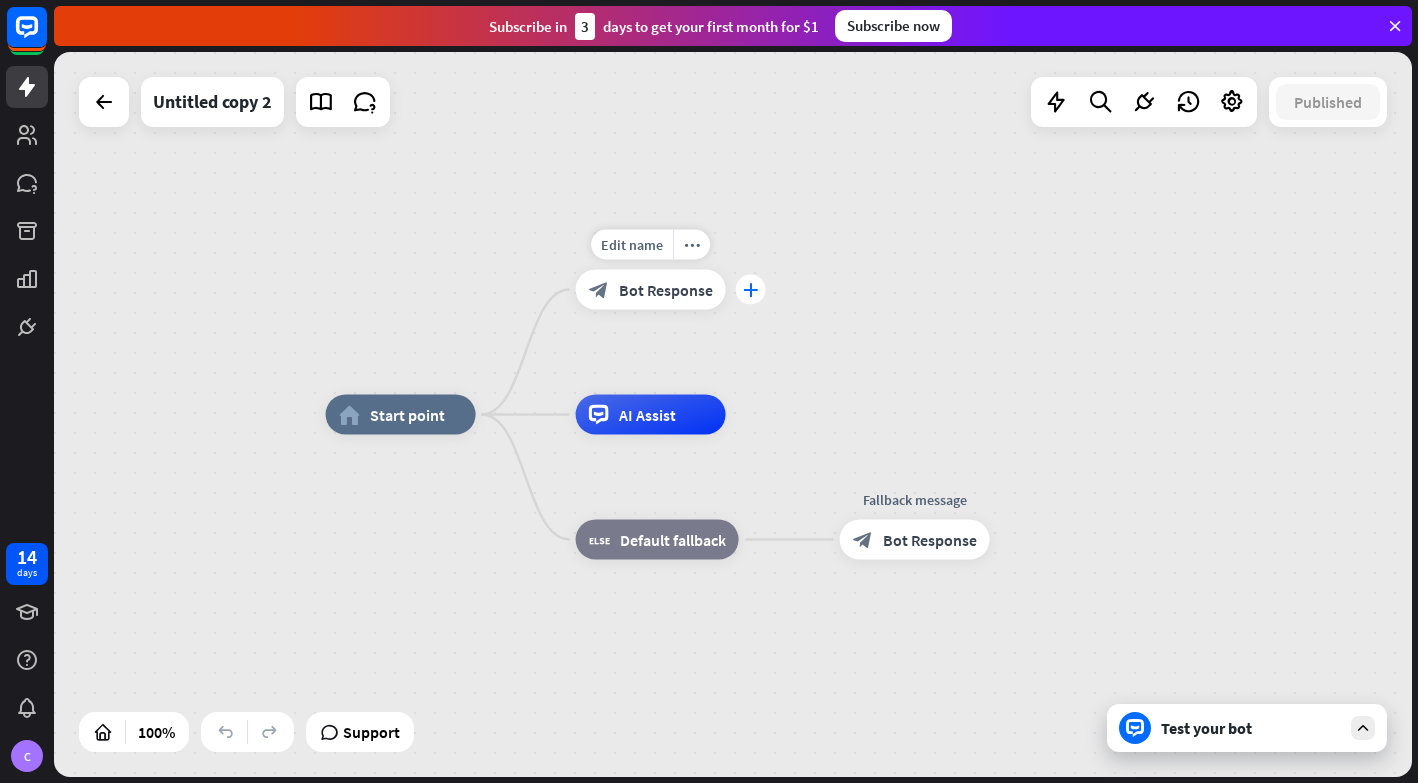 click on "plus" at bounding box center (751, 290) 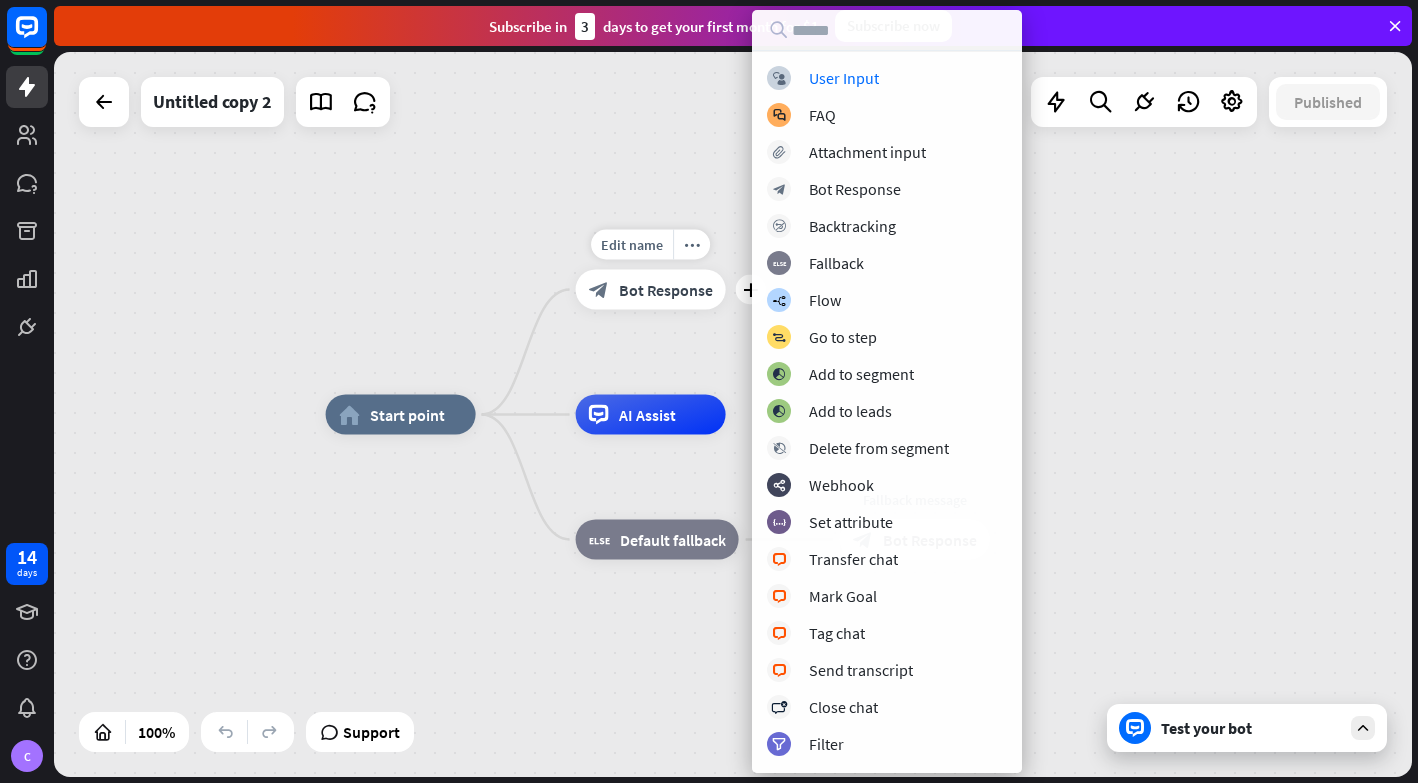 click on "Bot Response" at bounding box center (666, 290) 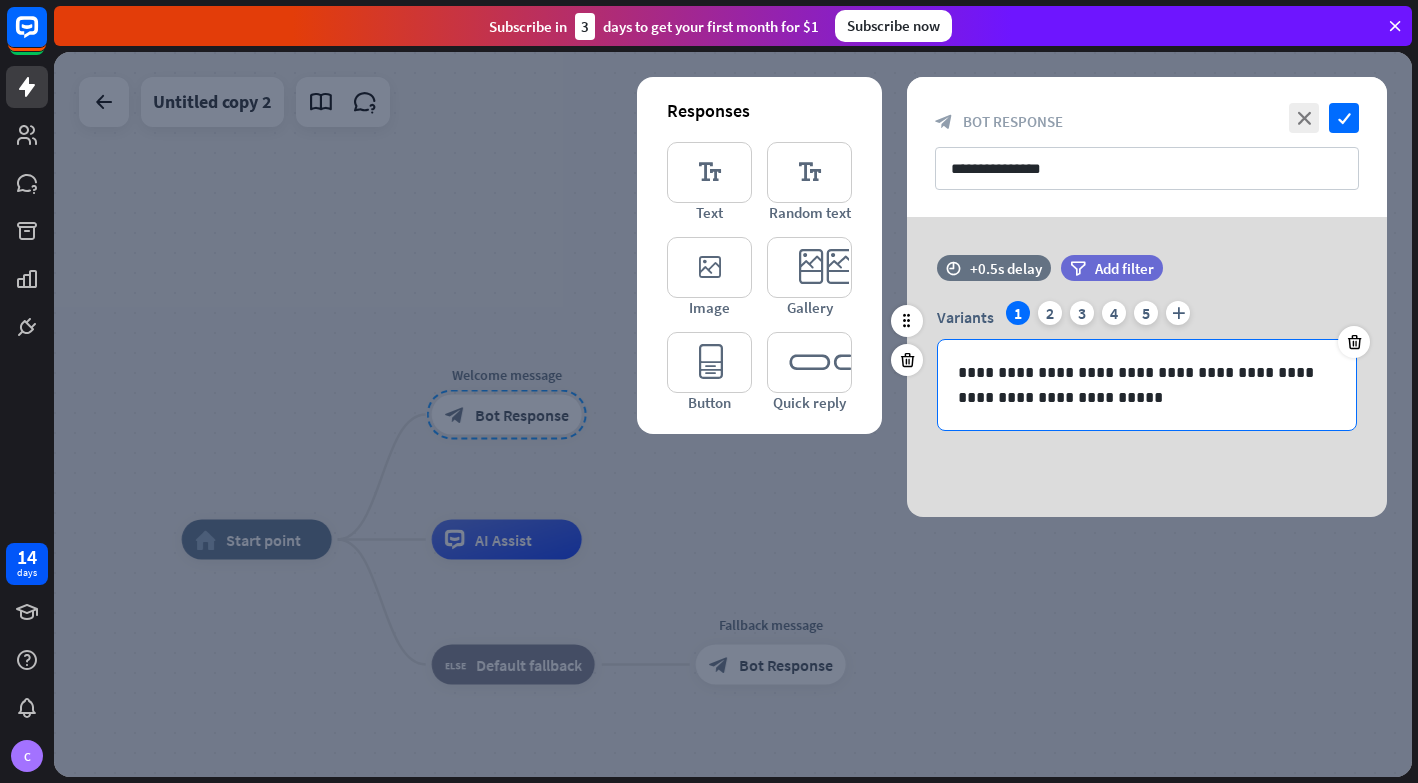 click on "**********" at bounding box center (1147, 385) 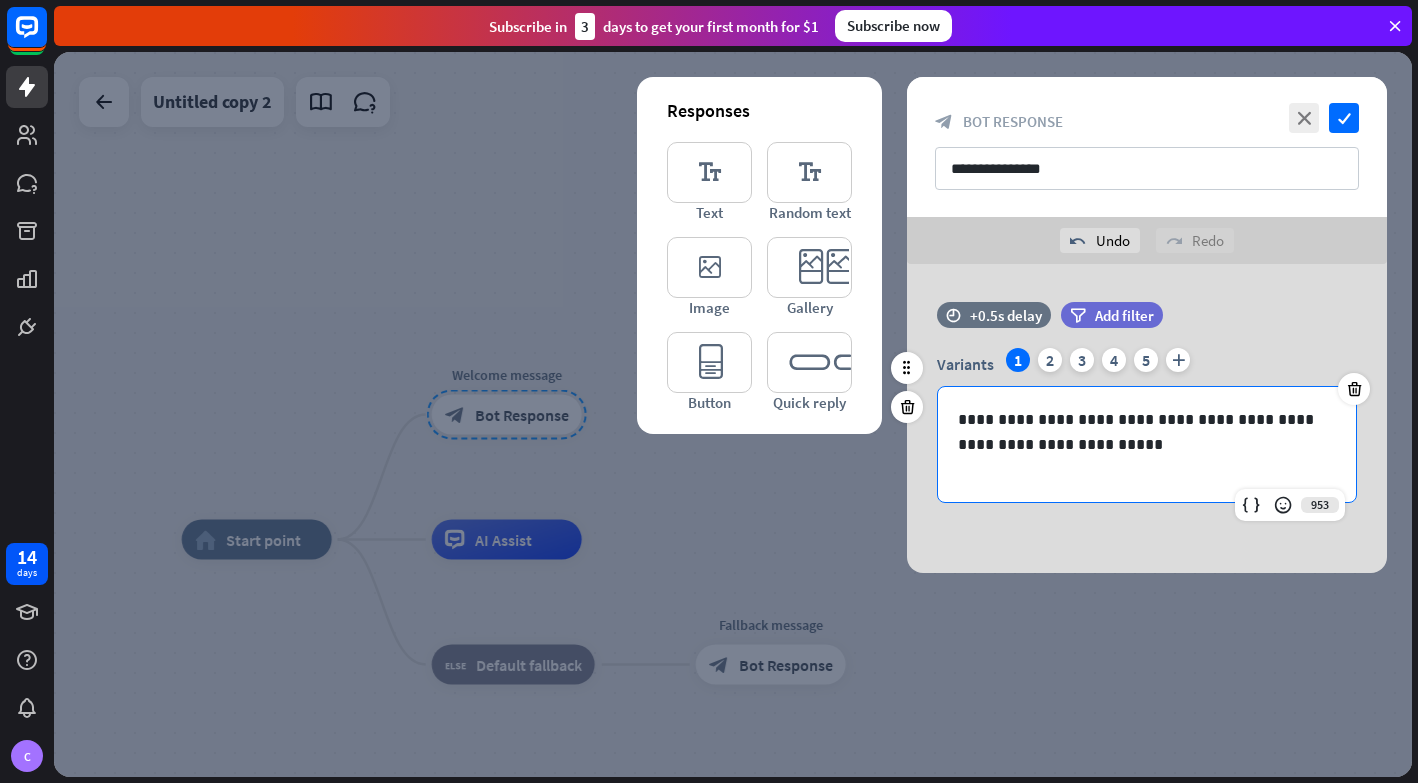 type 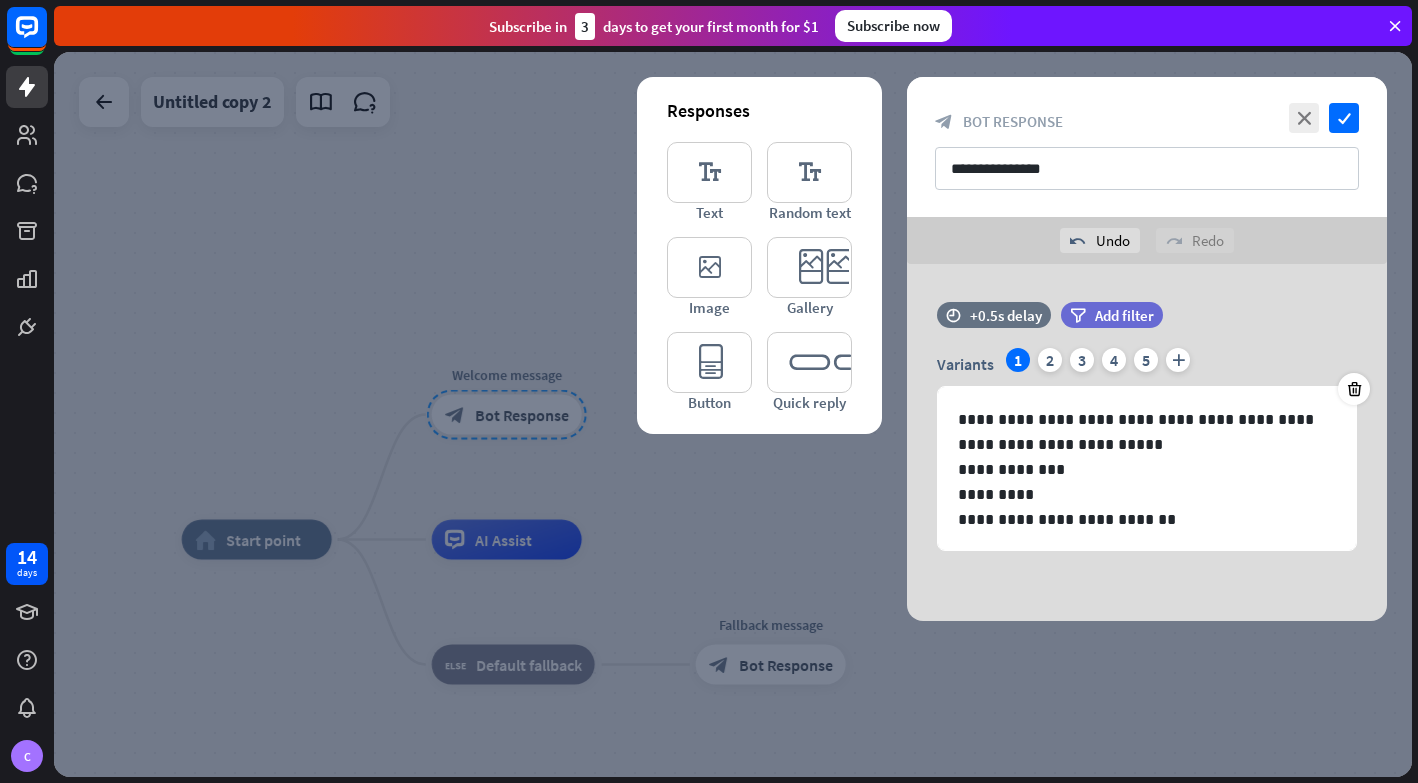 click at bounding box center [733, 414] 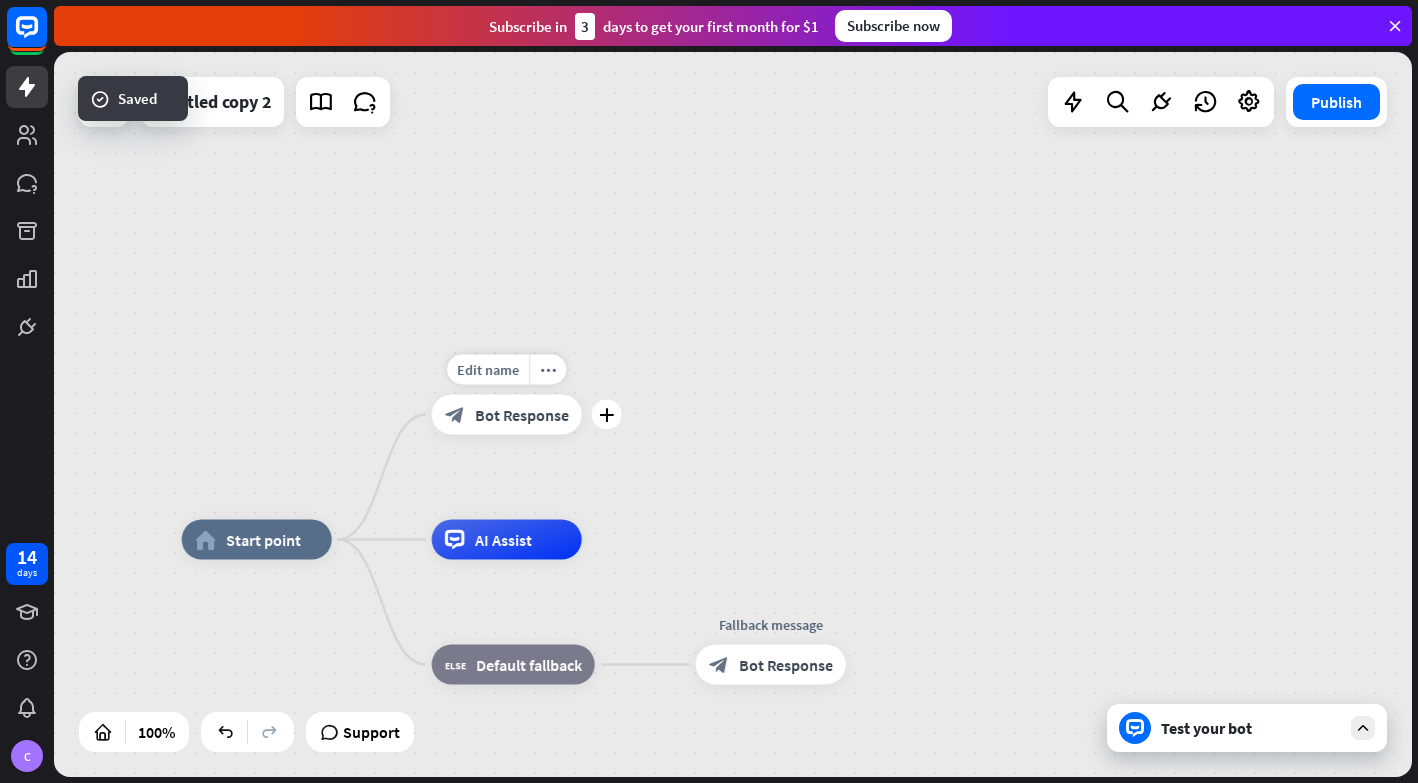 click at bounding box center (733, 414) 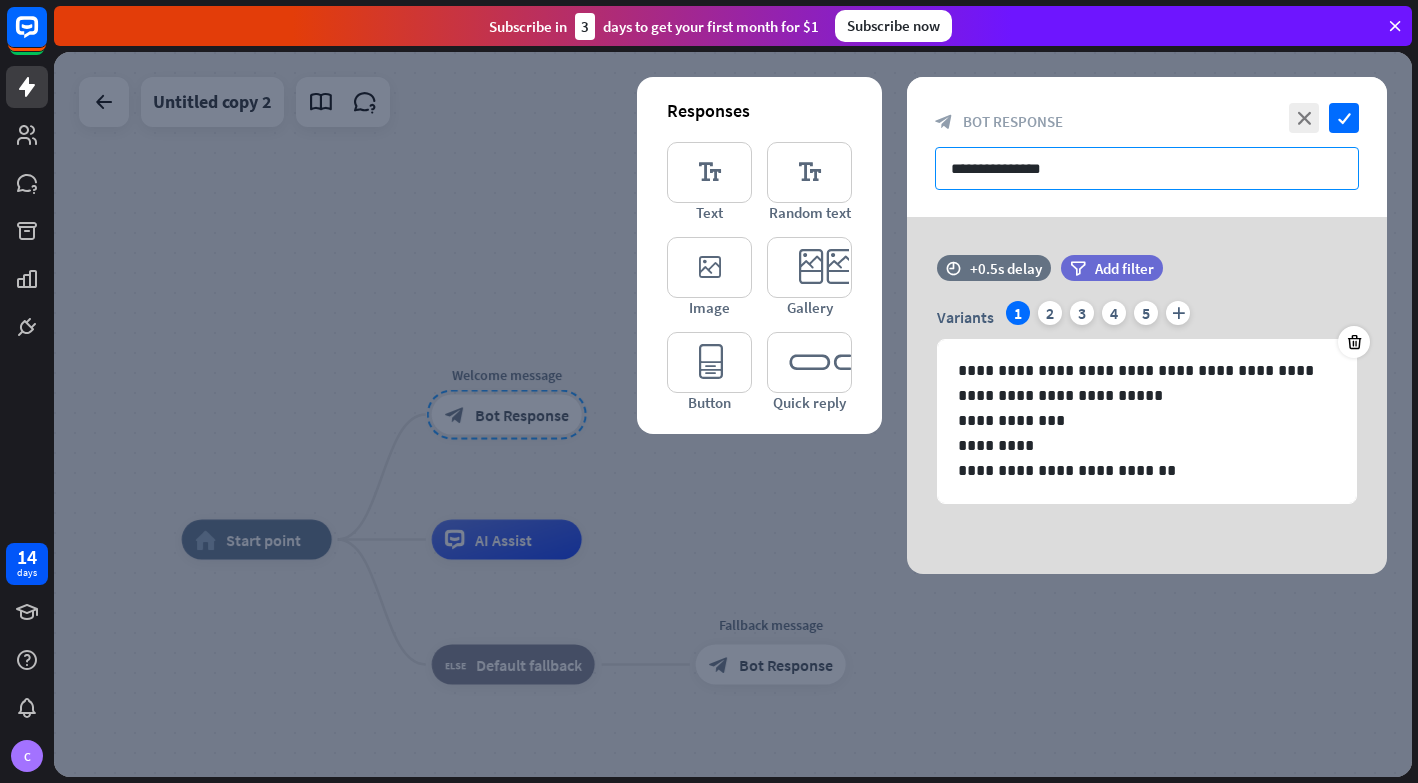 scroll, scrollTop: 2, scrollLeft: 0, axis: vertical 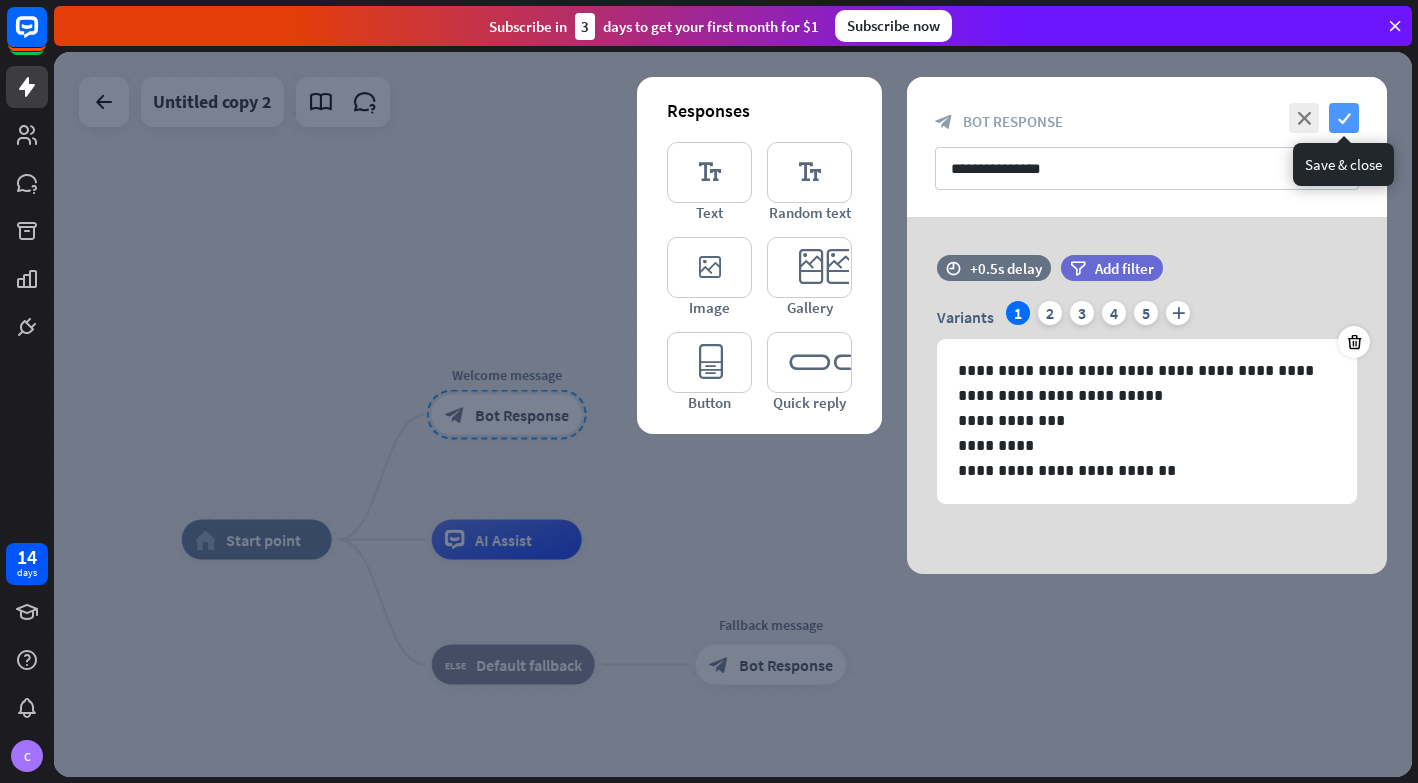 click on "check" at bounding box center (1344, 118) 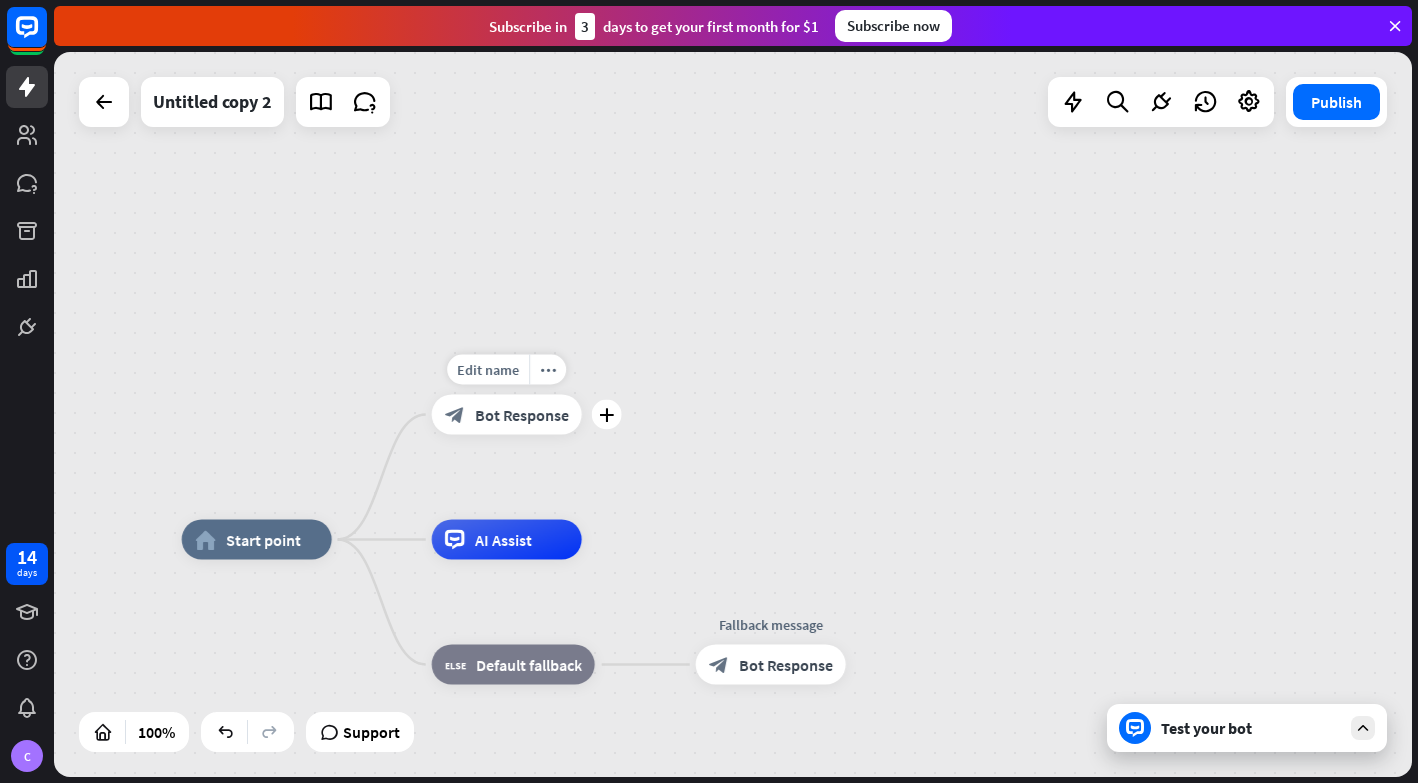 click on "Bot Response" at bounding box center (522, 415) 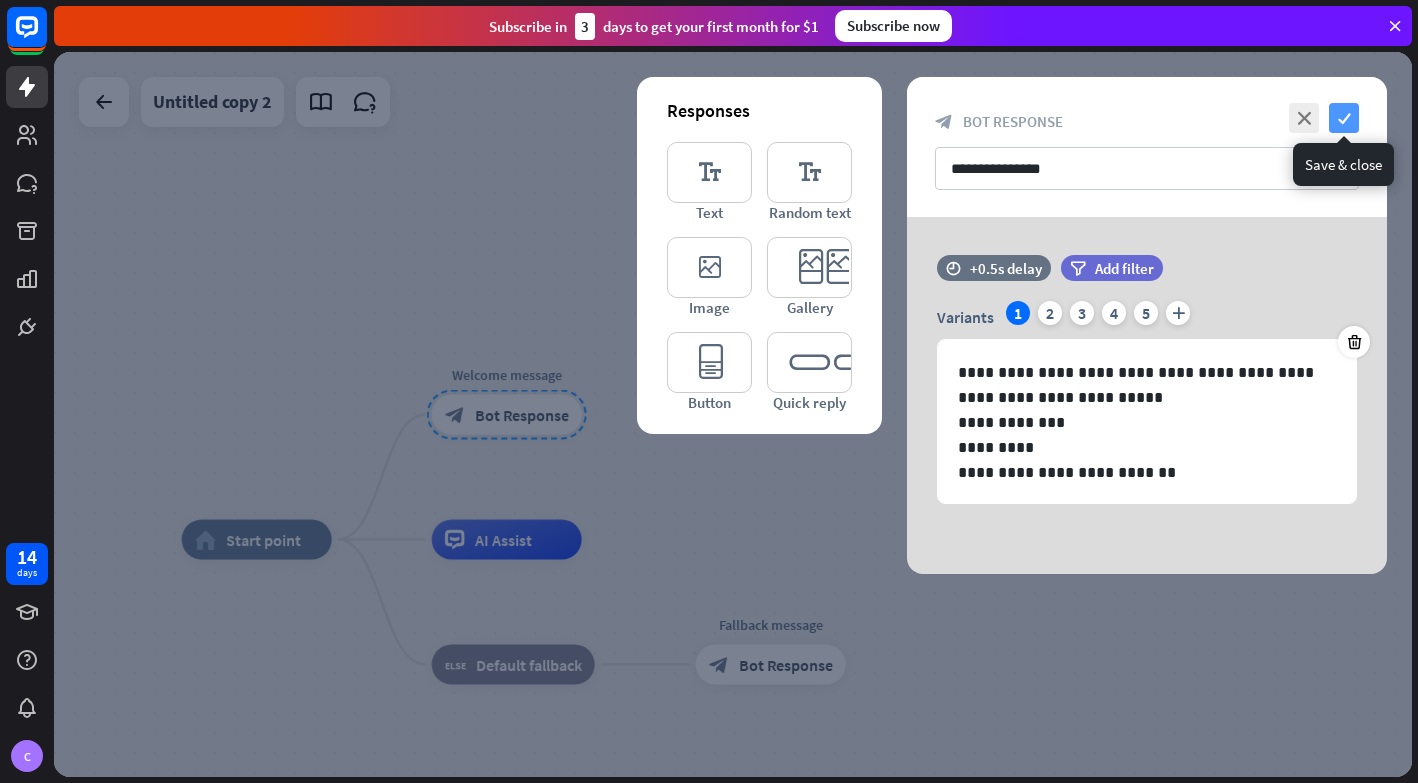 click on "check" at bounding box center [1344, 118] 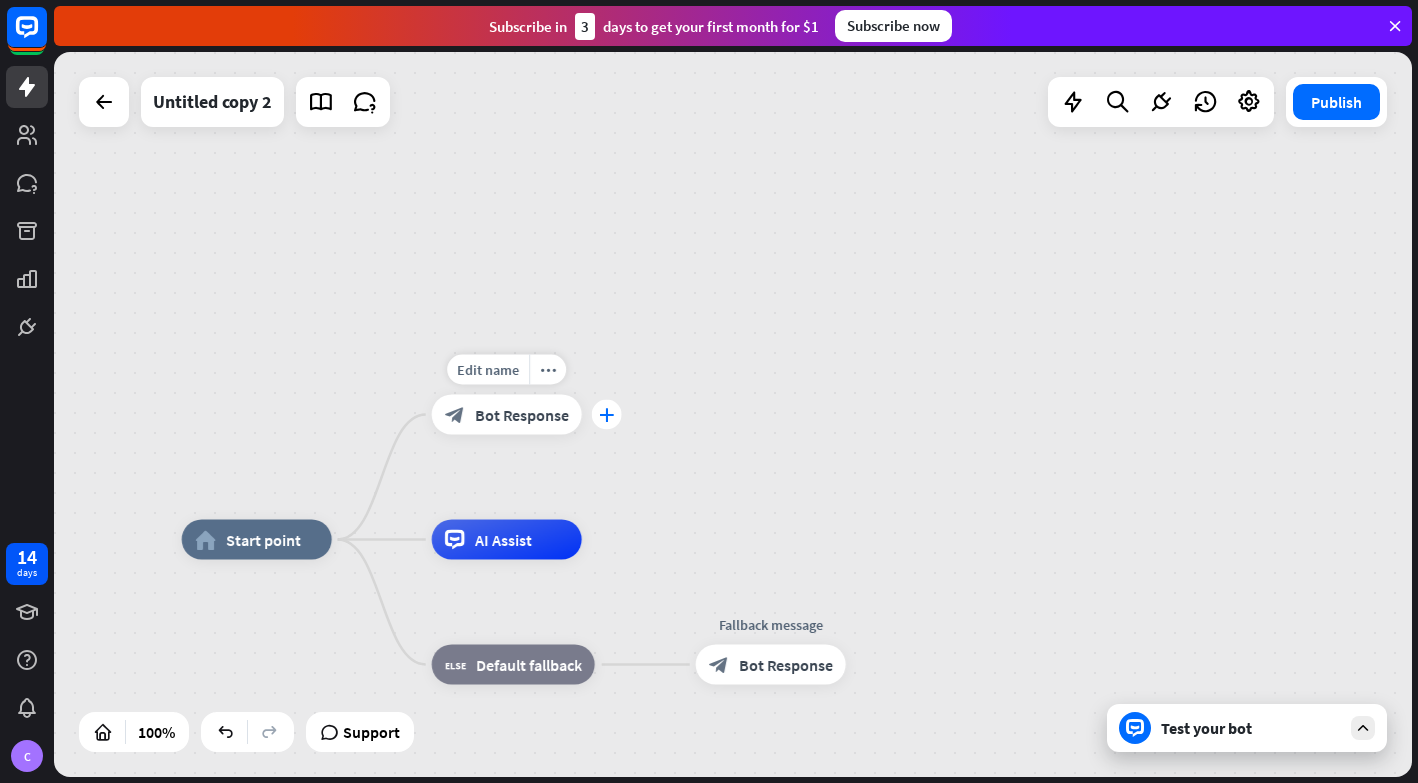 click on "plus" at bounding box center [607, 415] 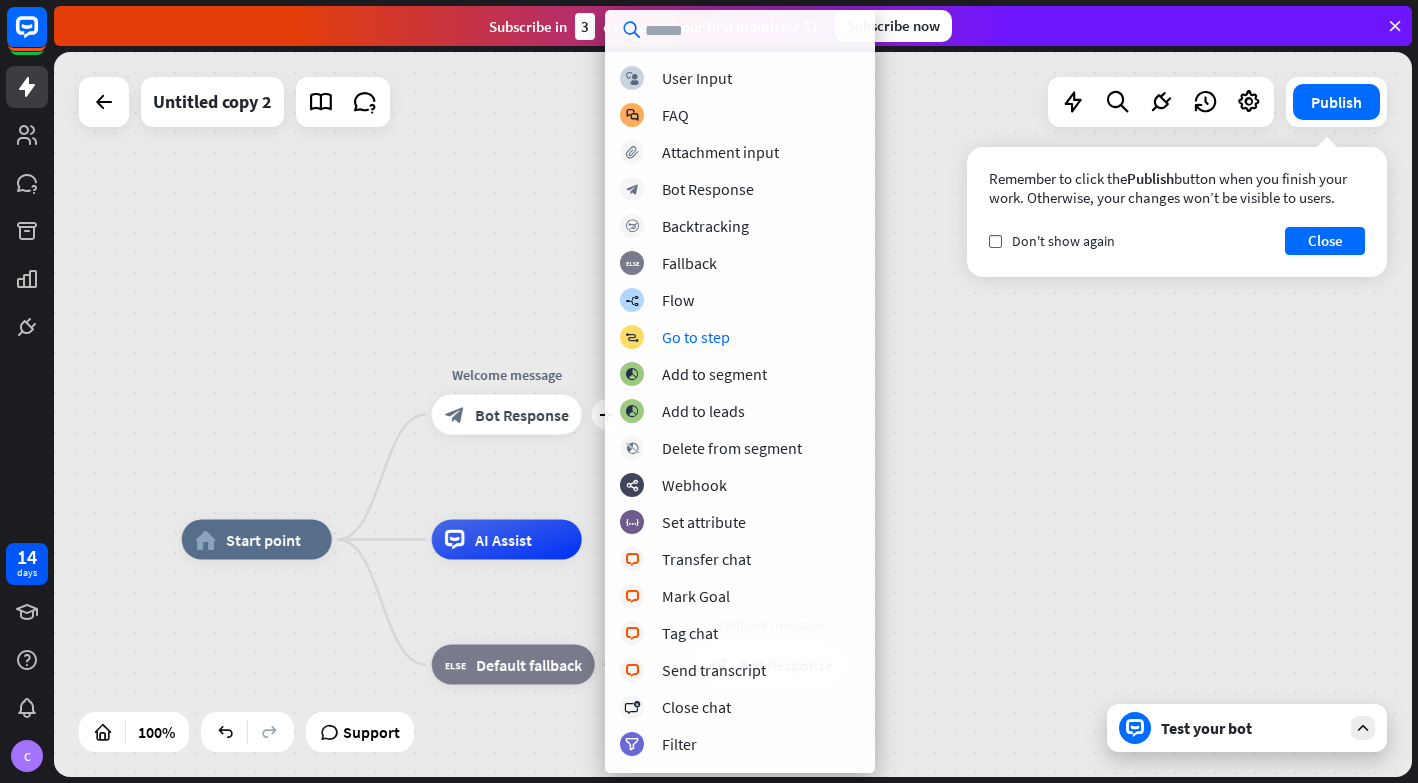 click on "home_2   Start point               plus   Welcome message   block_bot_response   Bot Response                     AI Assist                   block_fallback   Default fallback                 Fallback message   block_bot_response   Bot Response" at bounding box center (733, 414) 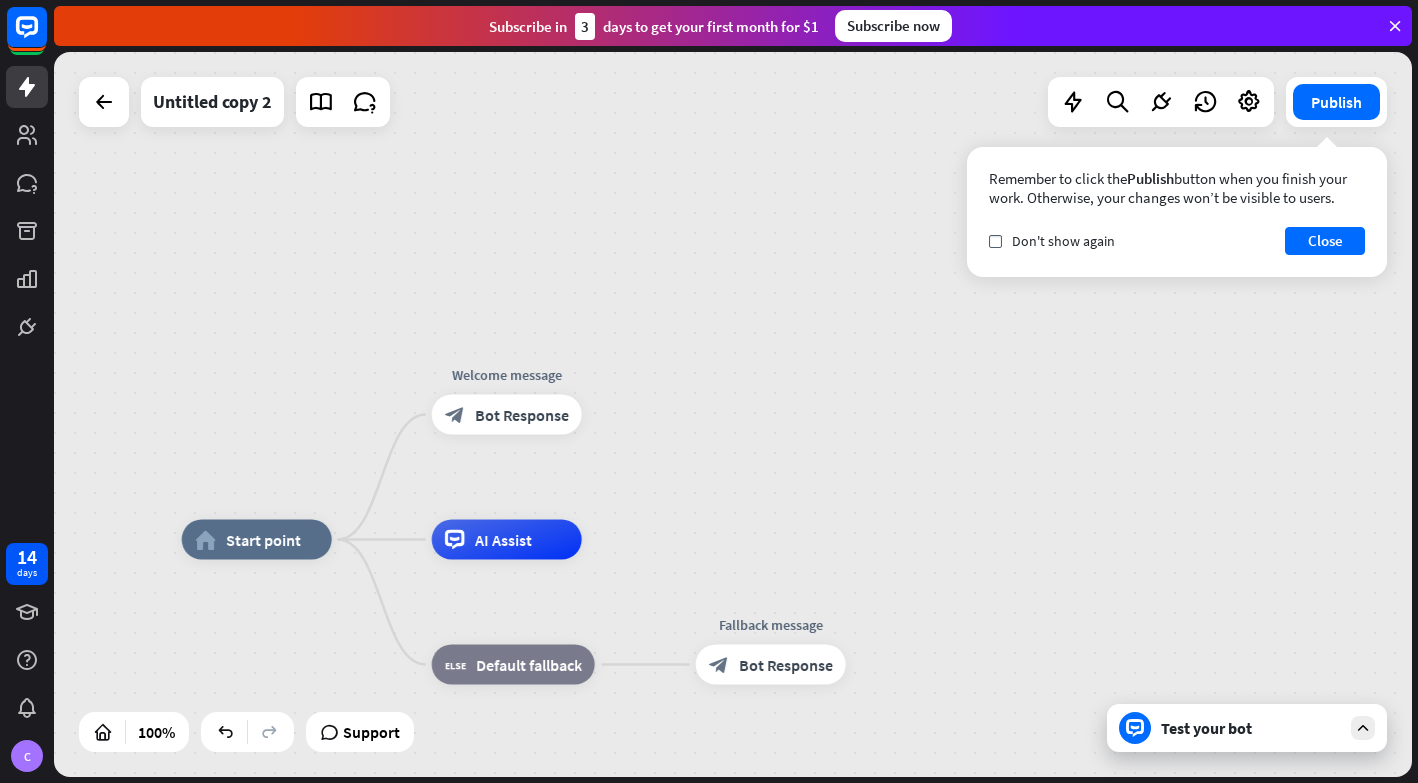 click on "home_2   Start point                 Welcome message   block_bot_response   Bot Response                     AI Assist                   block_fallback   Default fallback                 Fallback message   block_bot_response   Bot Response" at bounding box center (733, 414) 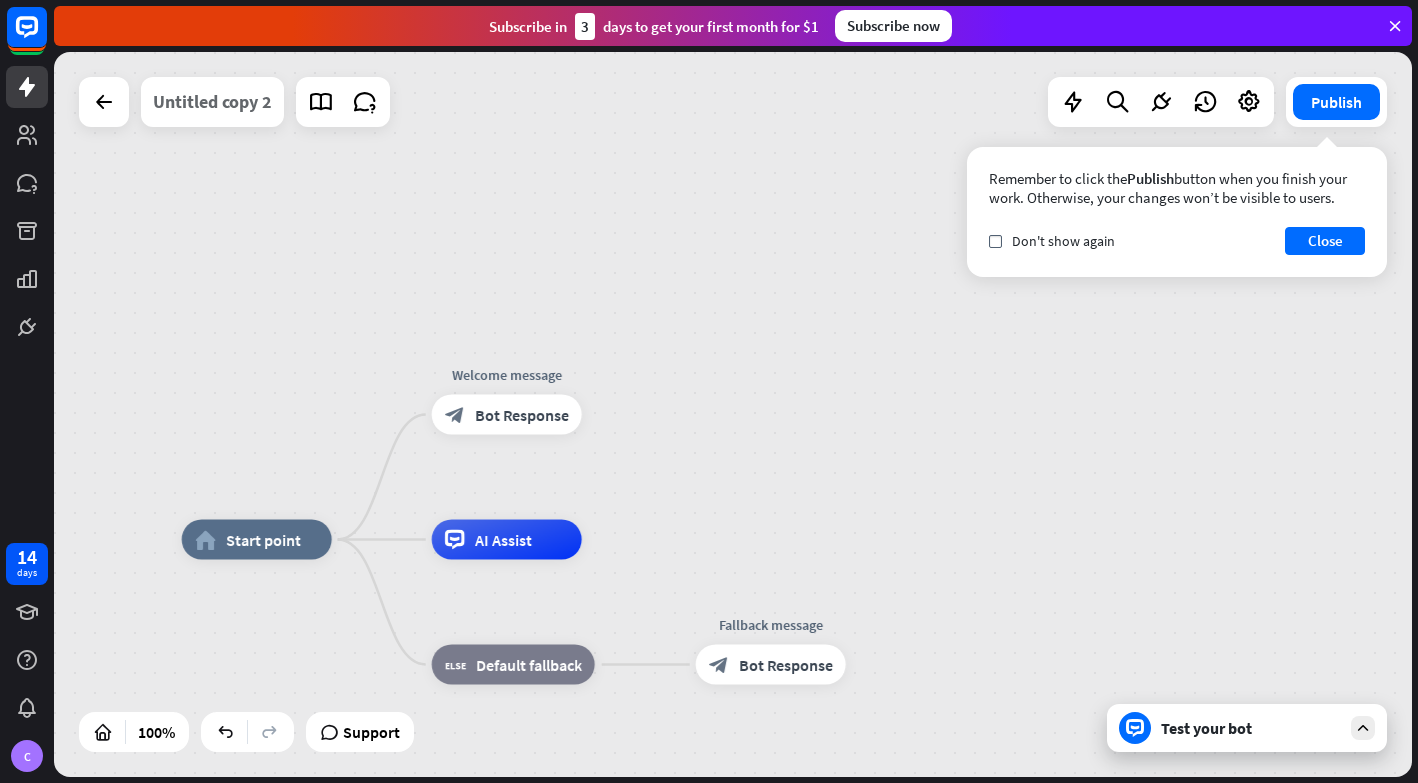 click on "Untitled copy 2" at bounding box center (212, 102) 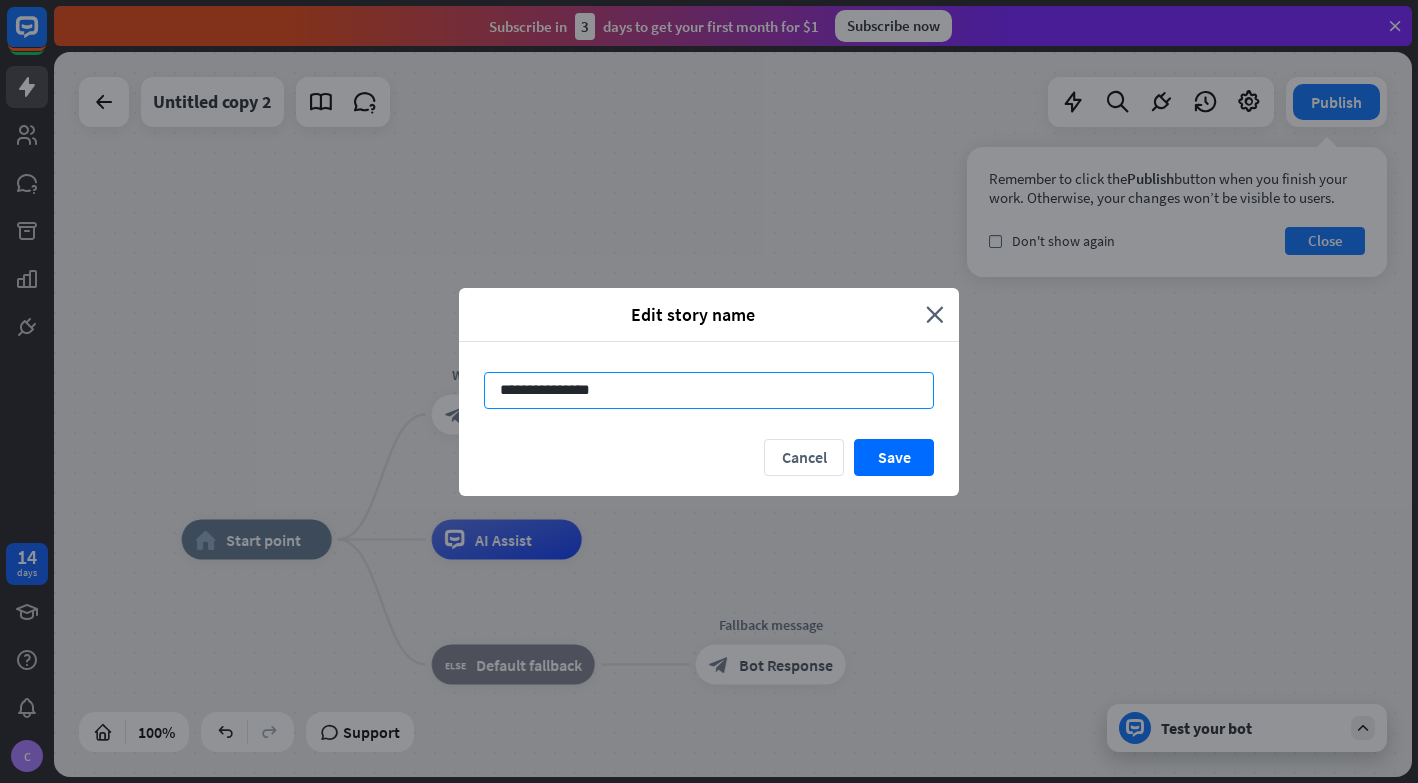click on "**********" at bounding box center [709, 390] 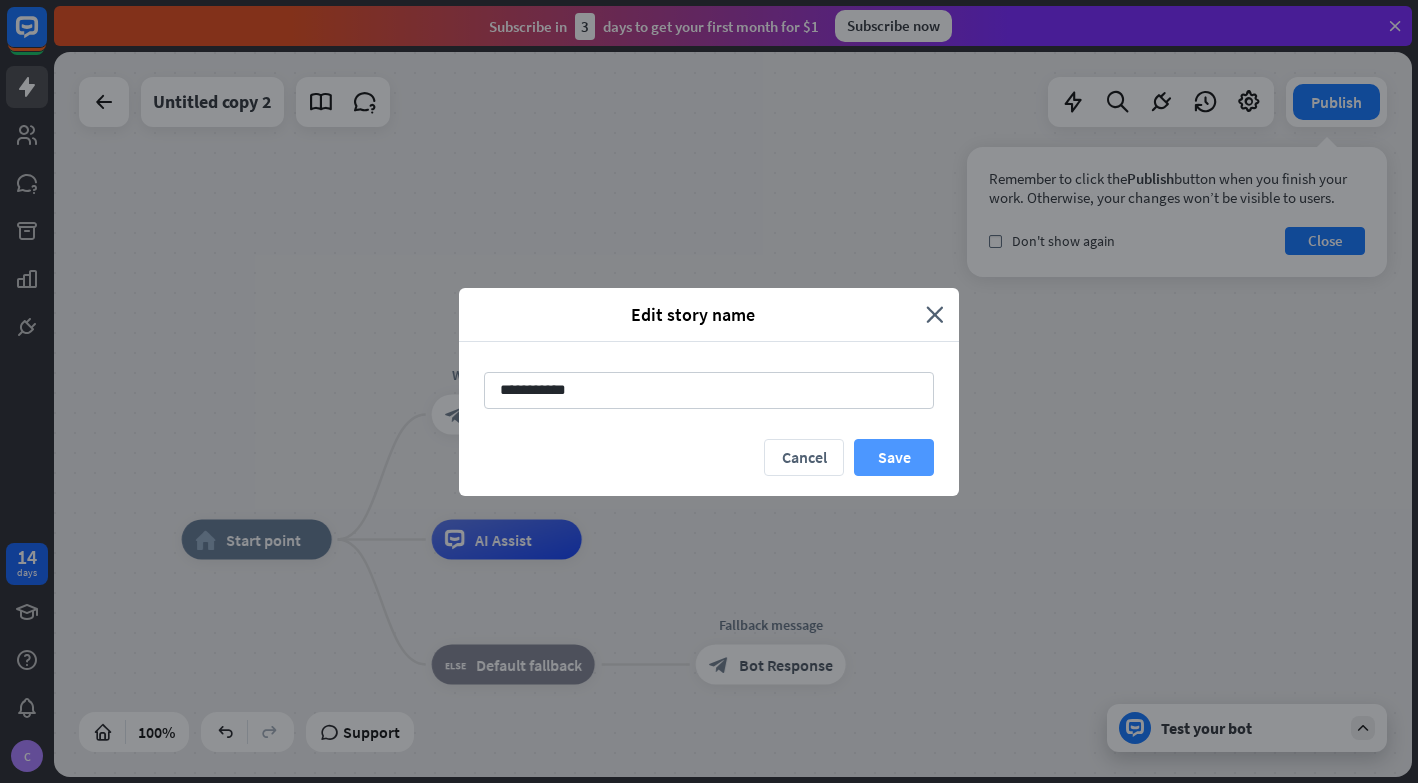 type on "**********" 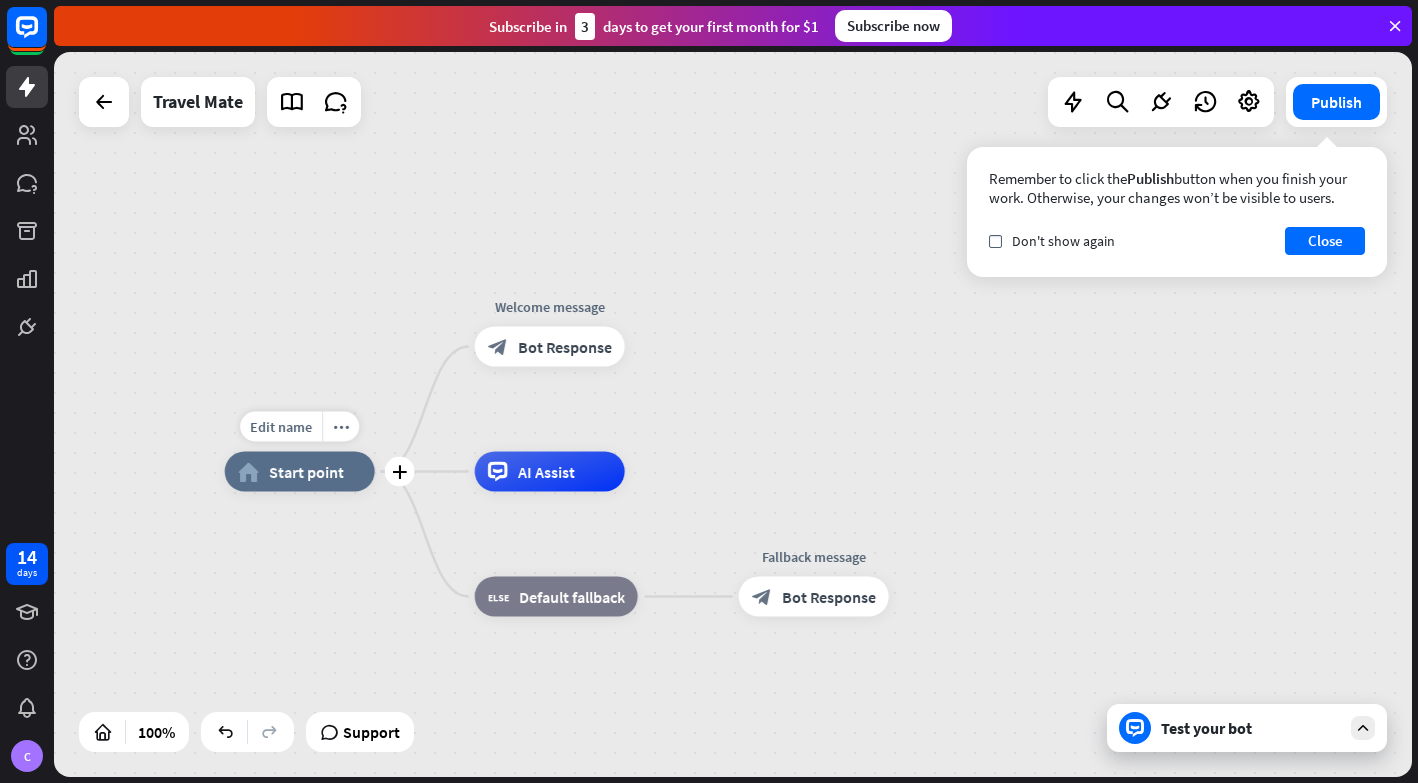 click on "home_2   Start point" at bounding box center (300, 472) 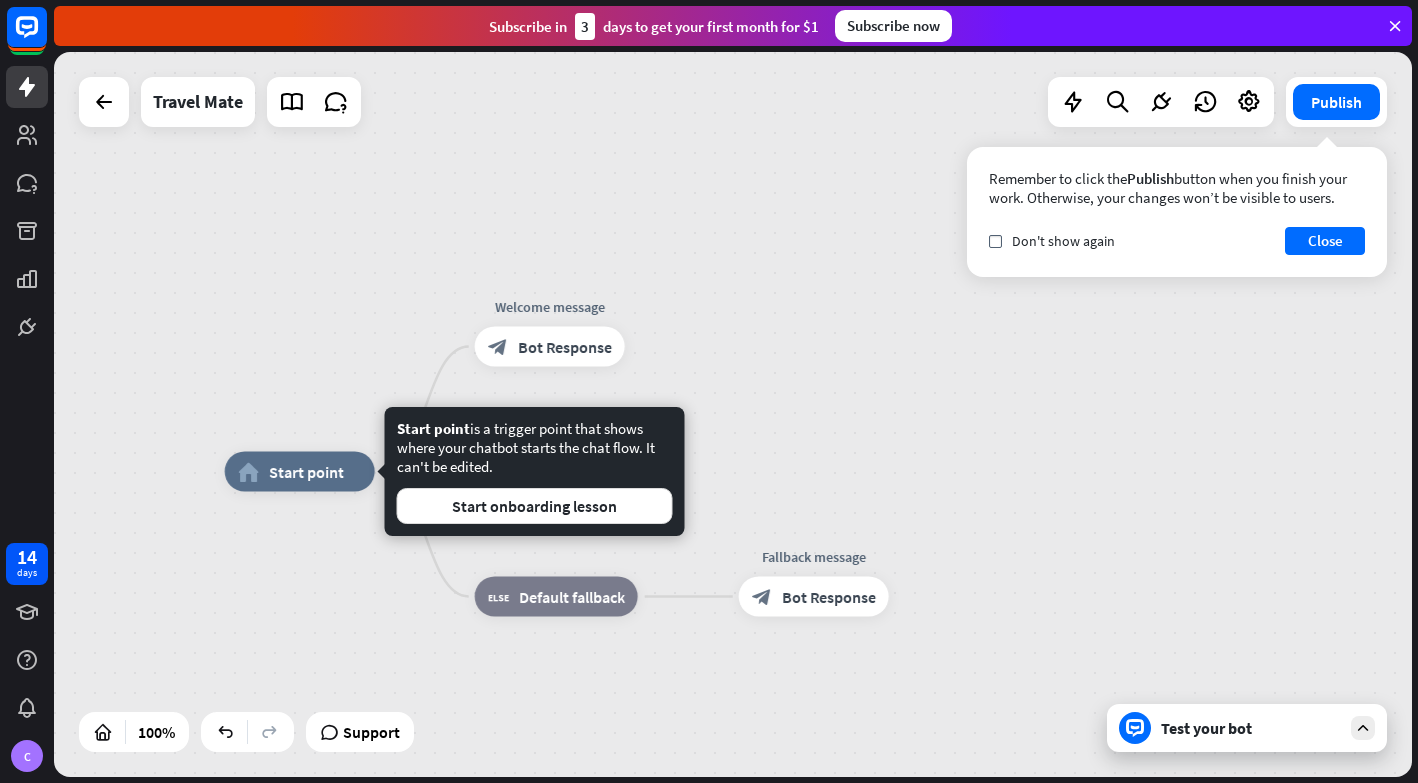 click on "home_2   Start point                 Welcome message   block_bot_response   Bot Response                     AI Assist                   block_fallback   Default fallback                 Fallback message   block_bot_response   Bot Response" at bounding box center (733, 414) 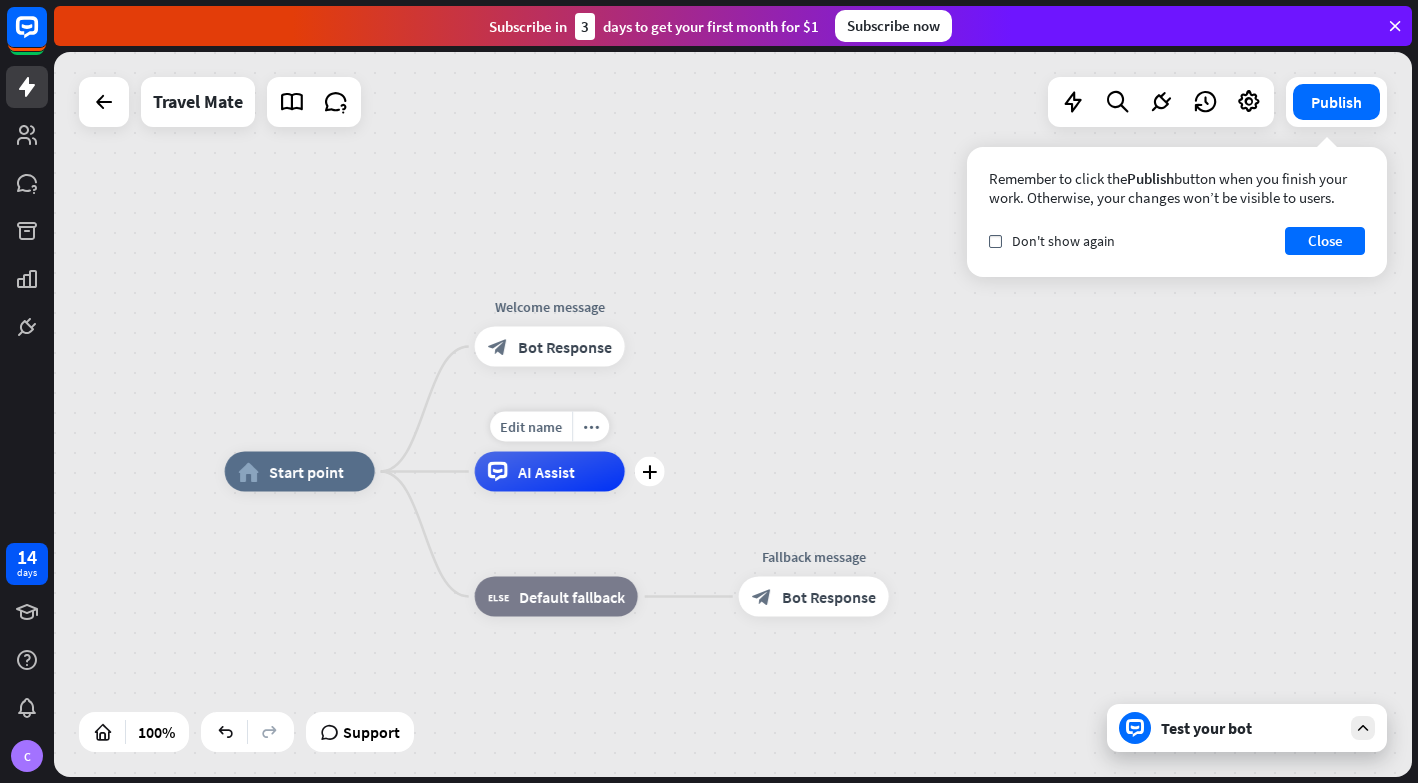 click on "AI Assist" at bounding box center [546, 472] 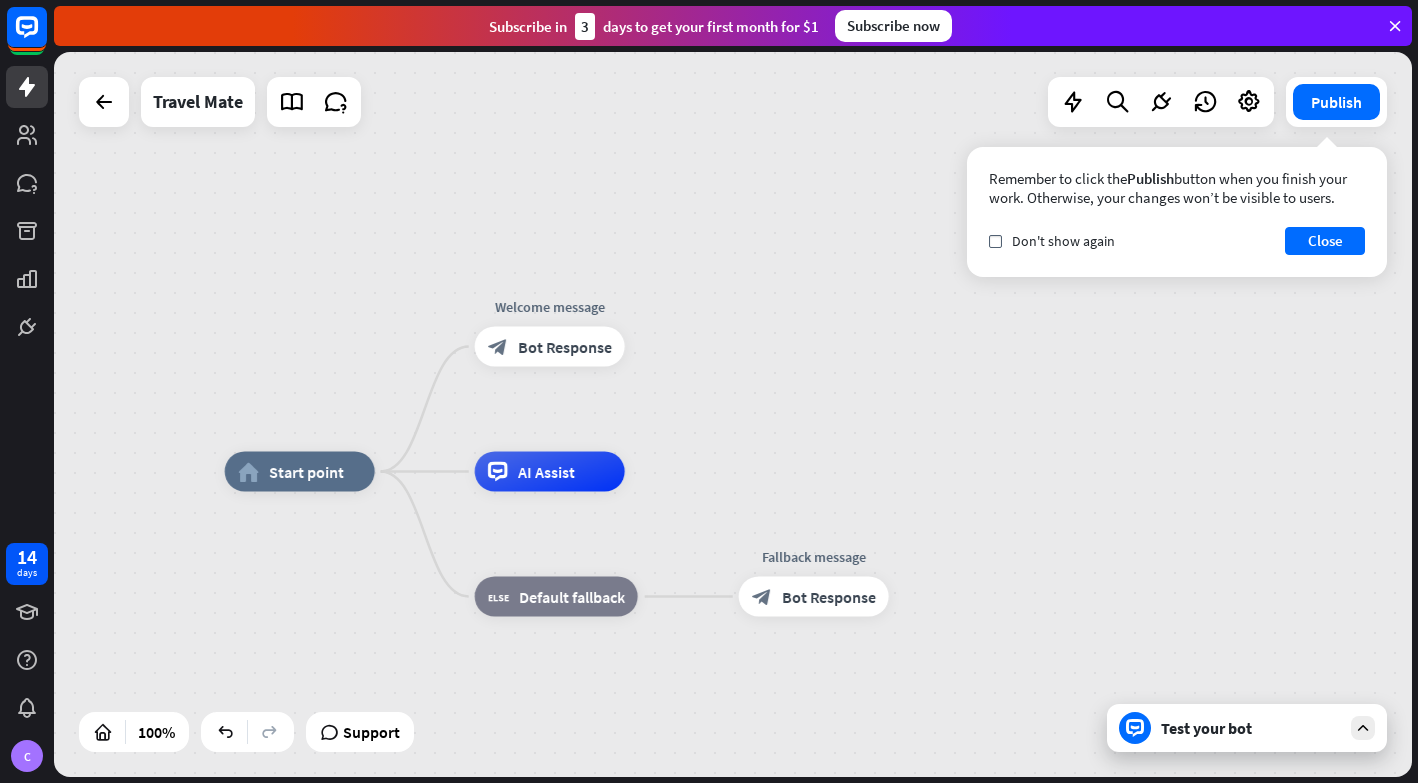 click on "home_2   Start point                 Welcome message   block_bot_response   Bot Response                     AI Assist                   block_fallback   Default fallback                 Fallback message   block_bot_response   Bot Response" at bounding box center (733, 414) 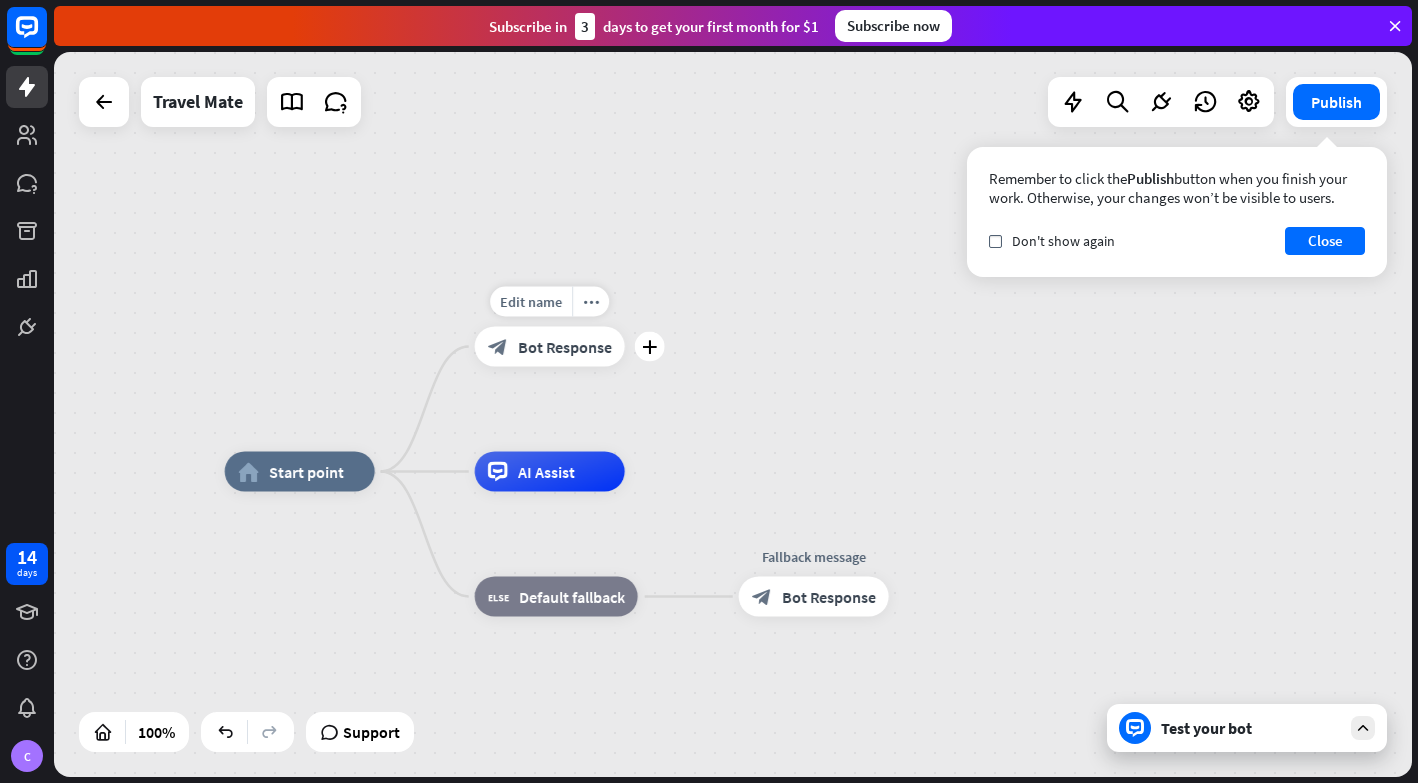 click on "Edit name   more_horiz         plus   Welcome message   block_bot_response   Bot Response" at bounding box center (550, 347) 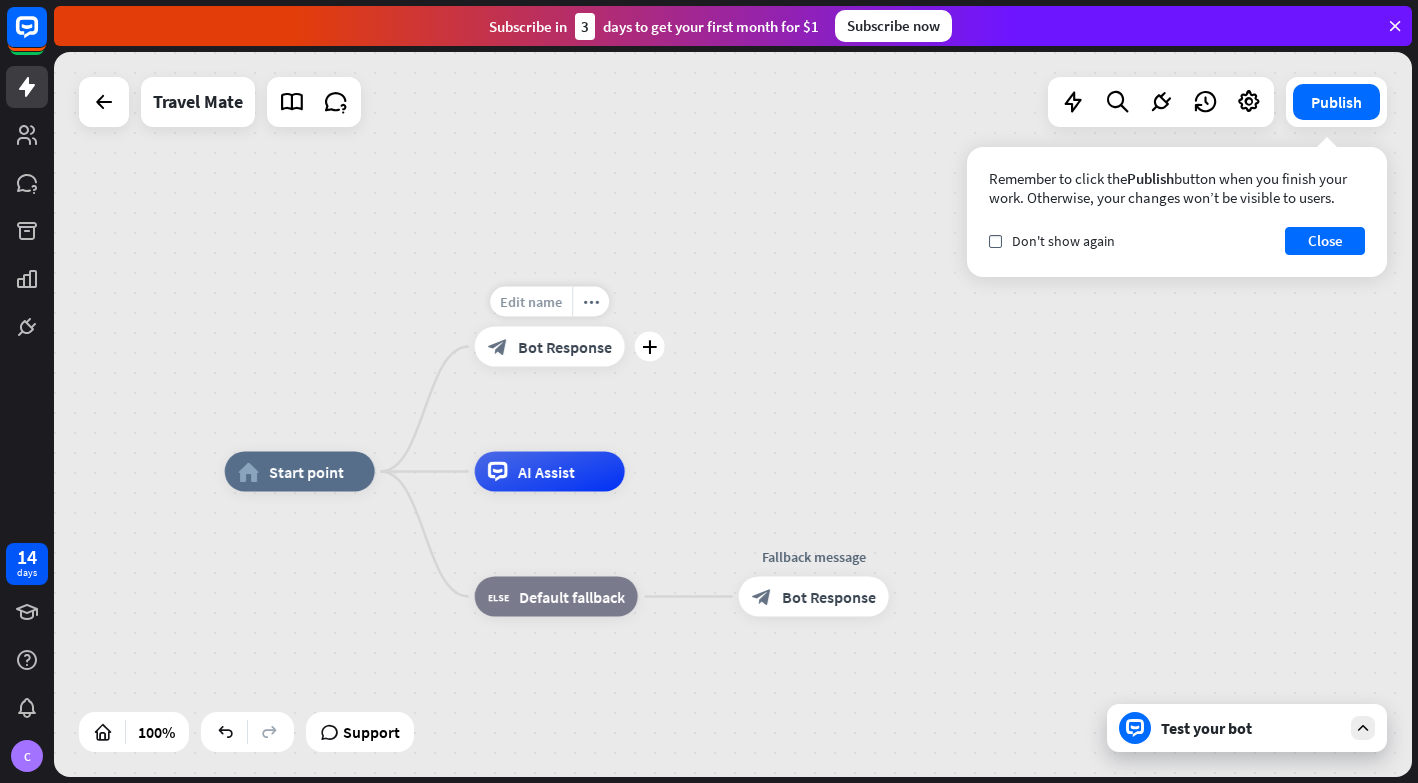 click on "Edit name" at bounding box center (531, 302) 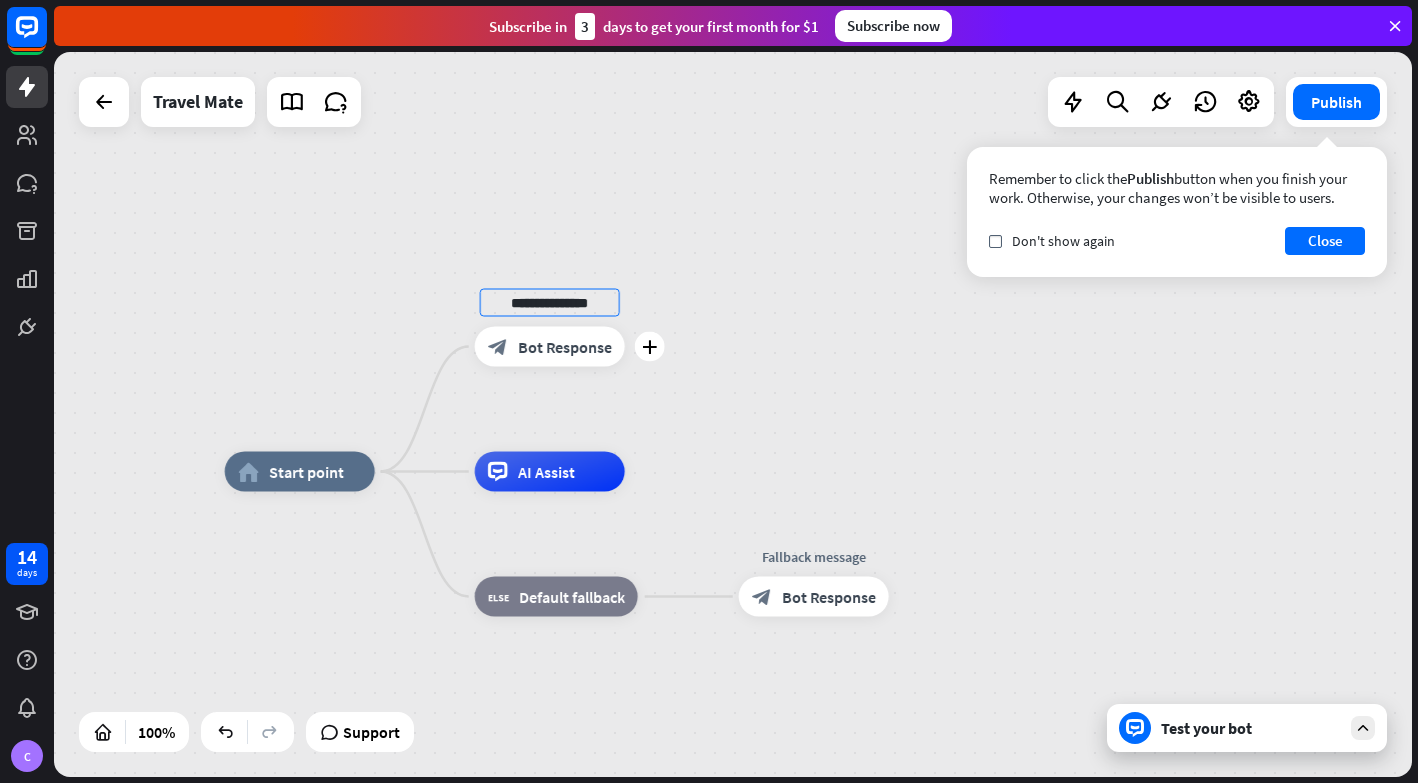click on "Bot Response" at bounding box center [565, 347] 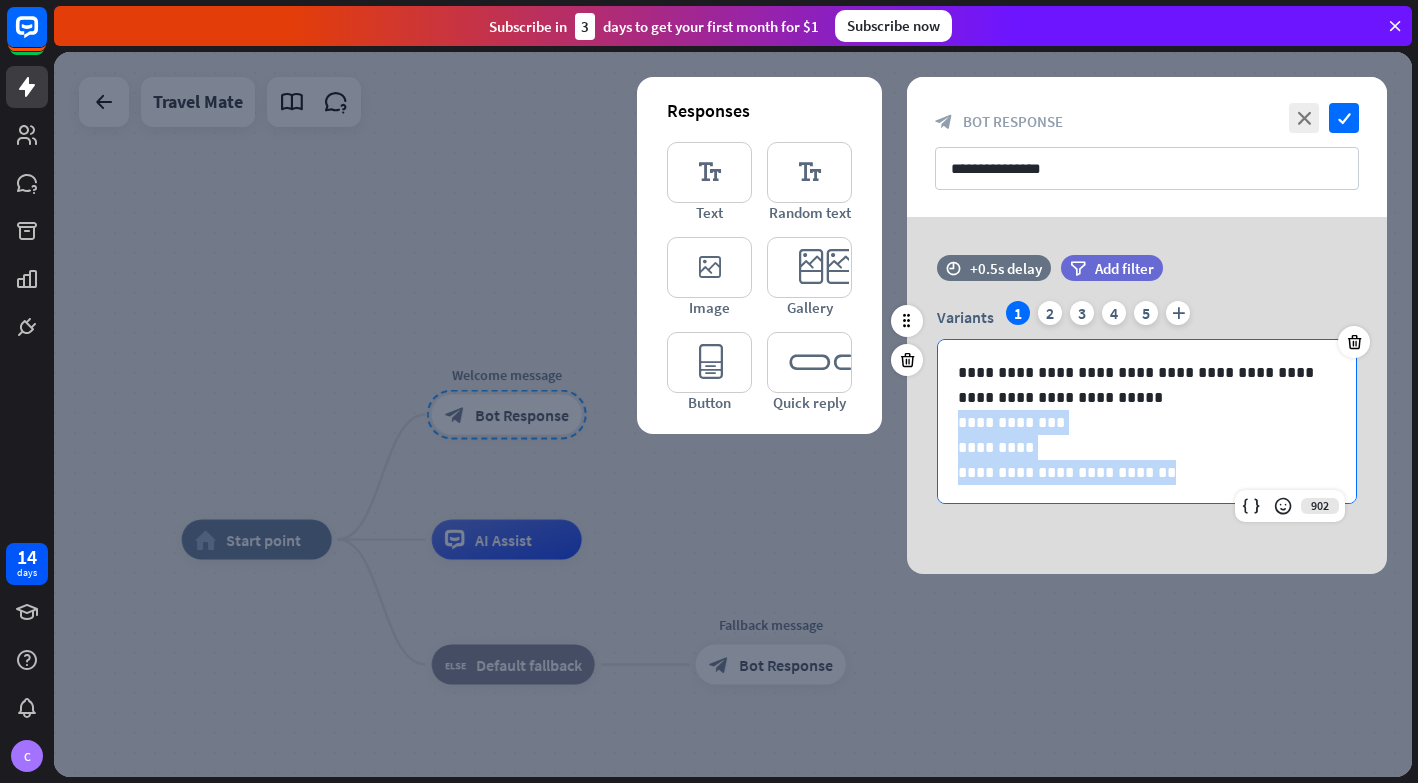 drag, startPoint x: 1177, startPoint y: 475, endPoint x: 939, endPoint y: 427, distance: 242.7921 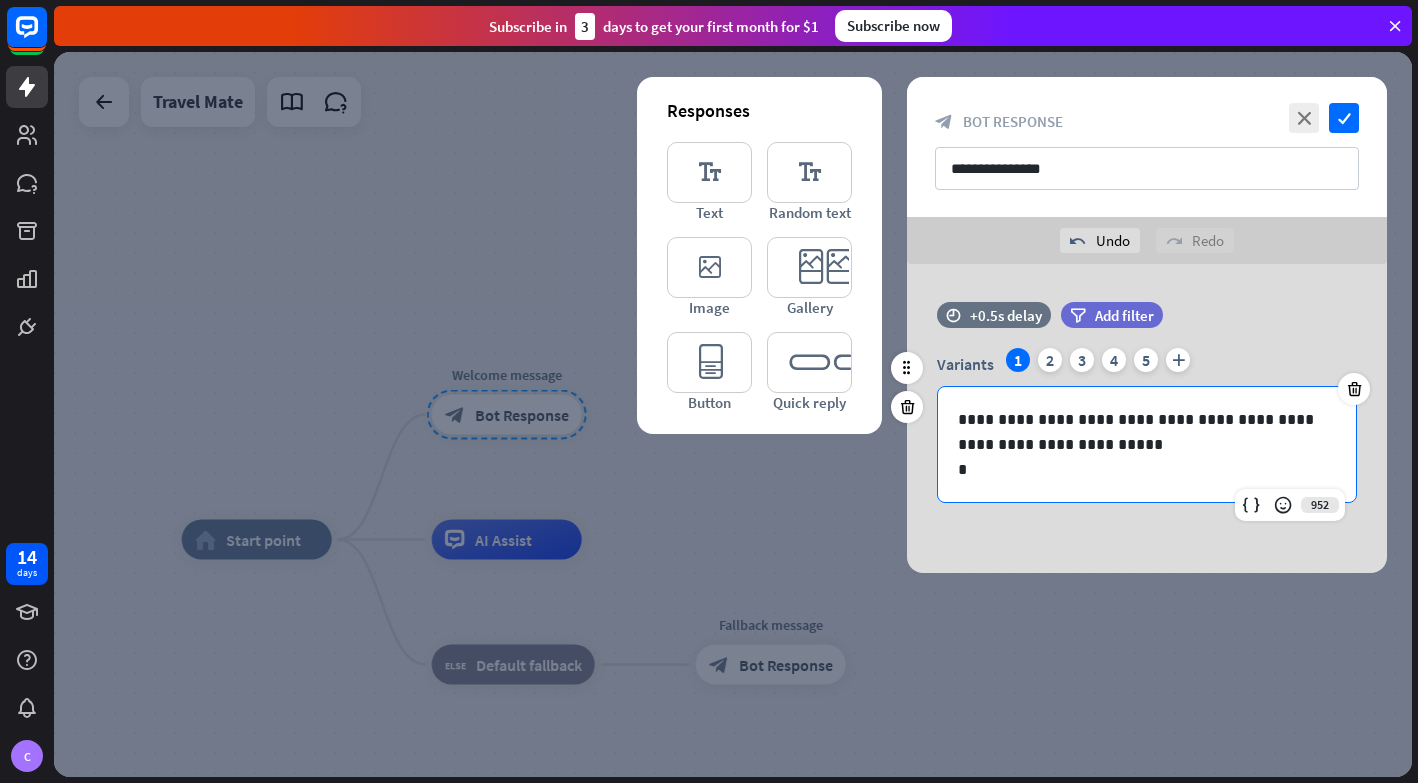 type 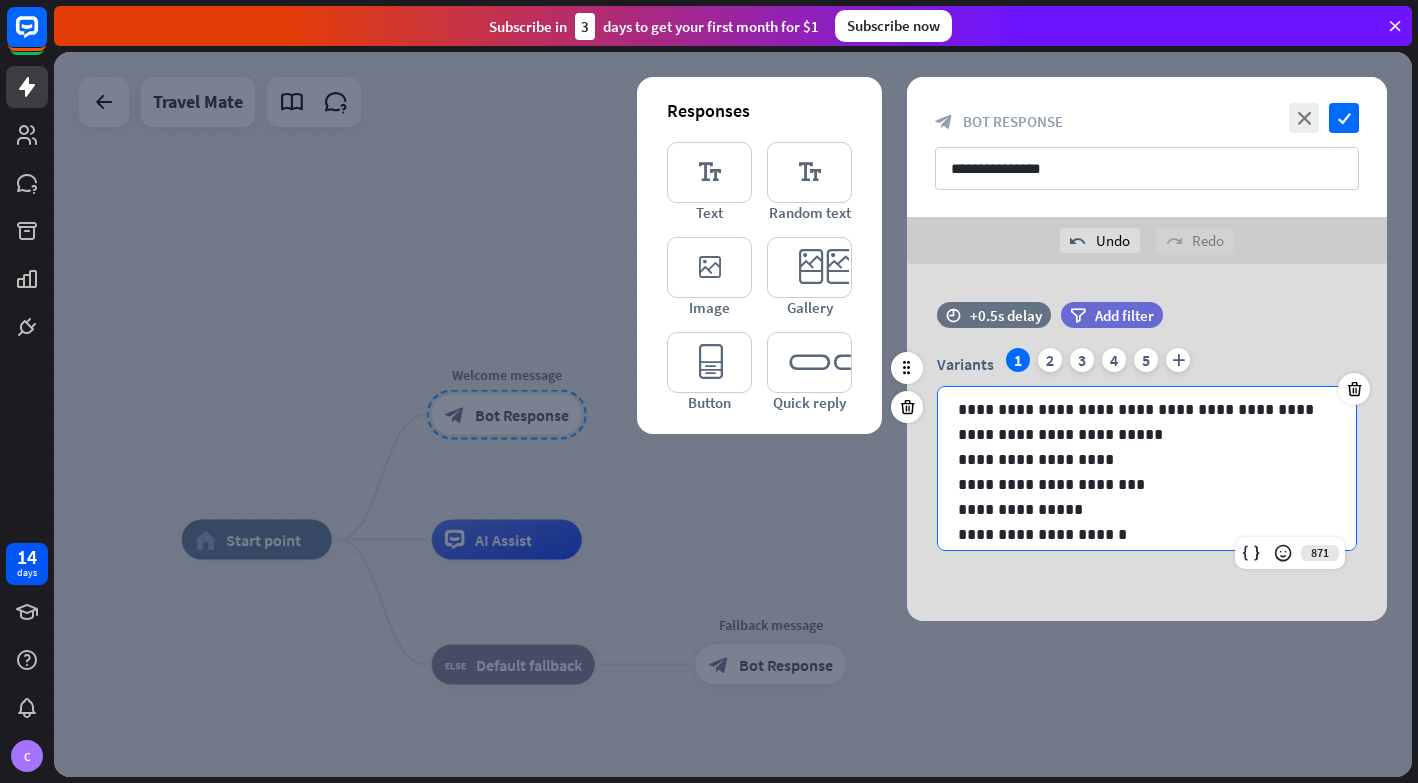 scroll, scrollTop: 35, scrollLeft: 0, axis: vertical 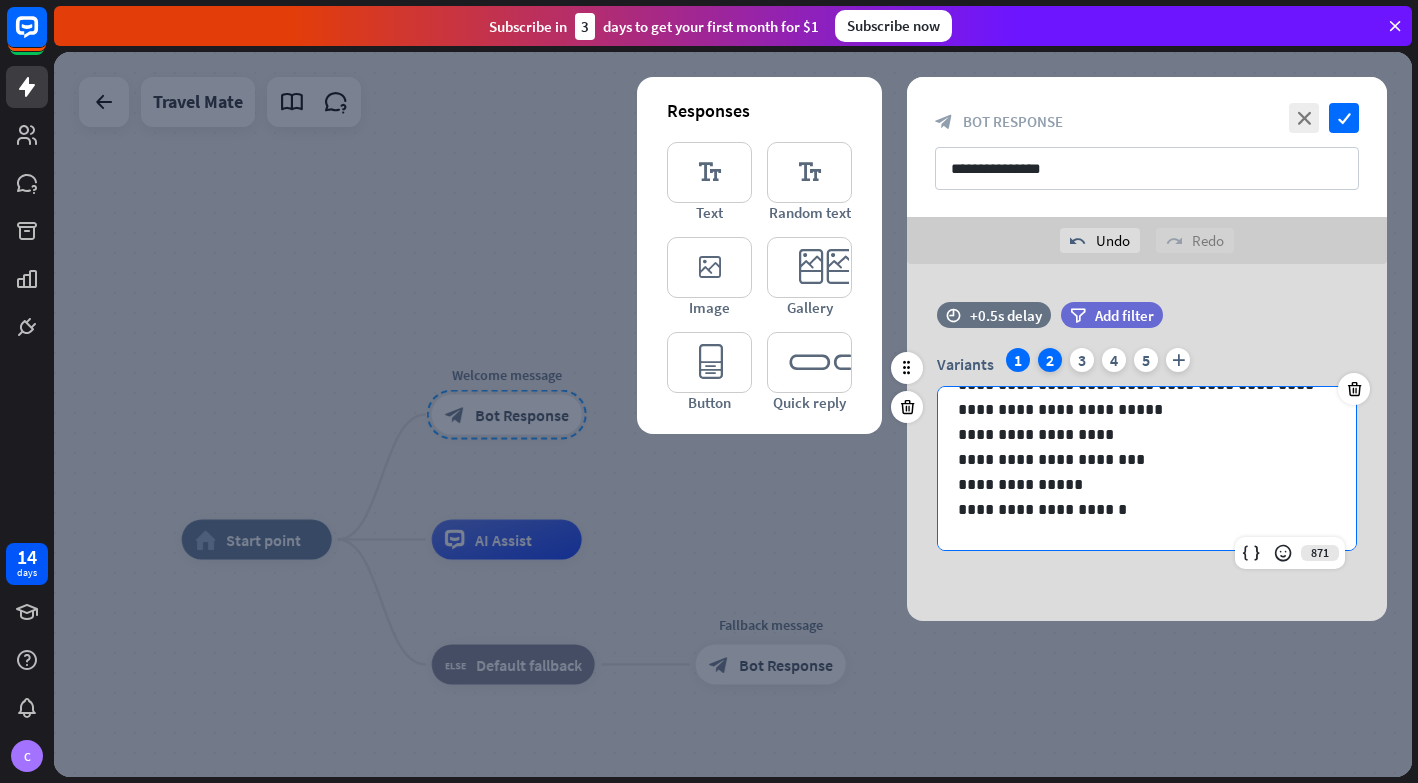 click on "2" at bounding box center (1050, 360) 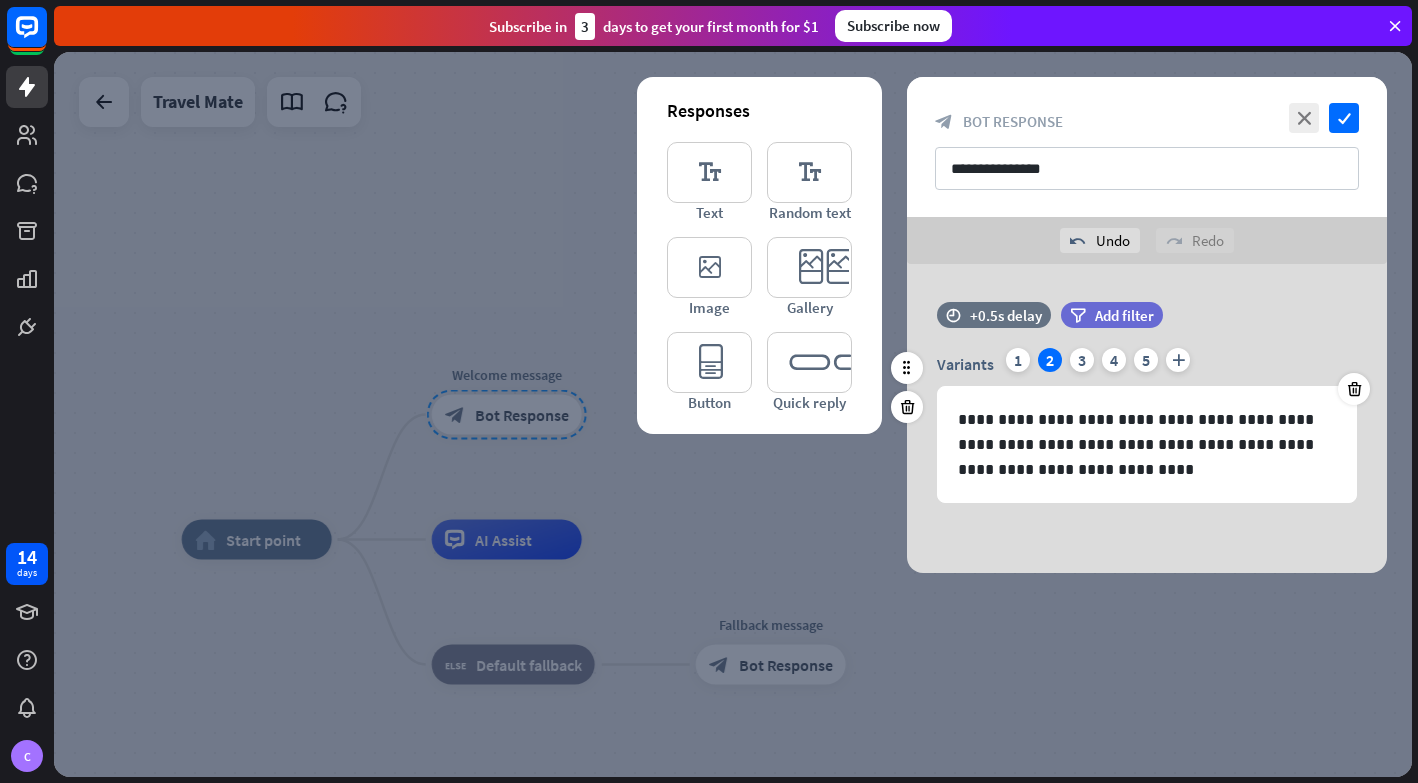 scroll, scrollTop: 0, scrollLeft: 0, axis: both 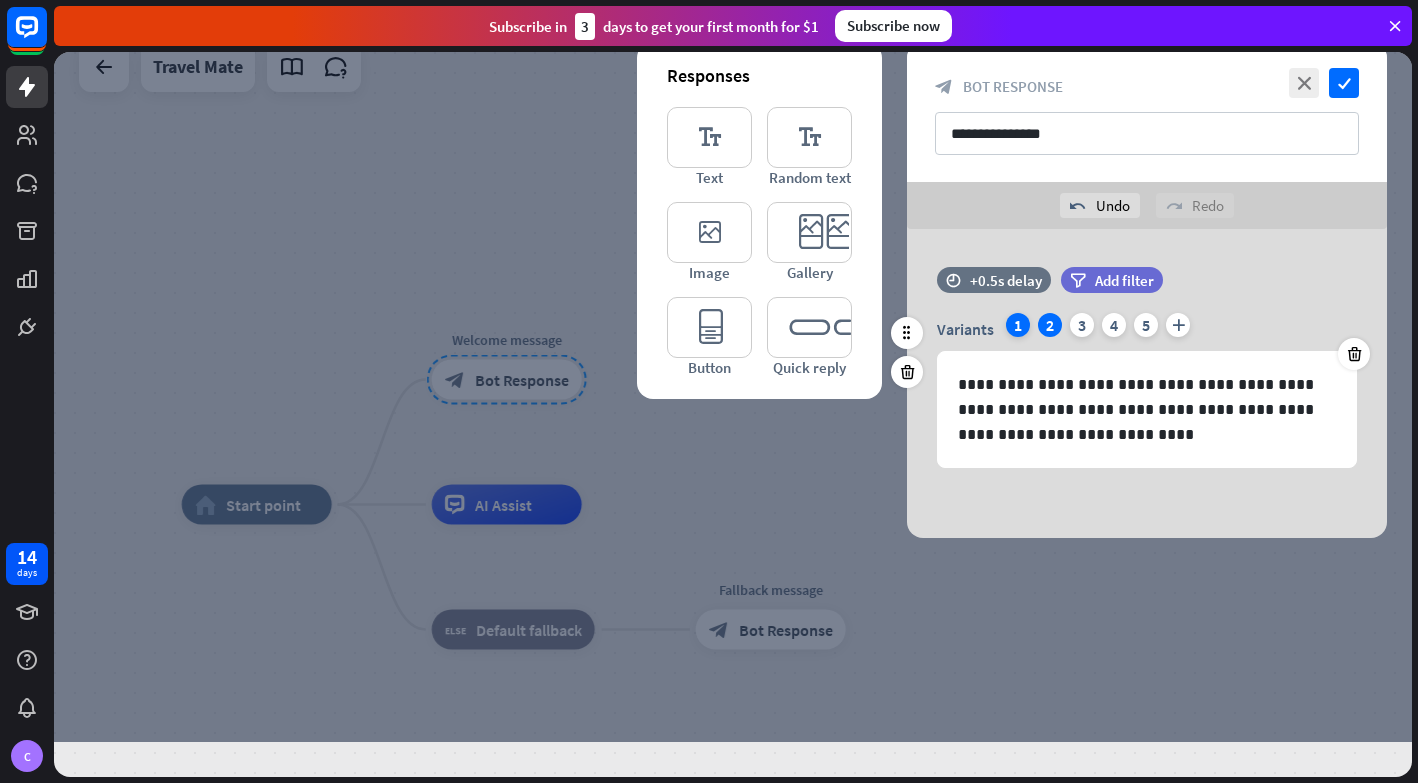 click on "1" at bounding box center [1018, 325] 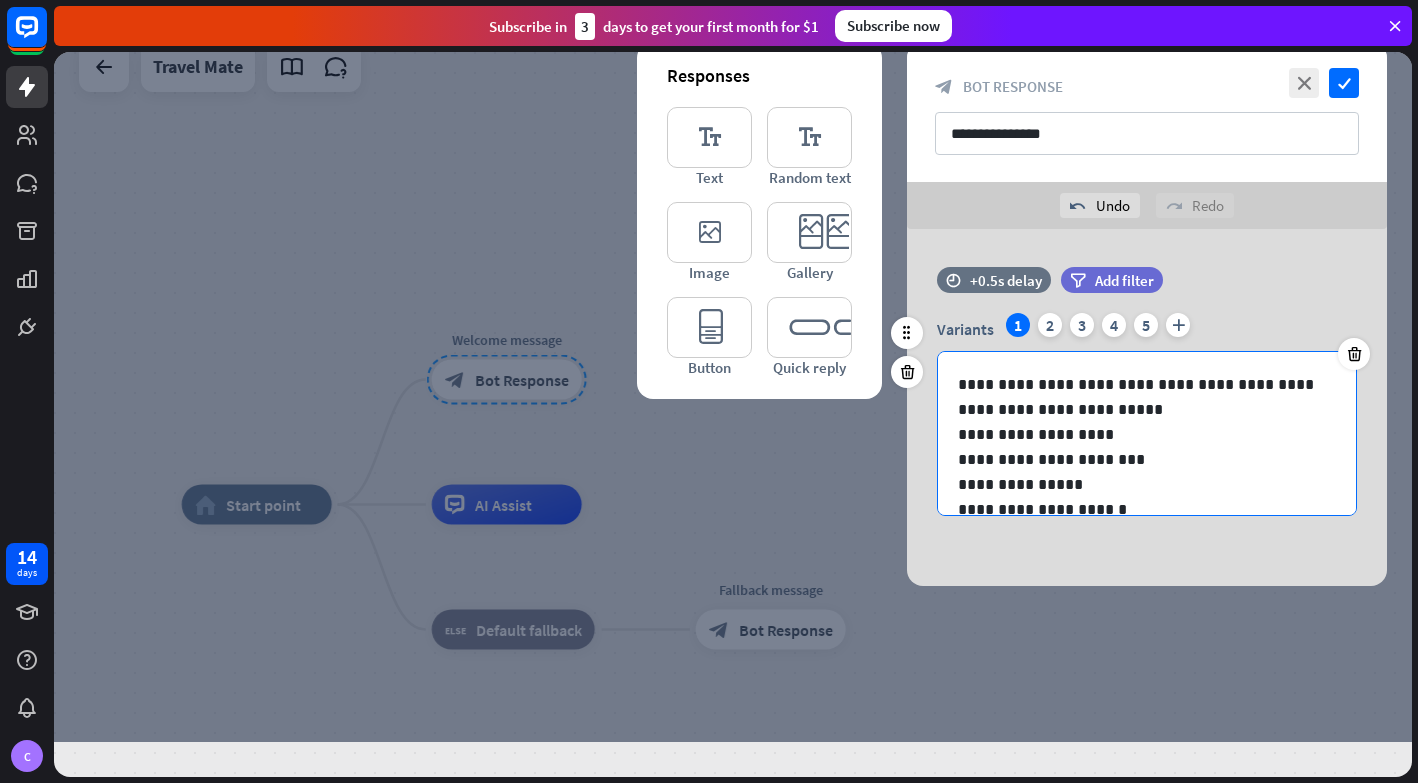 click on "**********" at bounding box center (1147, 397) 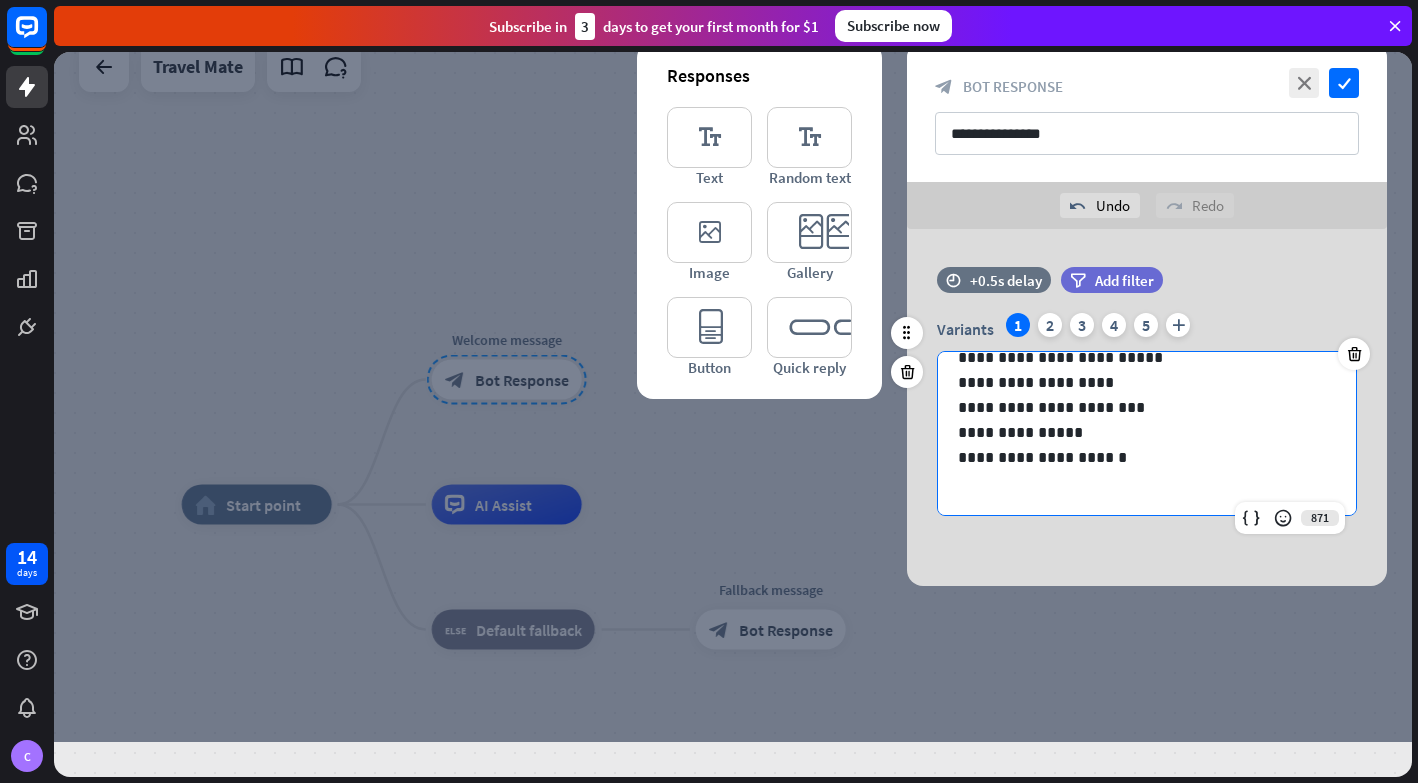 scroll, scrollTop: 52, scrollLeft: 0, axis: vertical 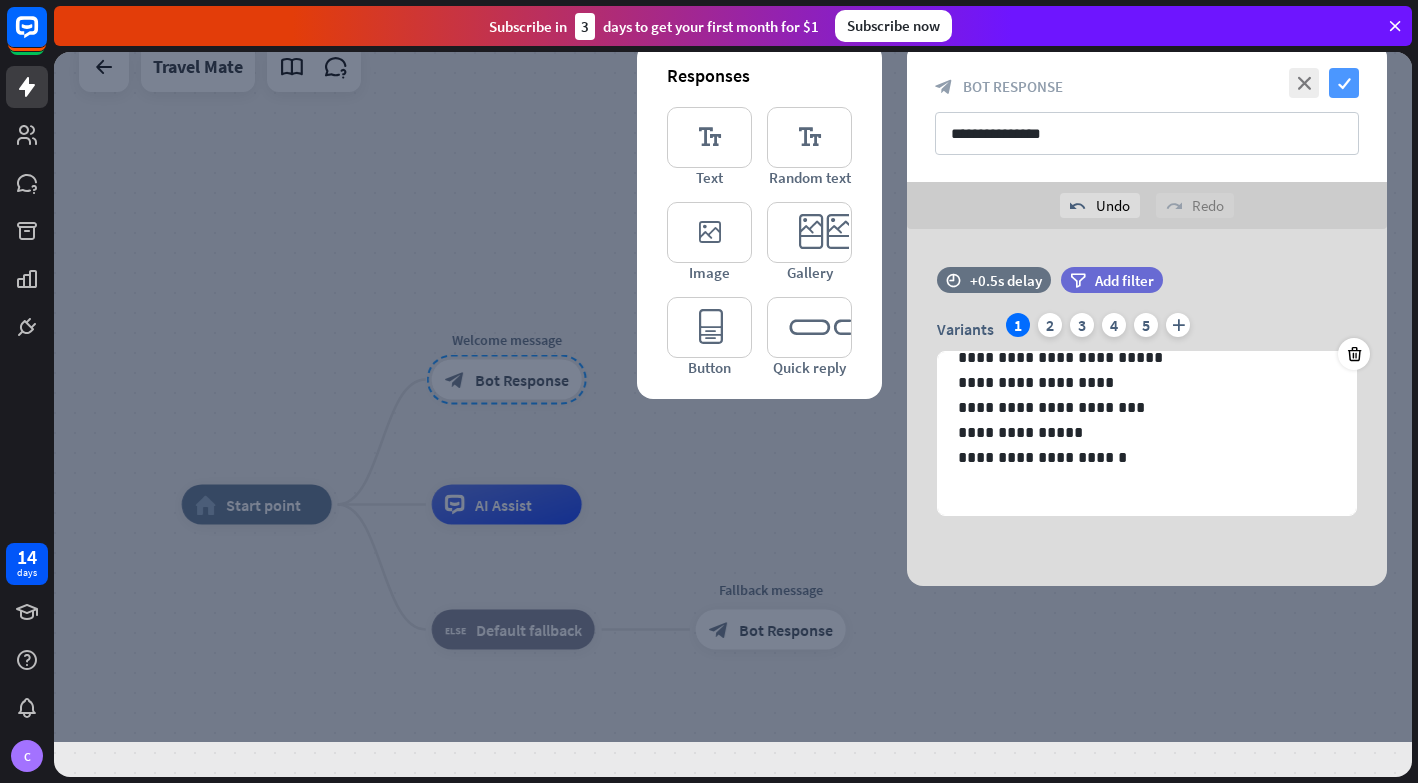 click on "check" at bounding box center [1344, 83] 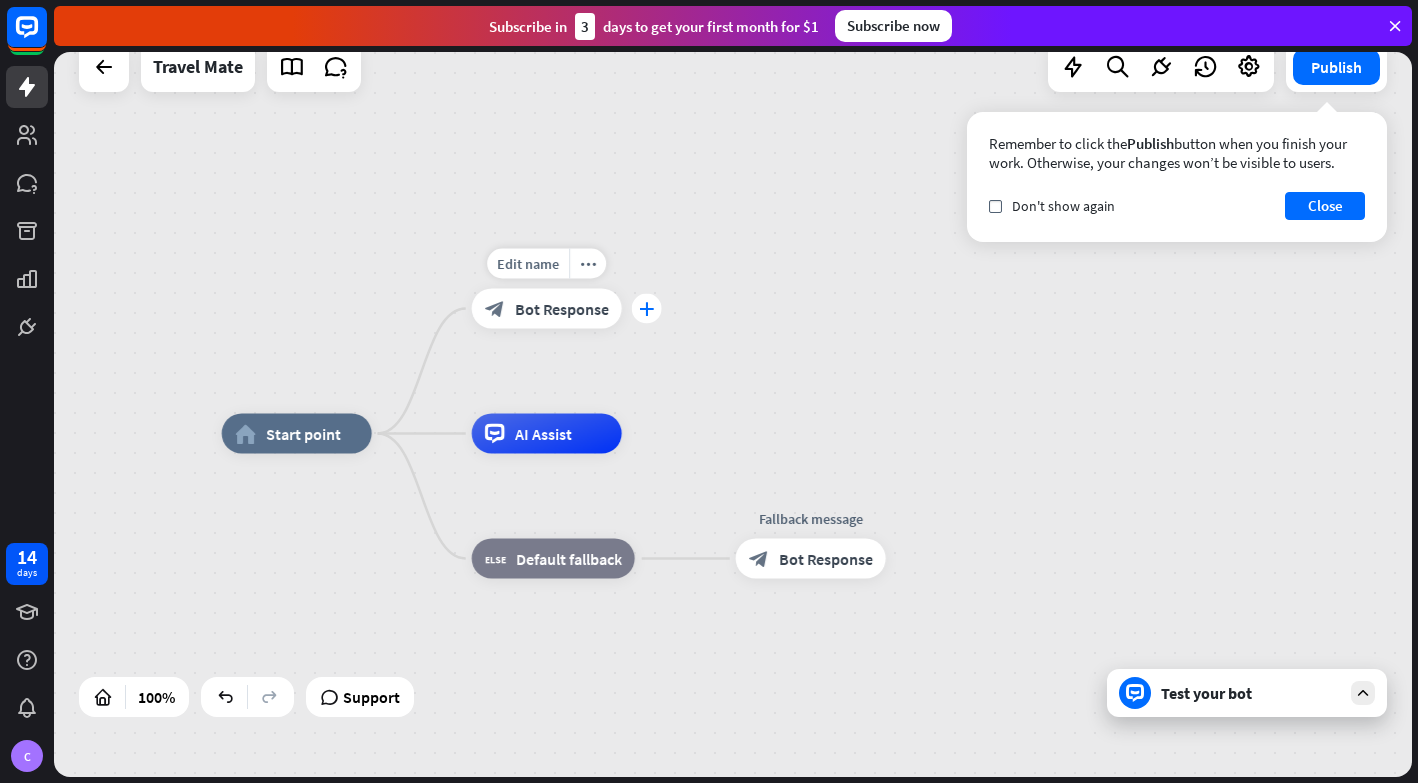 click on "plus" at bounding box center [647, 309] 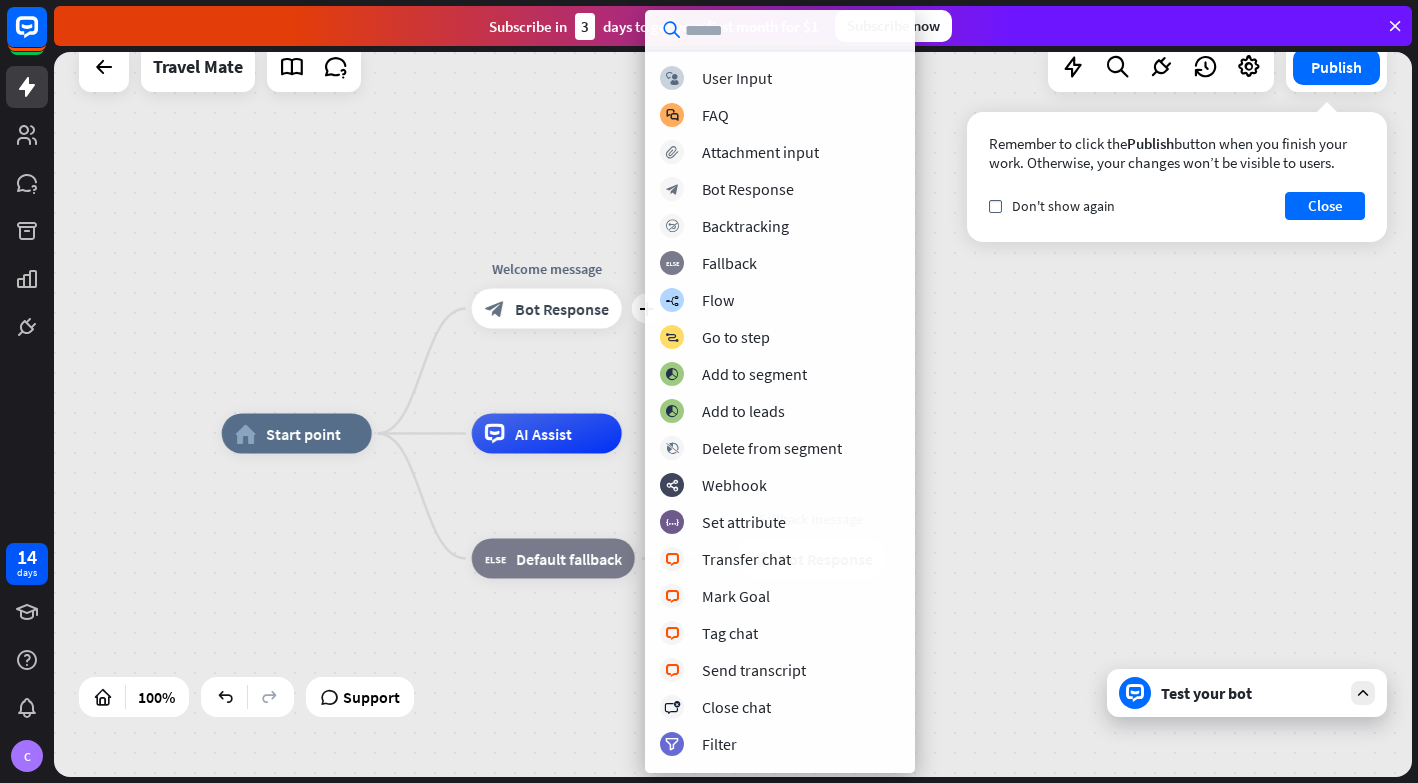 scroll, scrollTop: 0, scrollLeft: 0, axis: both 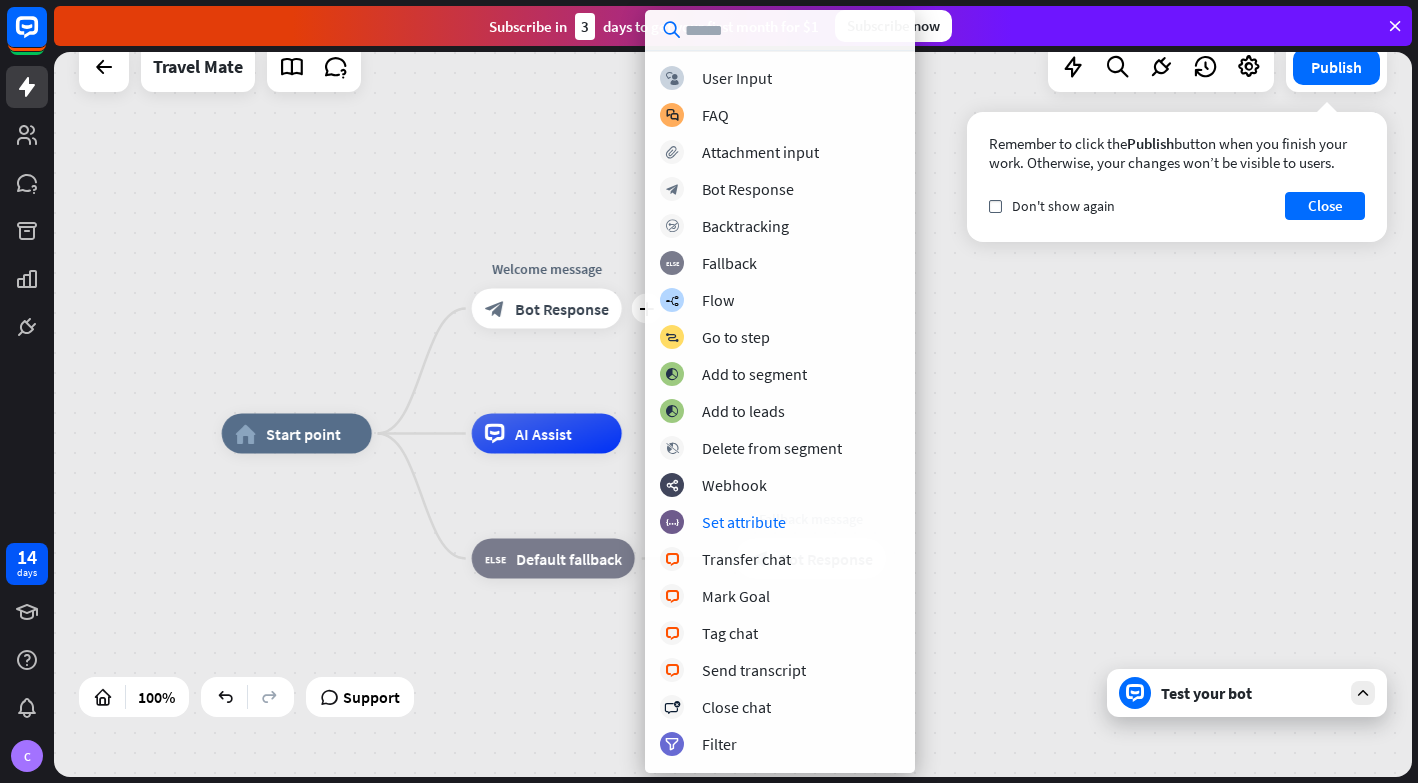 click on "home_2   Start point               plus   Welcome message   block_bot_response   Bot Response                     AI Assist                   block_fallback   Default fallback                 Fallback message   block_bot_response   Bot Response" at bounding box center (901, 796) 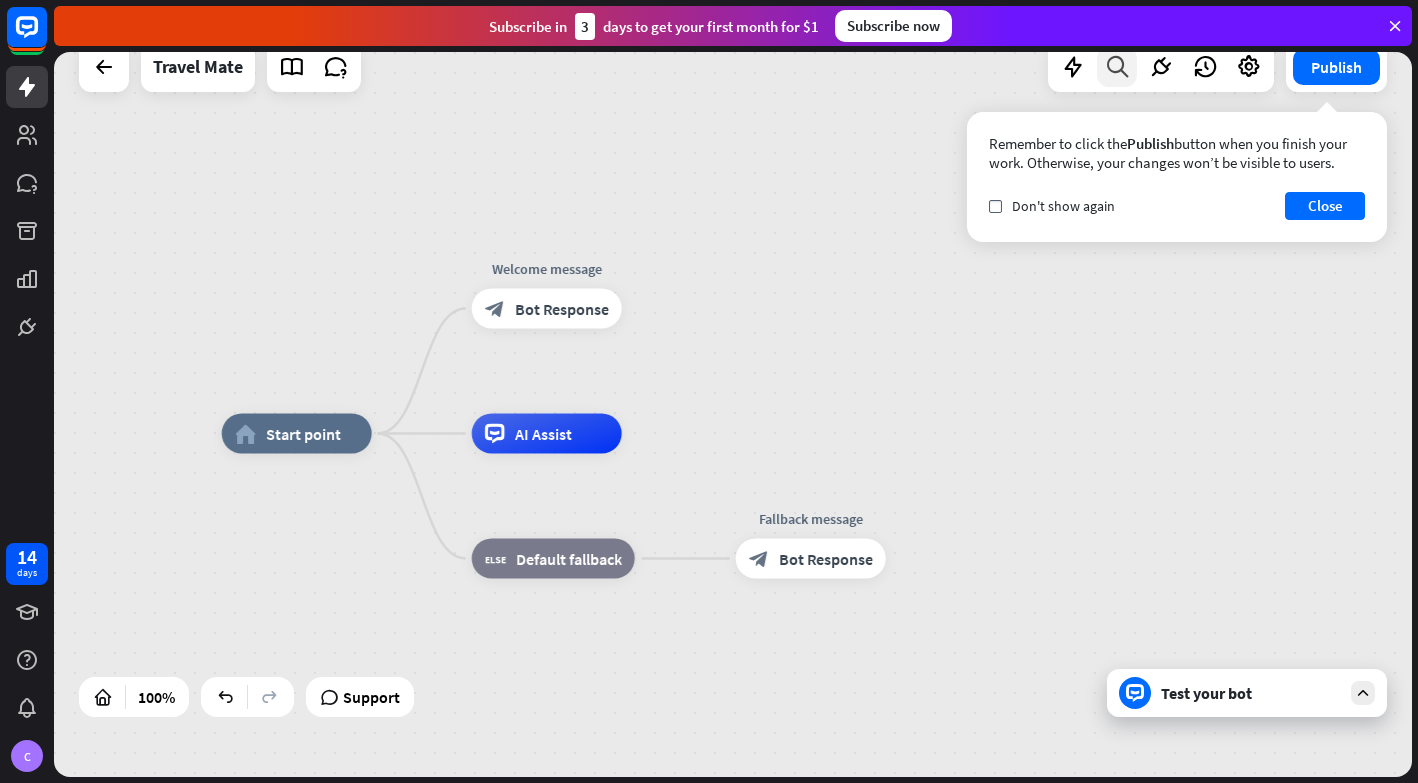 click at bounding box center [1117, 67] 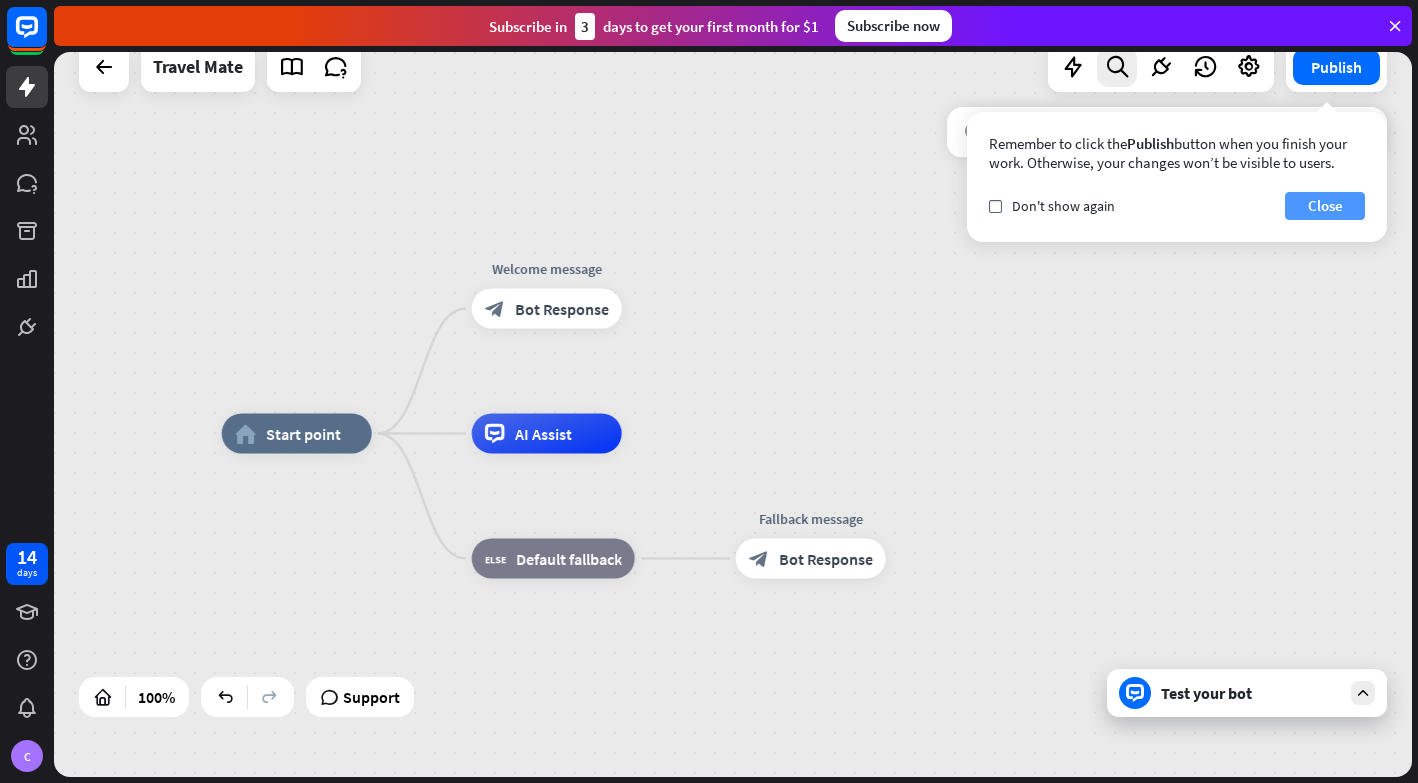 click on "Close" at bounding box center [1325, 206] 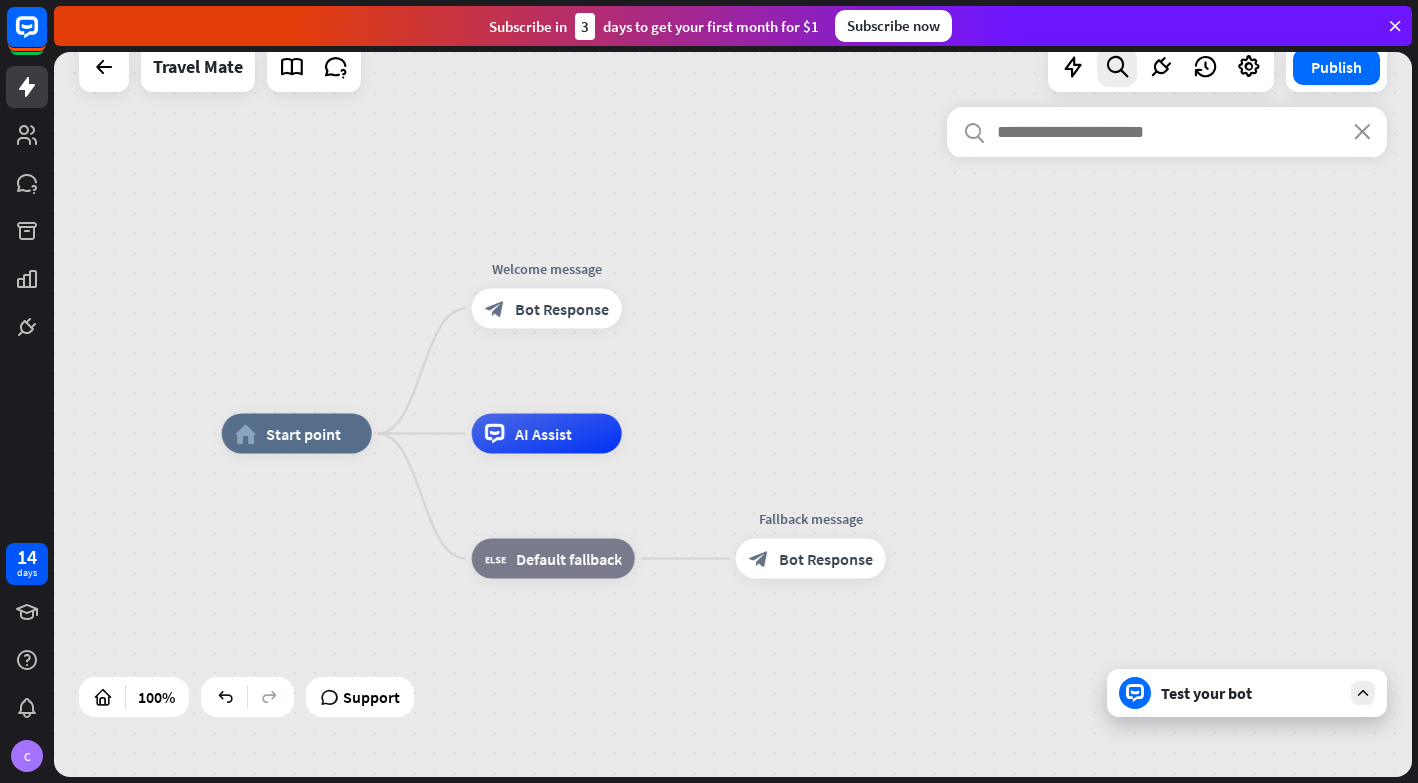 click at bounding box center (1167, 132) 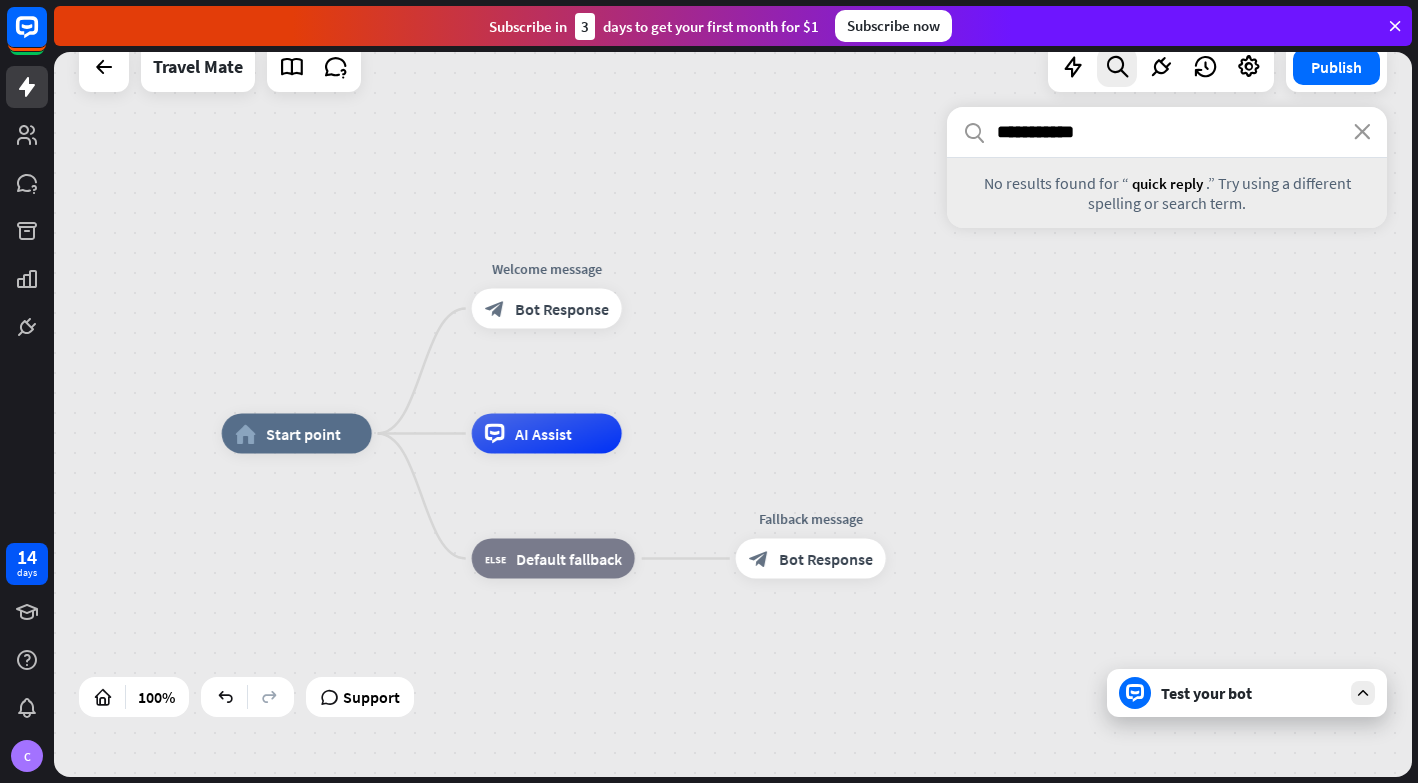 click on "**********" at bounding box center (1167, 132) 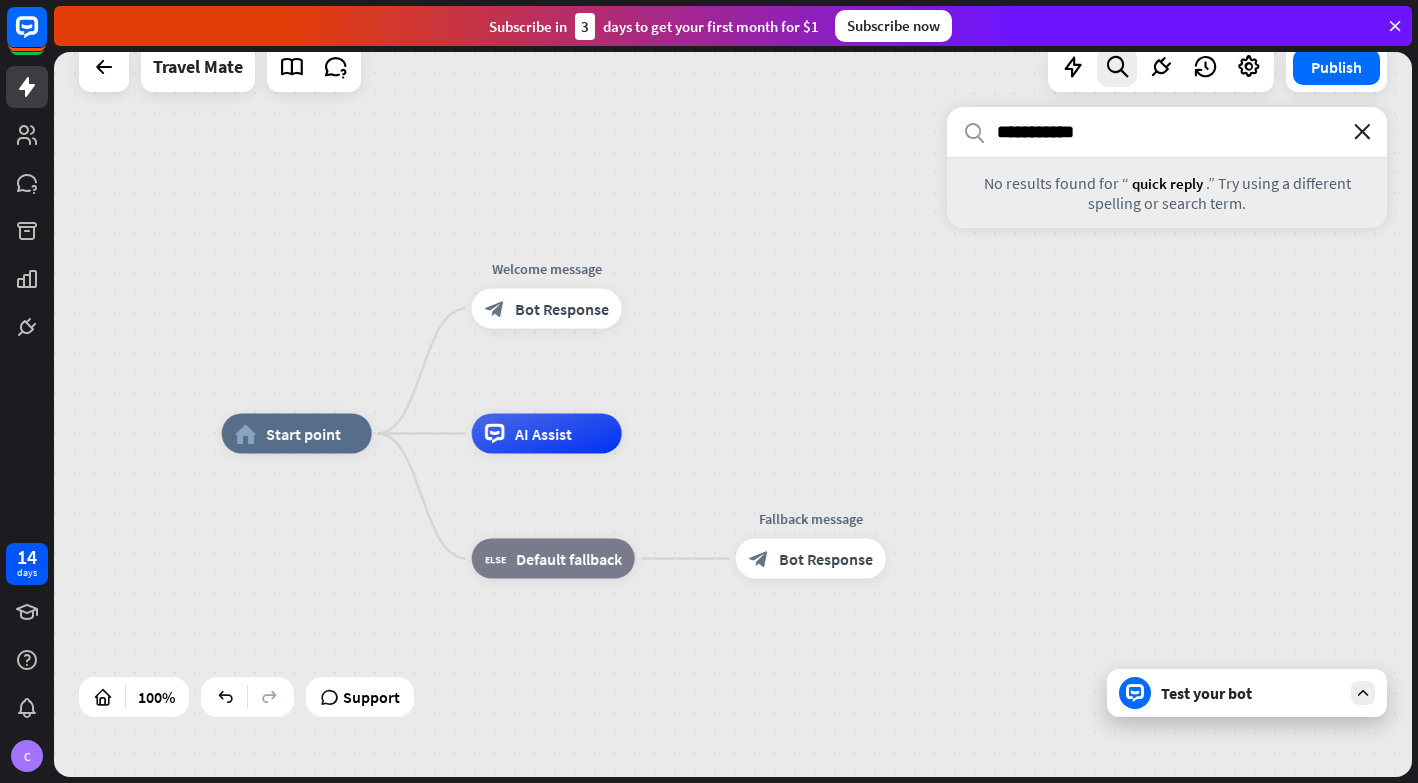 type on "**********" 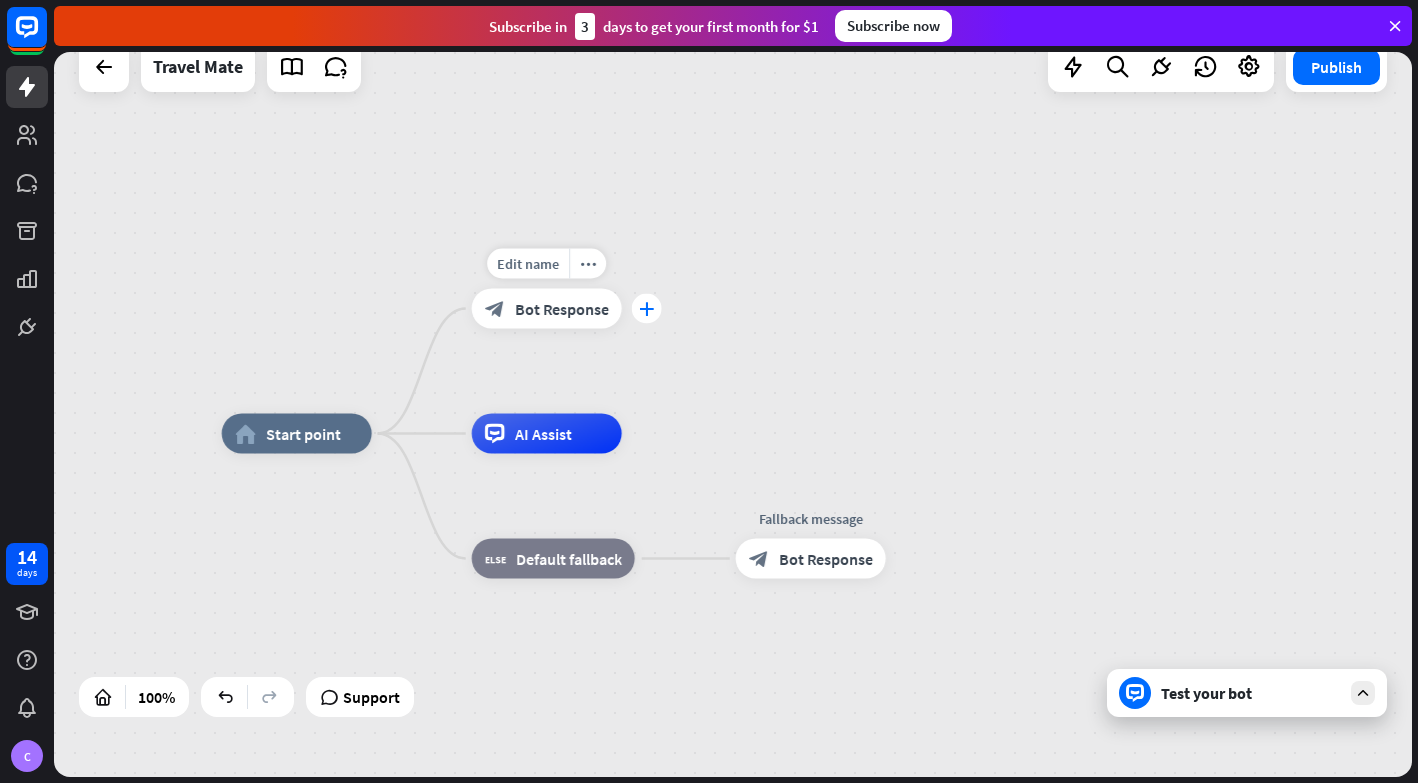 click on "plus" at bounding box center (646, 309) 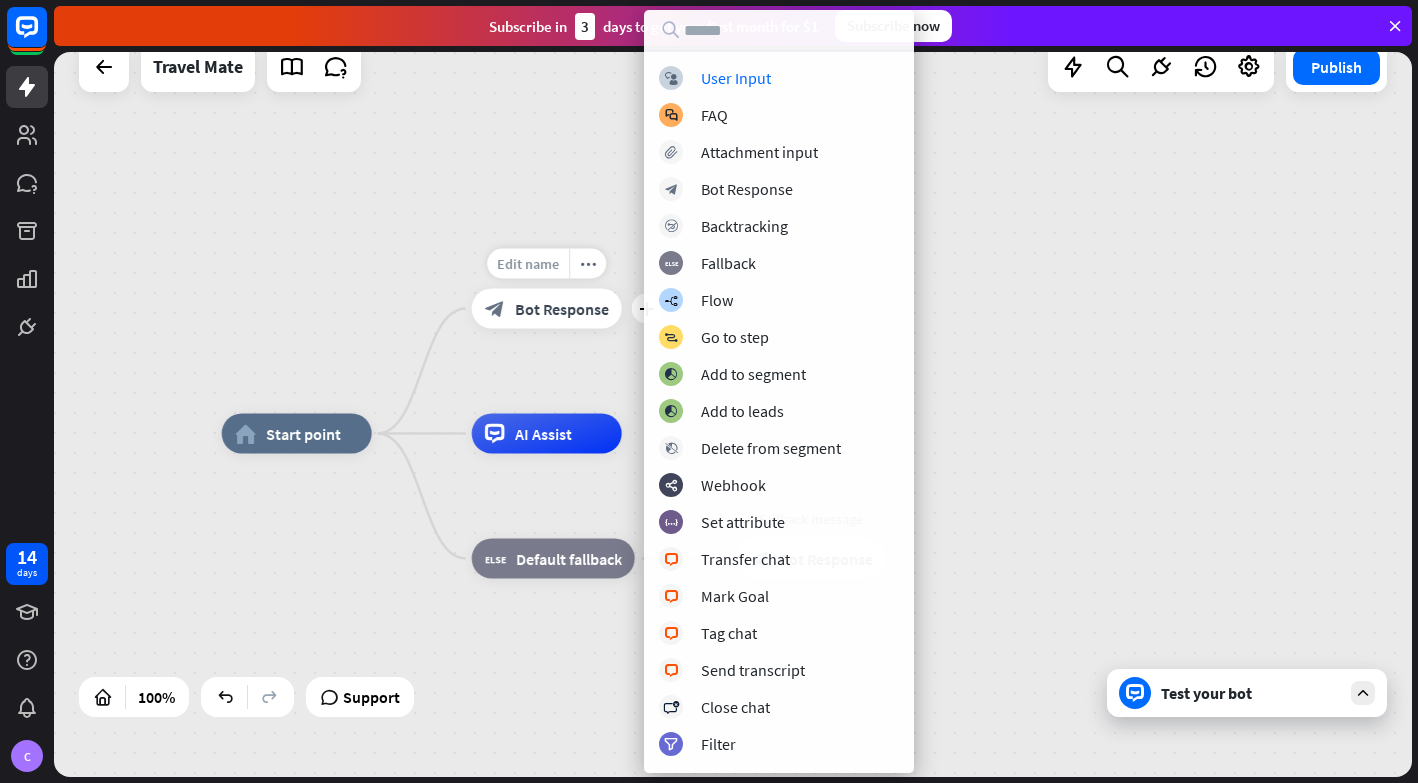 click on "Edit name" at bounding box center (528, 264) 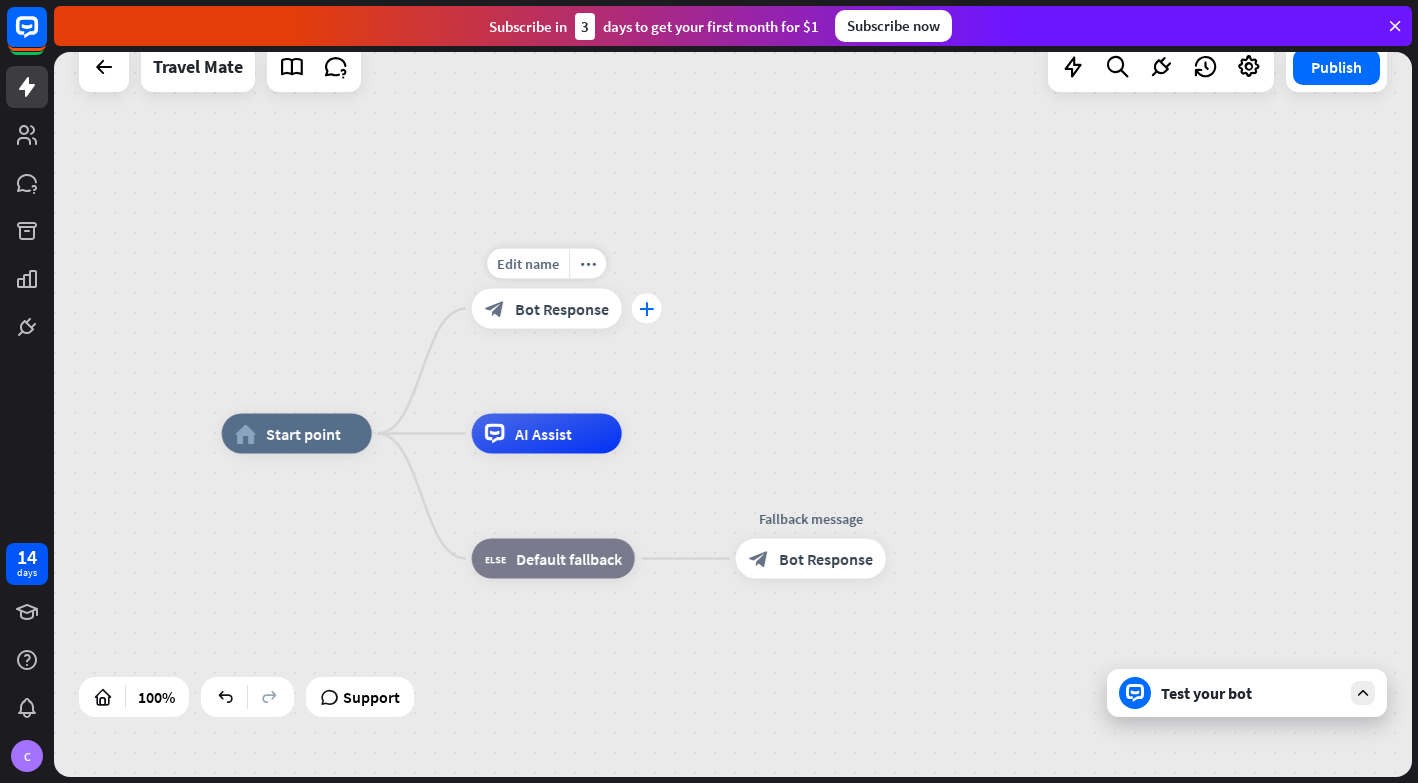 click on "plus" at bounding box center [646, 309] 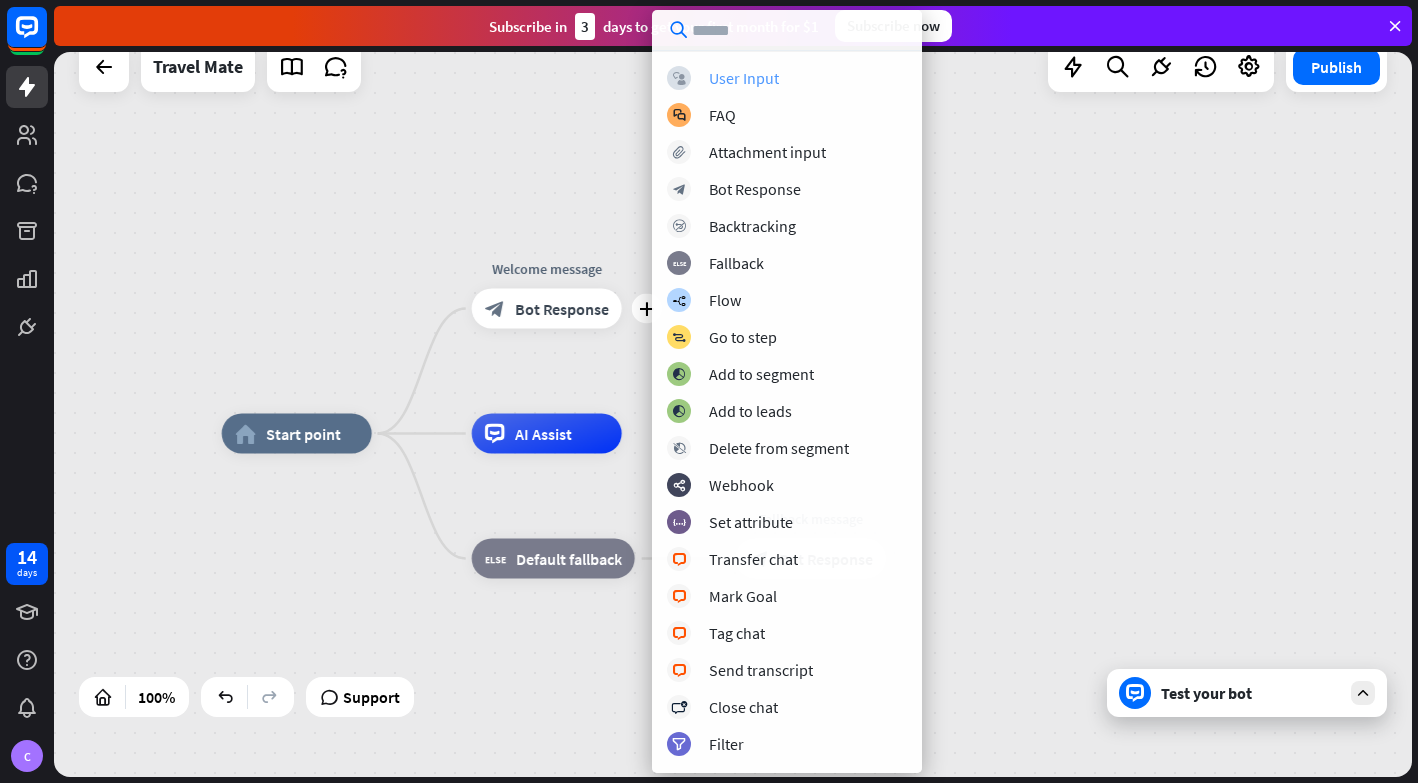 click on "User Input" at bounding box center (744, 78) 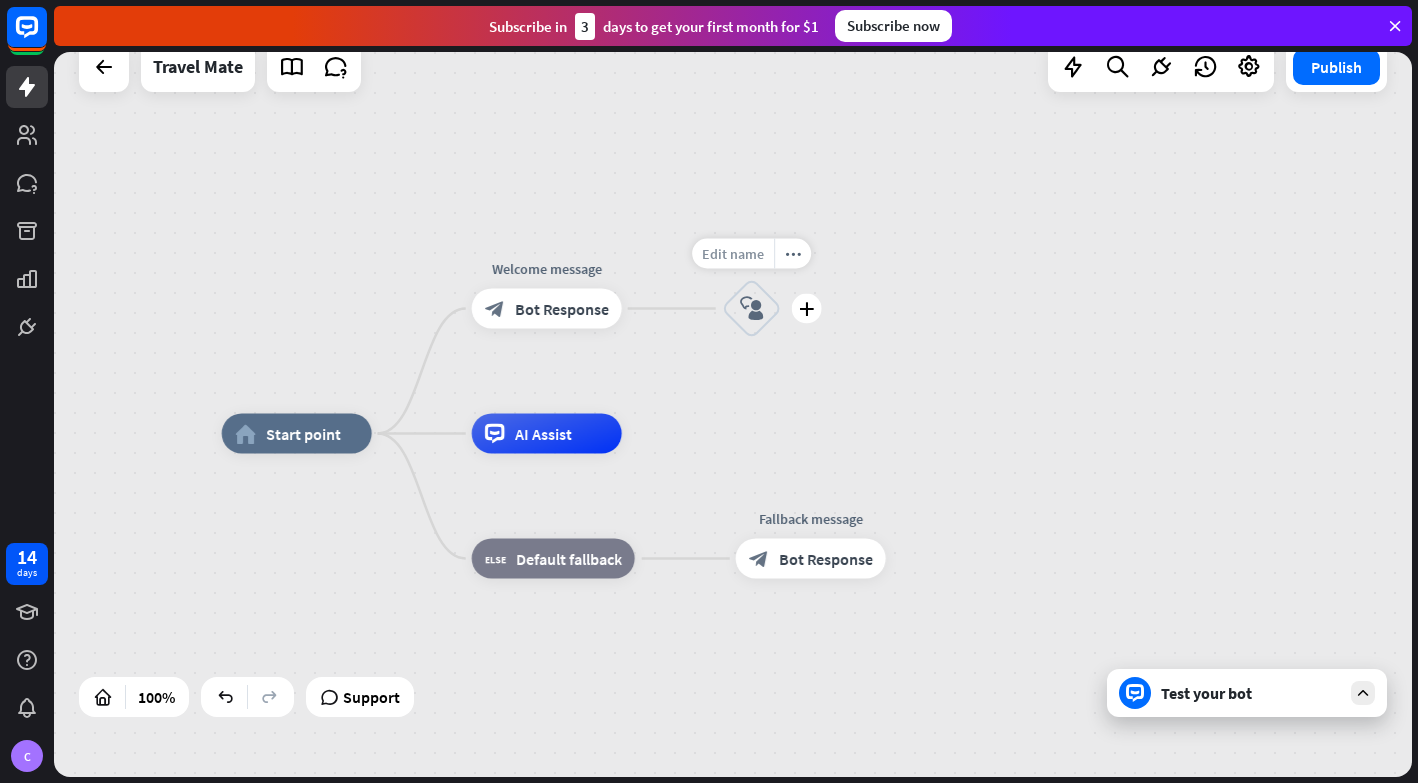 click on "Edit name" at bounding box center (733, 254) 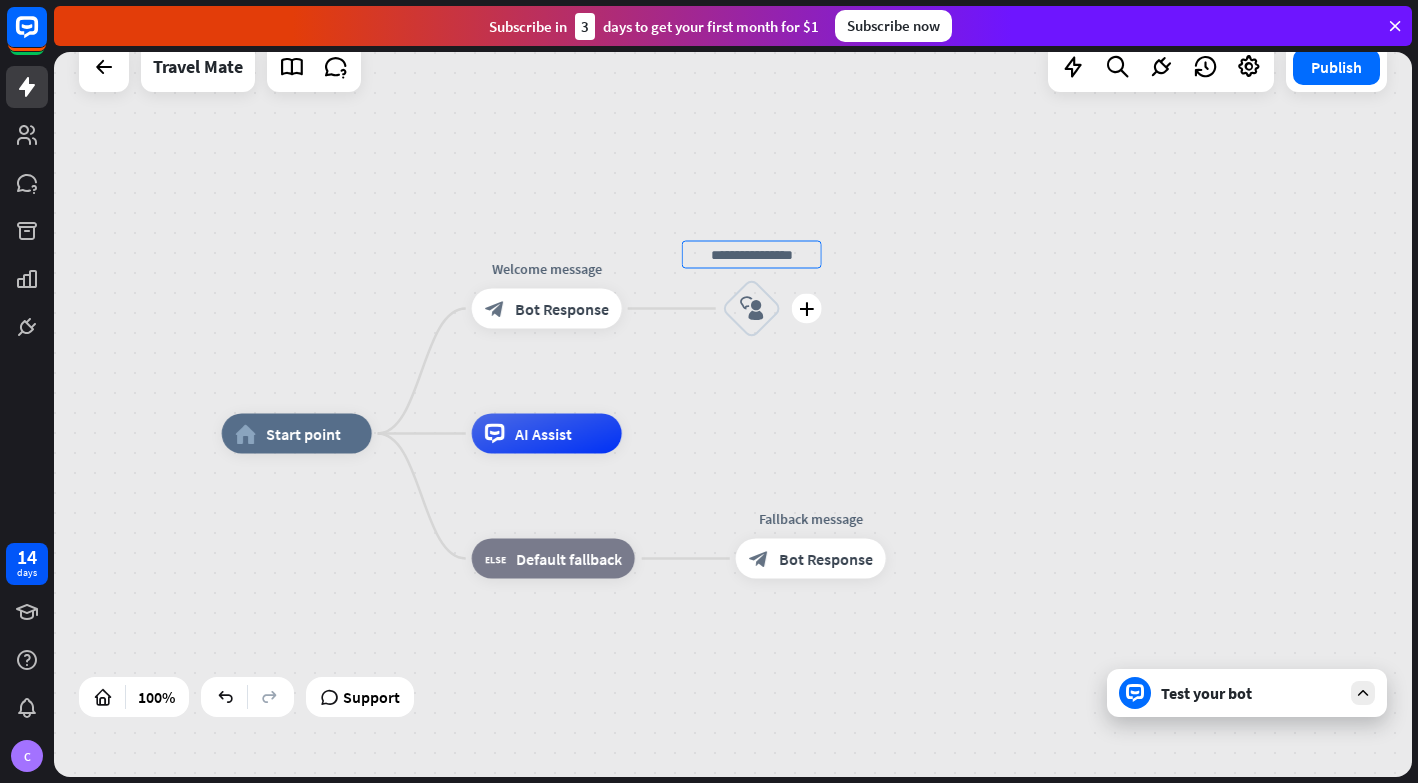 click at bounding box center (752, 255) 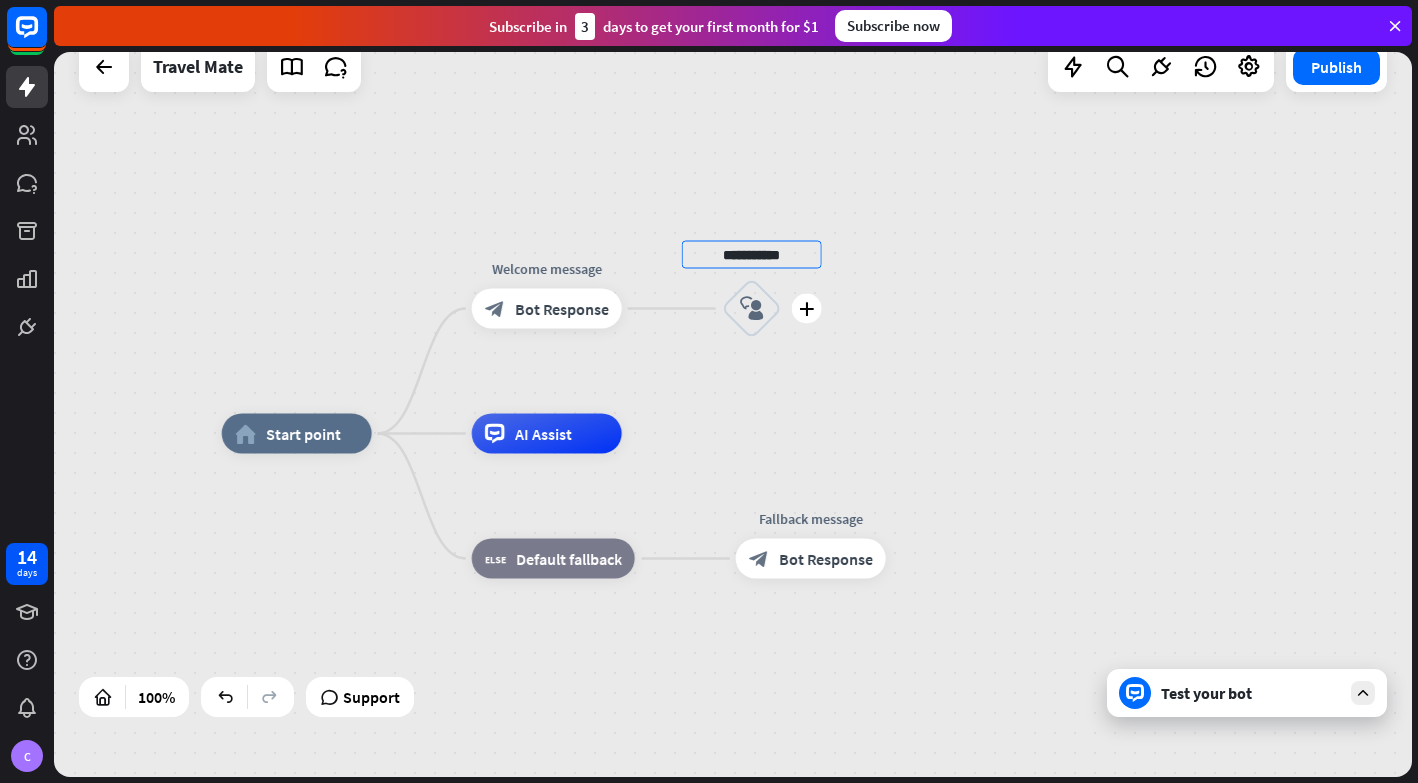 type on "**********" 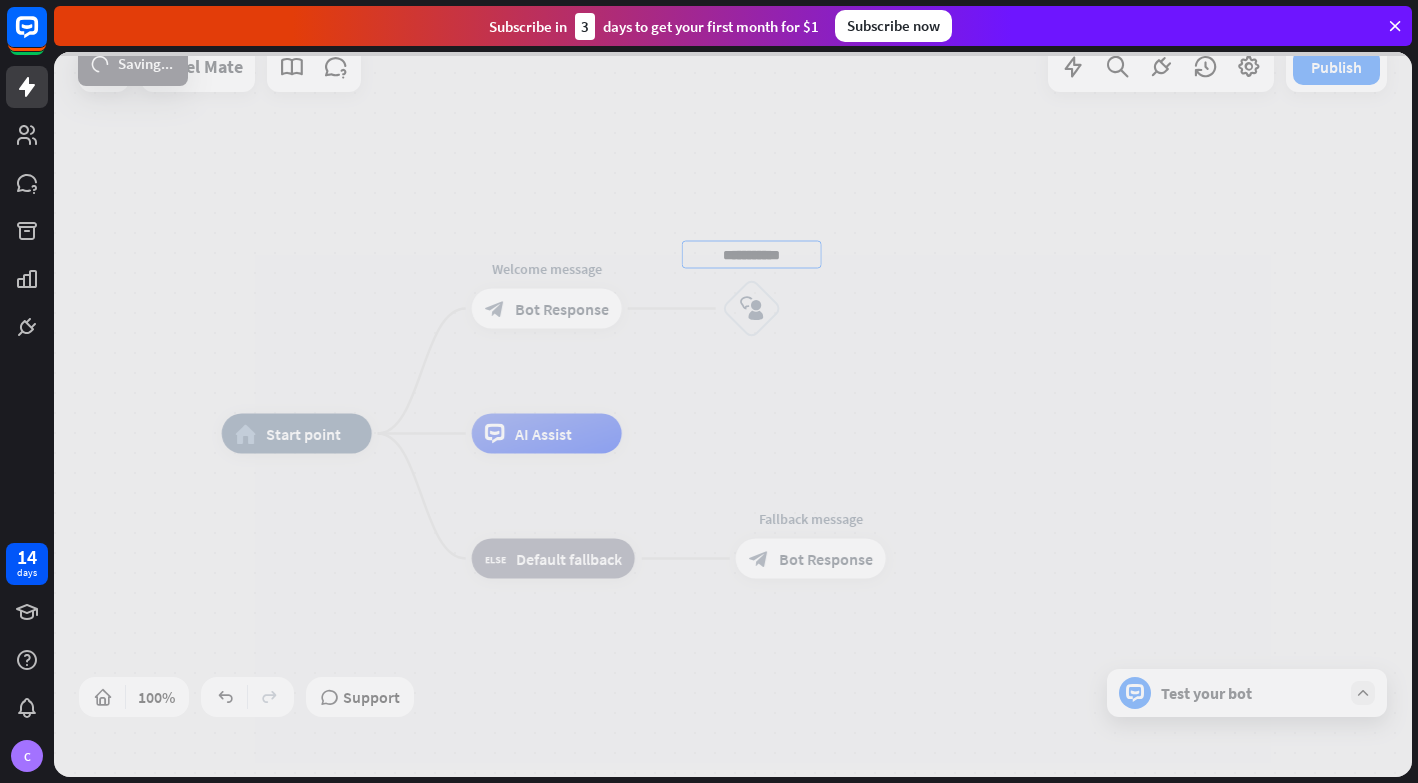 click on "**********" at bounding box center (733, 414) 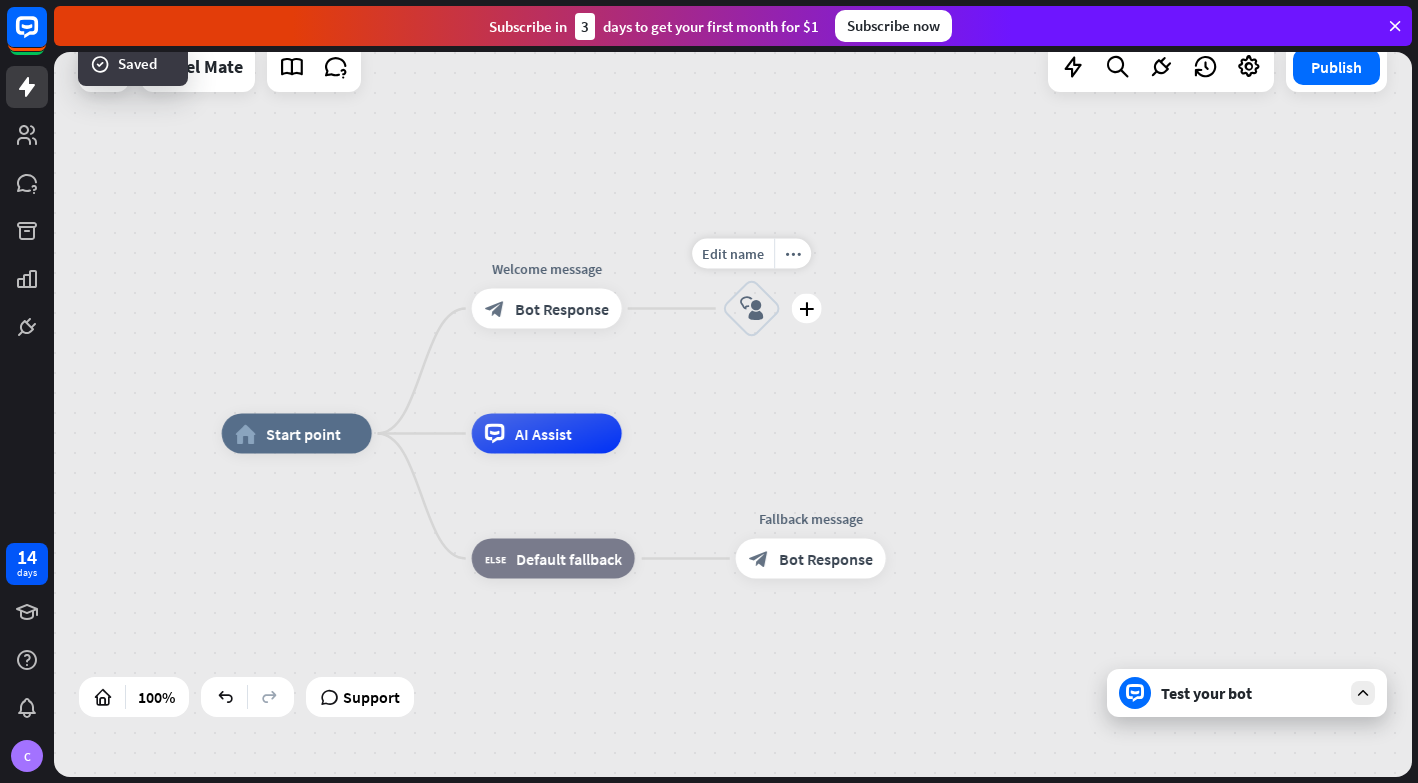 click on "block_user_input" at bounding box center [752, 309] 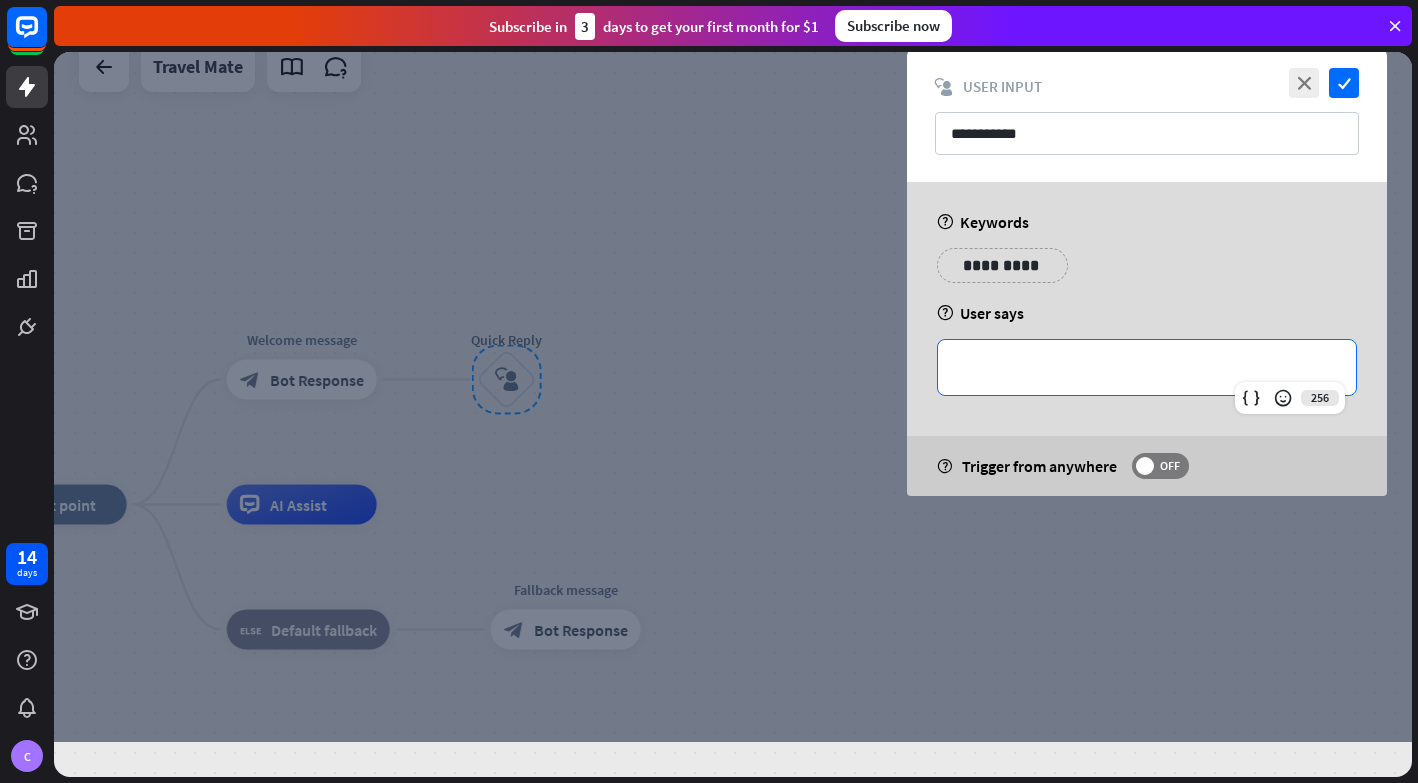 click on "**********" at bounding box center [1147, 367] 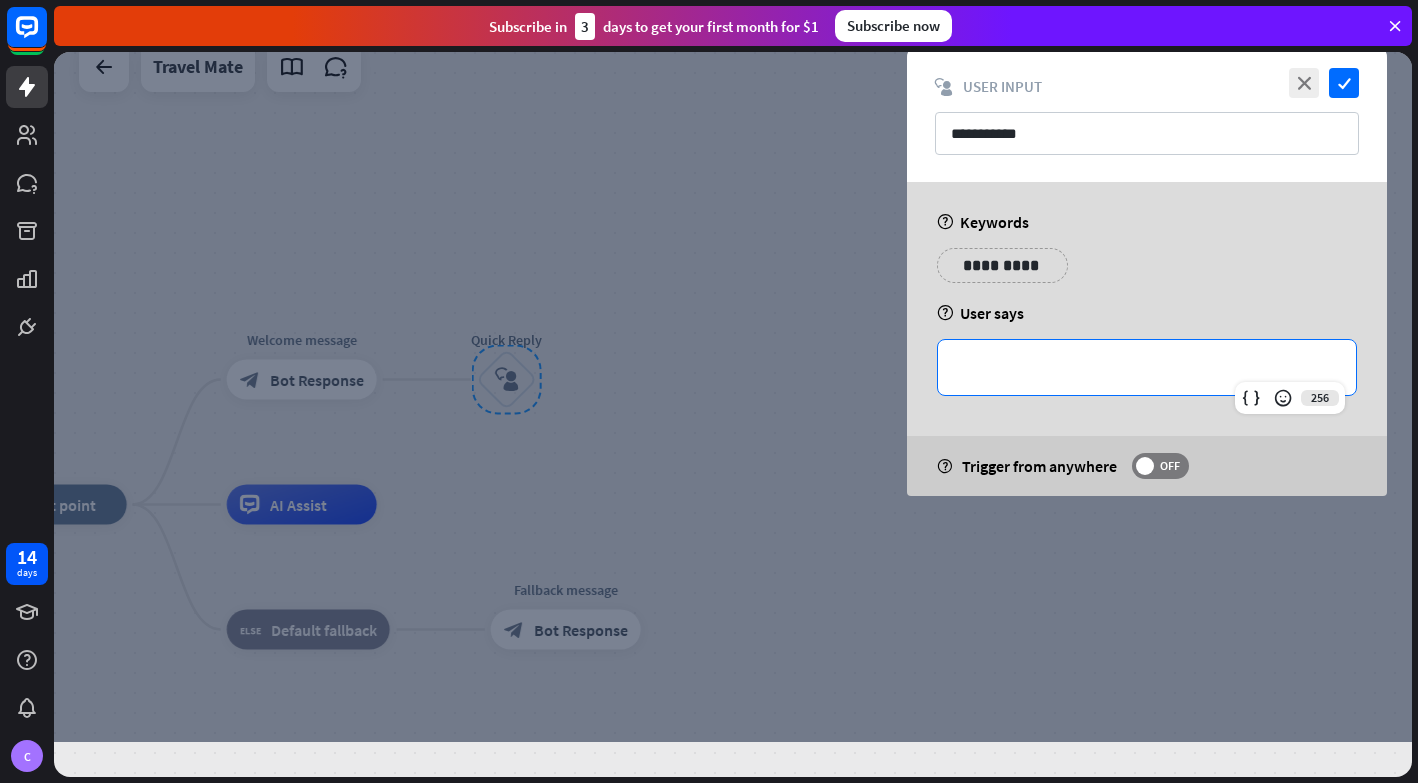 type 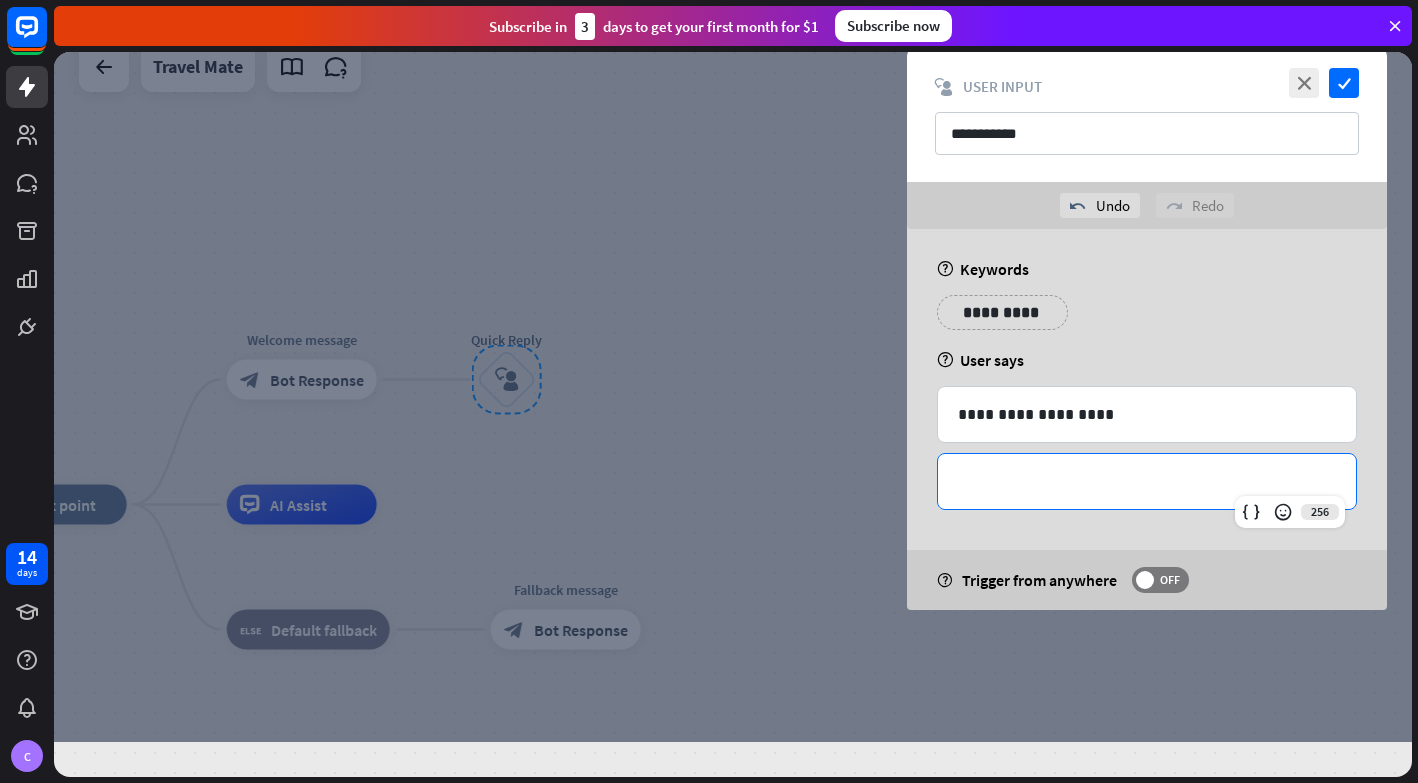 click on "**********" at bounding box center (1147, 481) 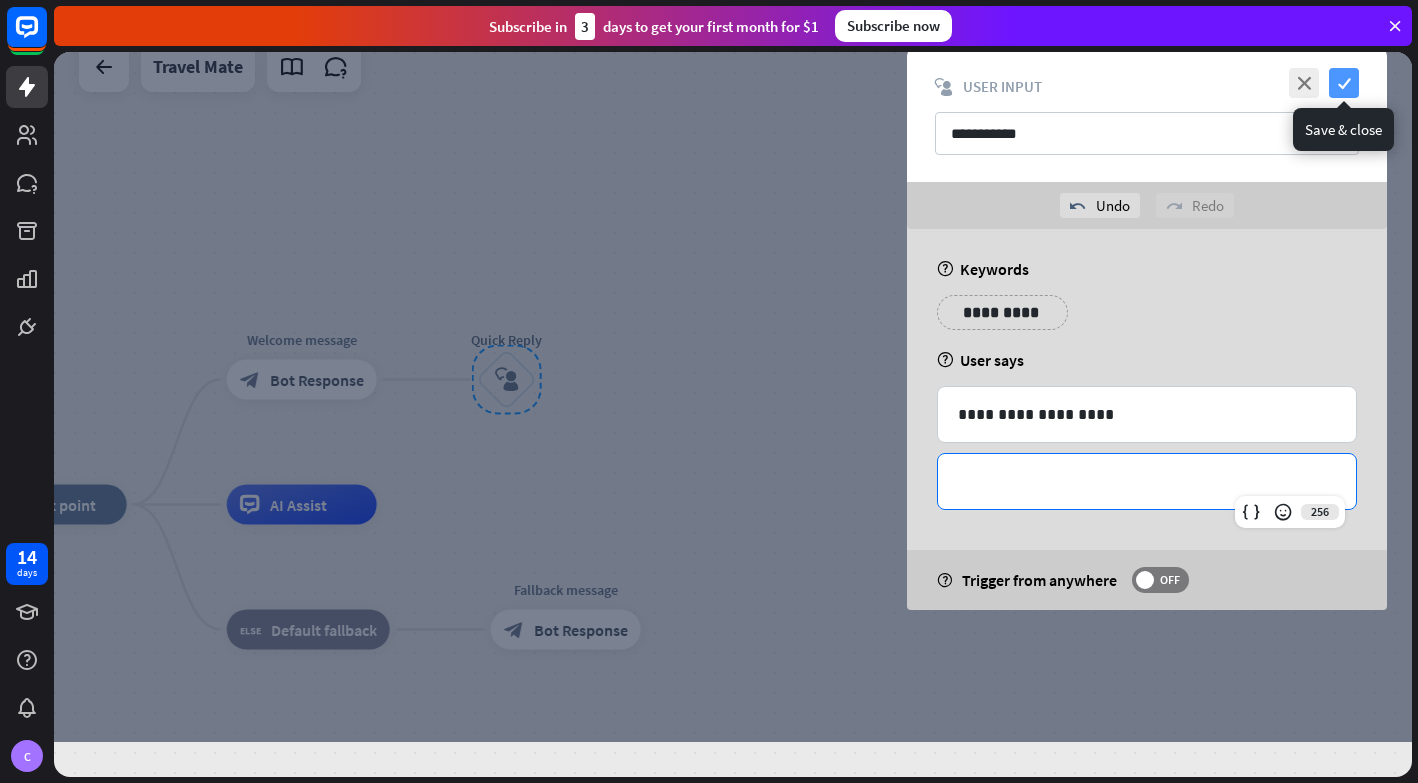 click on "check" at bounding box center [1344, 83] 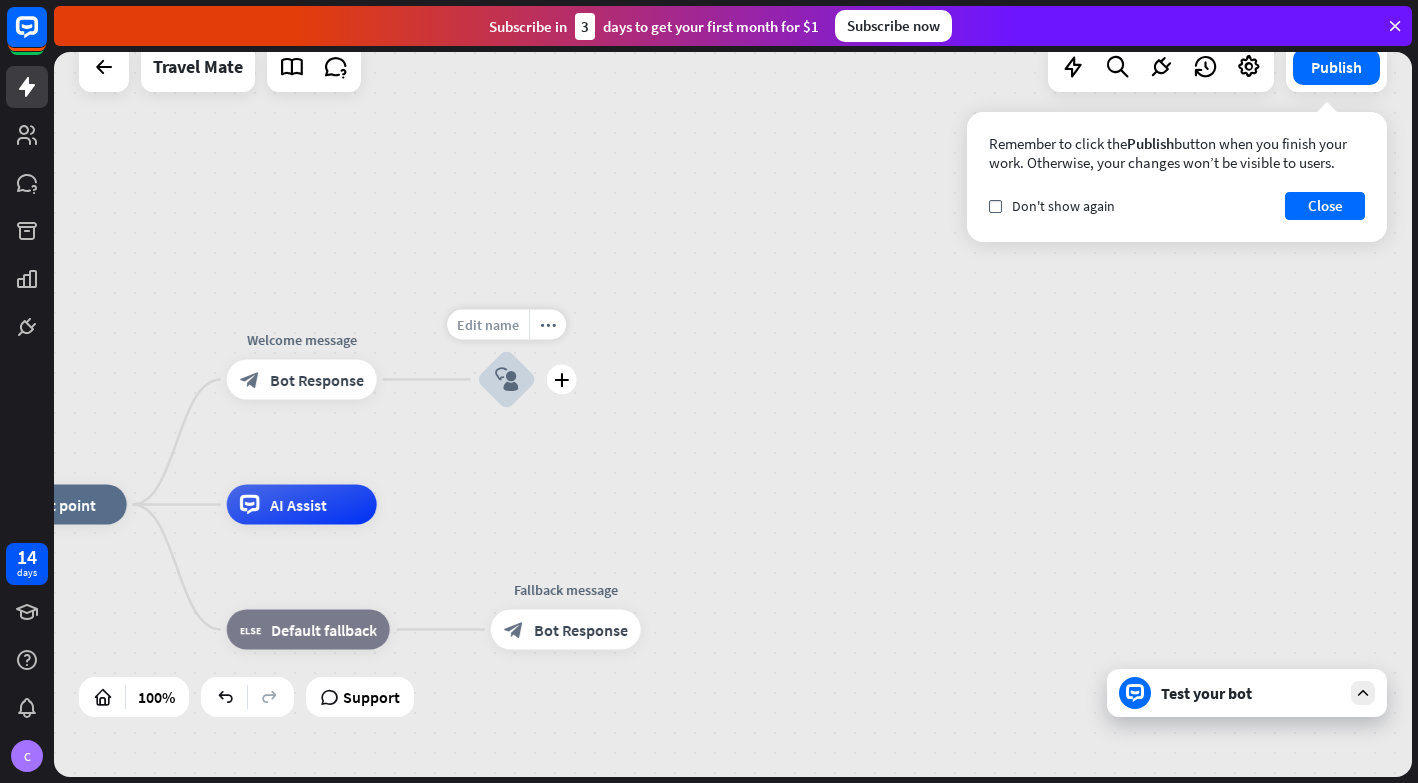 click on "Edit name" at bounding box center [488, 325] 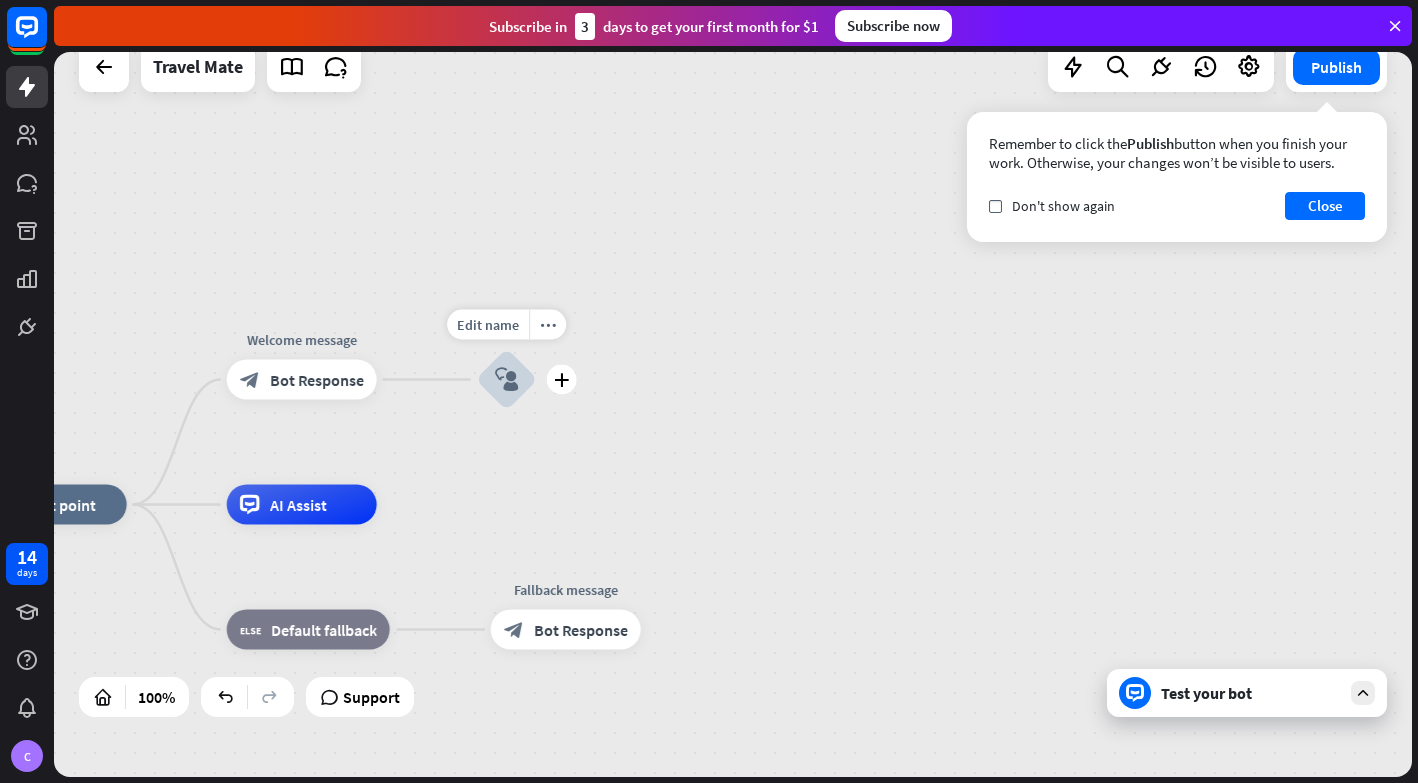 click on "block_user_input" at bounding box center [507, 380] 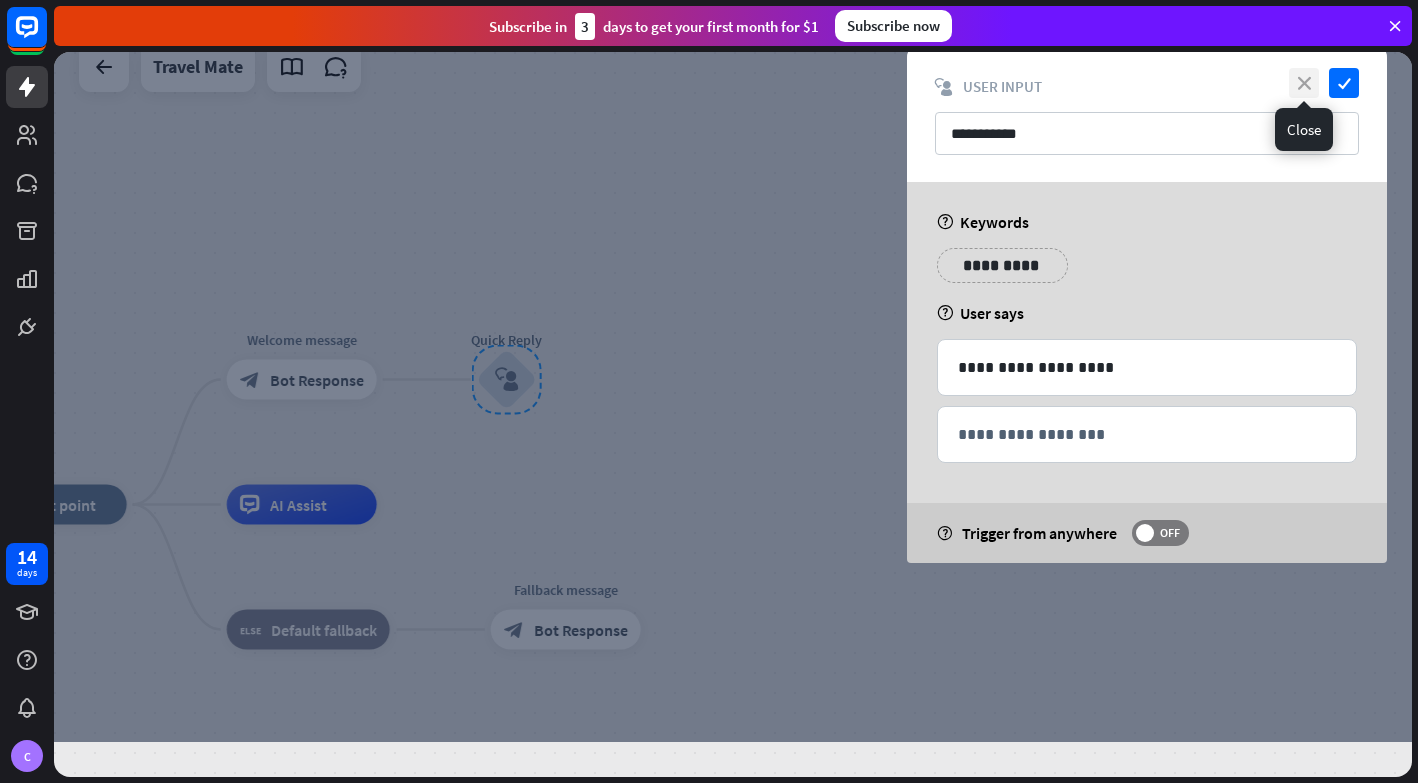 click on "close" at bounding box center [1304, 83] 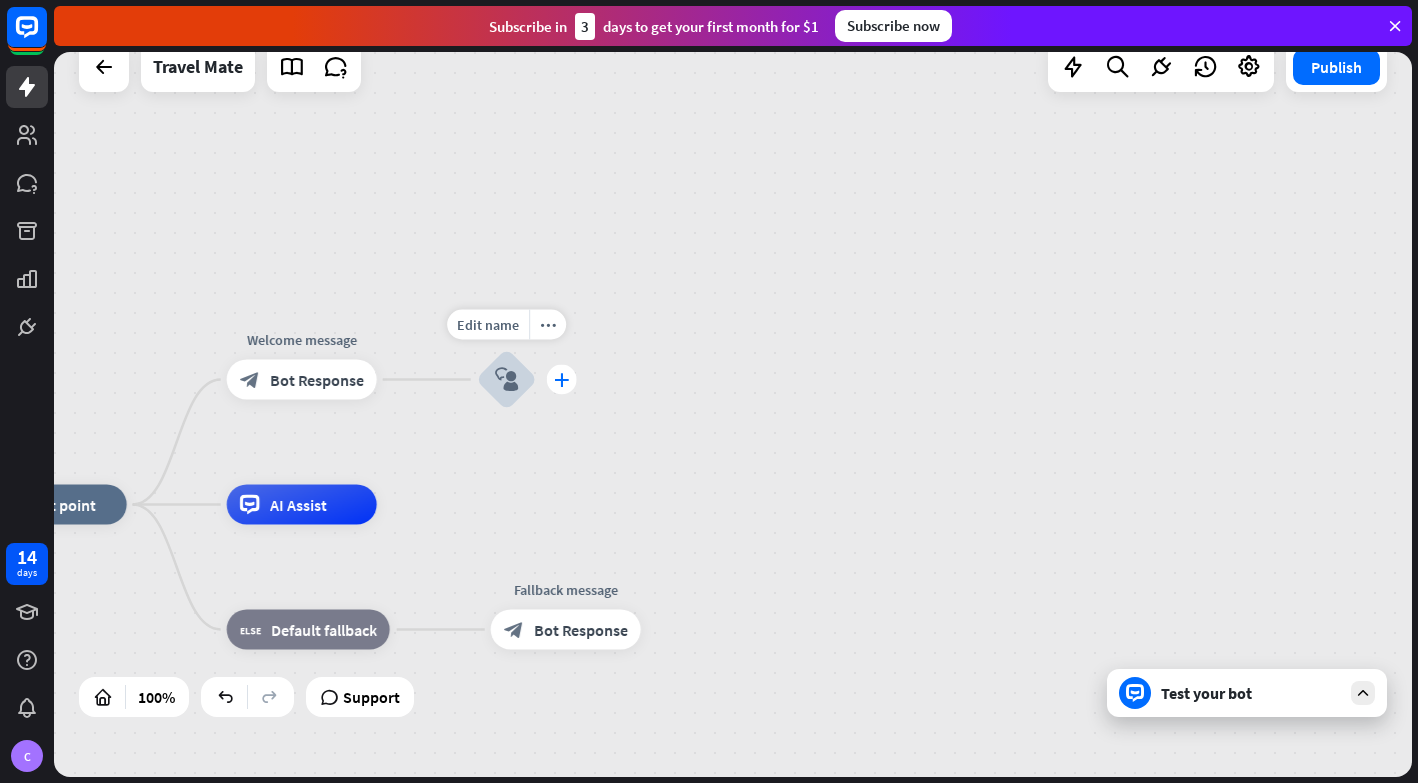 click on "plus" at bounding box center [561, 380] 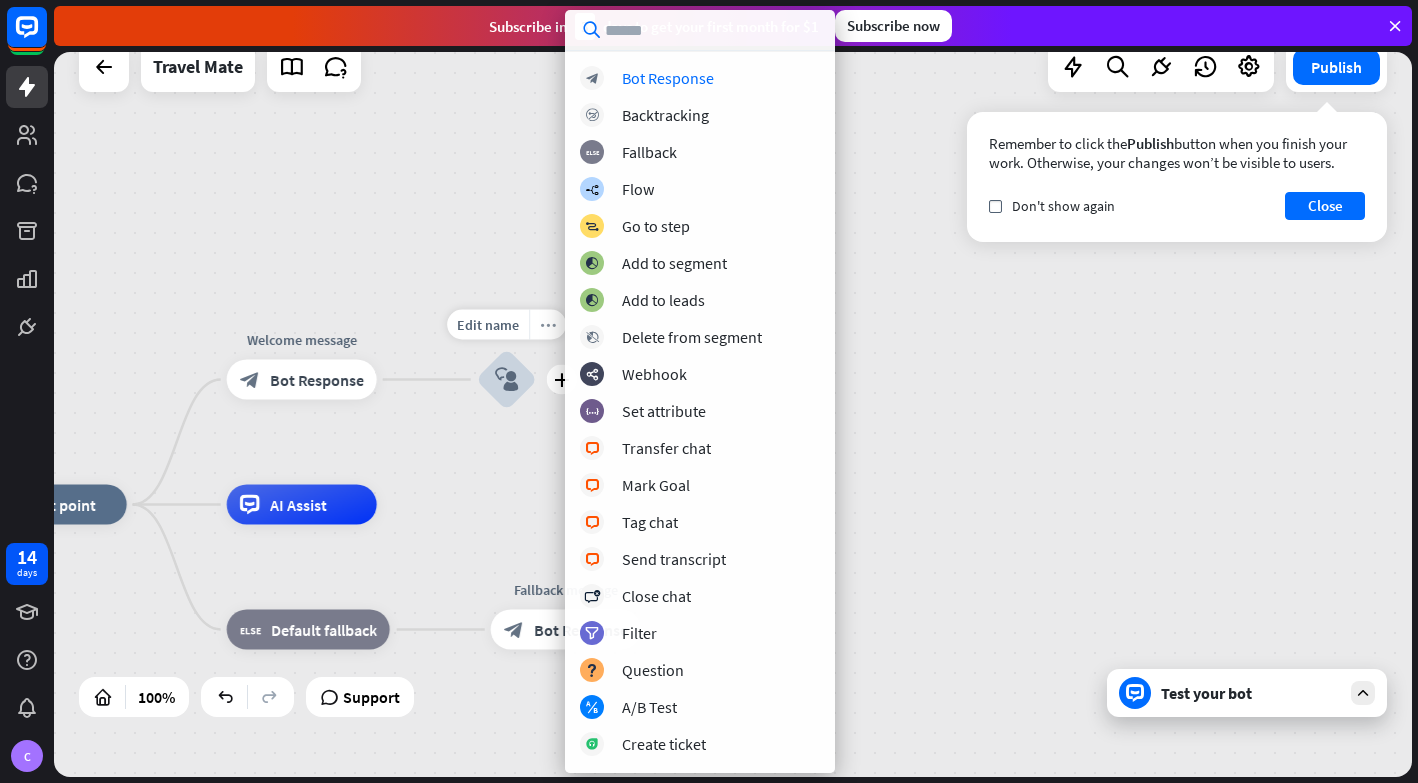 click on "more_horiz" at bounding box center [548, 324] 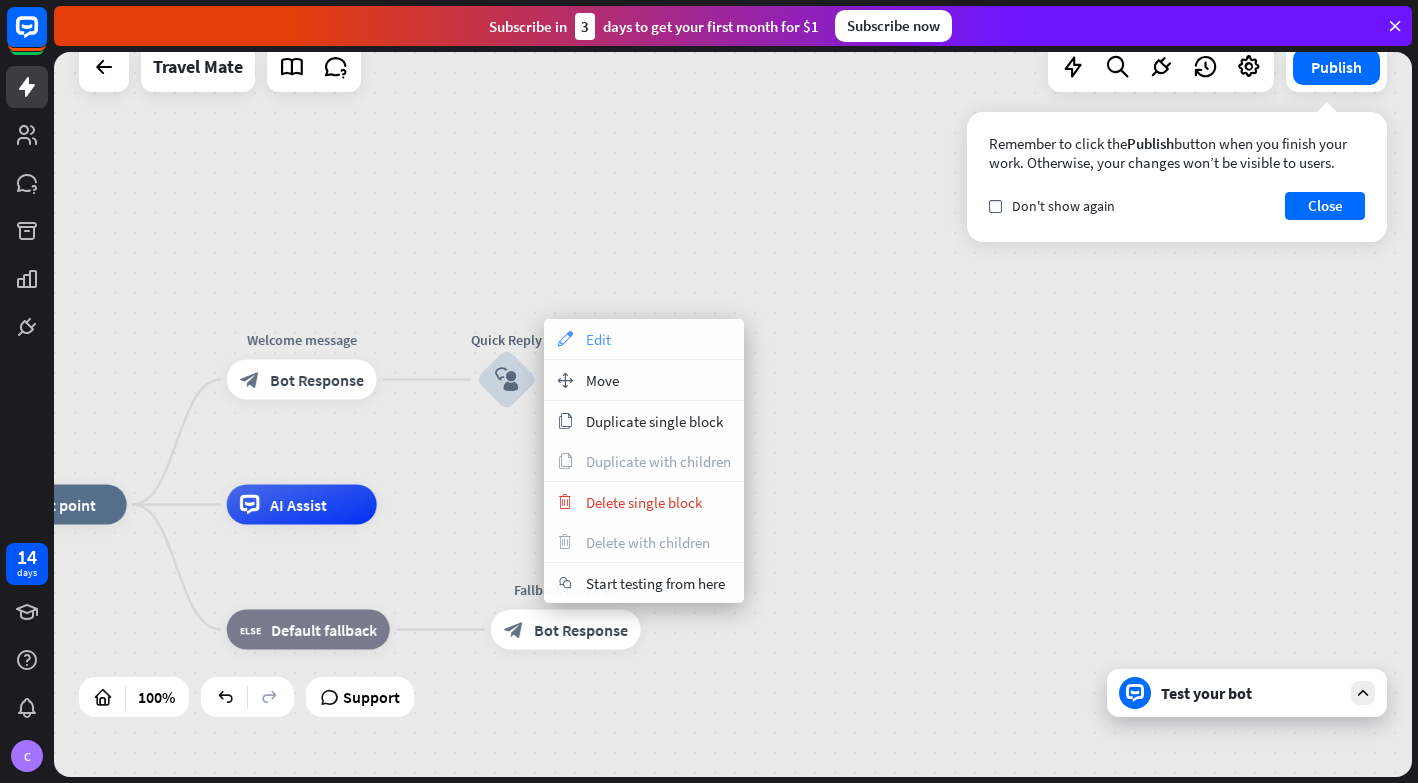 click on "appearance   Edit" at bounding box center [644, 339] 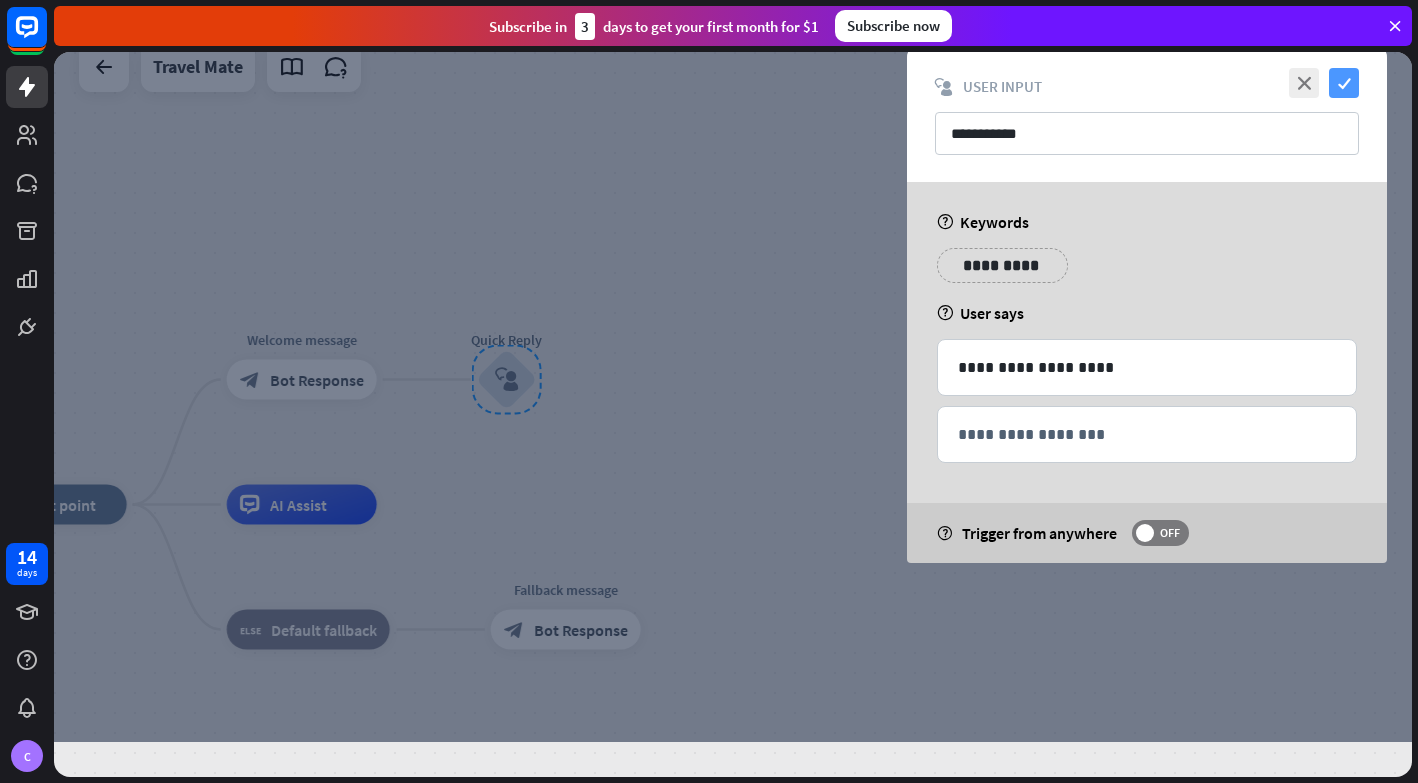 click on "check" at bounding box center [1344, 83] 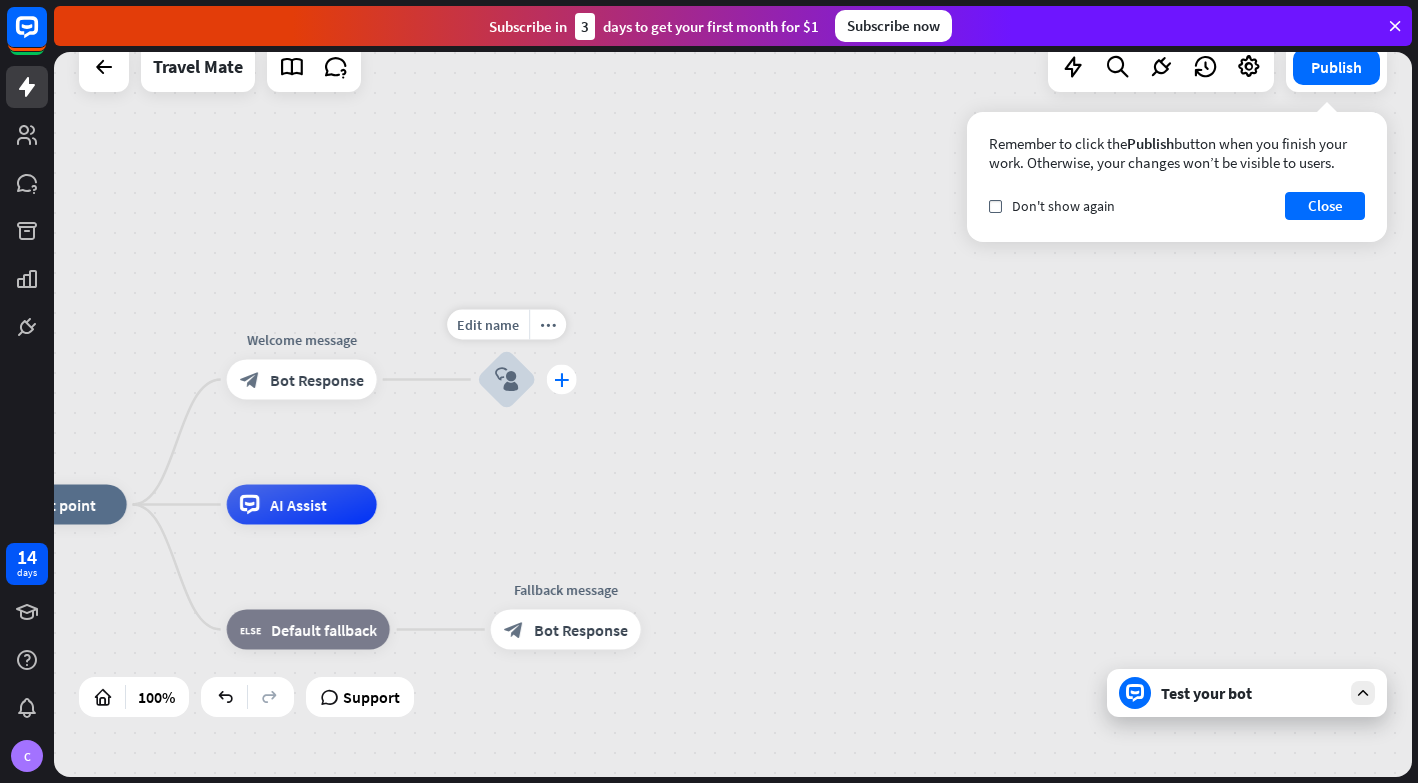 click on "plus" at bounding box center [561, 380] 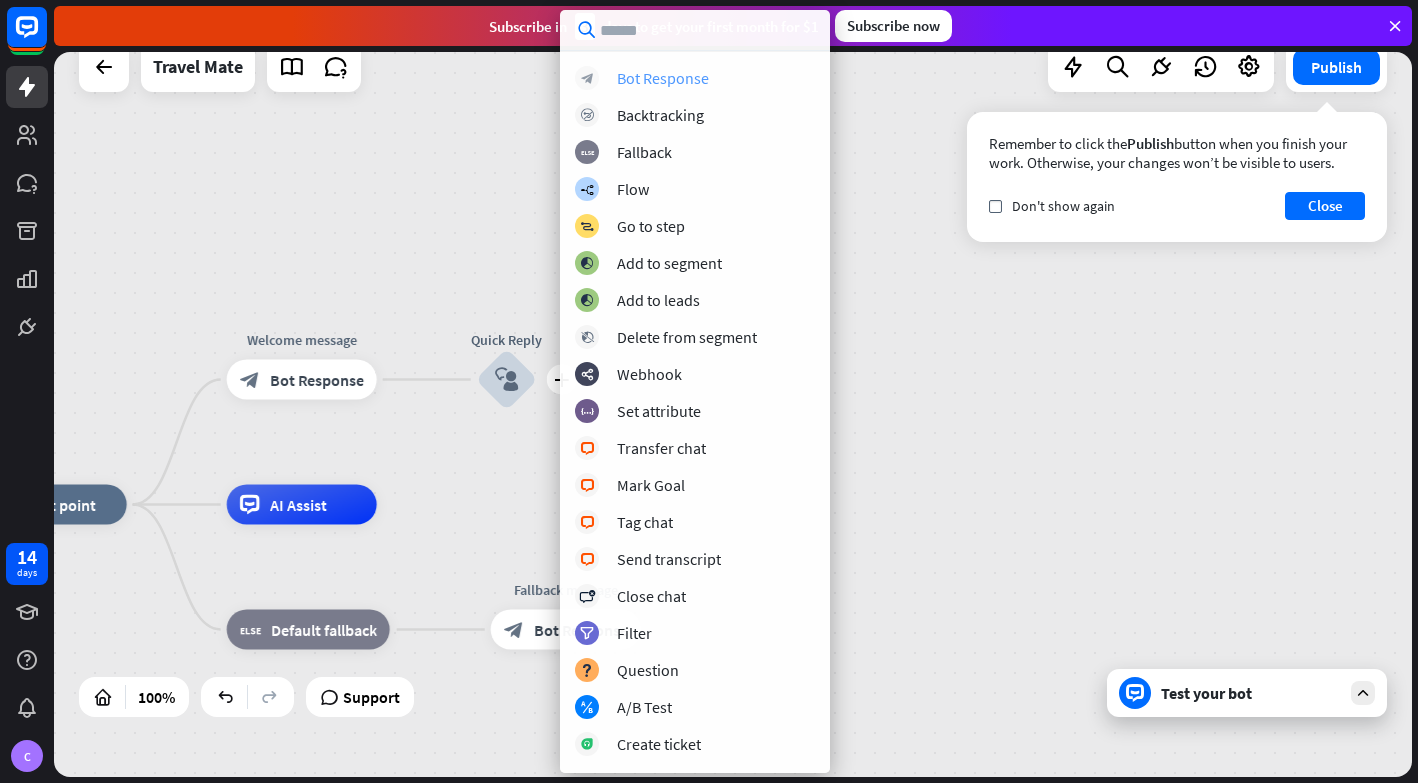 click on "Bot Response" at bounding box center [663, 78] 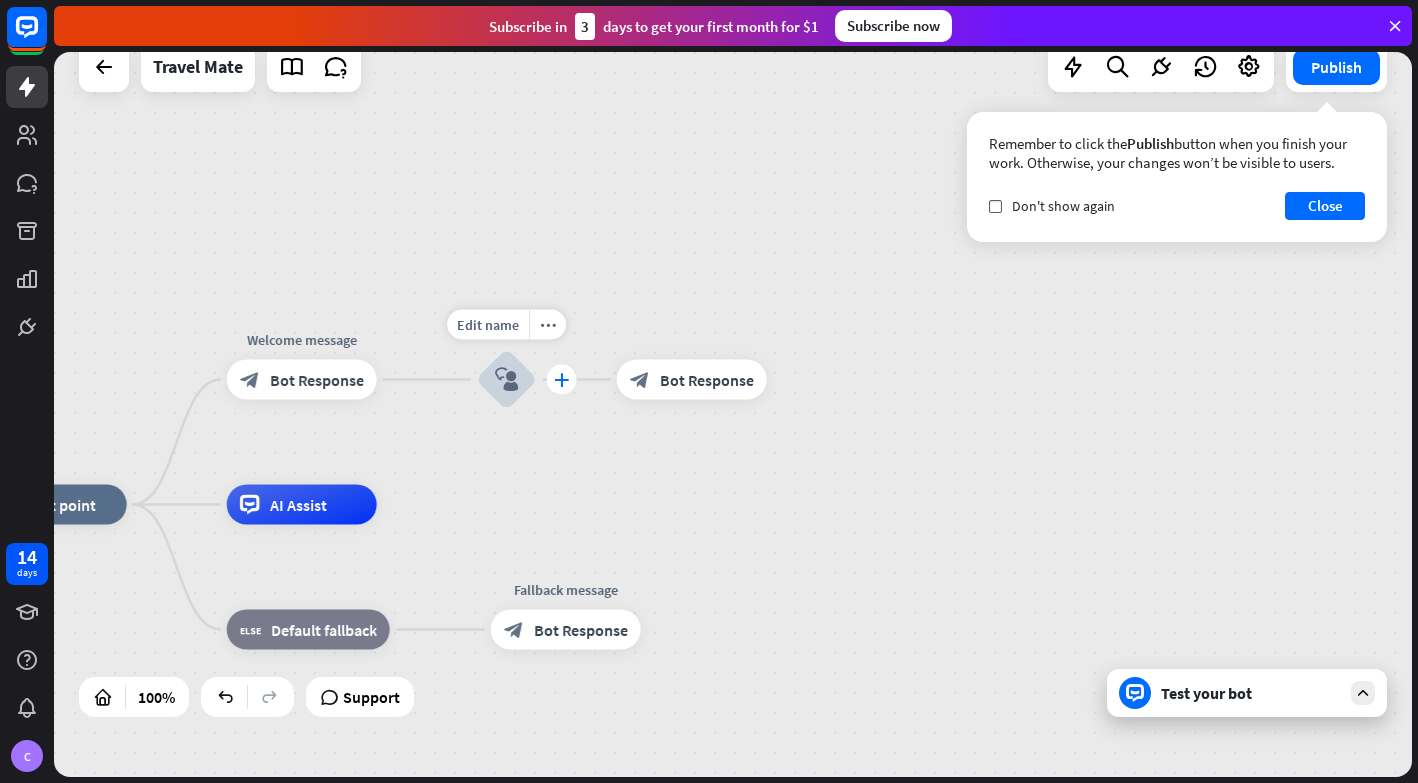 click on "plus" at bounding box center [562, 380] 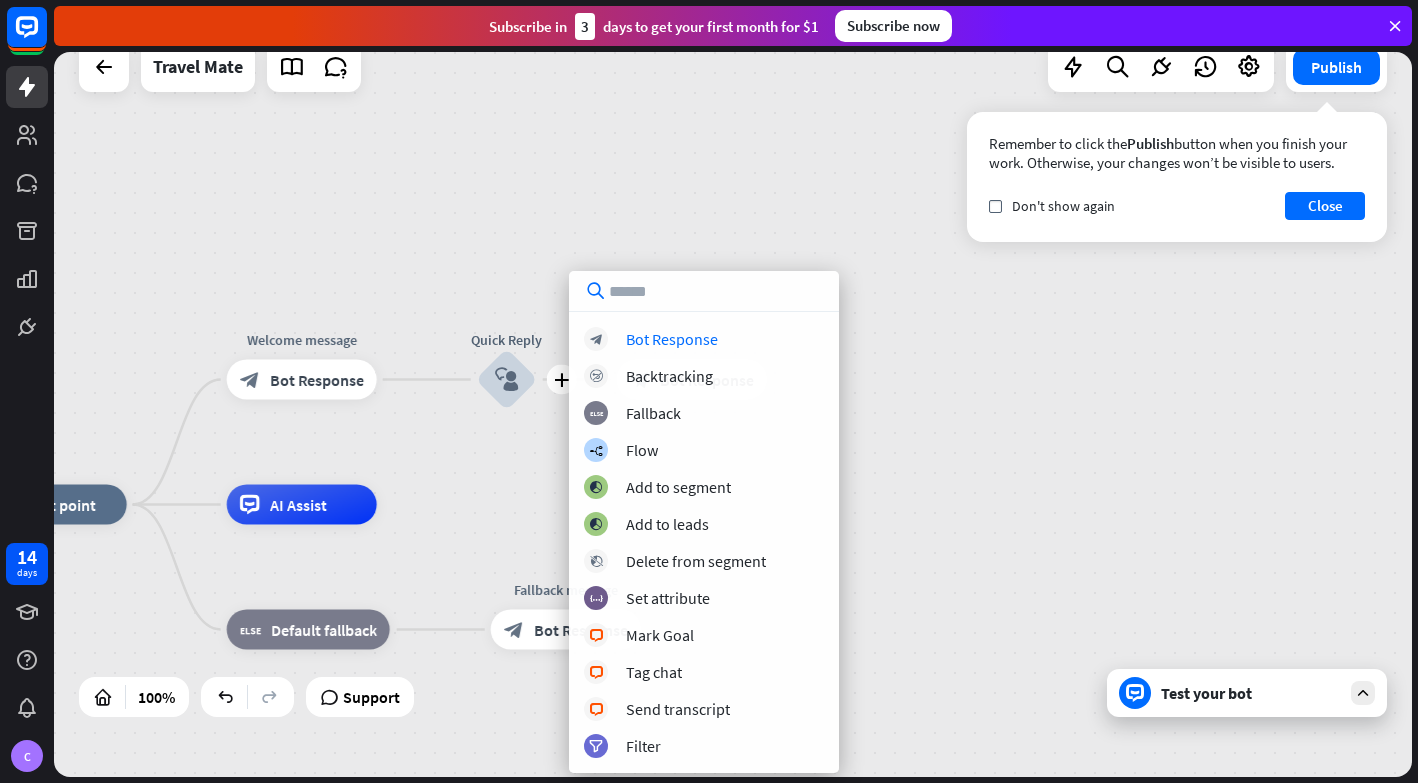 click on "home_2   Start point                 Welcome message   block_bot_response   Bot Response               plus   Quick Reply   block_user_input                   block_bot_response   Bot Response                     AI Assist                   block_fallback   Default fallback                 Fallback message   block_bot_response   Bot Response" at bounding box center (733, 379) 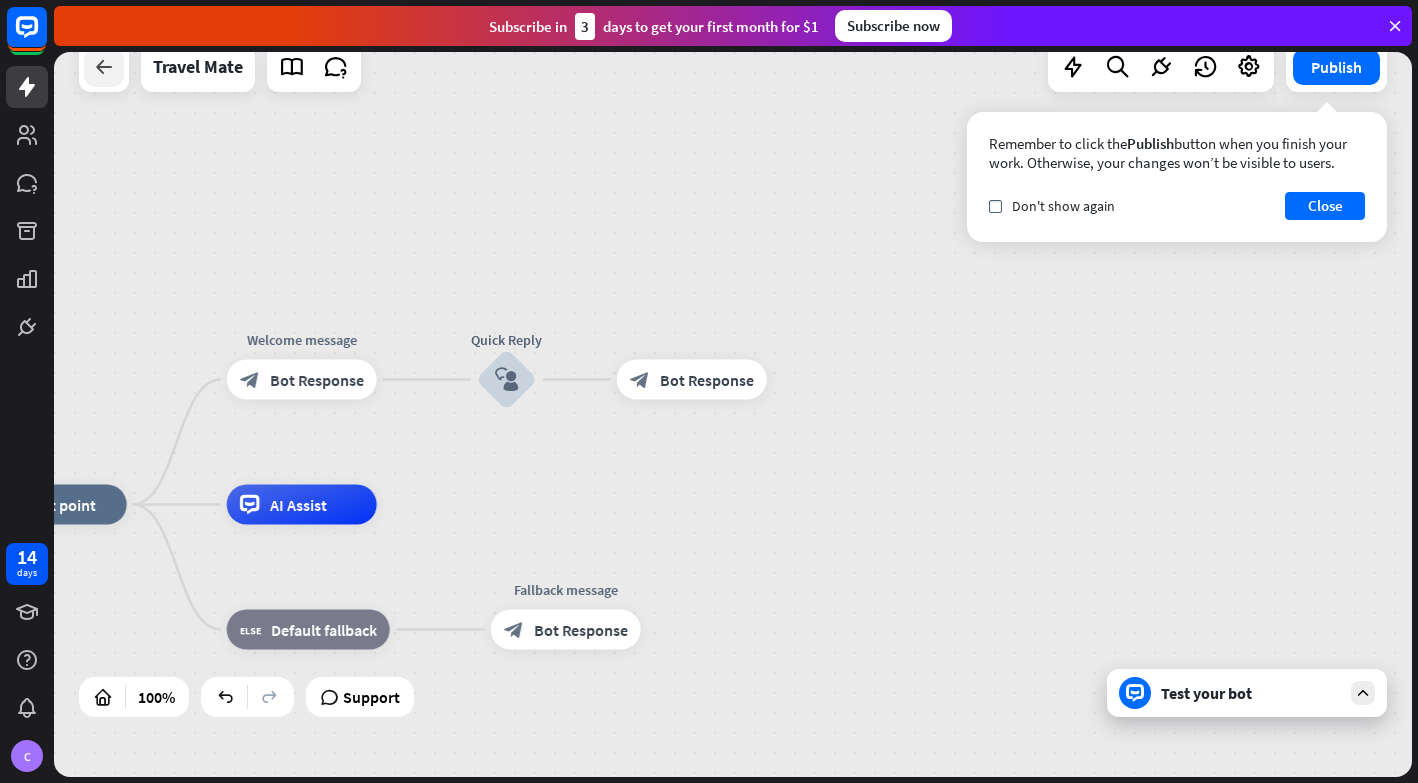 click at bounding box center [104, 67] 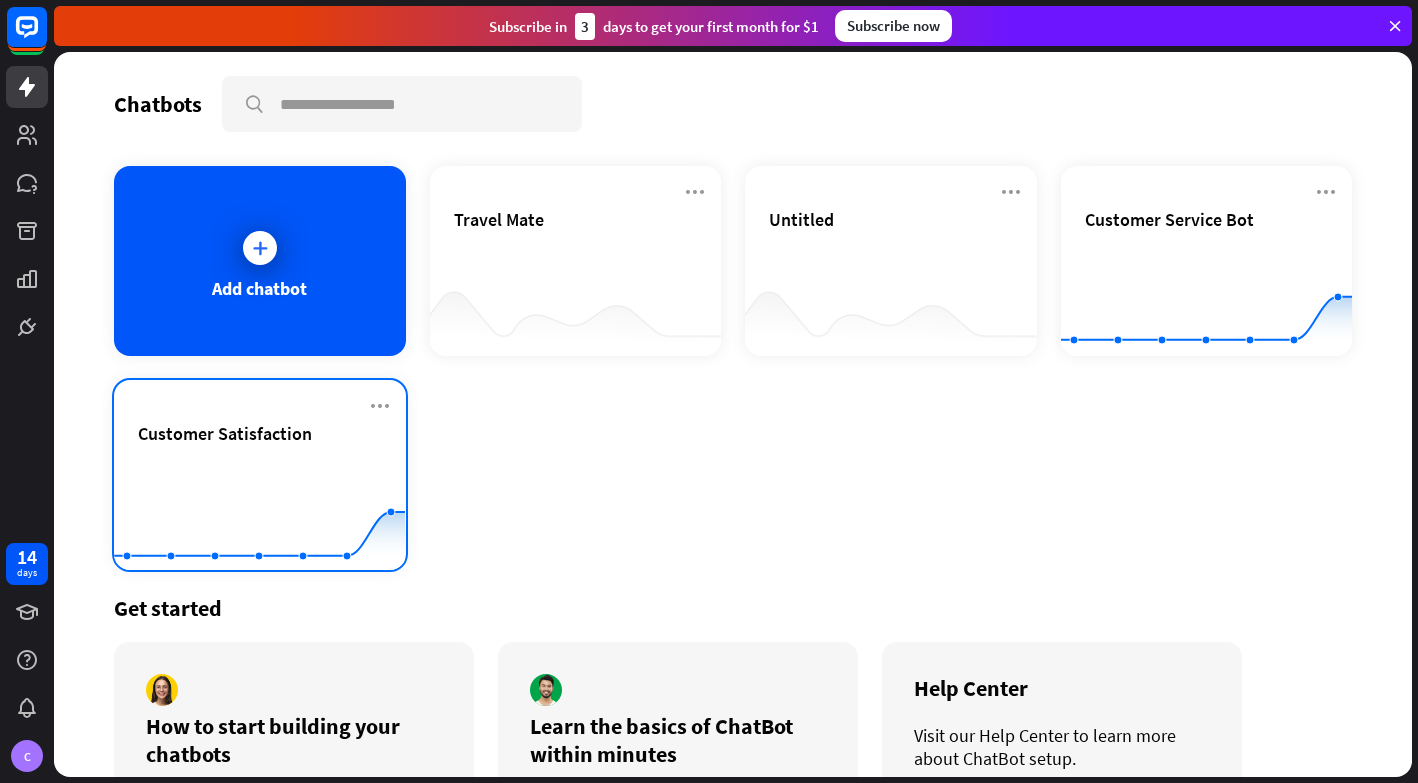 click on "Customer Satisfaction" at bounding box center [260, 433] 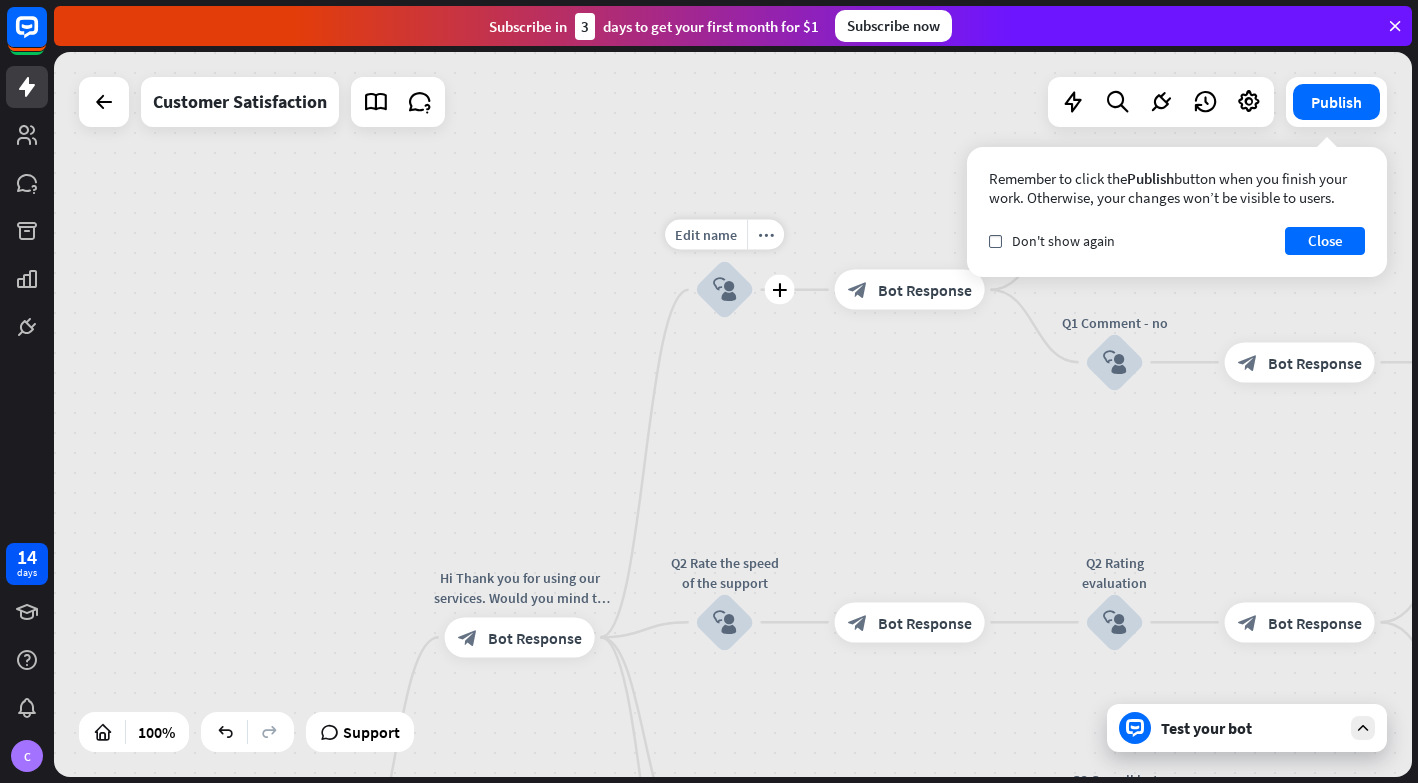 click on "block_user_input" at bounding box center (725, 290) 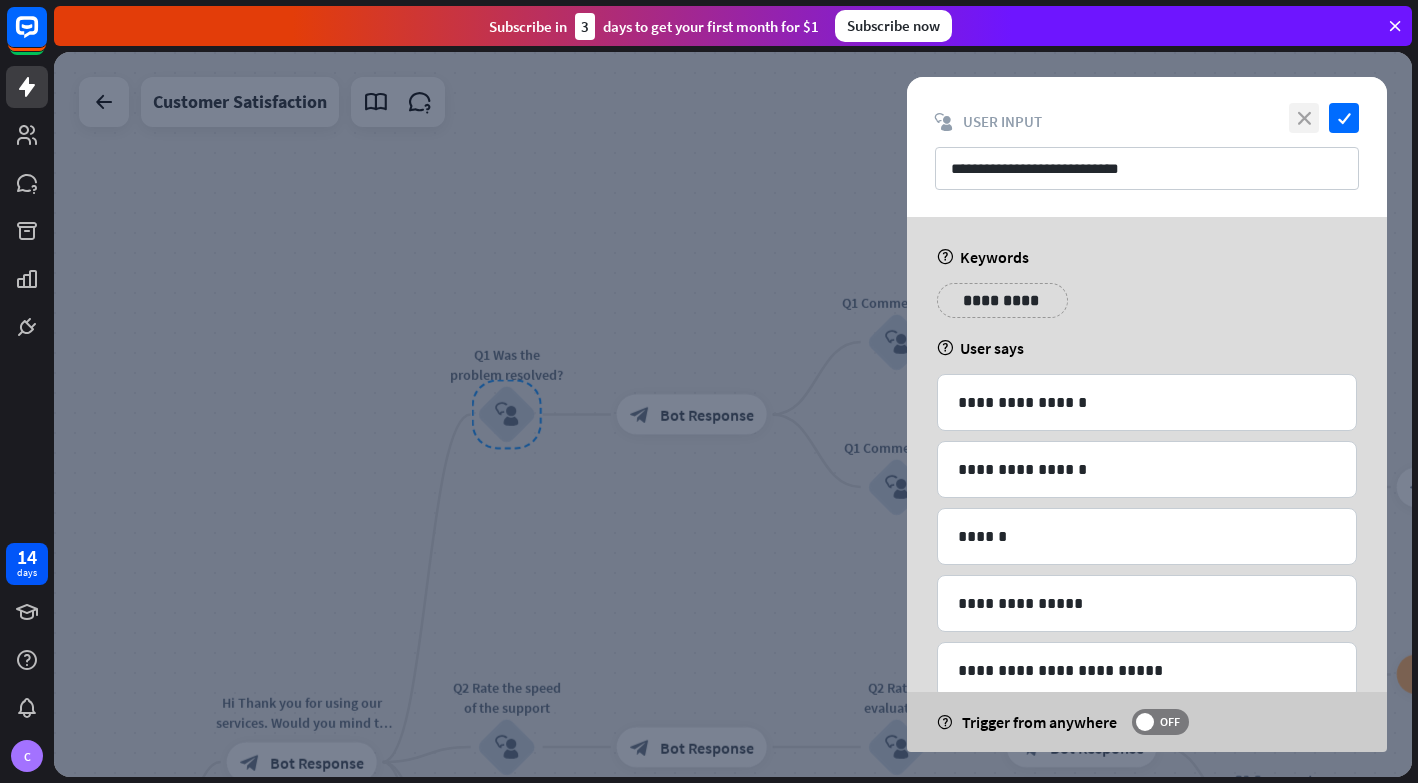 click on "close" at bounding box center (1304, 118) 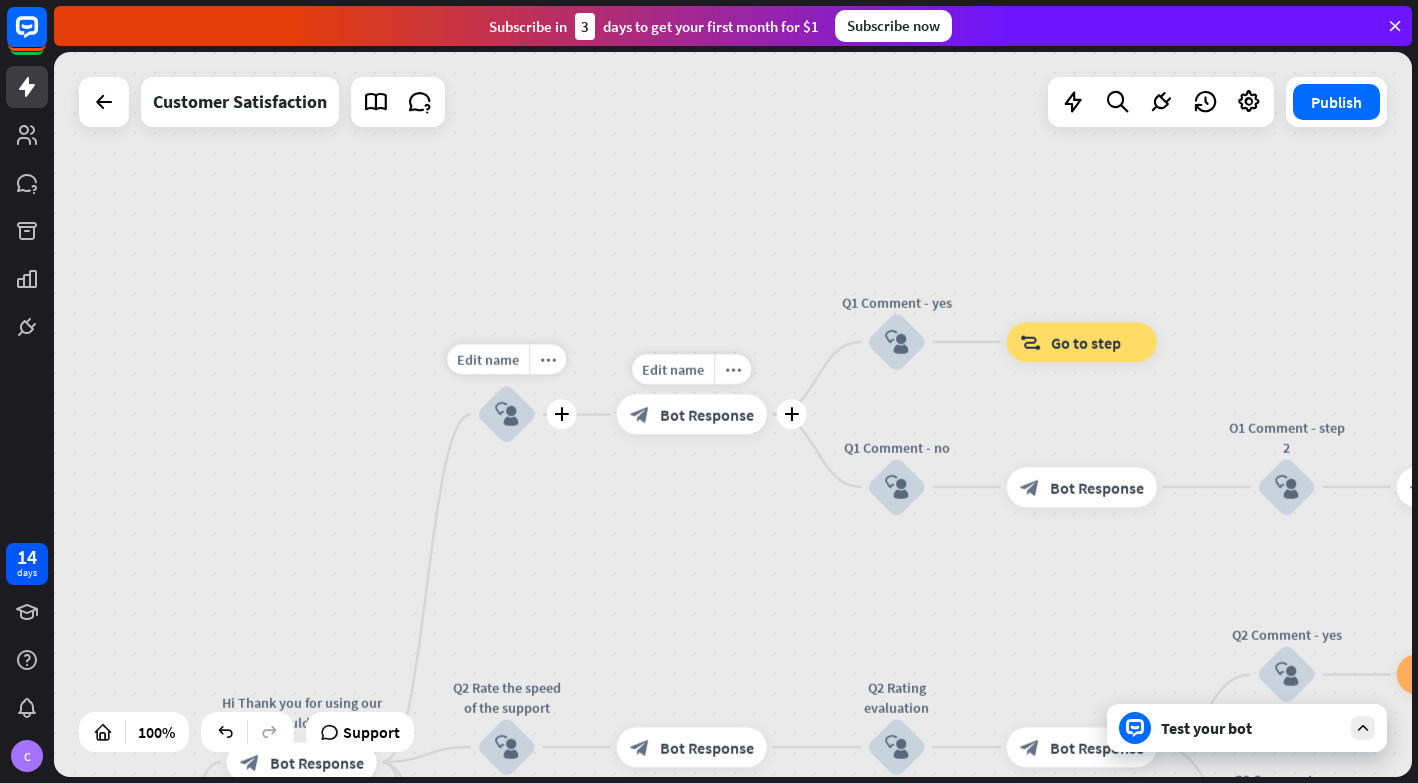 click on "Bot Response" at bounding box center [707, 415] 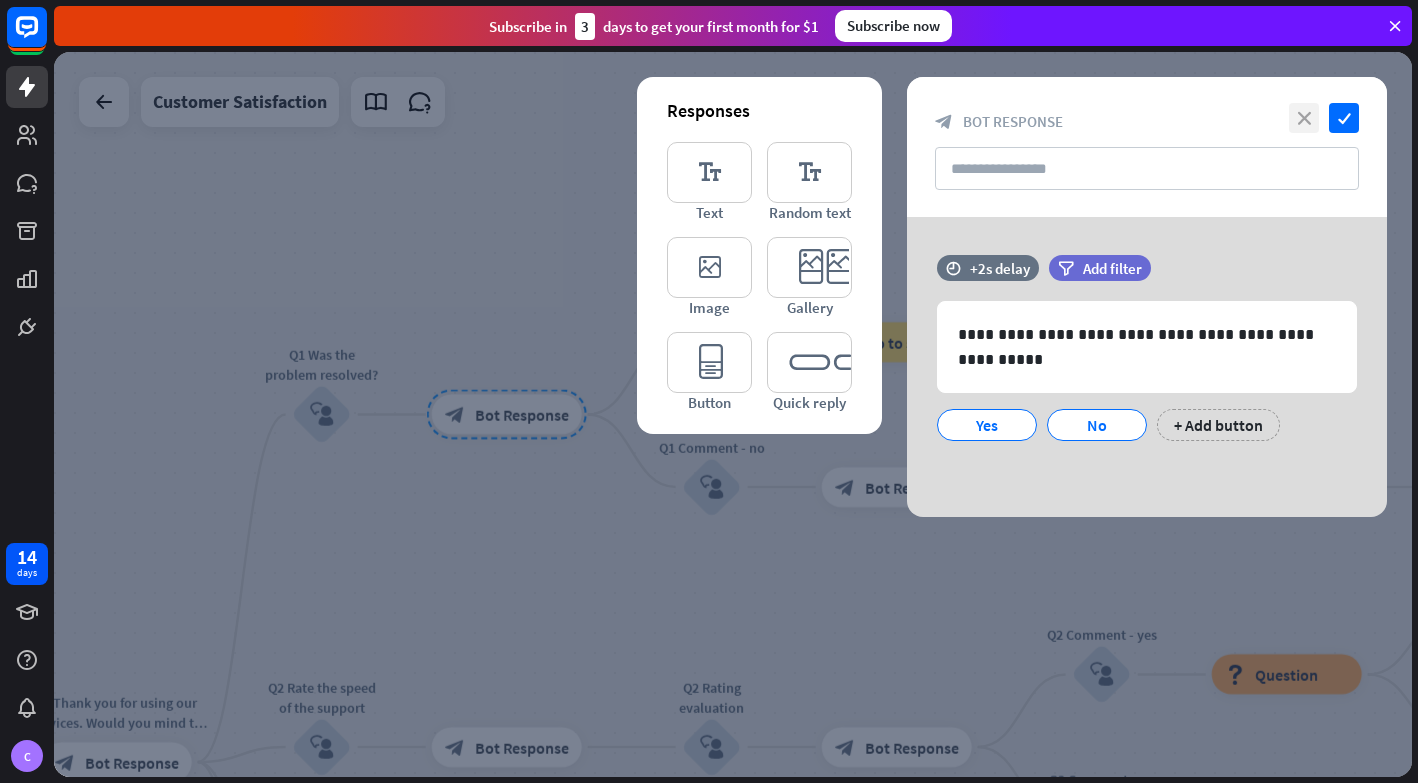 click on "close" at bounding box center (1304, 118) 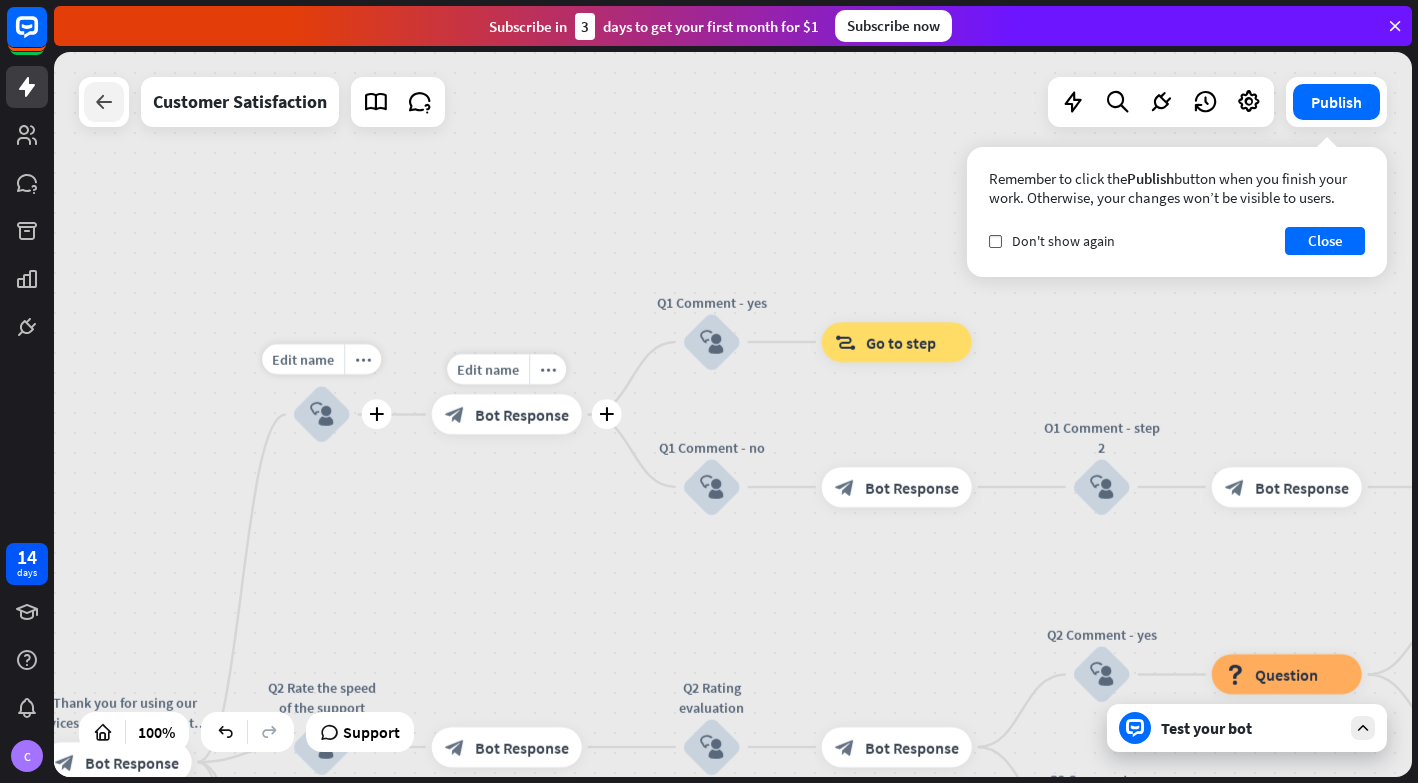 click at bounding box center (104, 102) 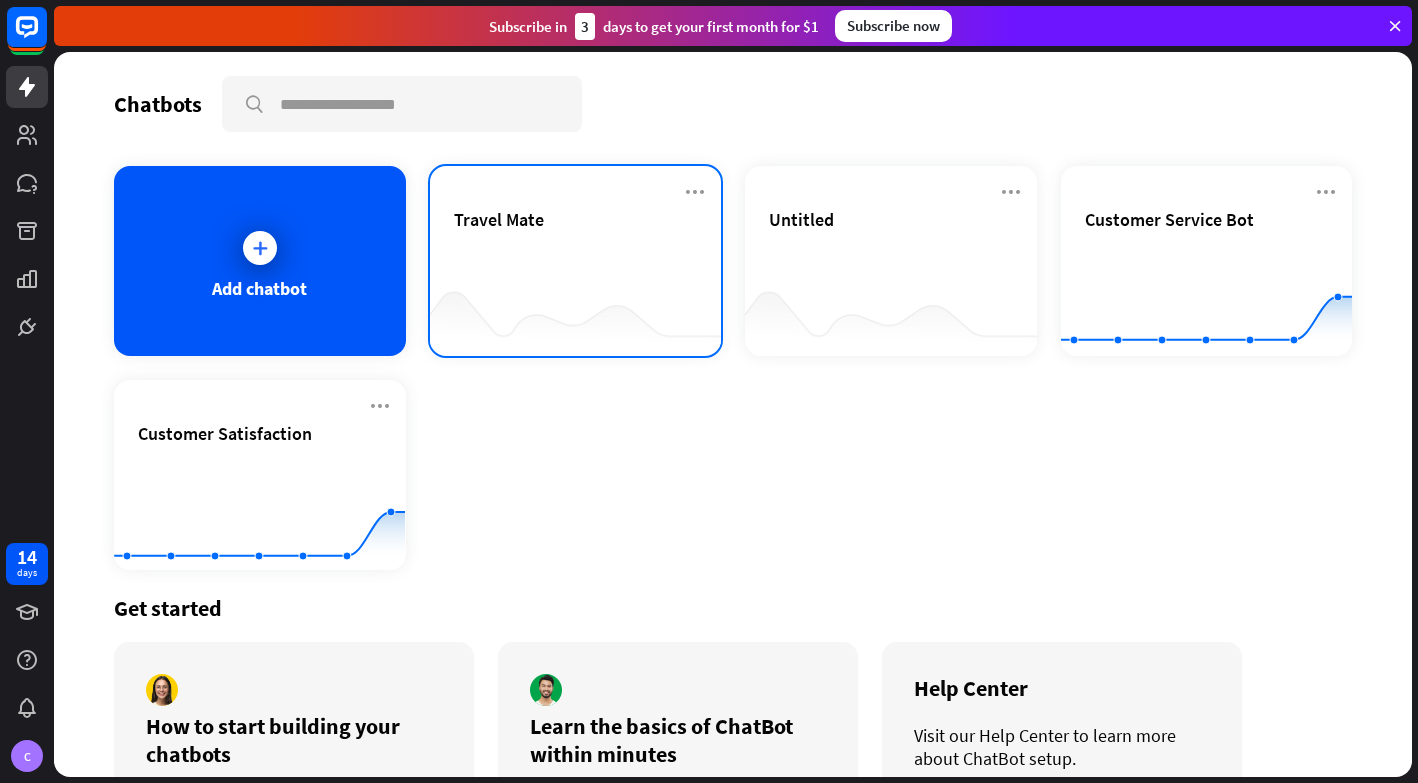 click on "Travel Mate" at bounding box center (576, 243) 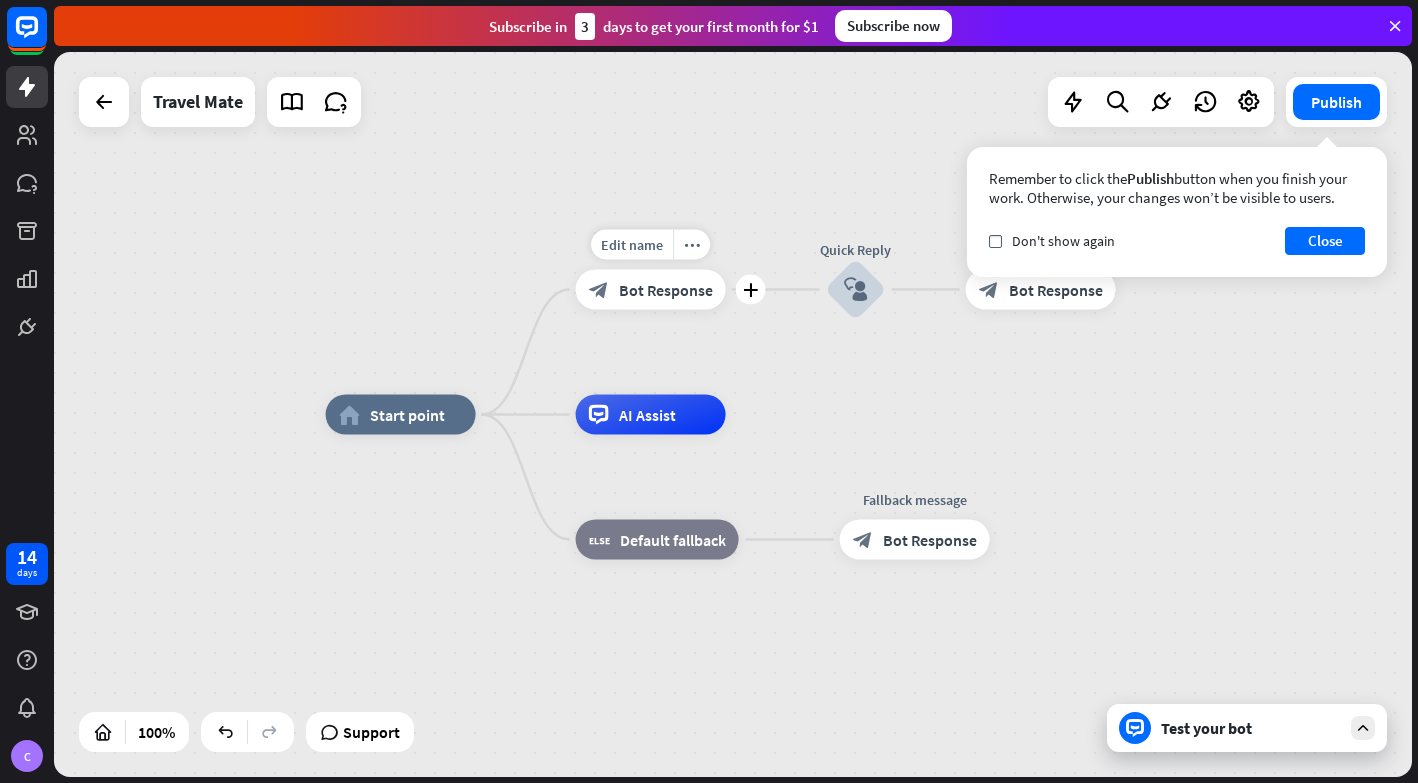click on "block_bot_response   Bot Response" at bounding box center (651, 290) 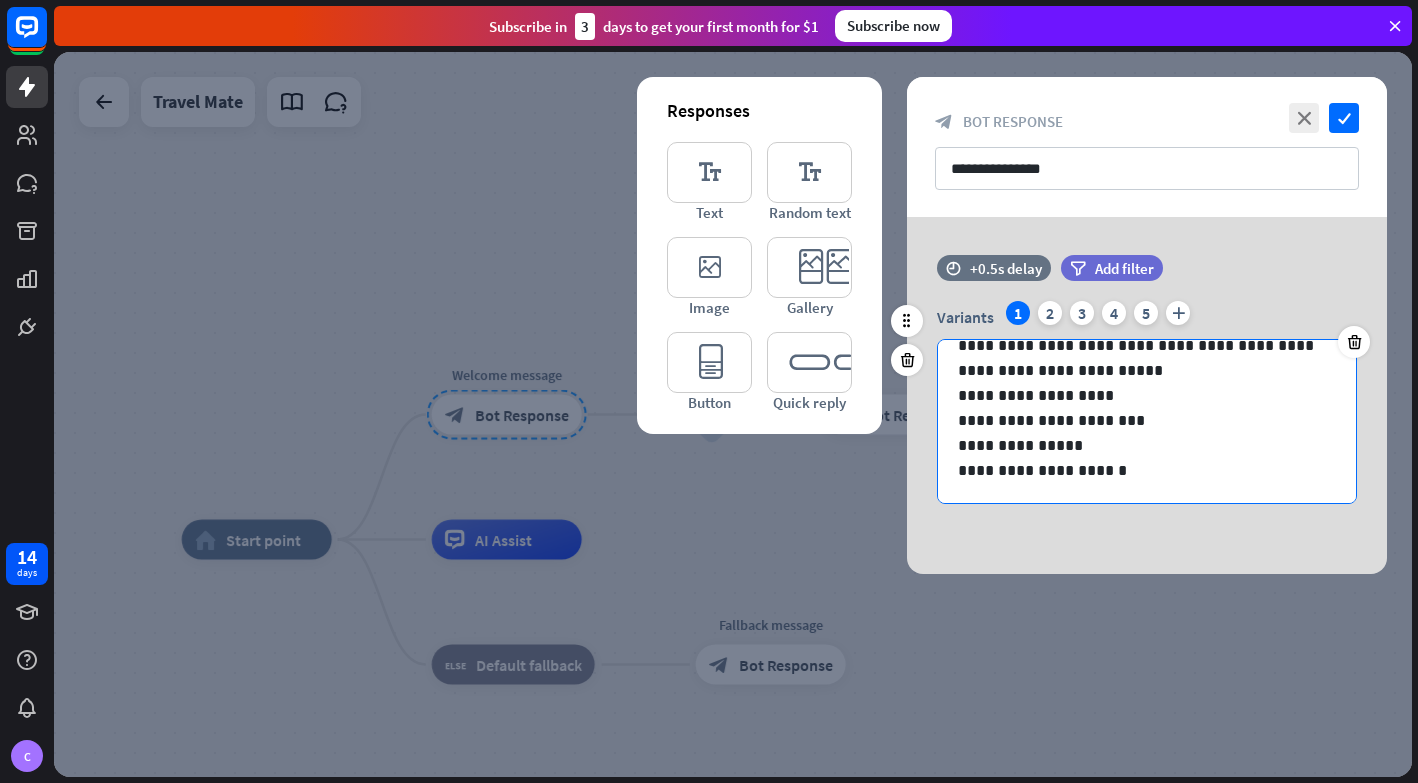 scroll, scrollTop: 0, scrollLeft: 0, axis: both 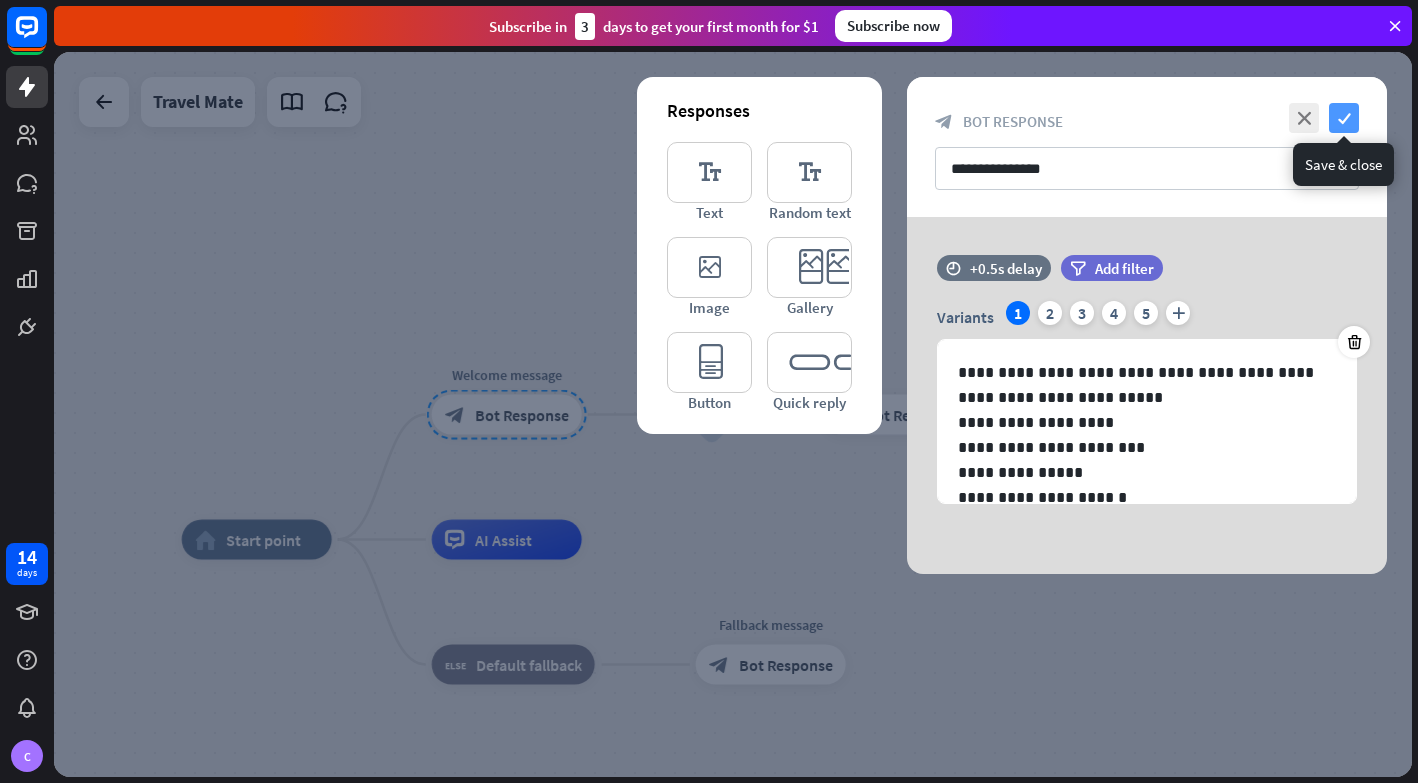 click on "check" at bounding box center [1344, 118] 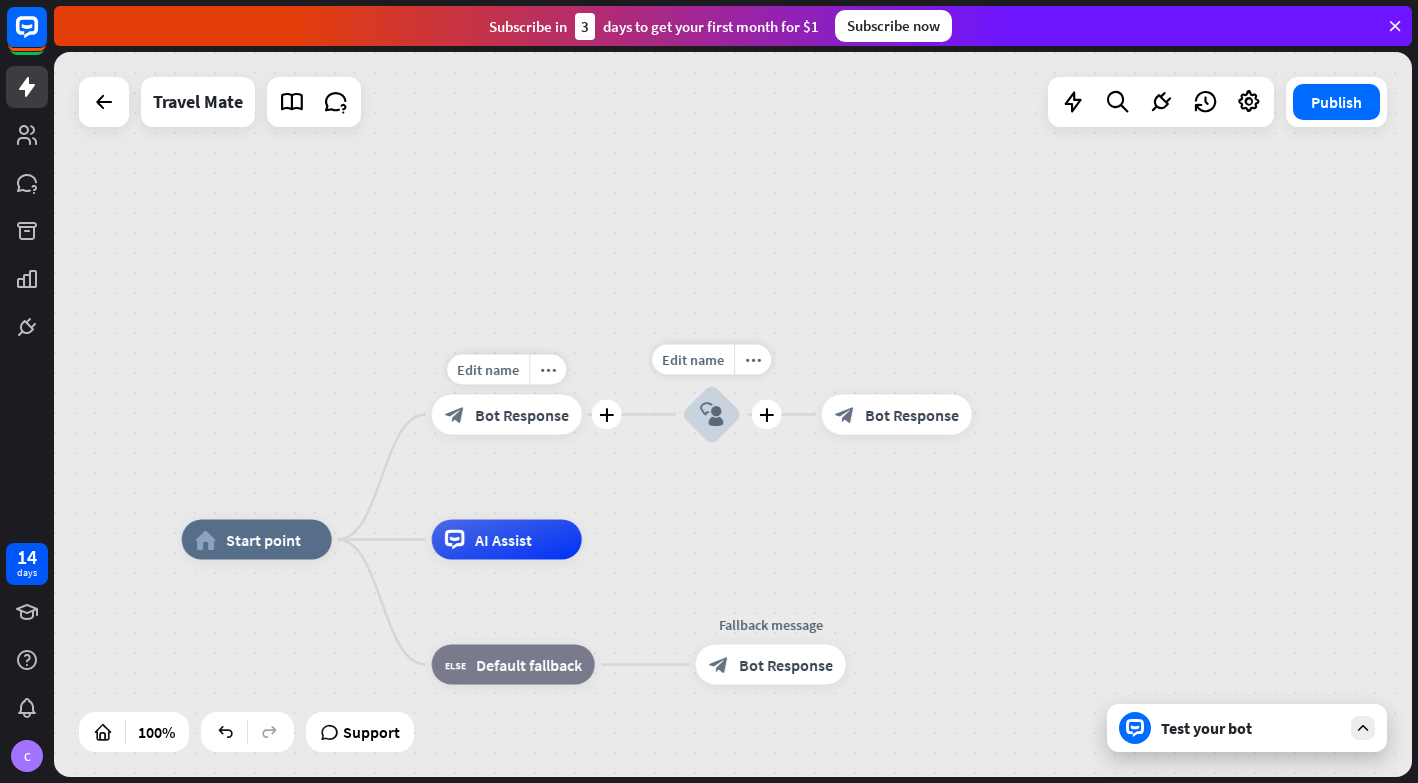 click on "block_user_input" at bounding box center (712, 415) 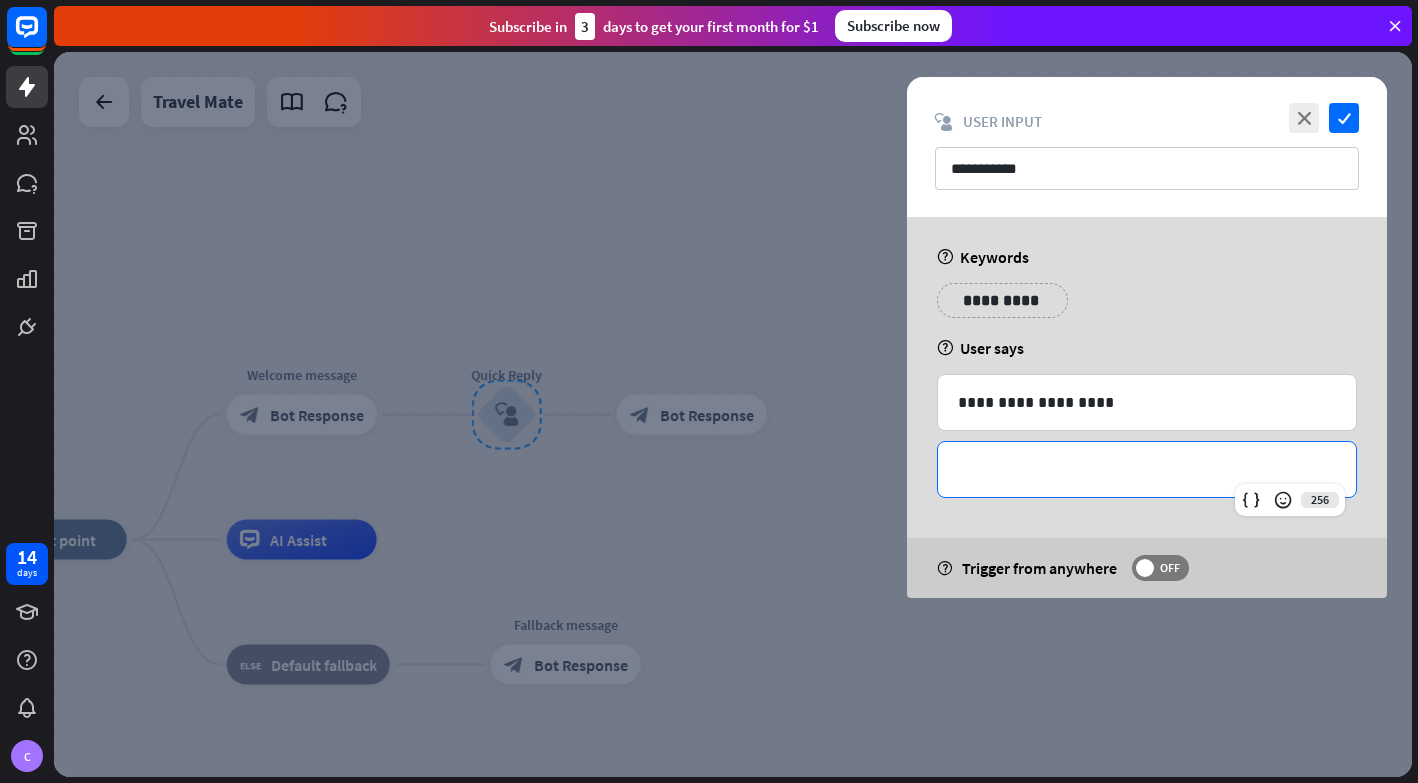 click on "**********" at bounding box center (1147, 469) 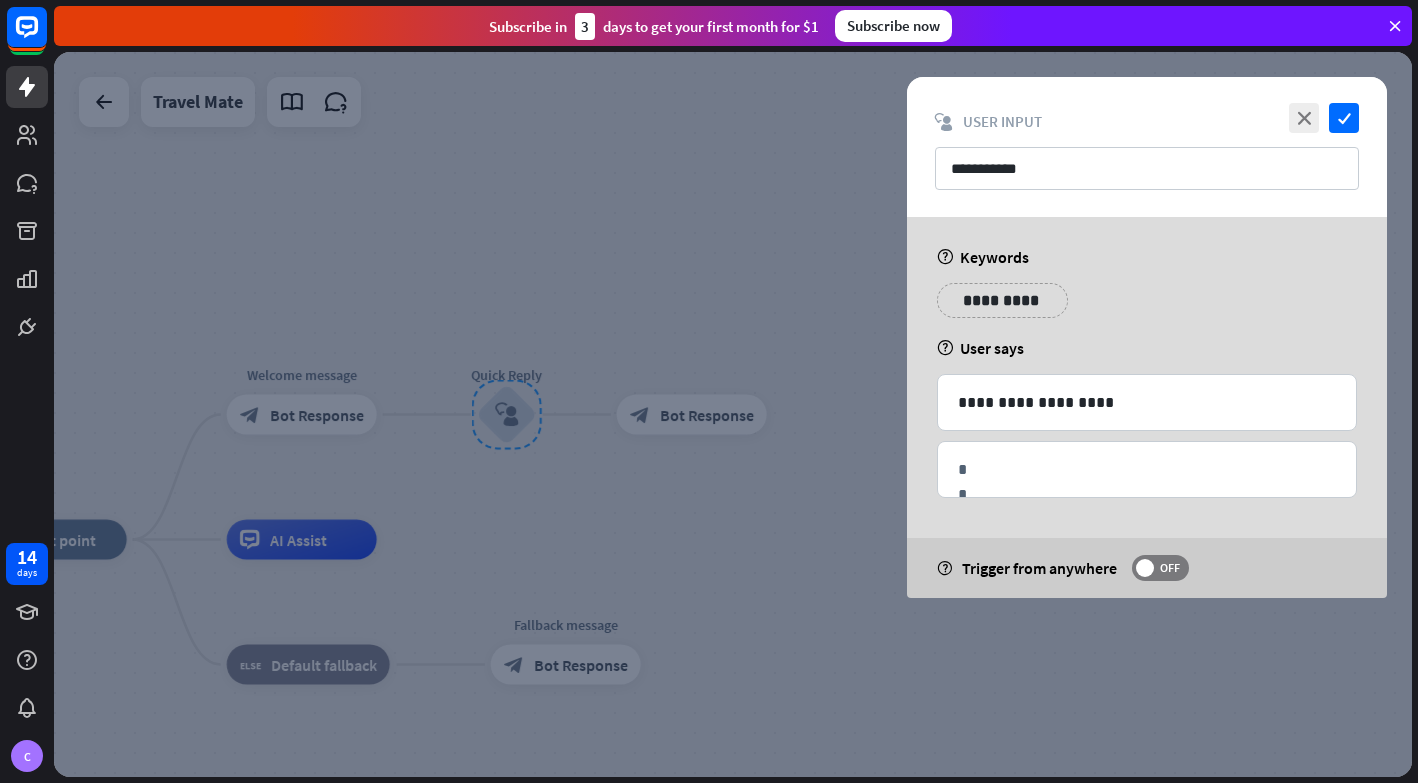 click on "**********" at bounding box center (1147, 407) 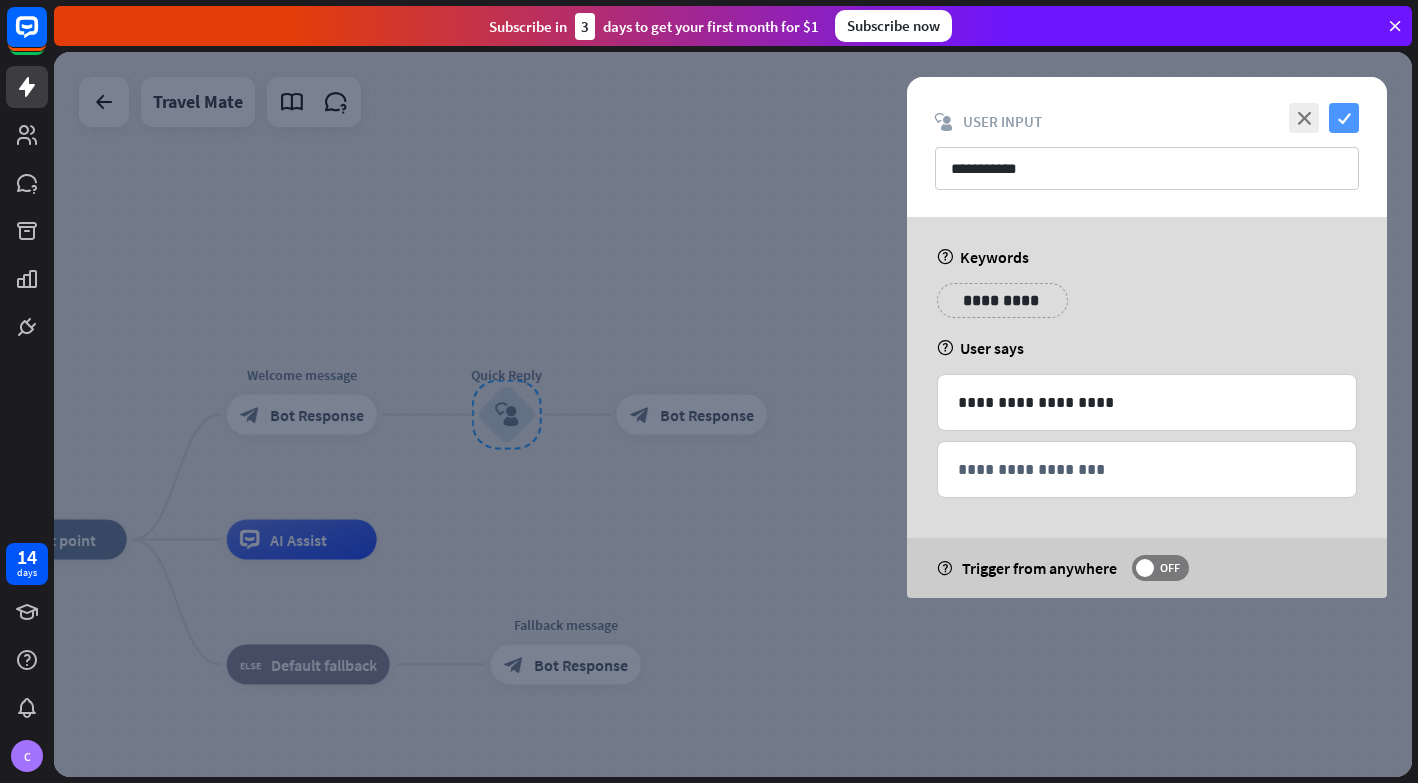 click on "check" at bounding box center [1344, 118] 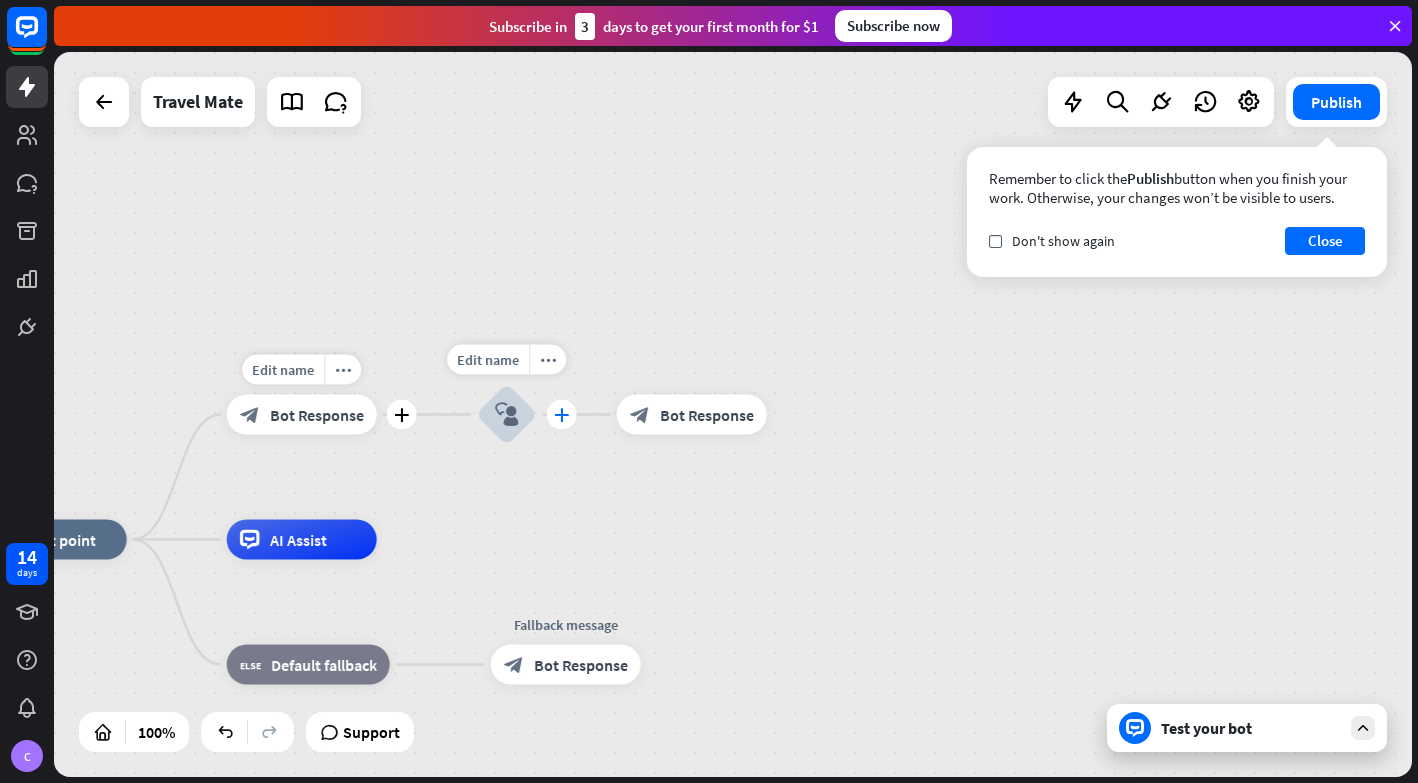 click on "plus" at bounding box center (562, 415) 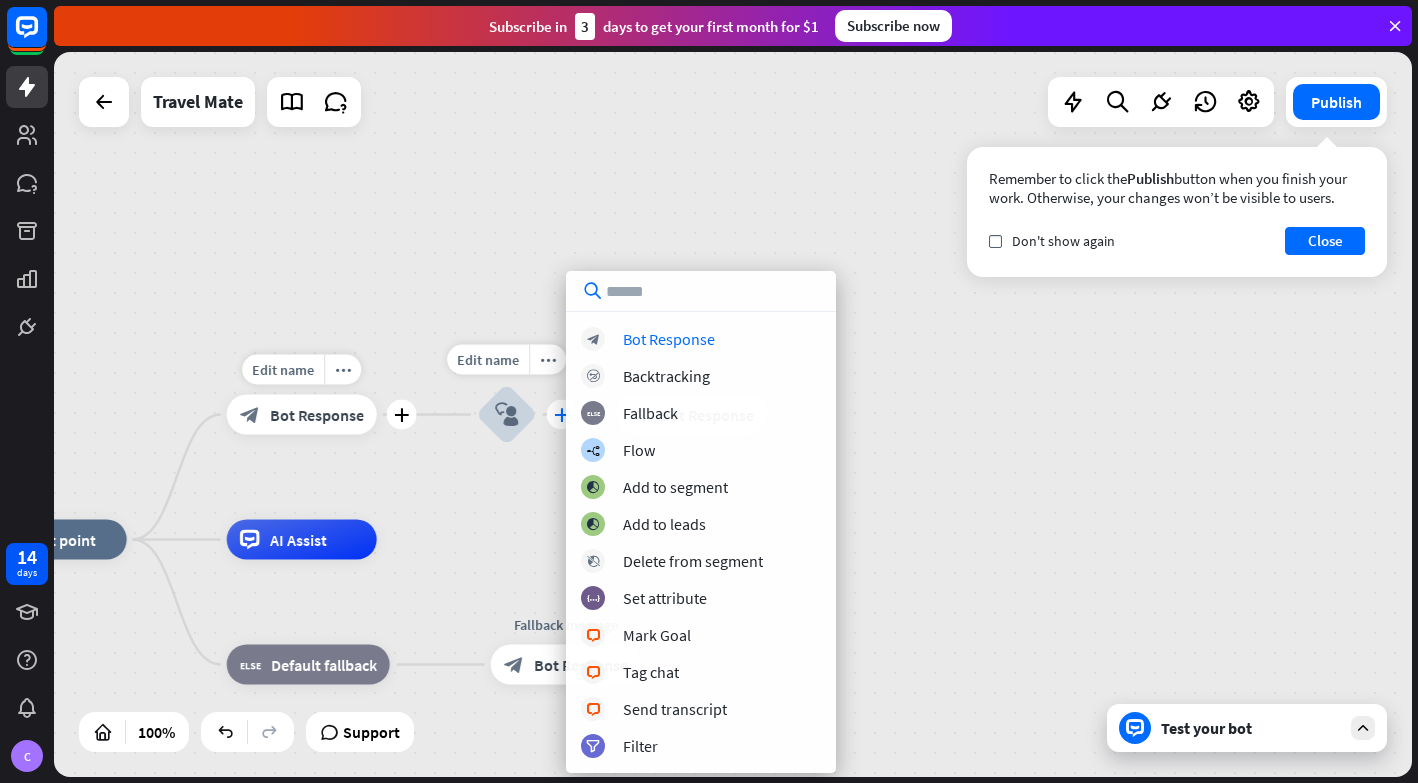 click on "plus" at bounding box center [562, 415] 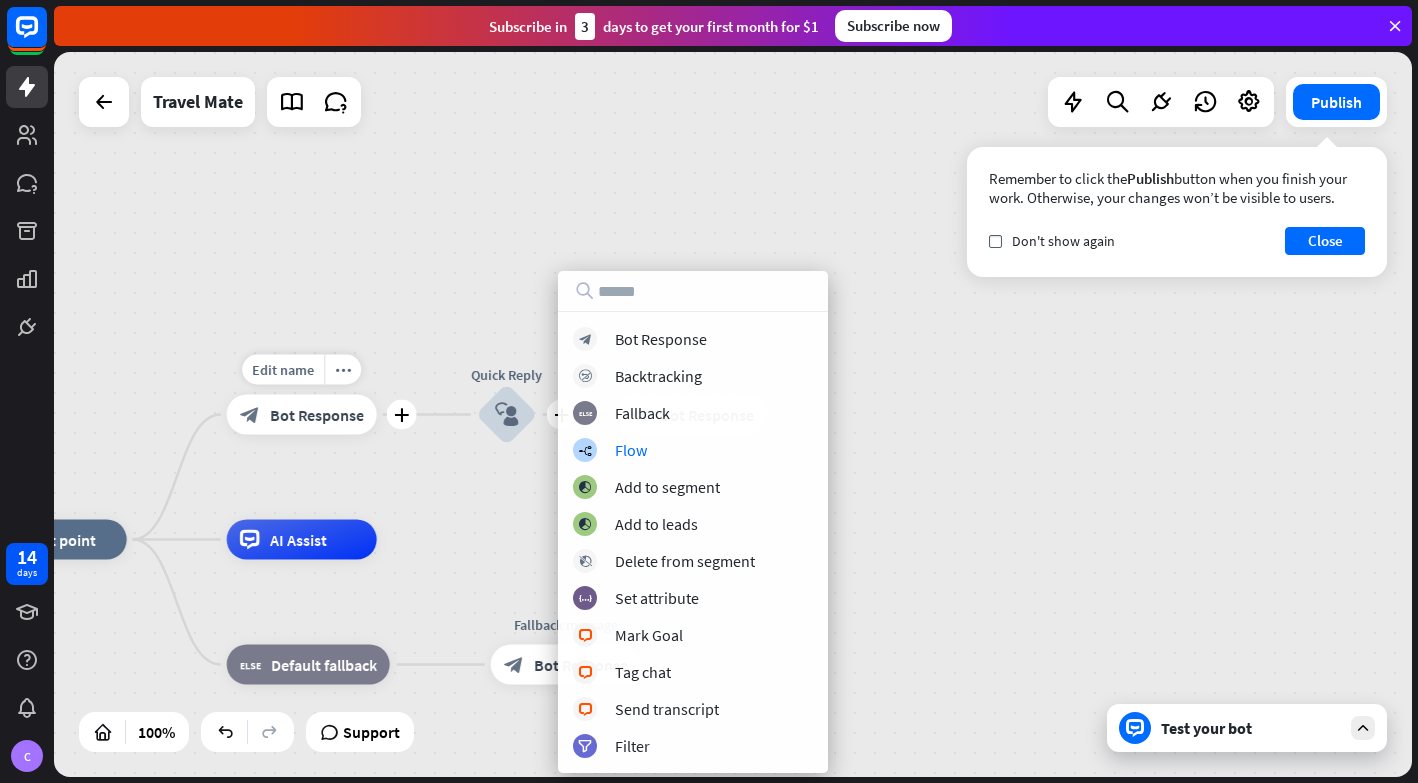 click on "home_2   Start point       Edit name   more_horiz         plus     block_bot_response   Bot Response               plus   Quick Reply   block_user_input                   block_bot_response   Bot Response                     AI Assist                   block_fallback   Default fallback                 Fallback message   block_bot_response   Bot Response" at bounding box center (733, 414) 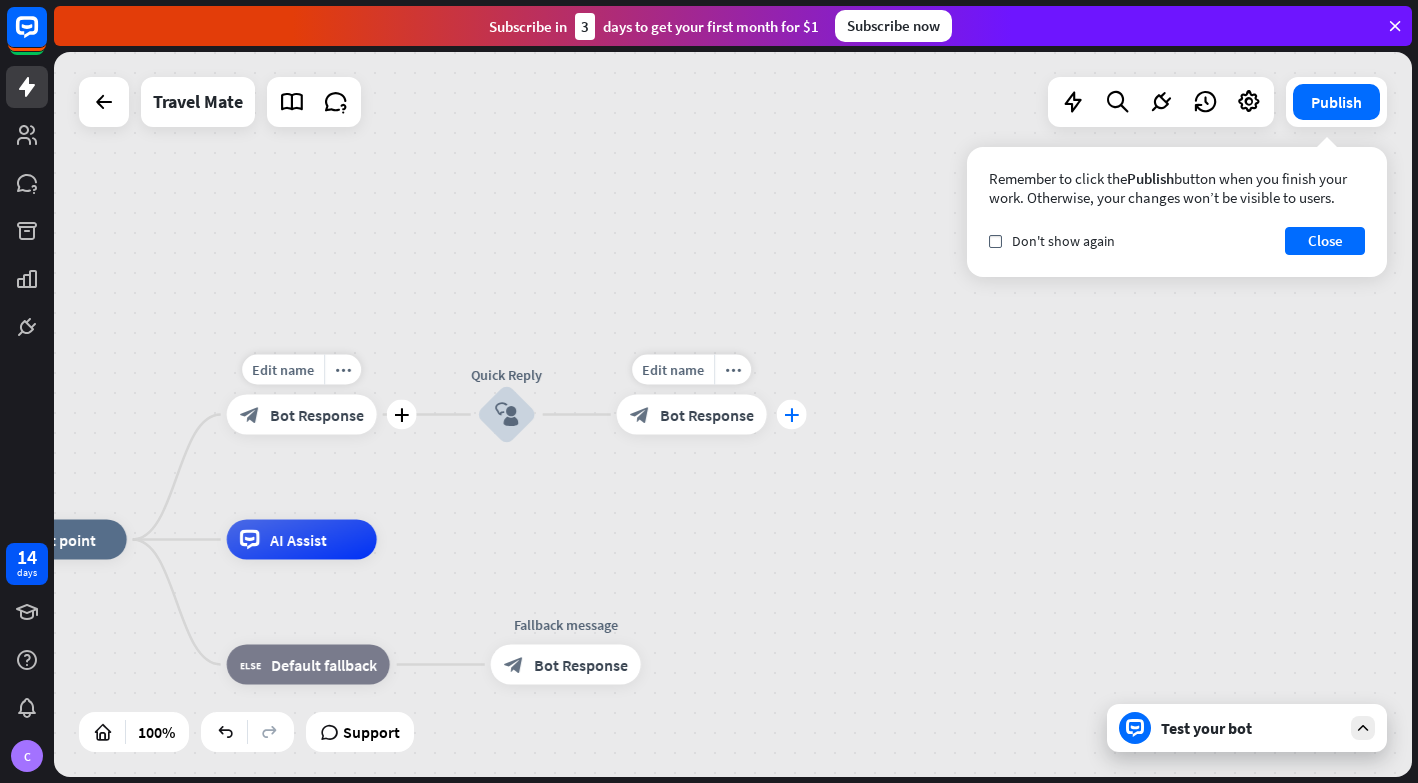 click on "plus" at bounding box center (792, 415) 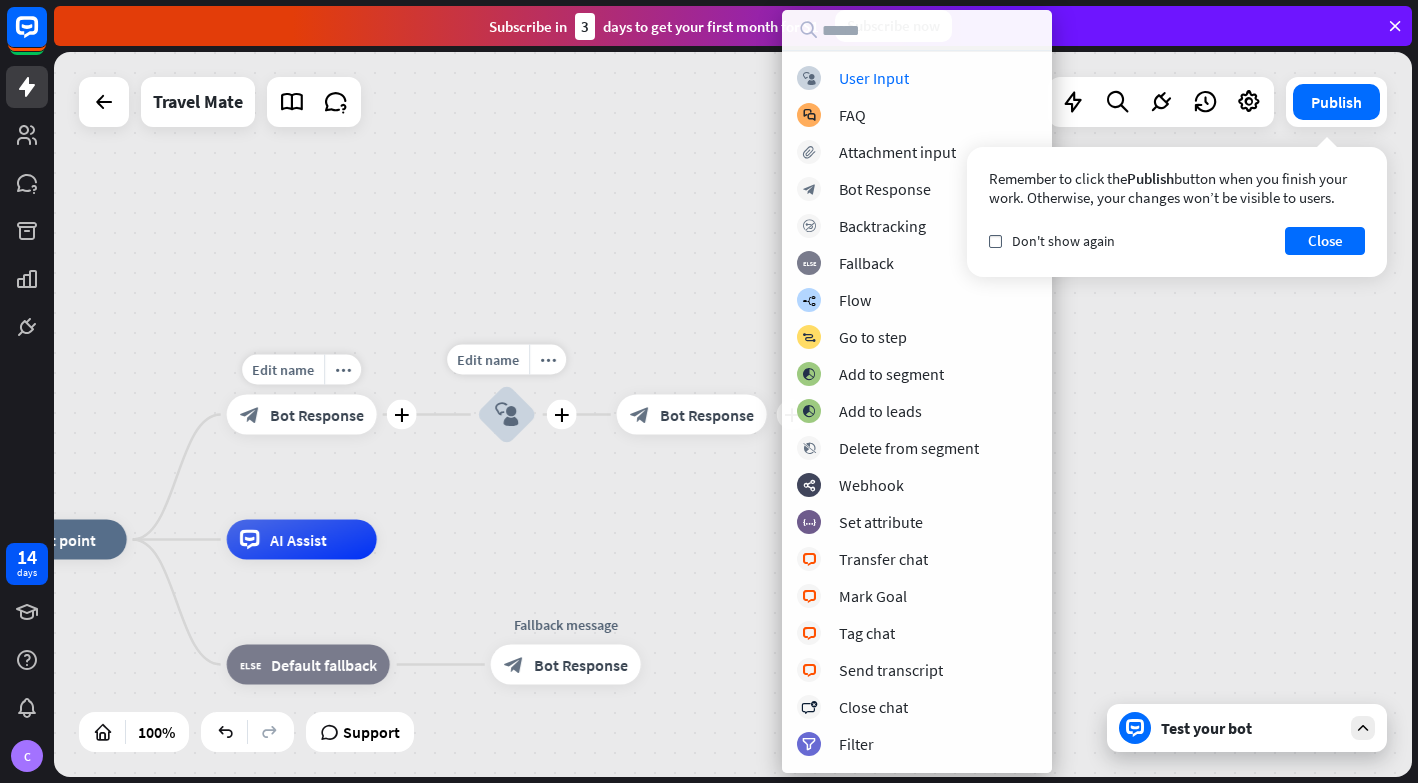 click on "block_user_input" at bounding box center [507, 415] 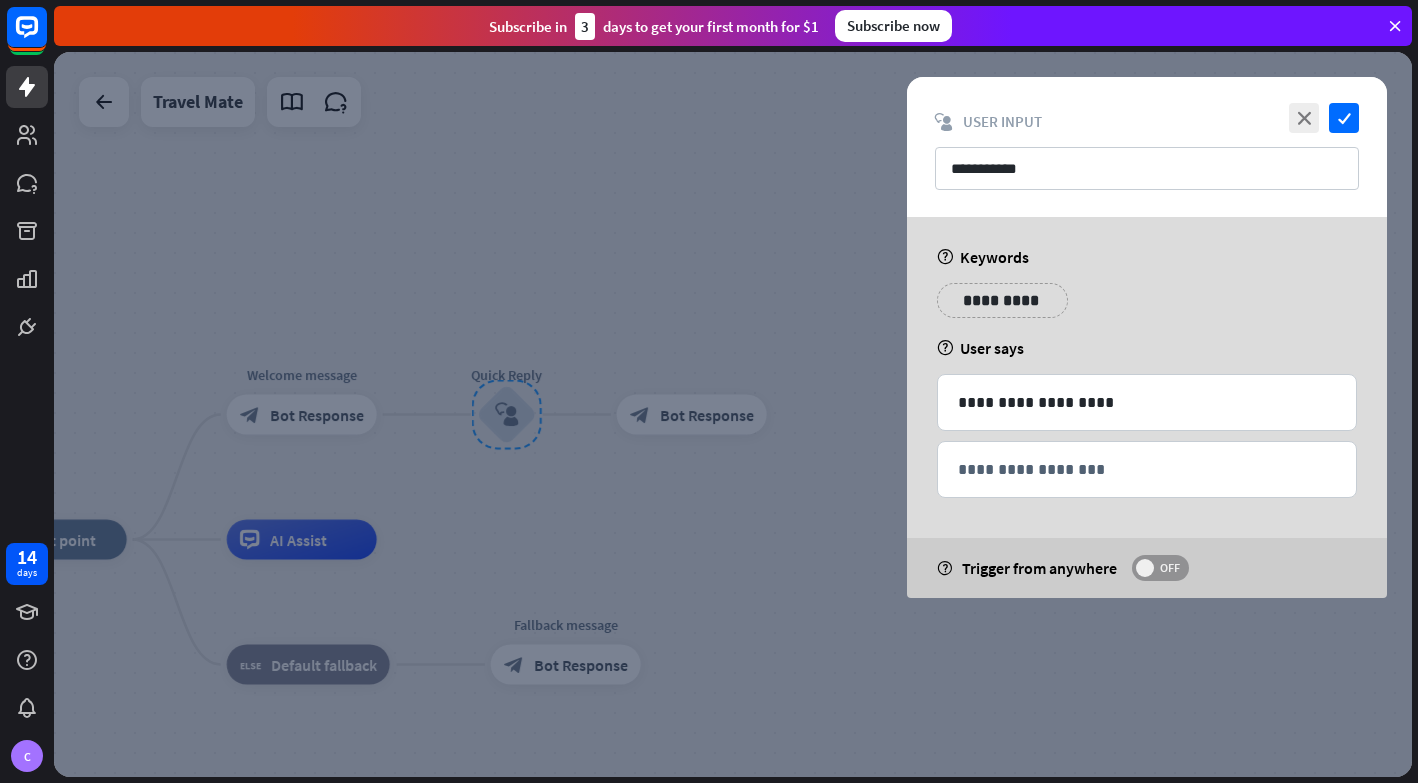click on "OFF" at bounding box center (1169, 568) 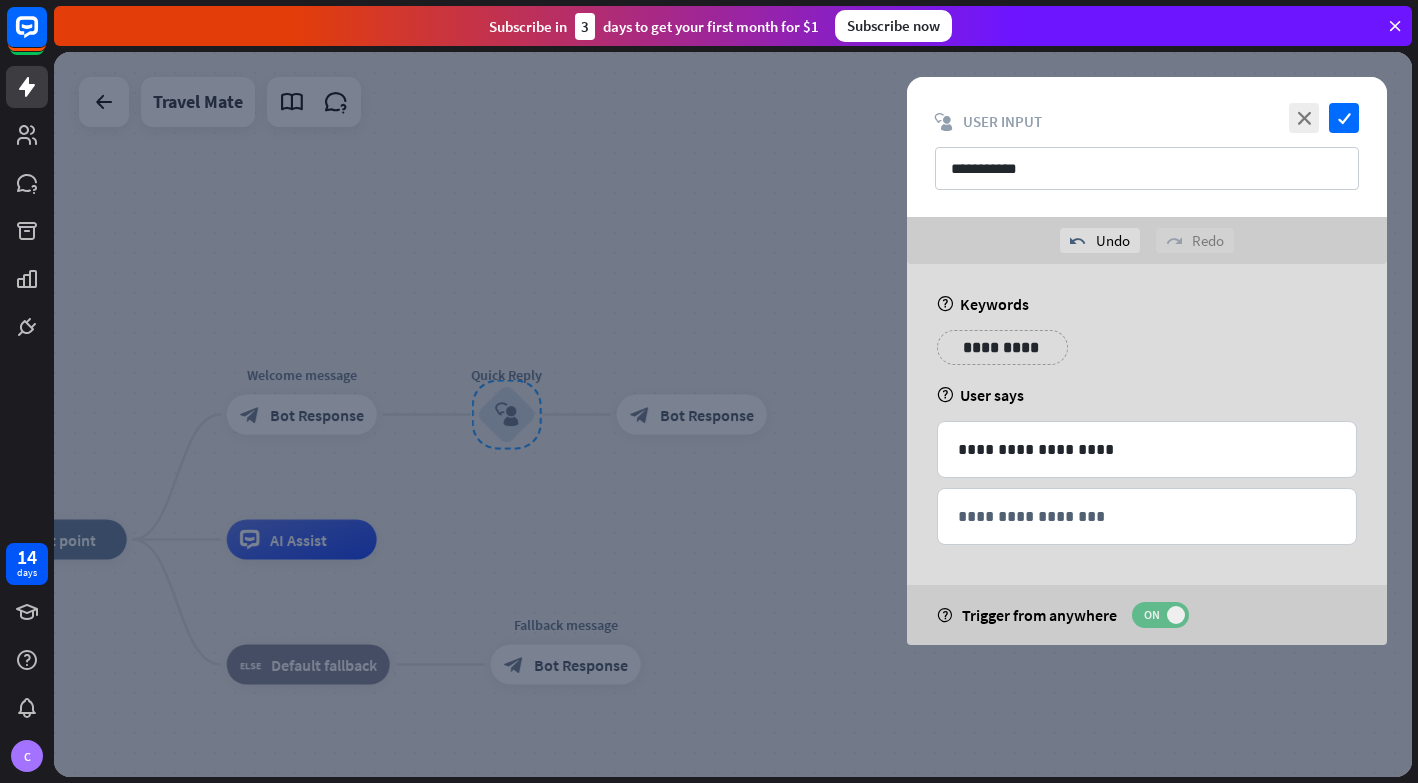 click on "ON" at bounding box center [1151, 615] 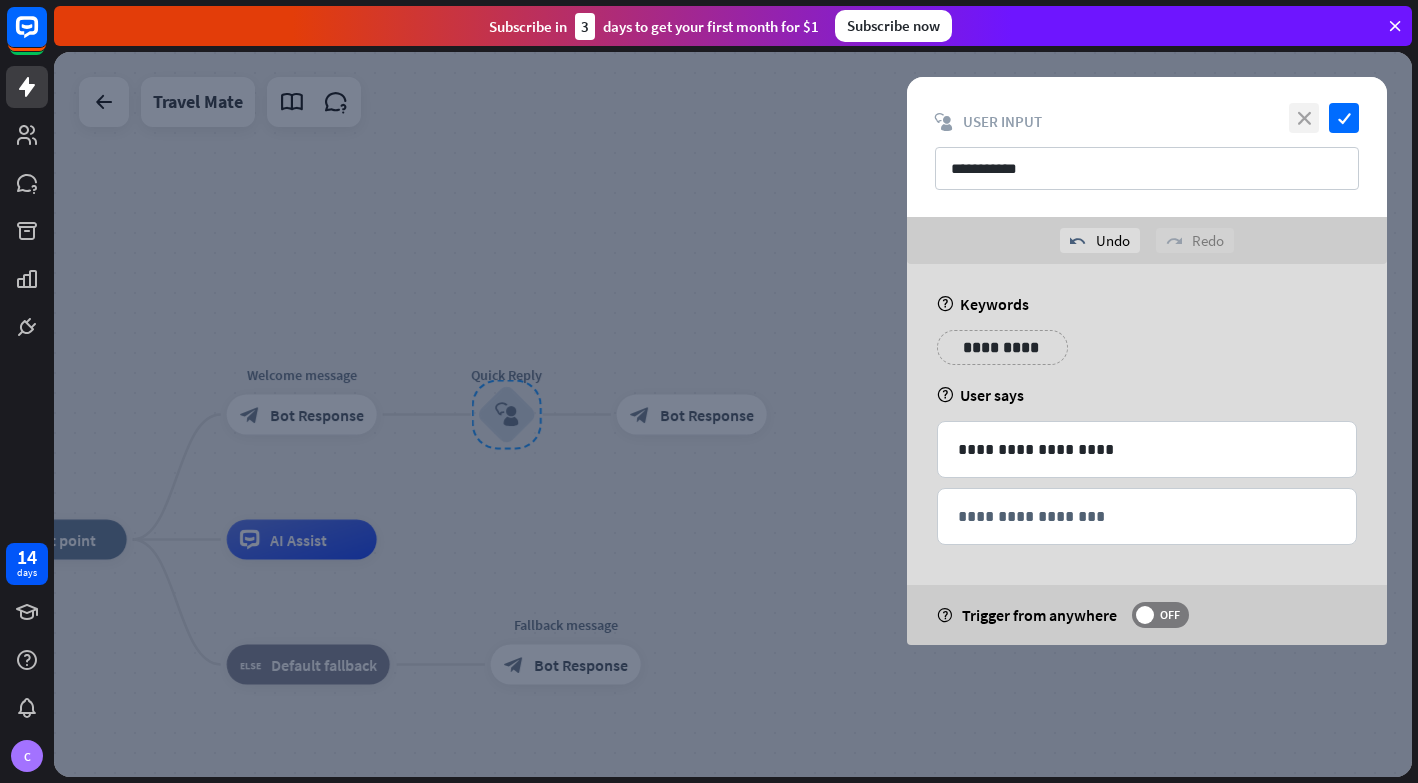click on "close" at bounding box center (1304, 118) 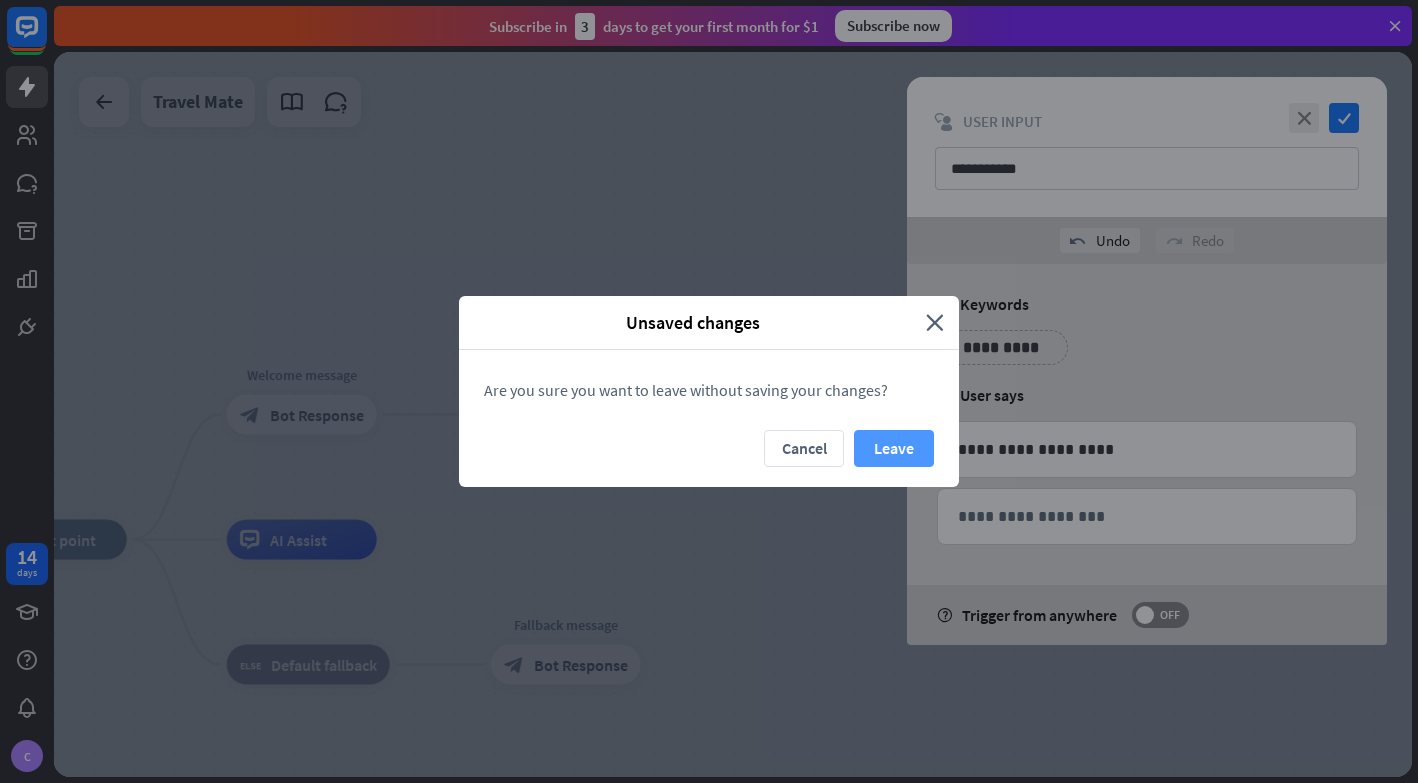click on "Leave" at bounding box center [894, 448] 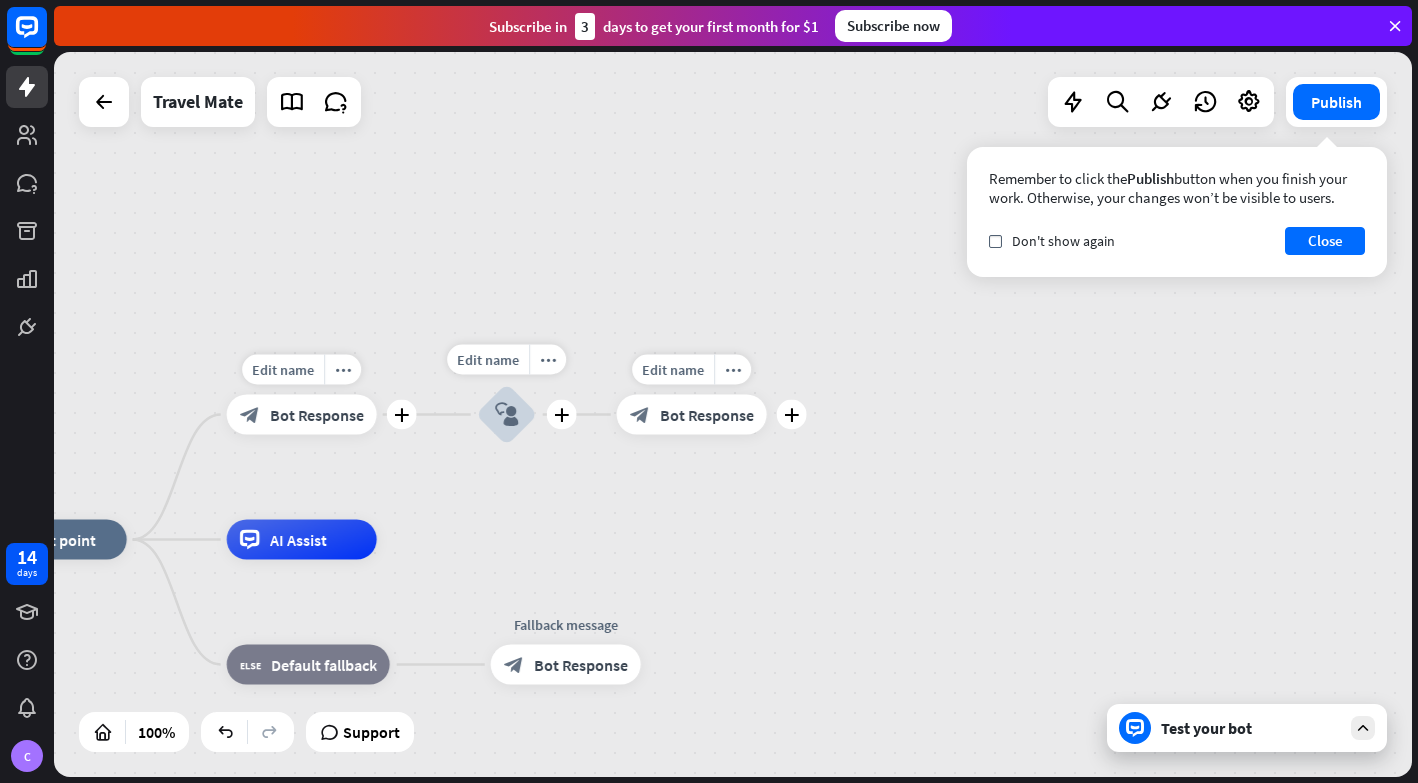 click on "Bot Response" at bounding box center (707, 415) 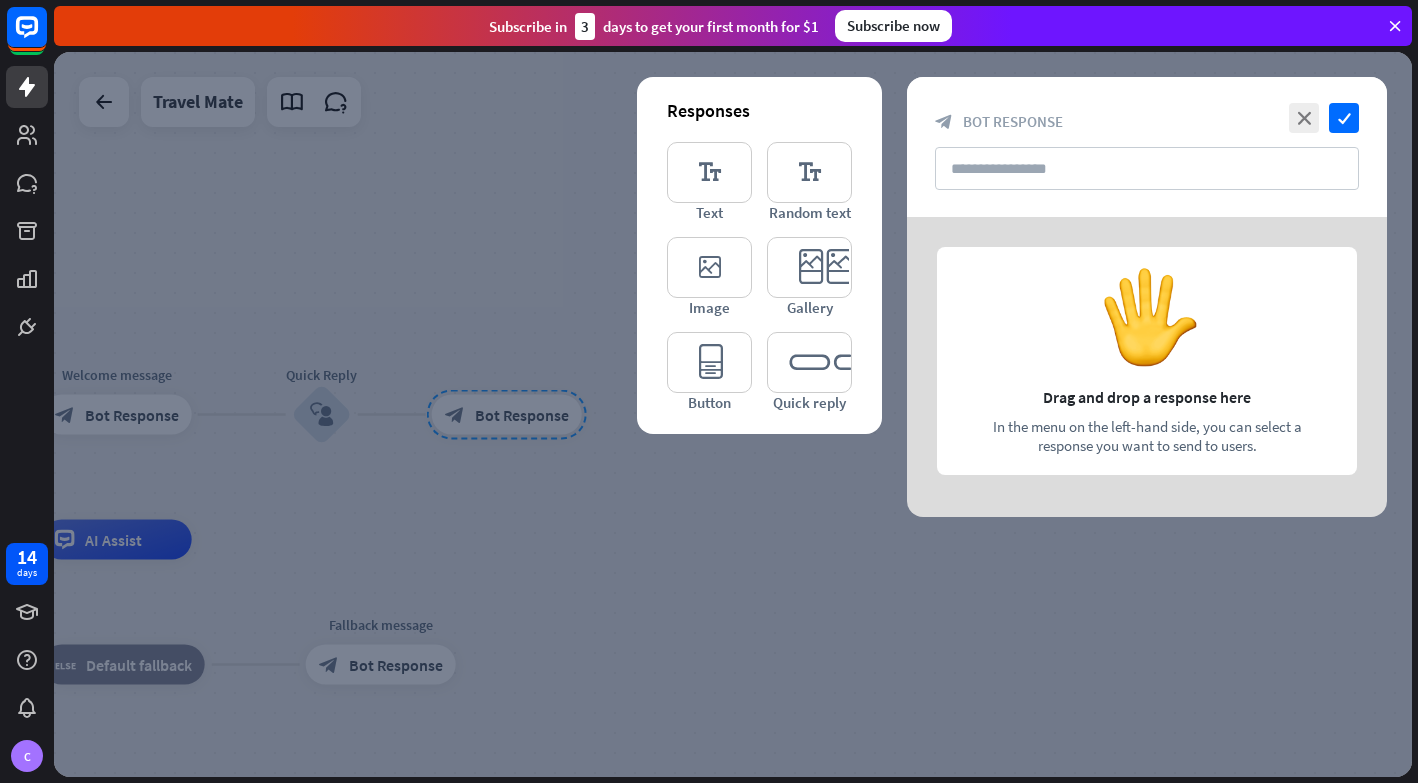 click at bounding box center [733, 414] 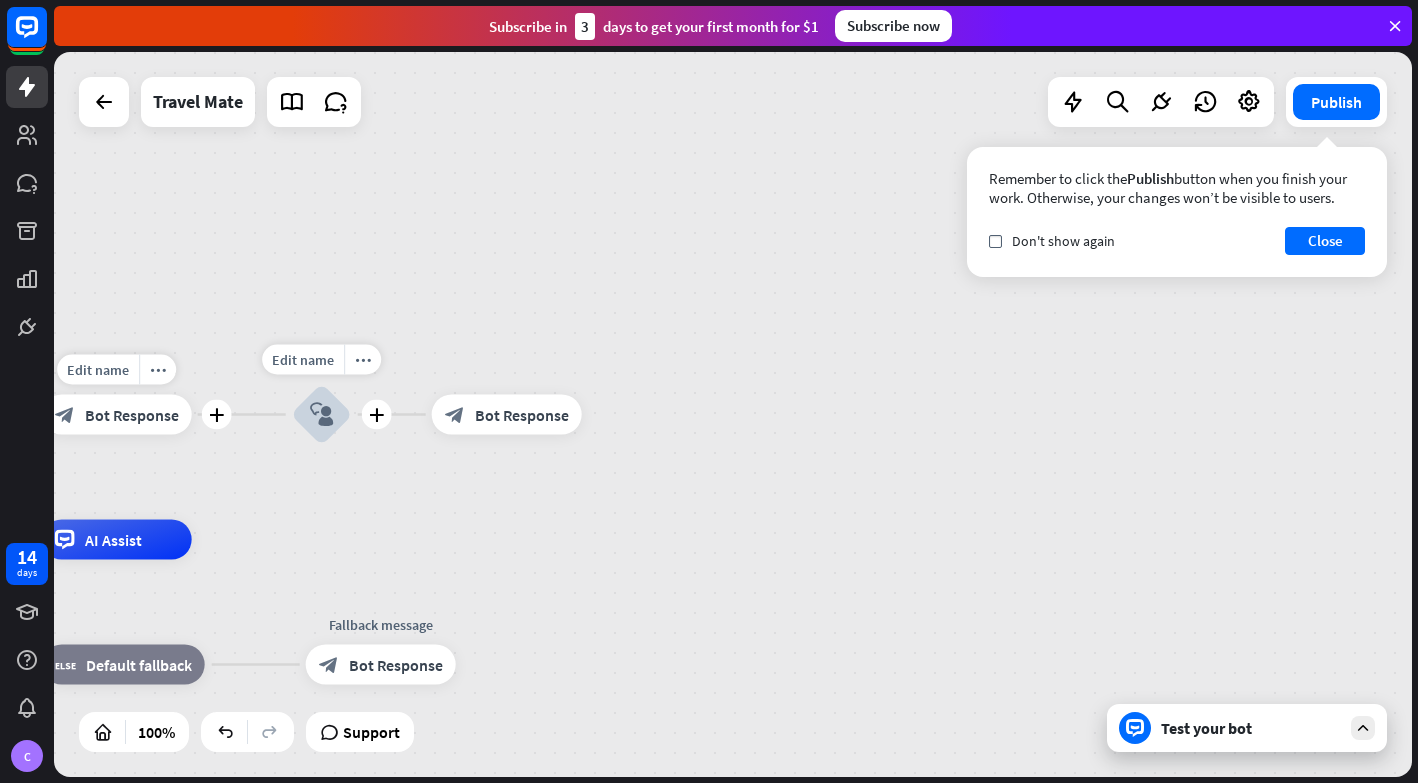 click on "block_user_input" at bounding box center (322, 415) 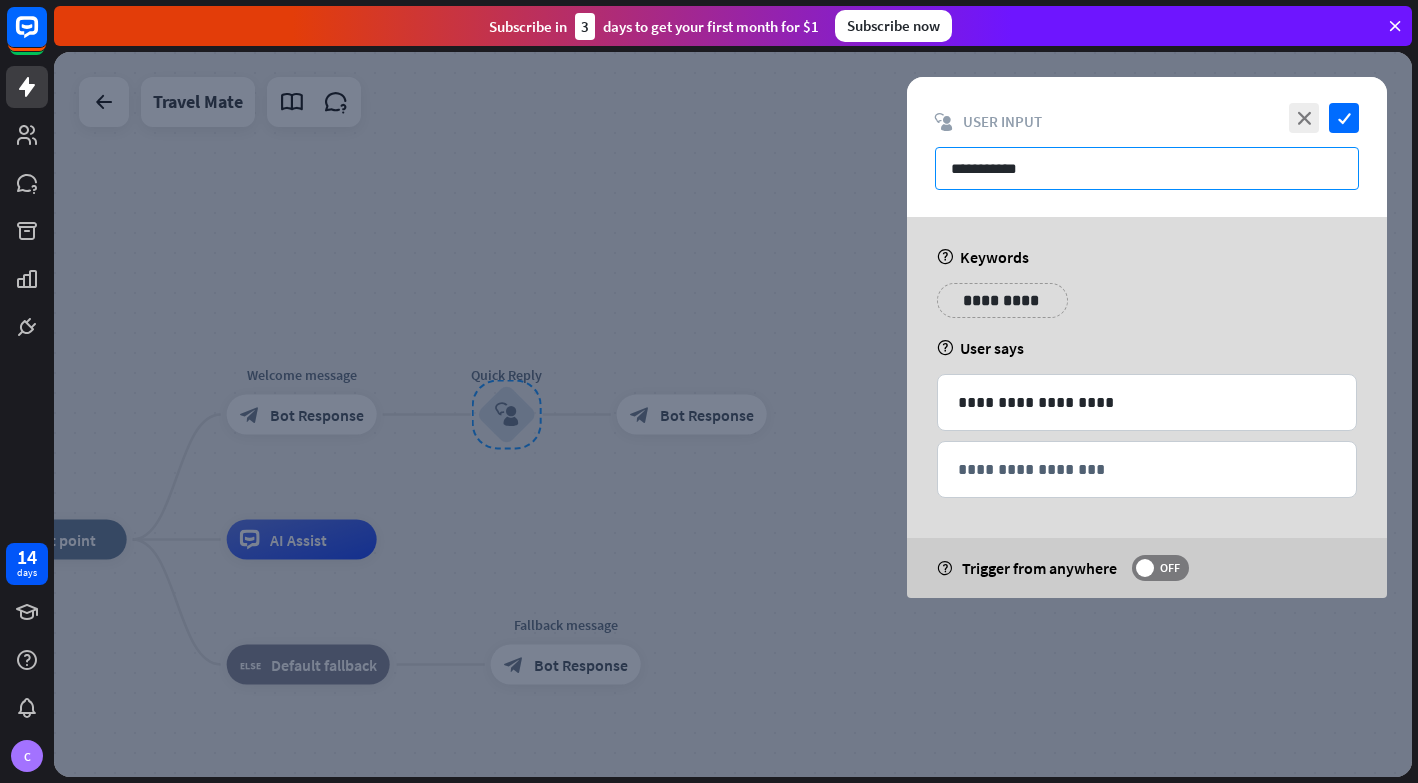 click on "**********" at bounding box center (1147, 168) 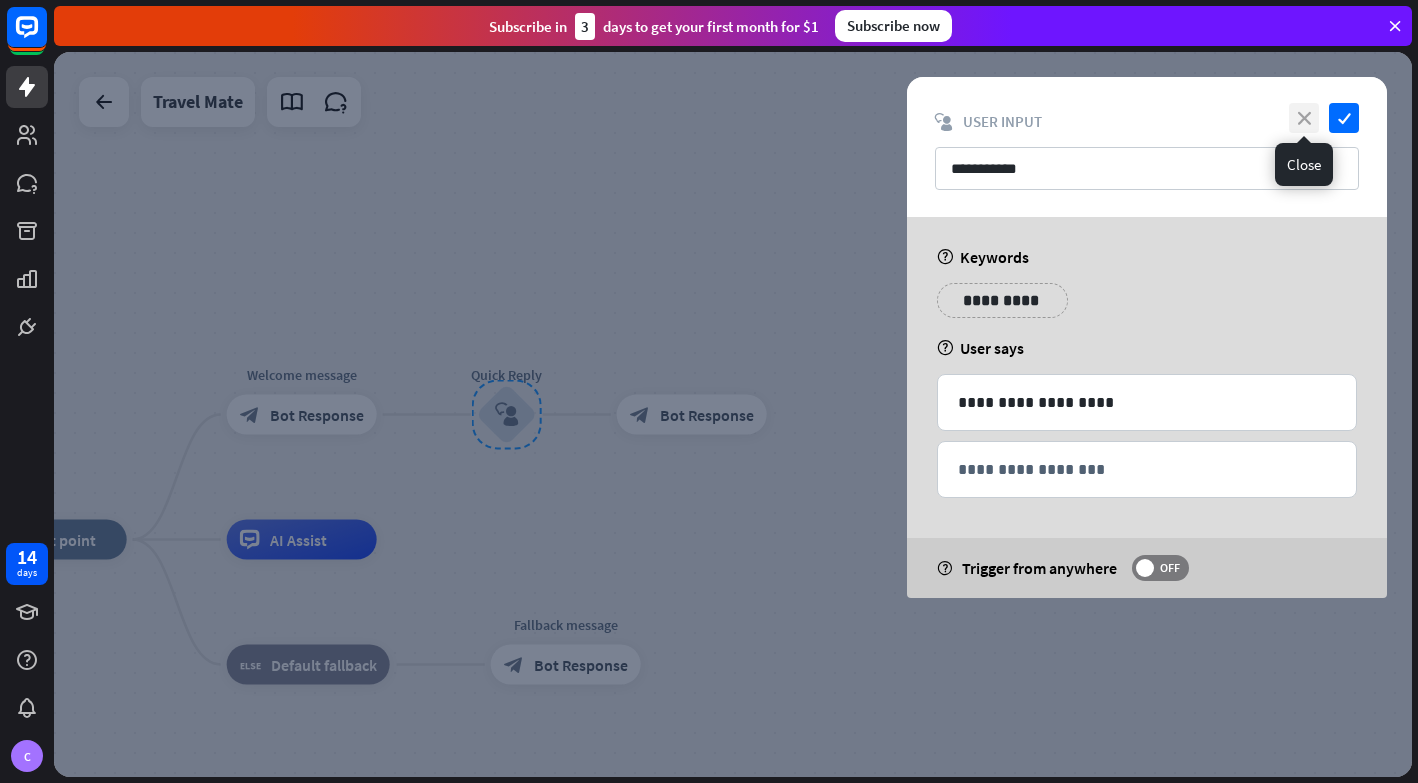 click on "close" at bounding box center [1304, 118] 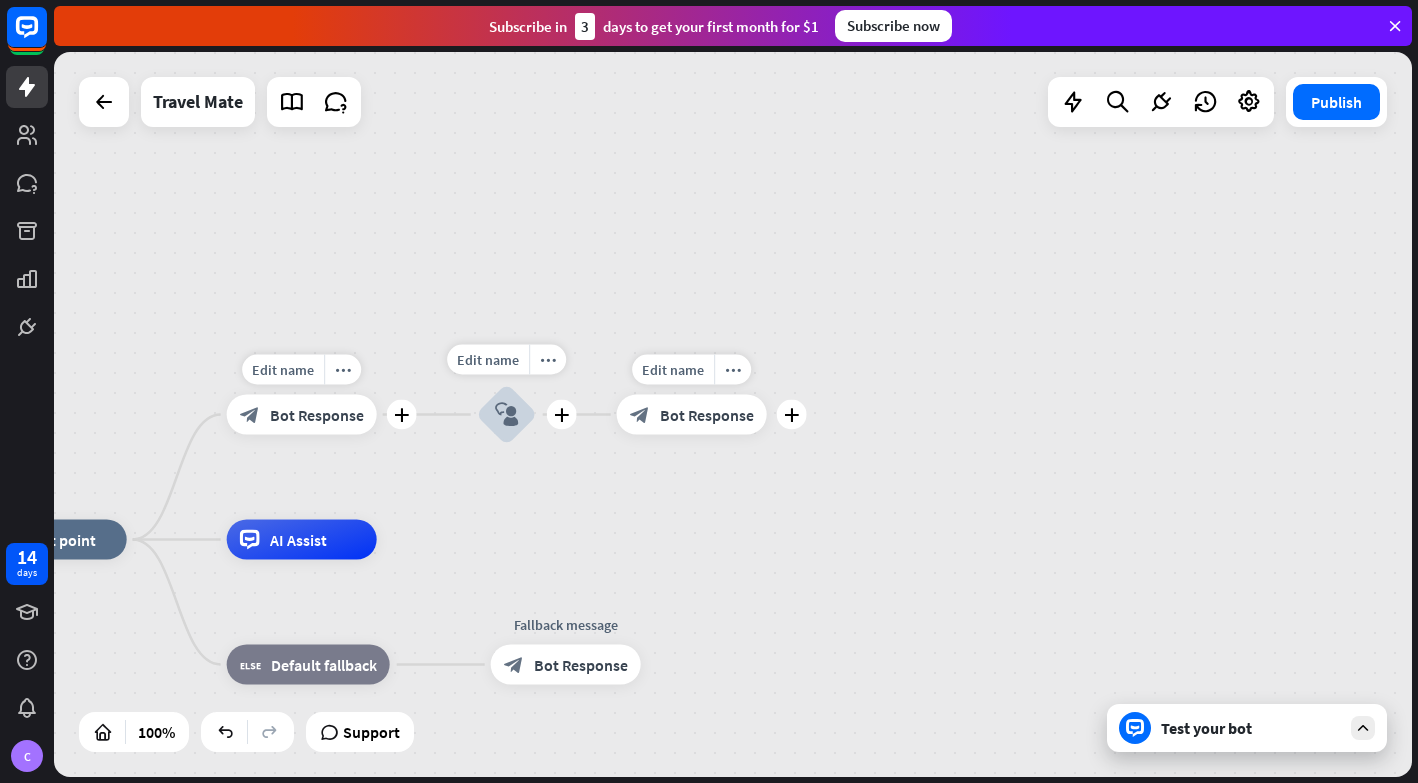 click on "Bot Response" at bounding box center [707, 415] 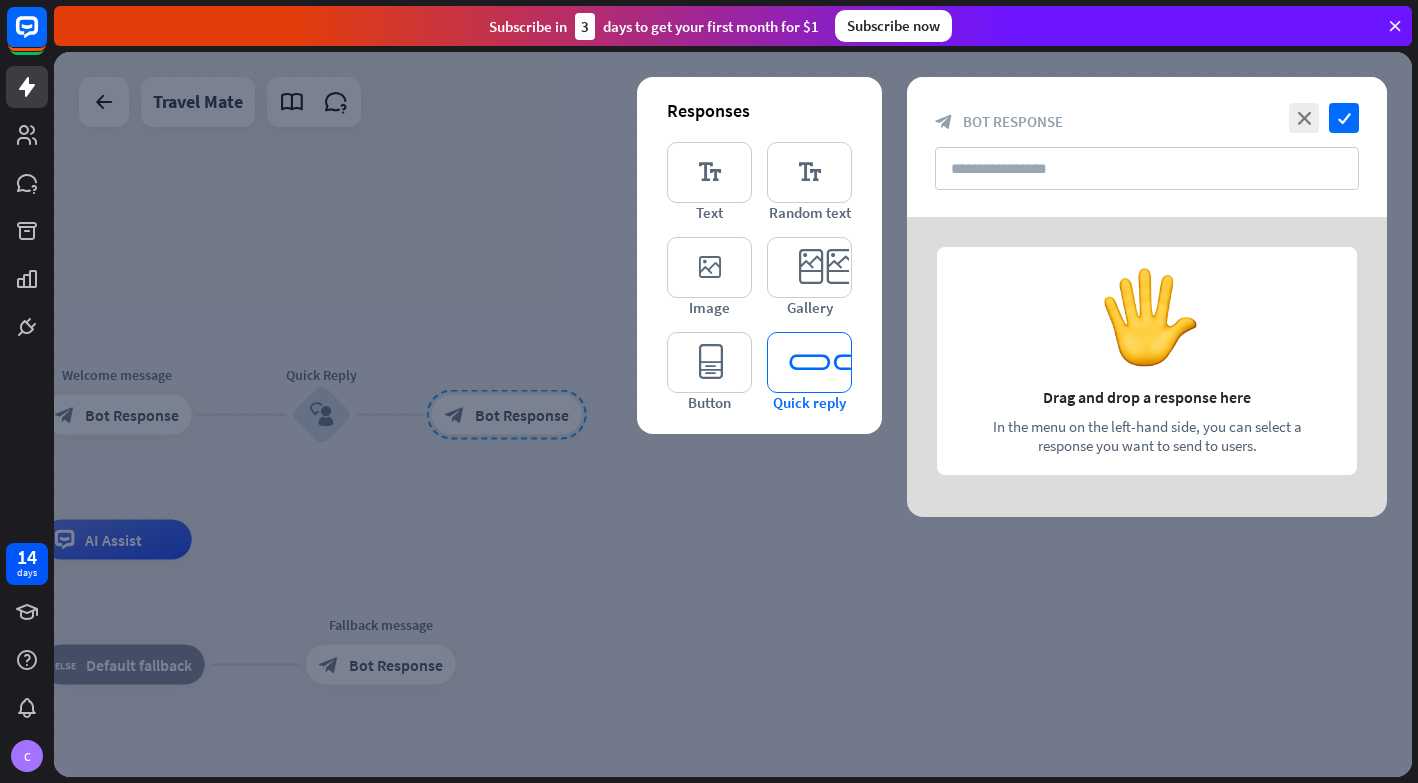 click on "editor_quick_replies" at bounding box center (809, 362) 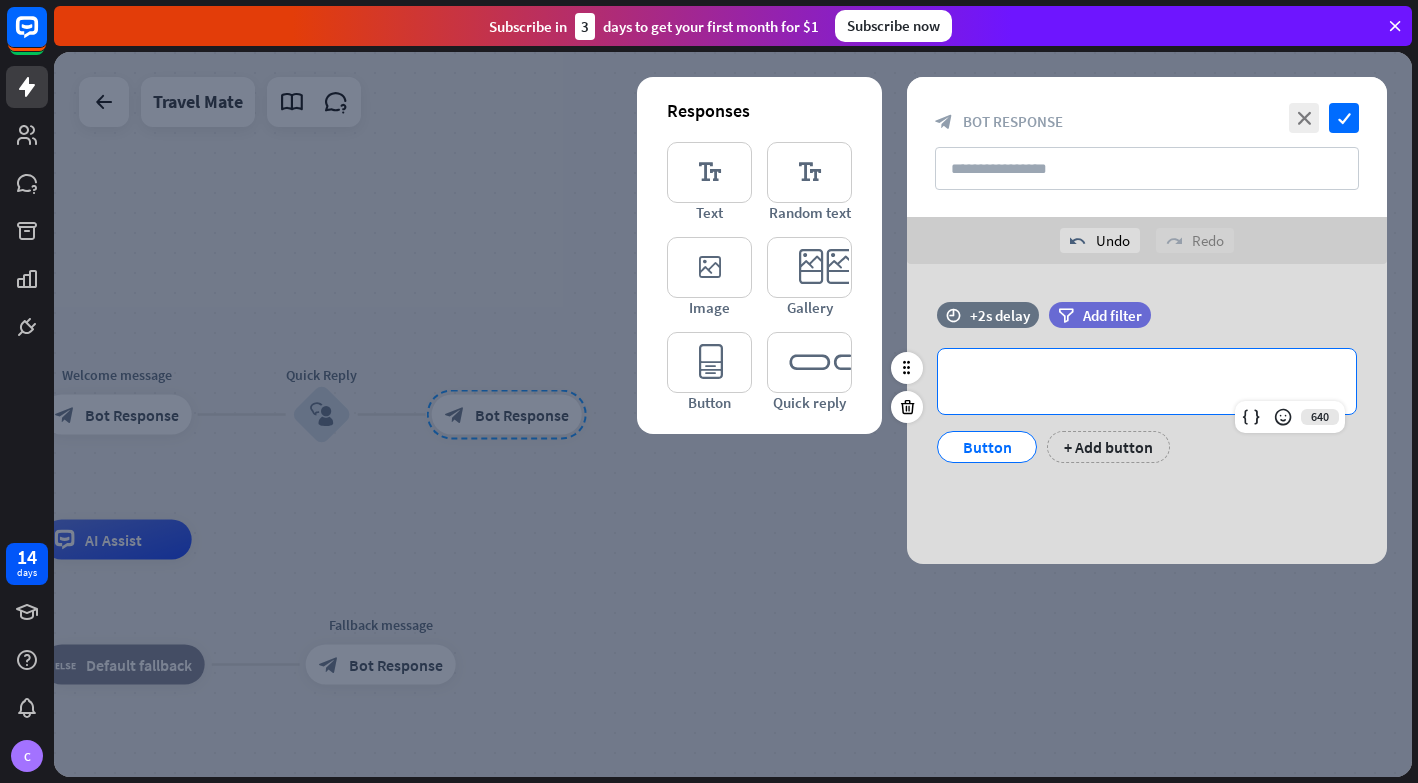 click on "**********" at bounding box center [1147, 381] 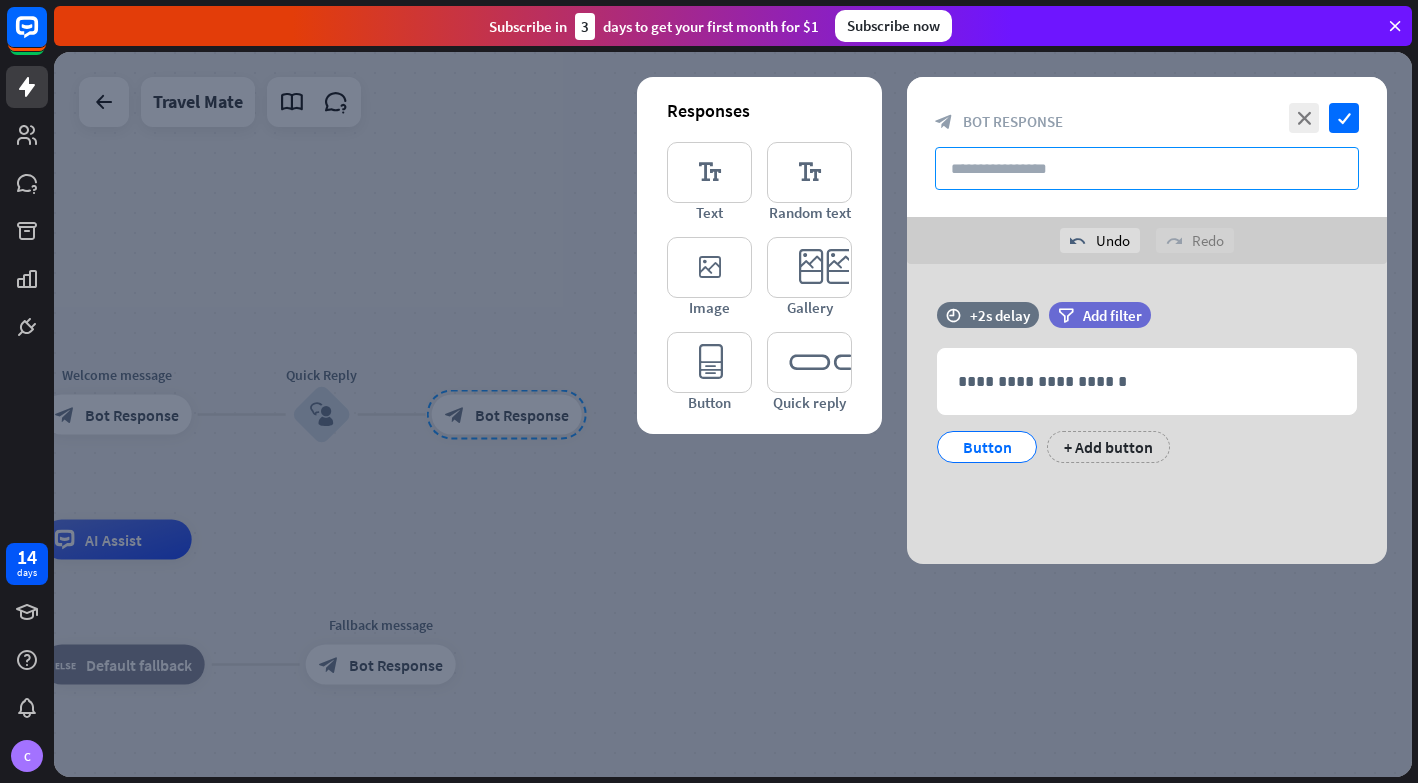 click at bounding box center [1147, 168] 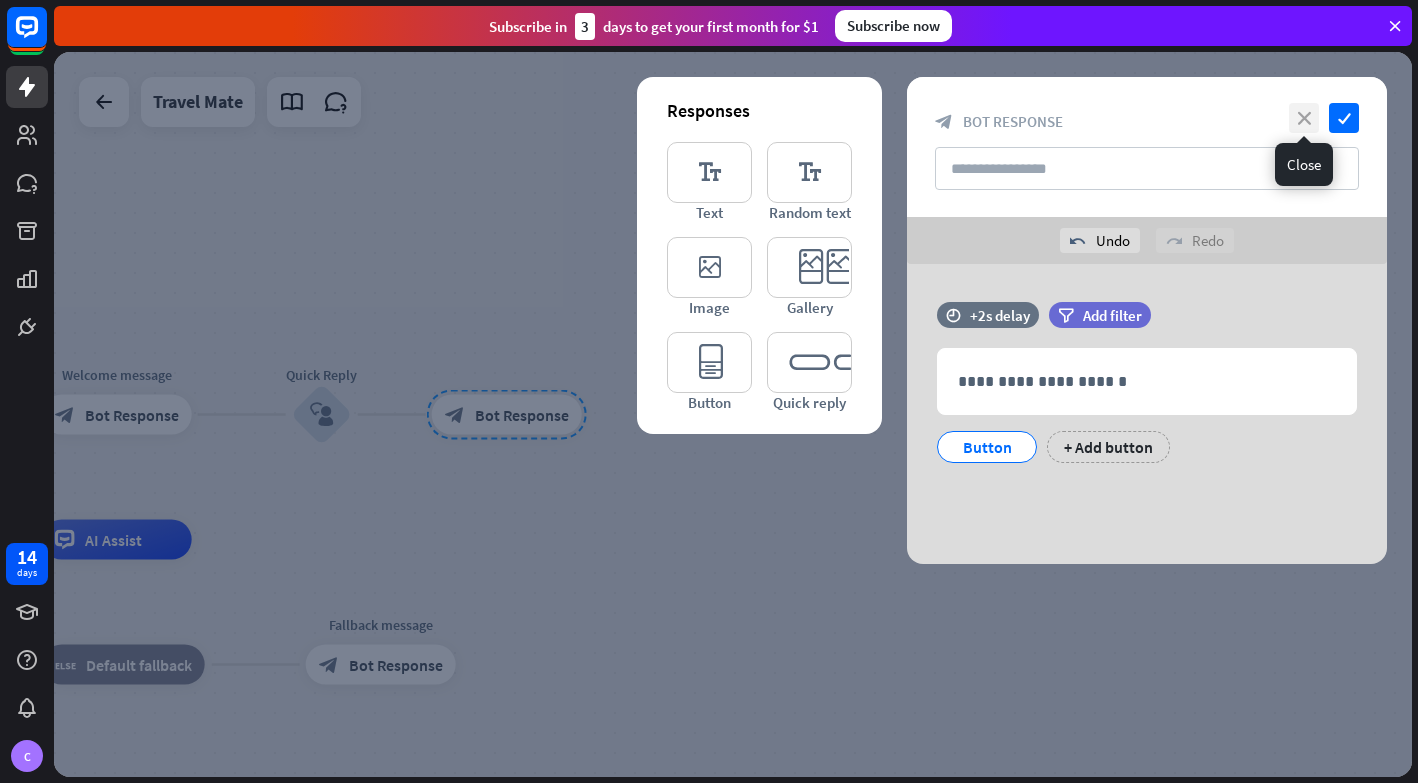 click on "close" at bounding box center (1304, 118) 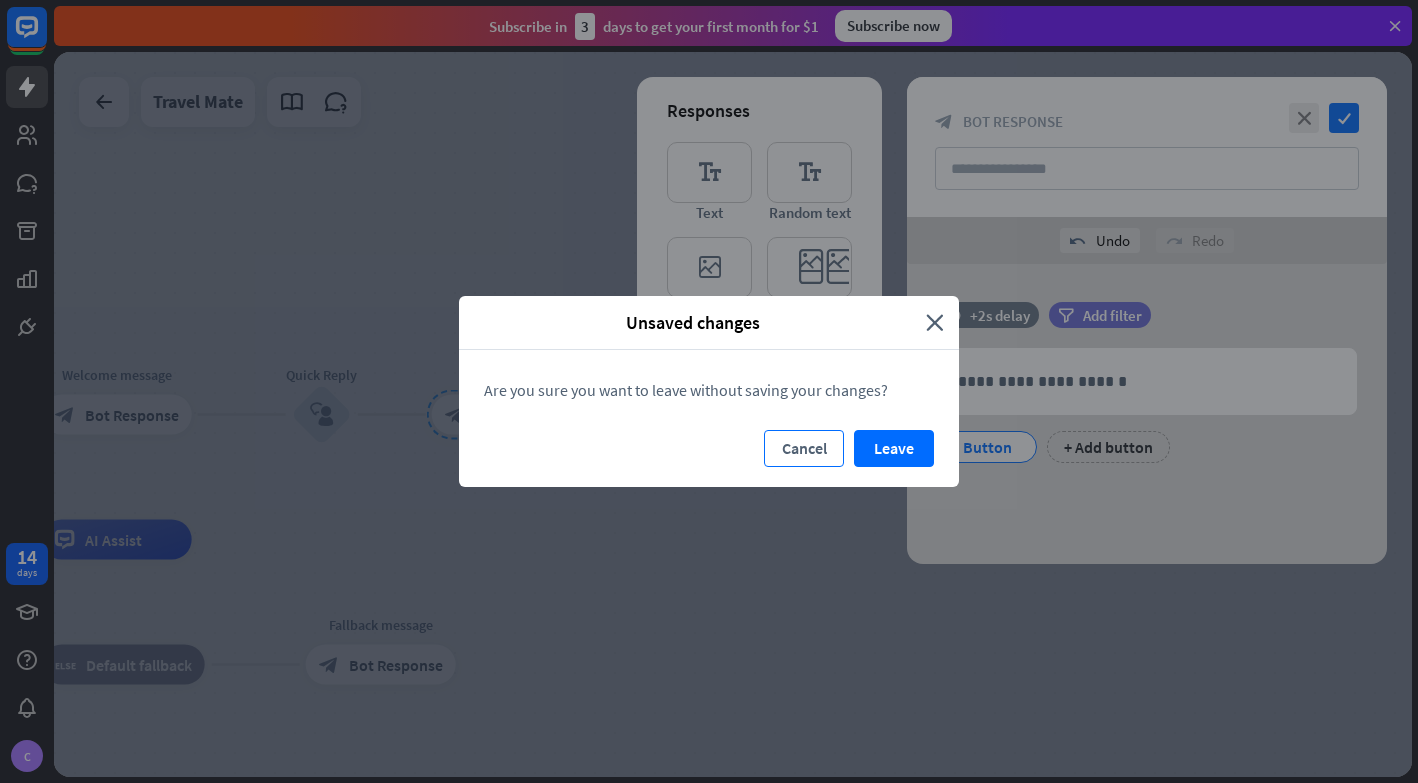 click on "Cancel" at bounding box center (804, 448) 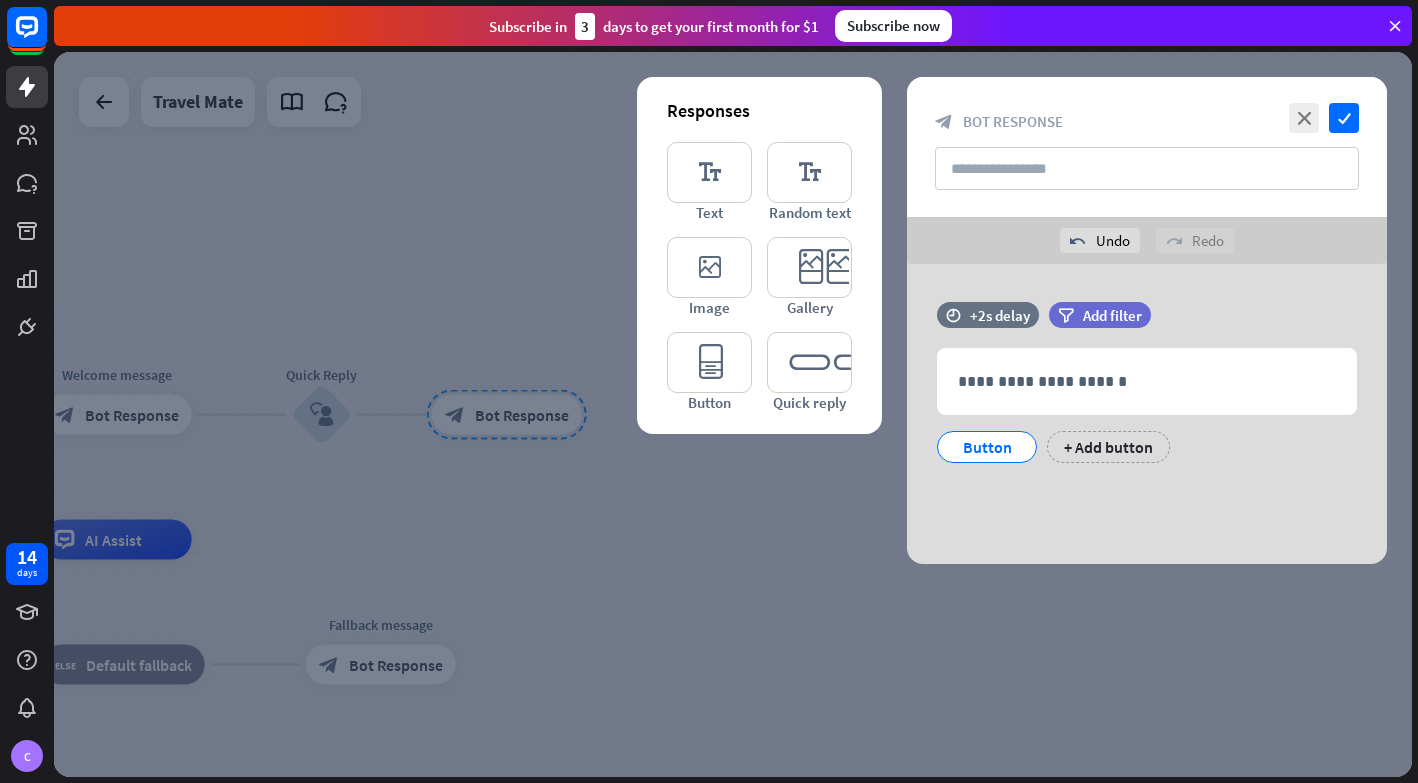 click at bounding box center (733, 414) 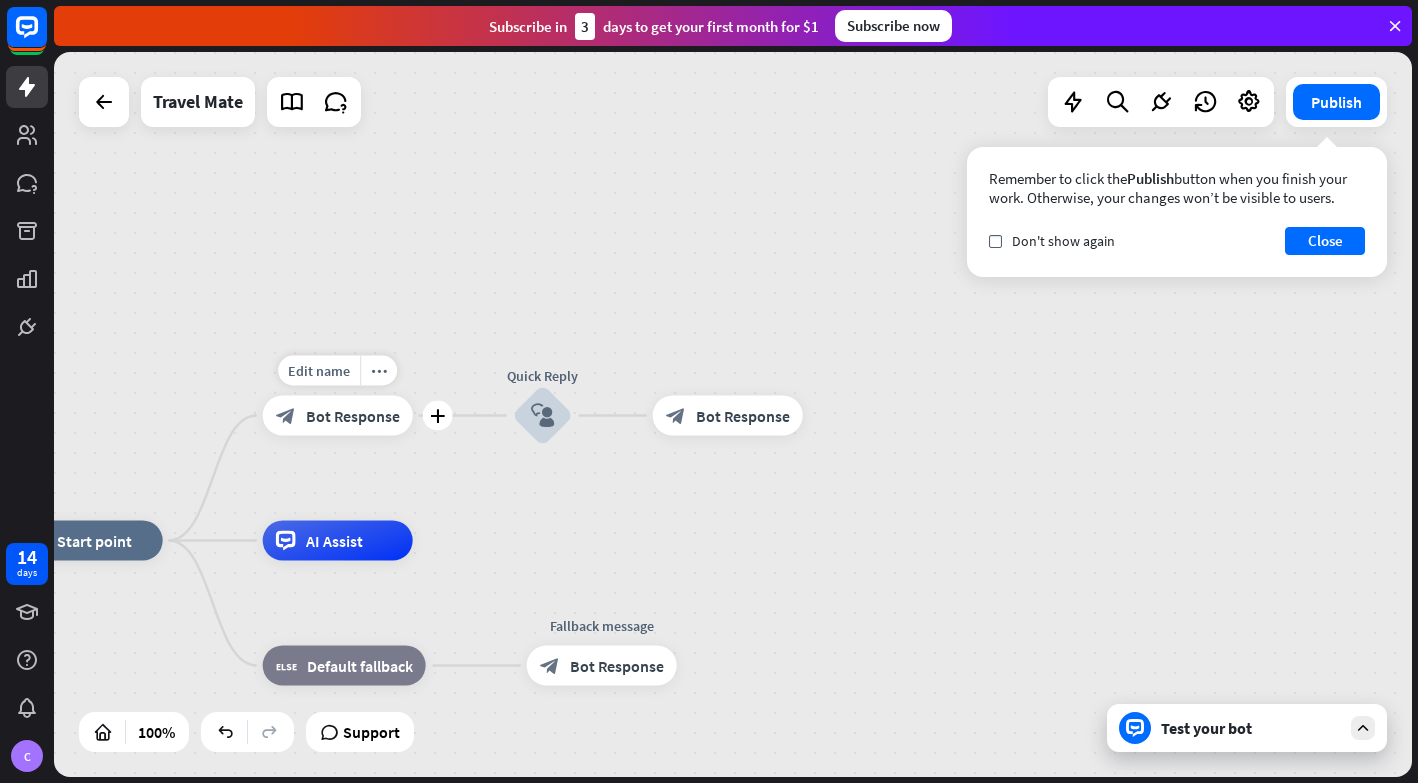 click on "Bot Response" at bounding box center (353, 416) 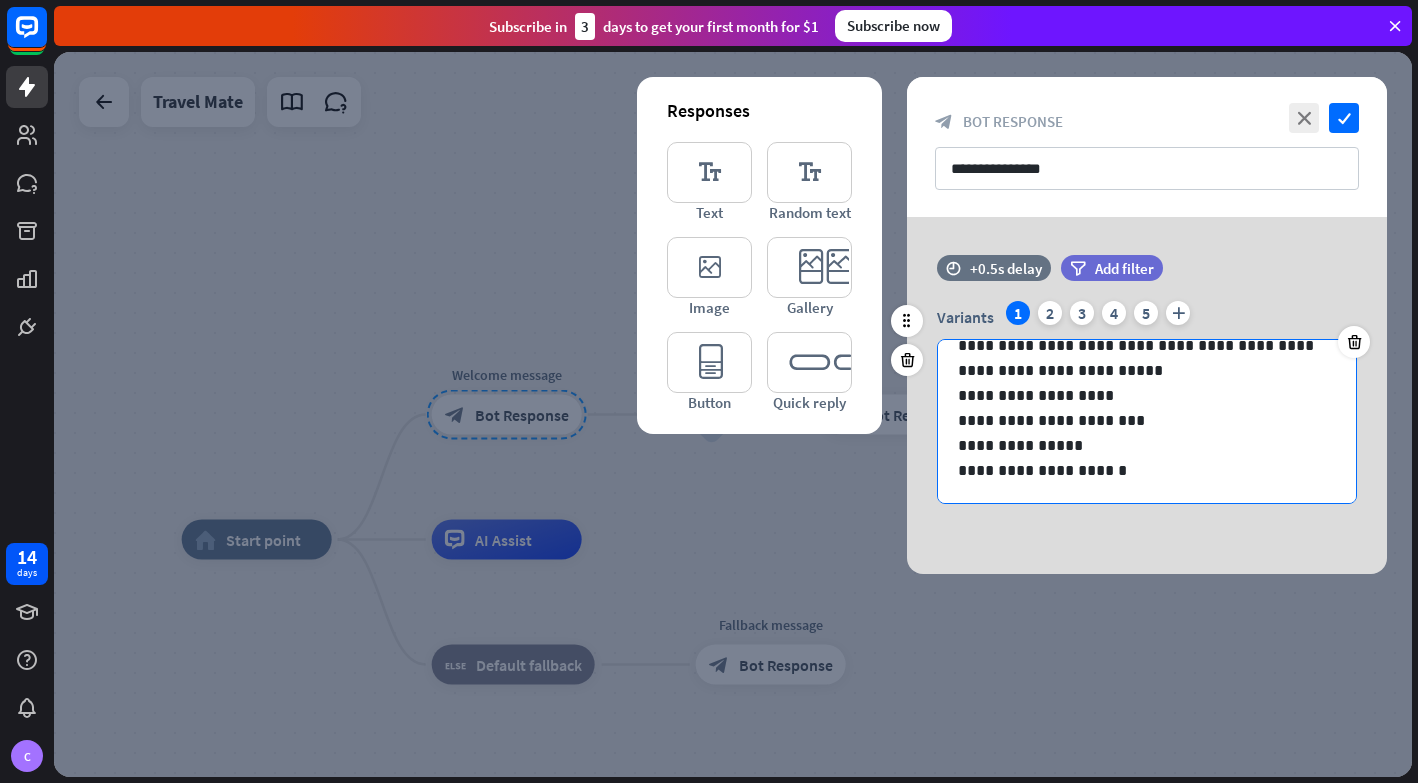 scroll, scrollTop: 27, scrollLeft: 0, axis: vertical 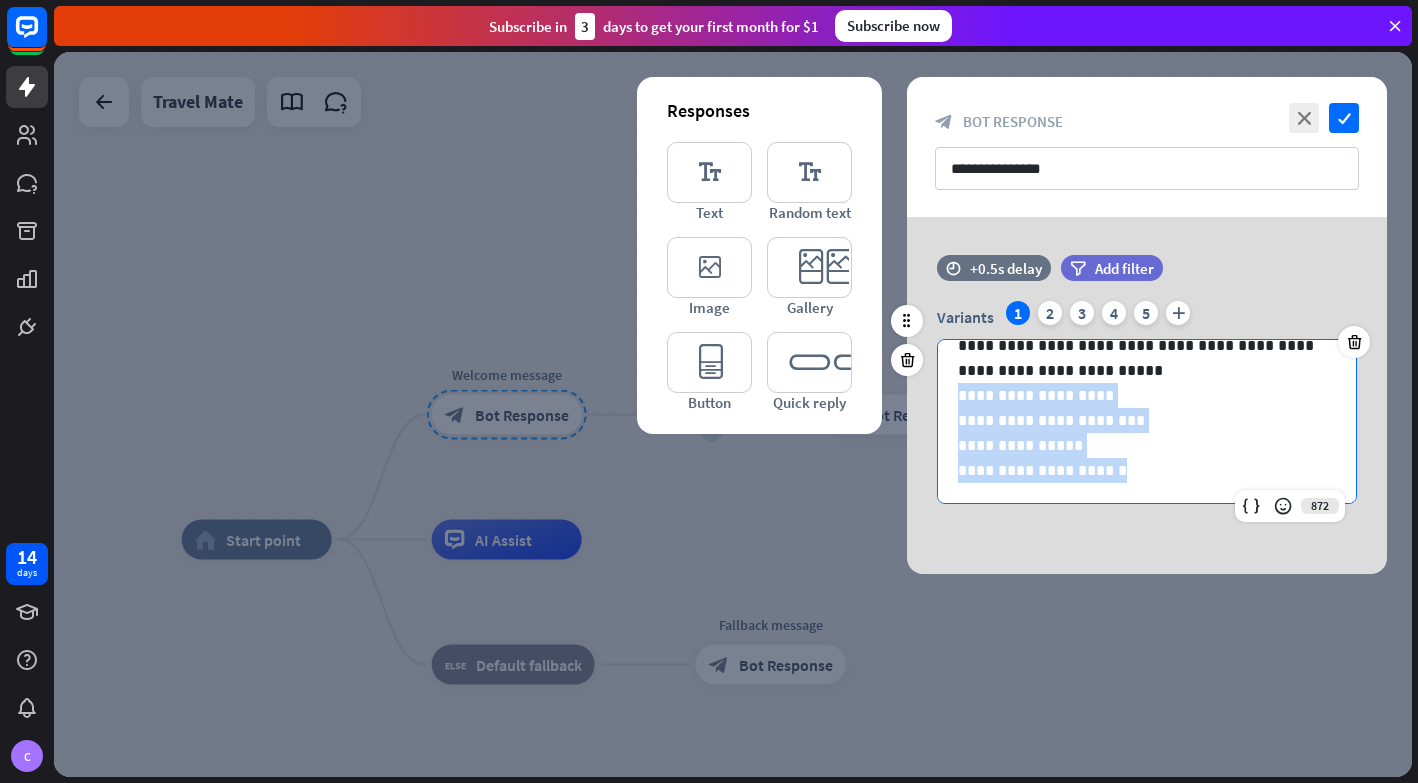 drag, startPoint x: 1106, startPoint y: 469, endPoint x: 948, endPoint y: 401, distance: 172.01163 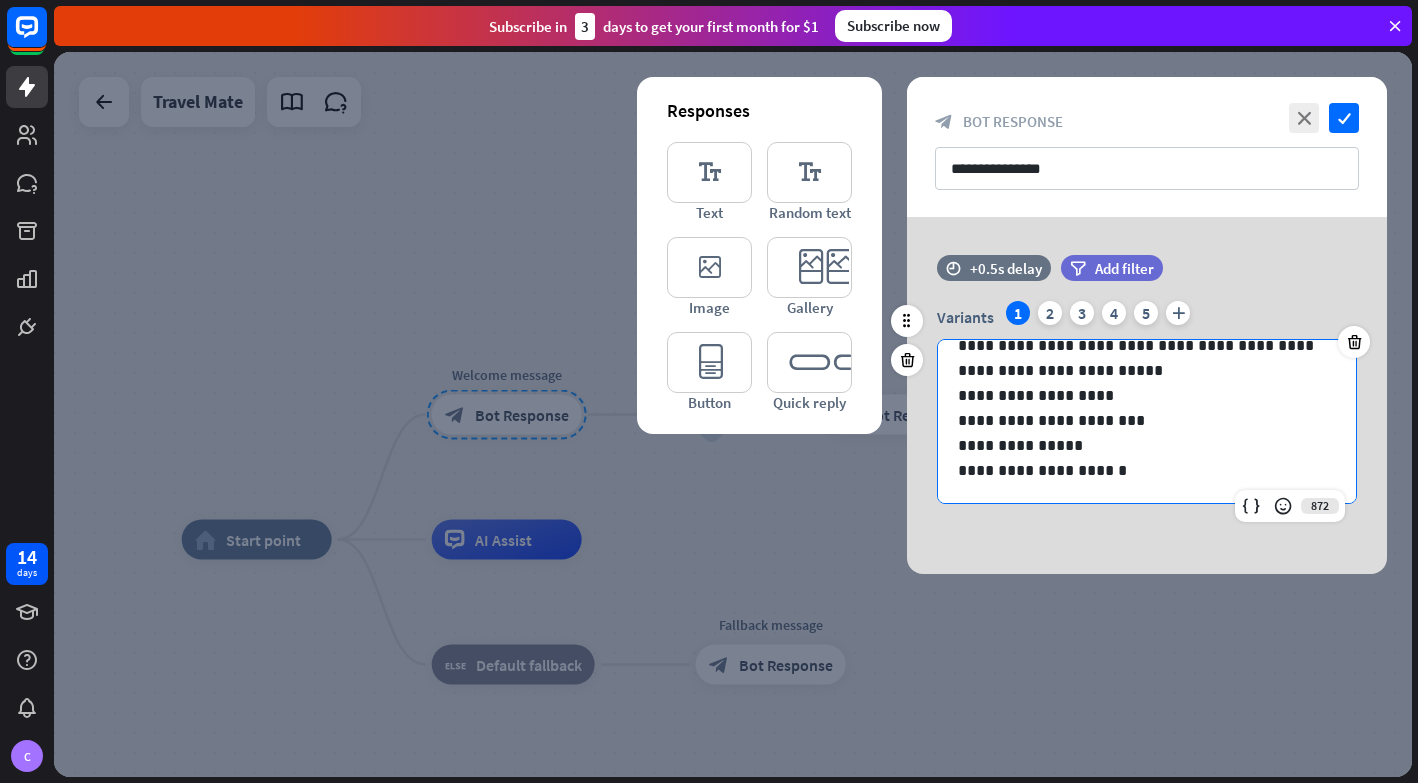 scroll, scrollTop: 0, scrollLeft: 0, axis: both 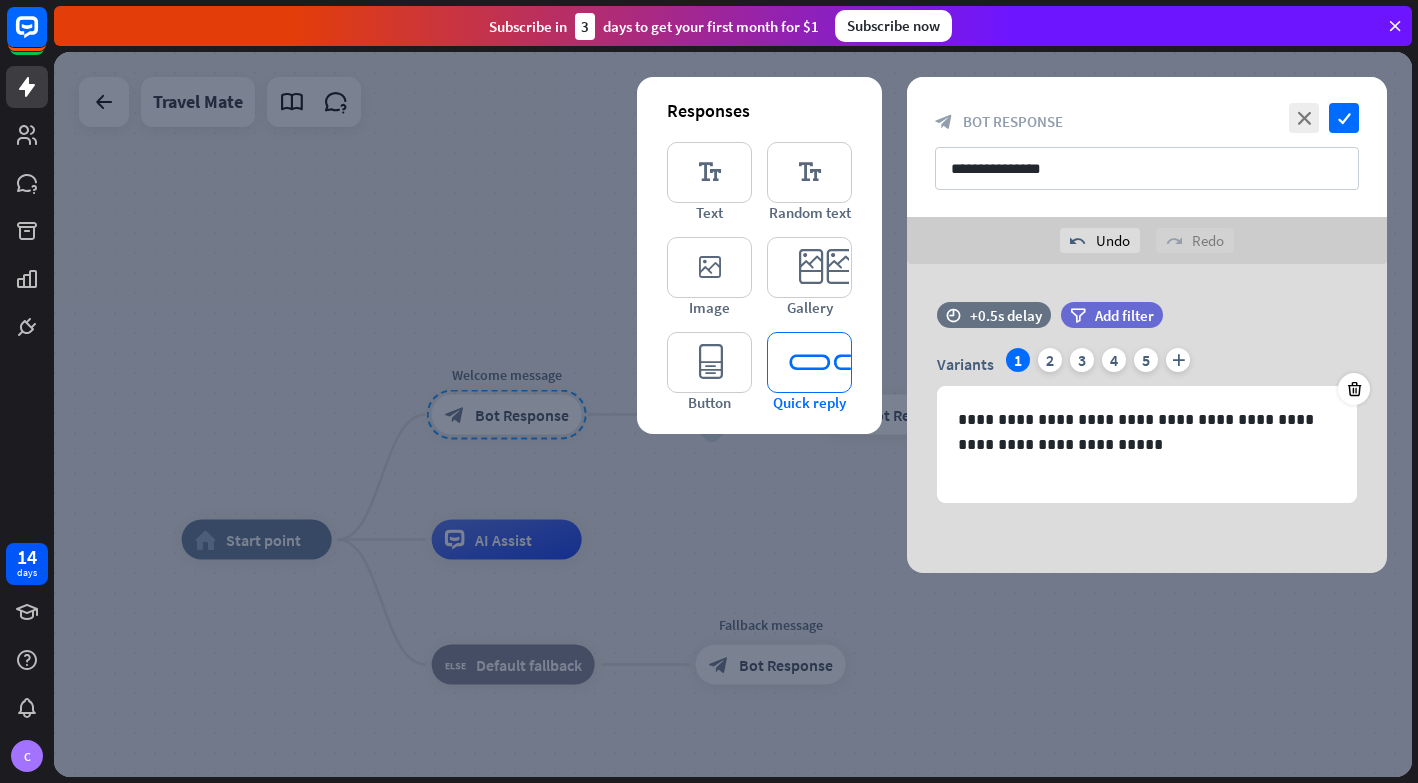 click on "editor_quick_replies" at bounding box center [809, 362] 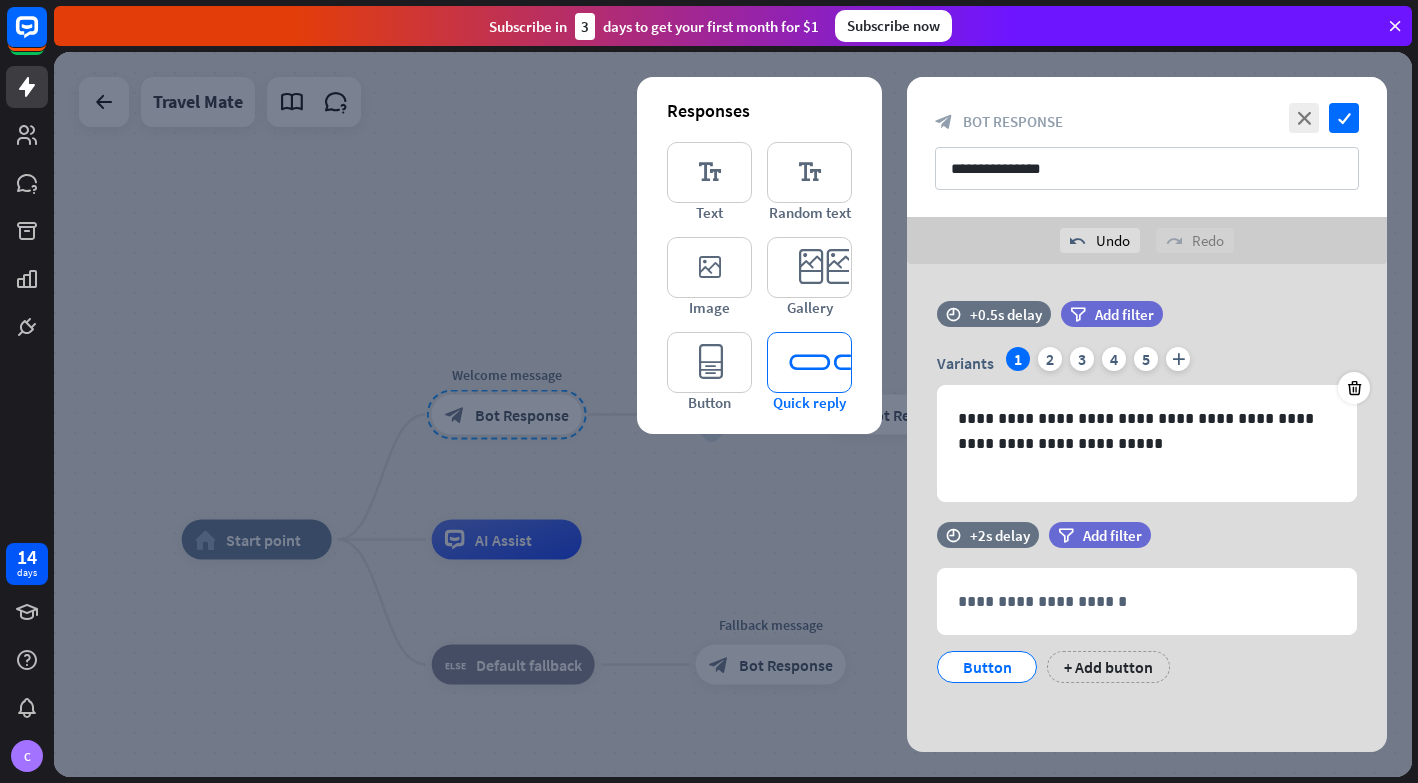 scroll, scrollTop: 2, scrollLeft: 0, axis: vertical 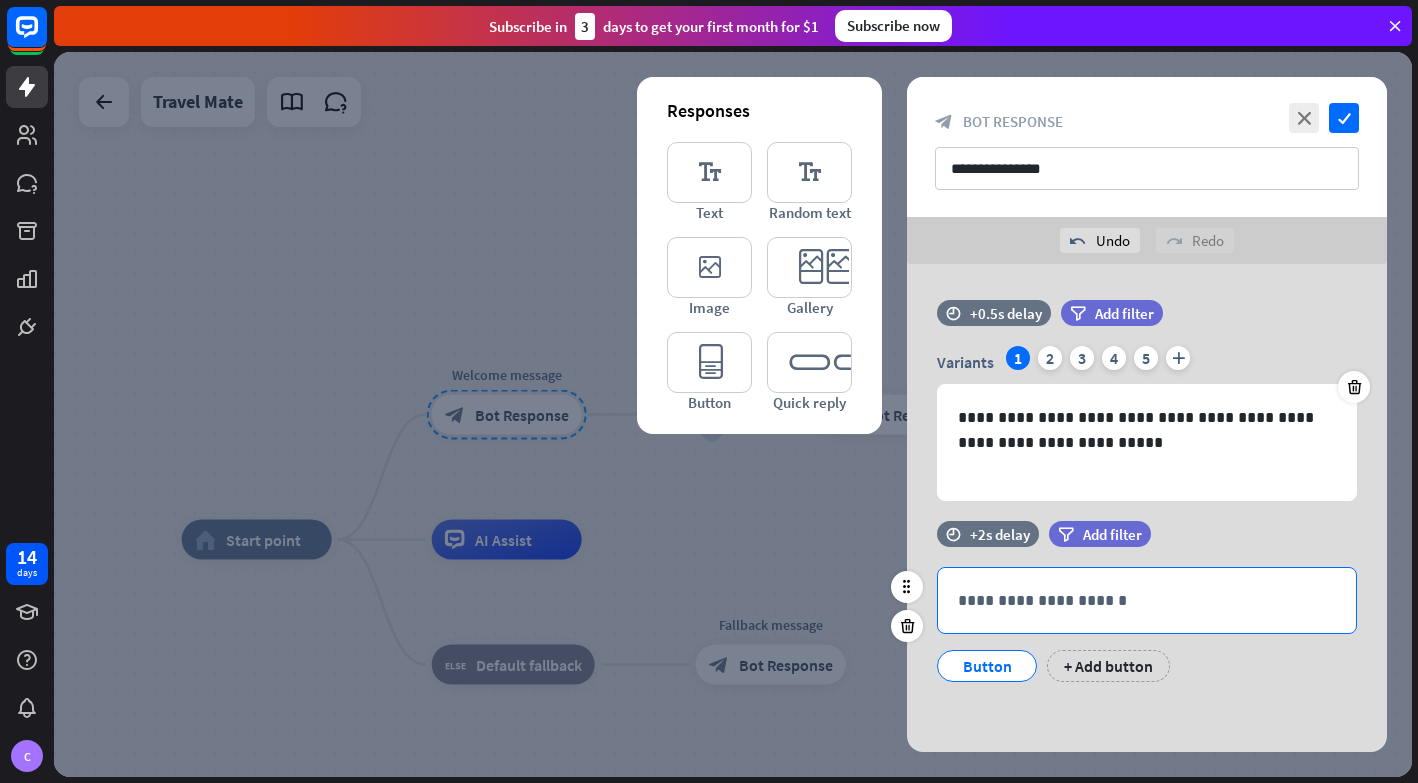 click on "**********" at bounding box center (1147, 600) 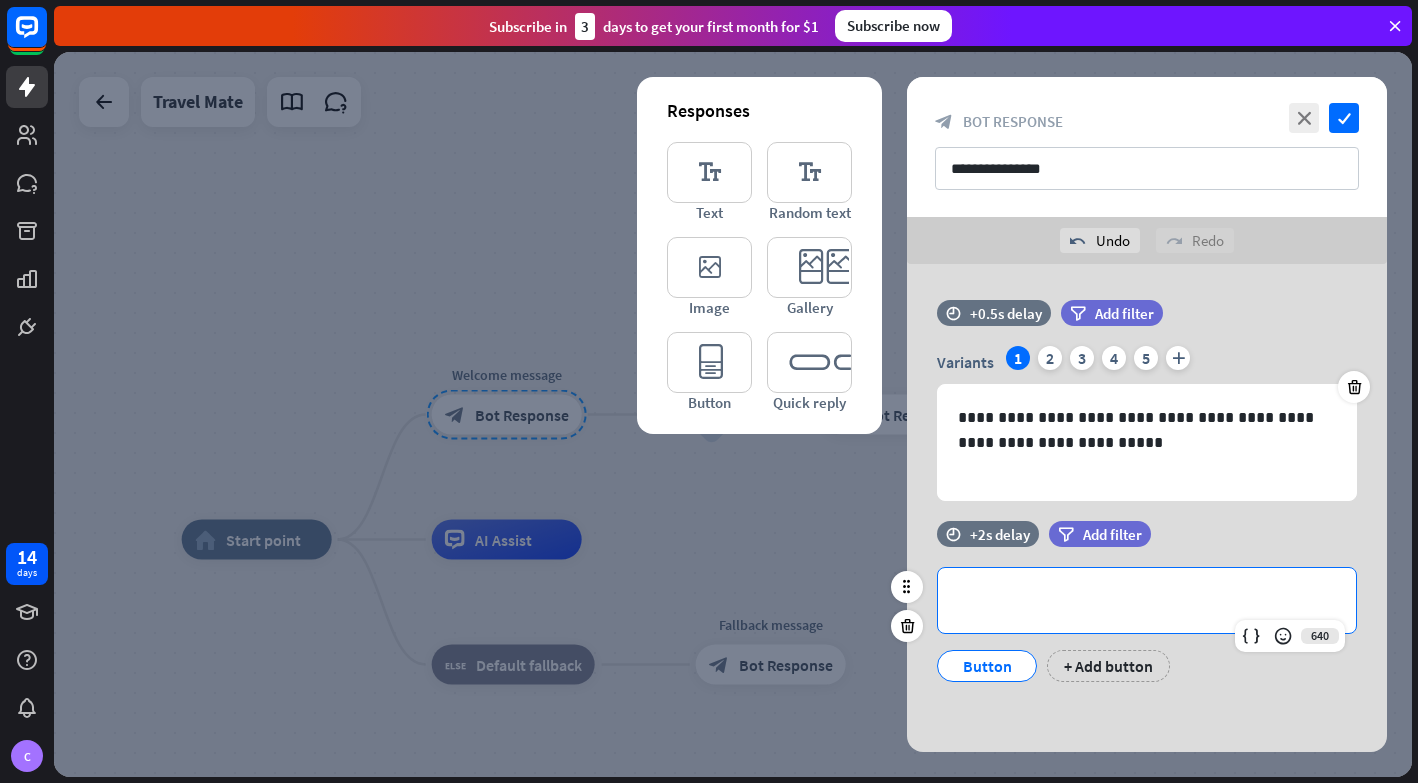 type 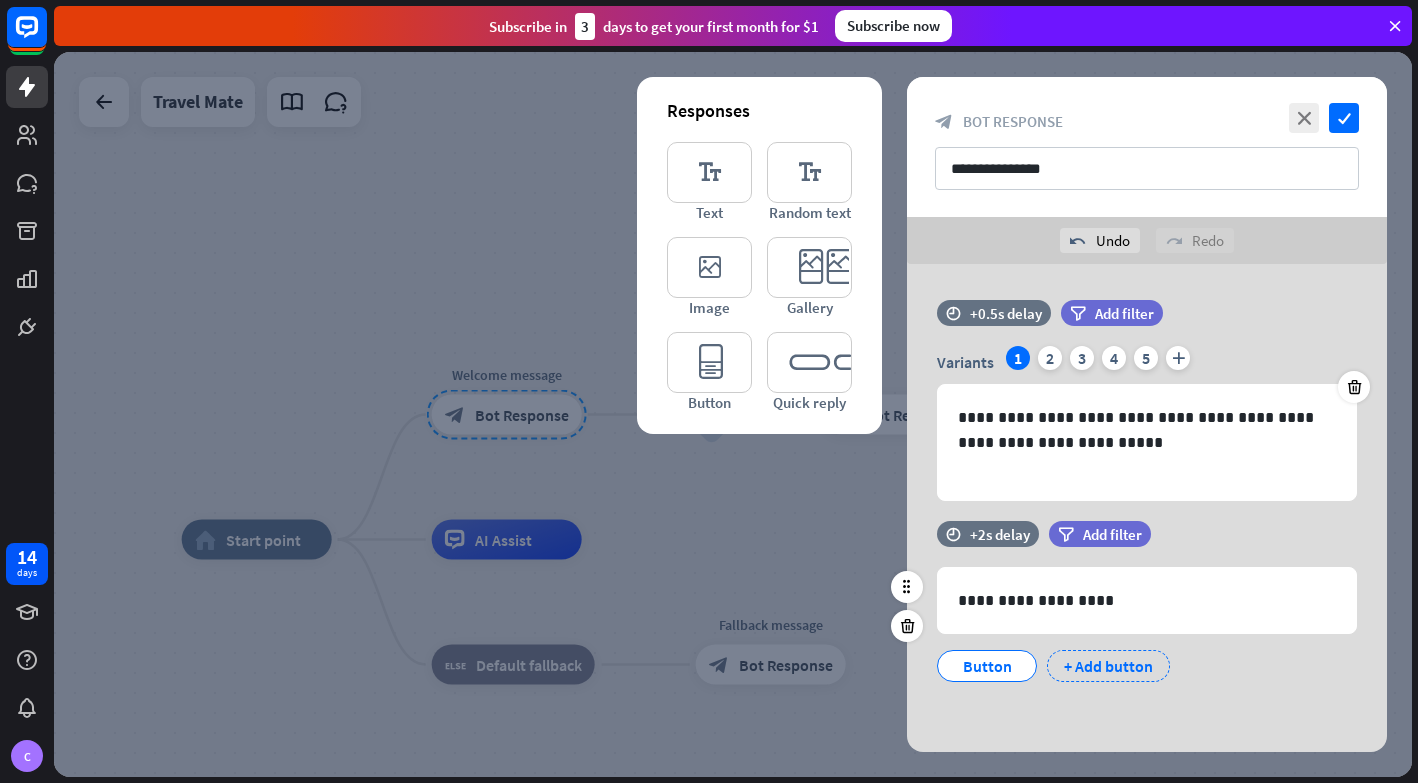 click on "+ Add button" at bounding box center (1108, 666) 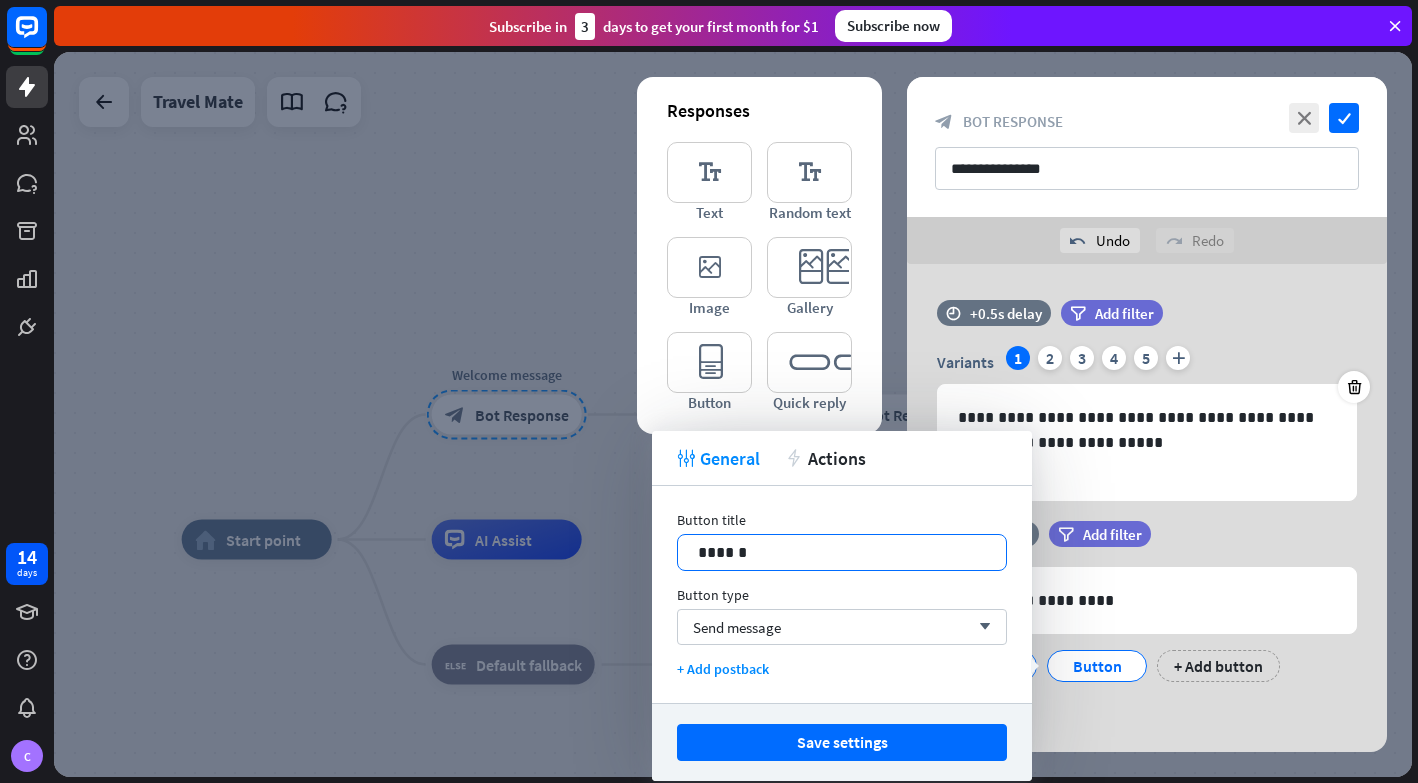 click on "******" at bounding box center [842, 552] 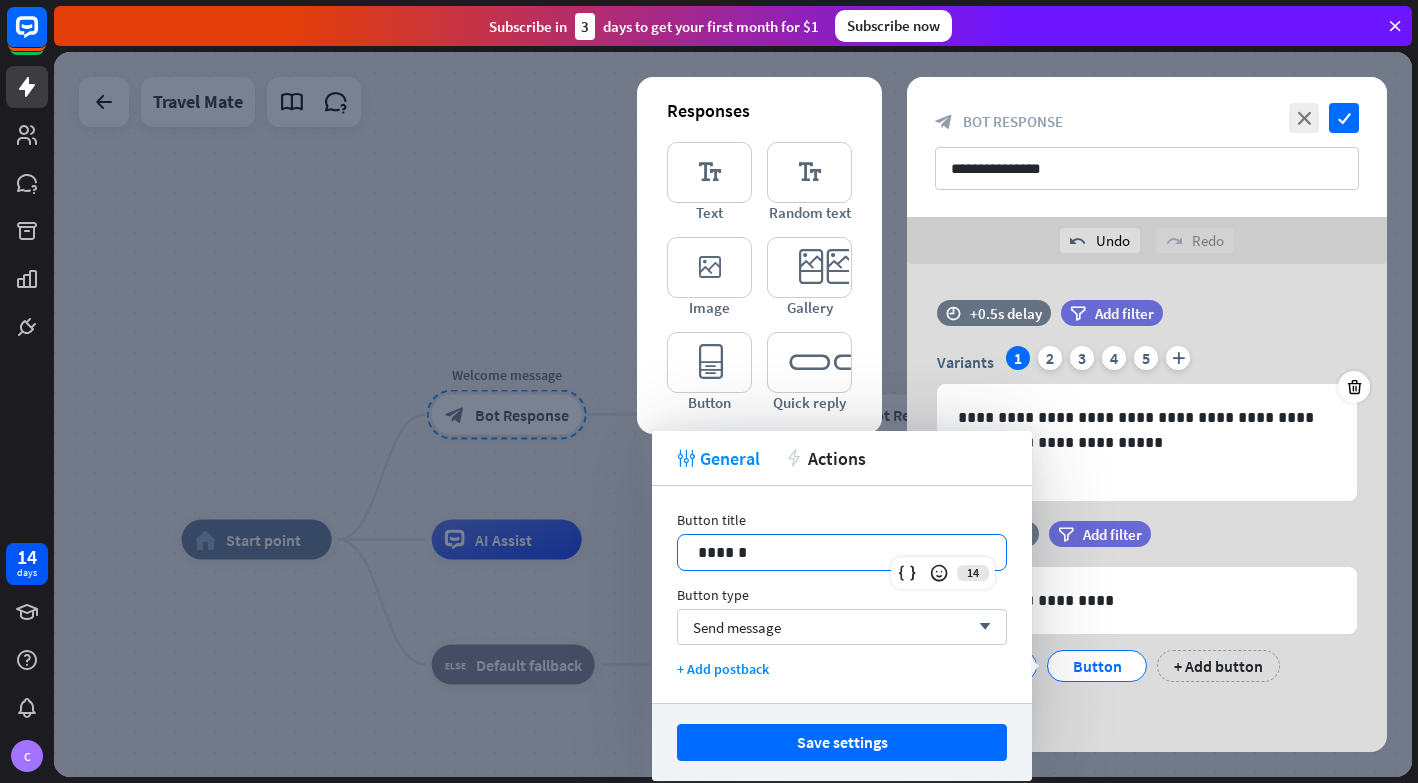 click on "******" at bounding box center [842, 552] 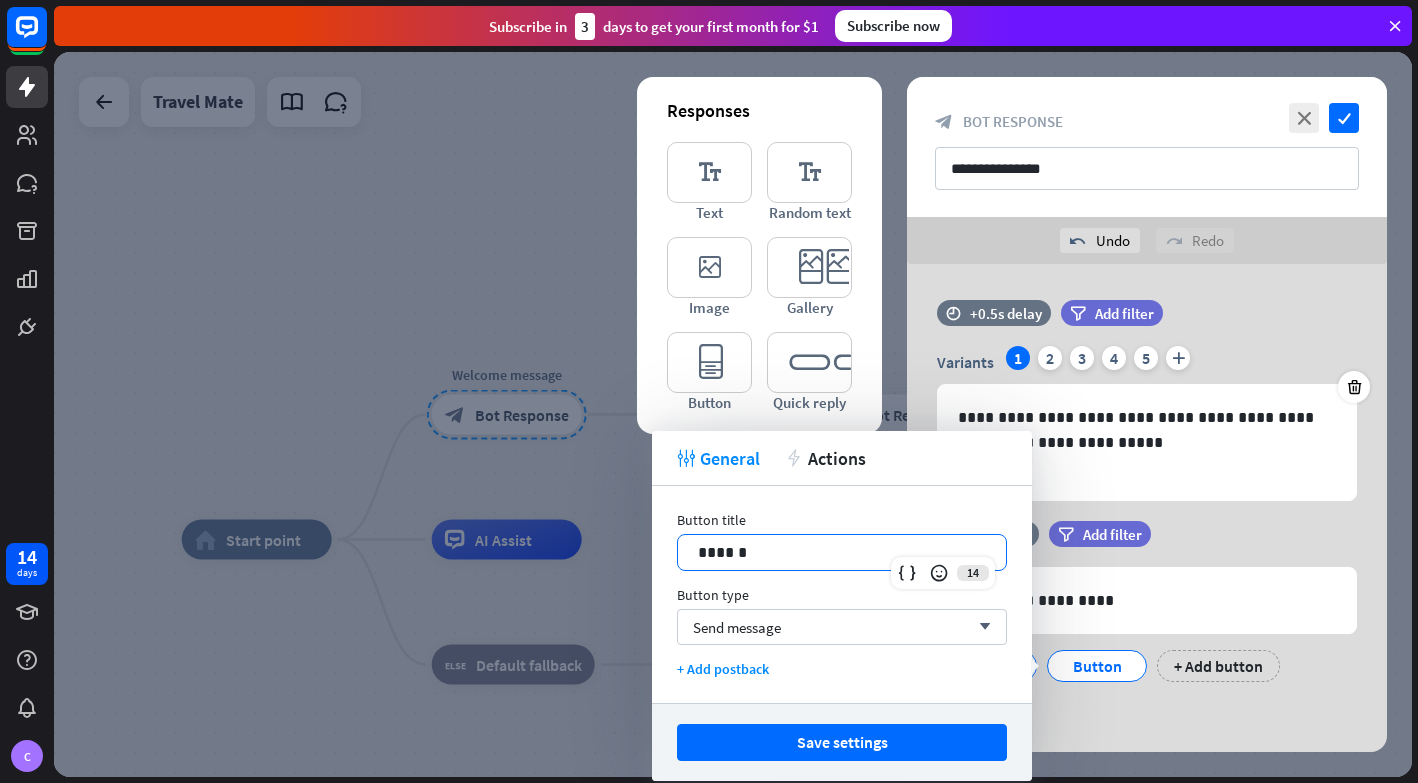 click on "**********" at bounding box center [1147, 507] 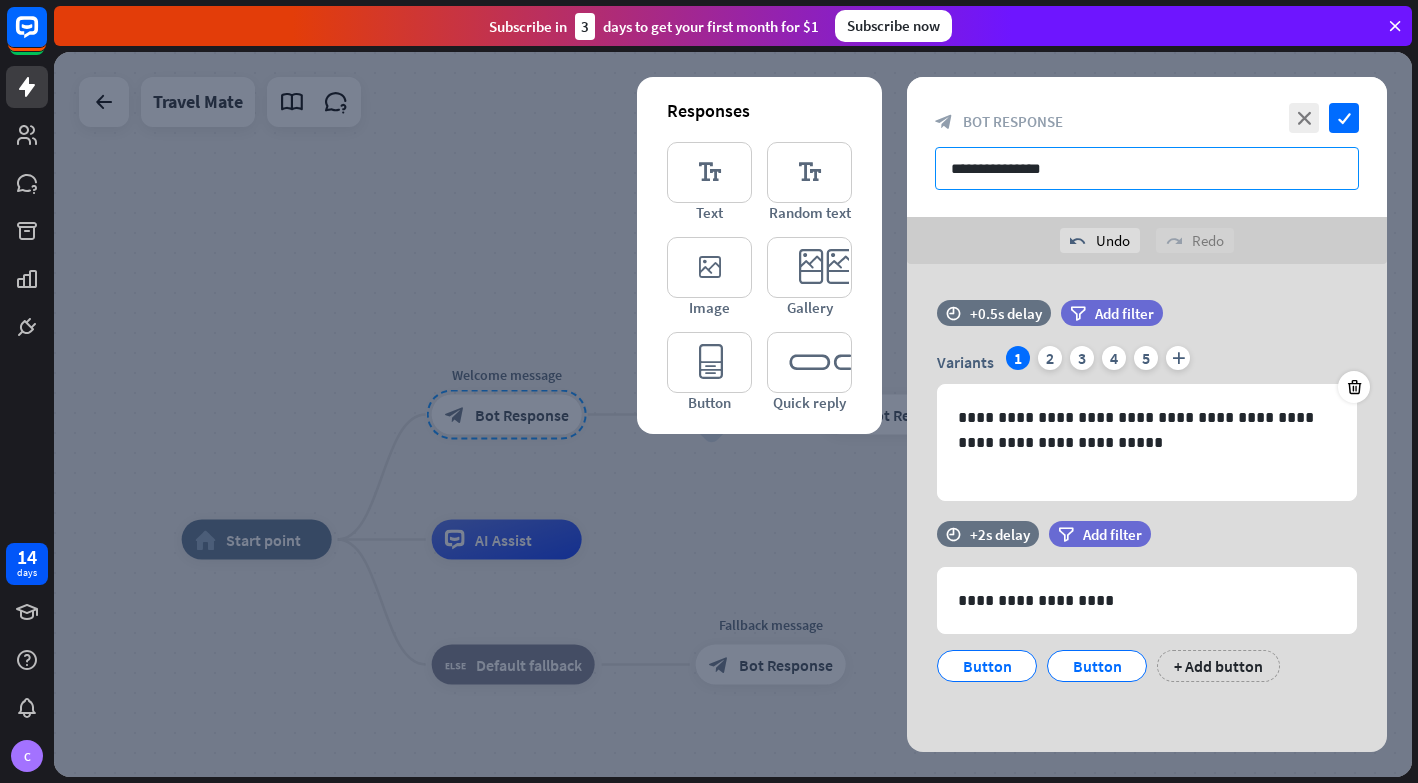 click on "**********" at bounding box center (1147, 168) 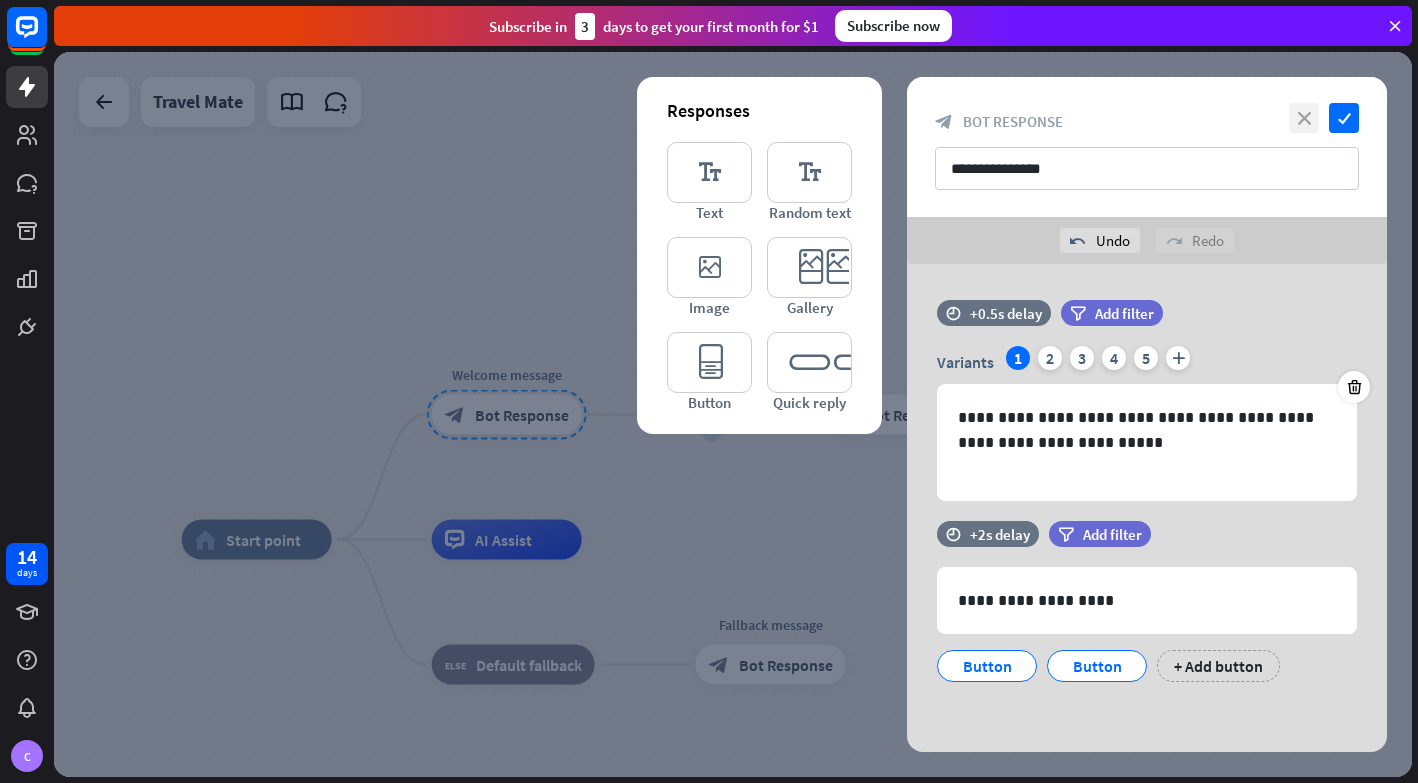 click on "close" at bounding box center [1304, 118] 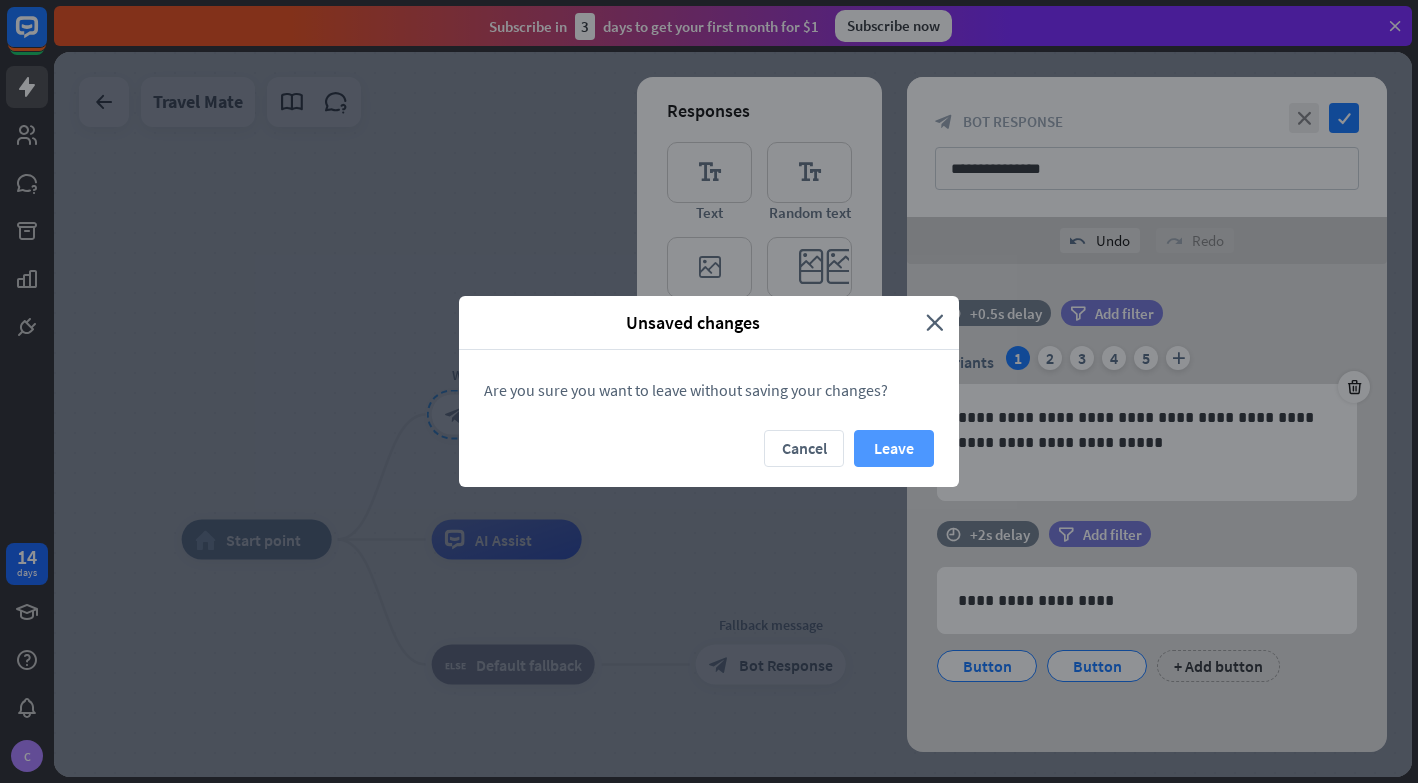 click on "Leave" at bounding box center [894, 448] 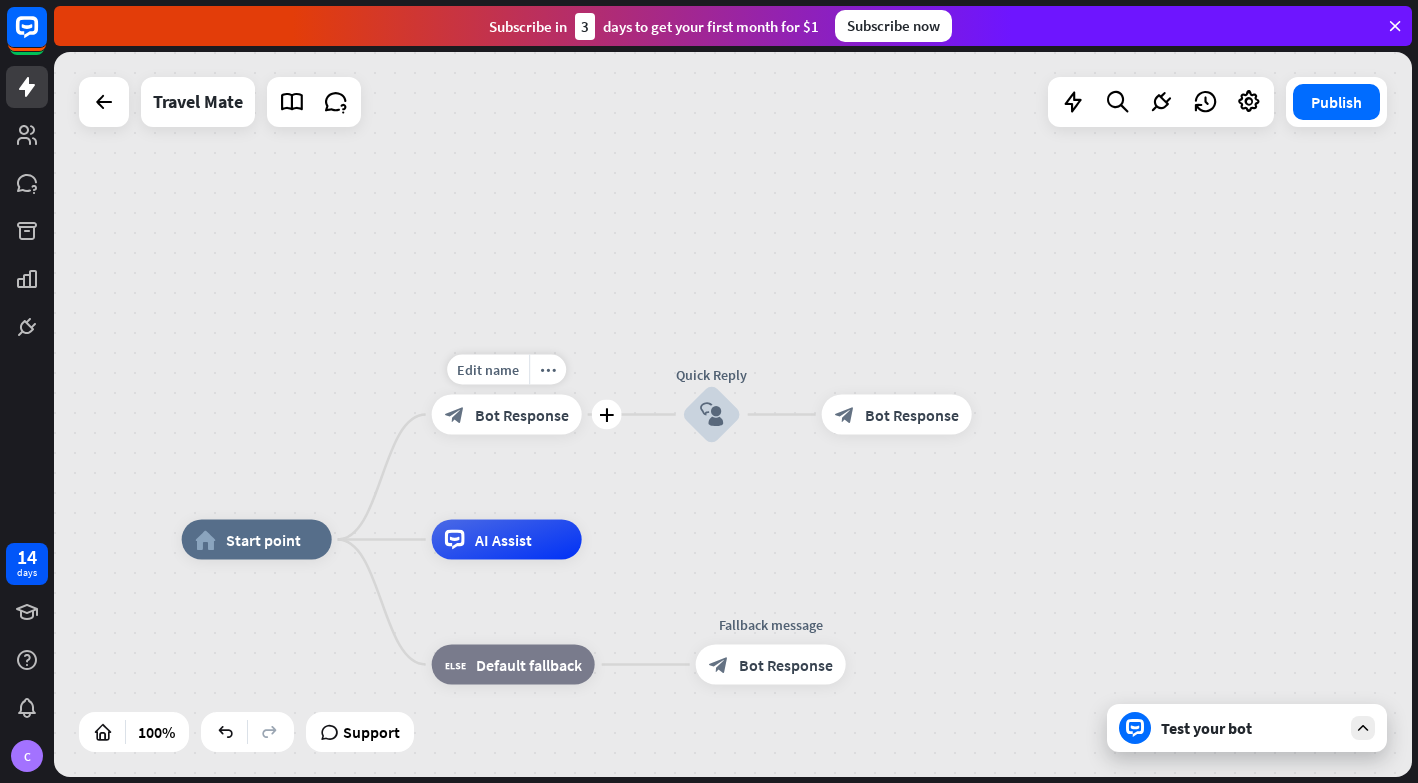 click on "Bot Response" at bounding box center (522, 415) 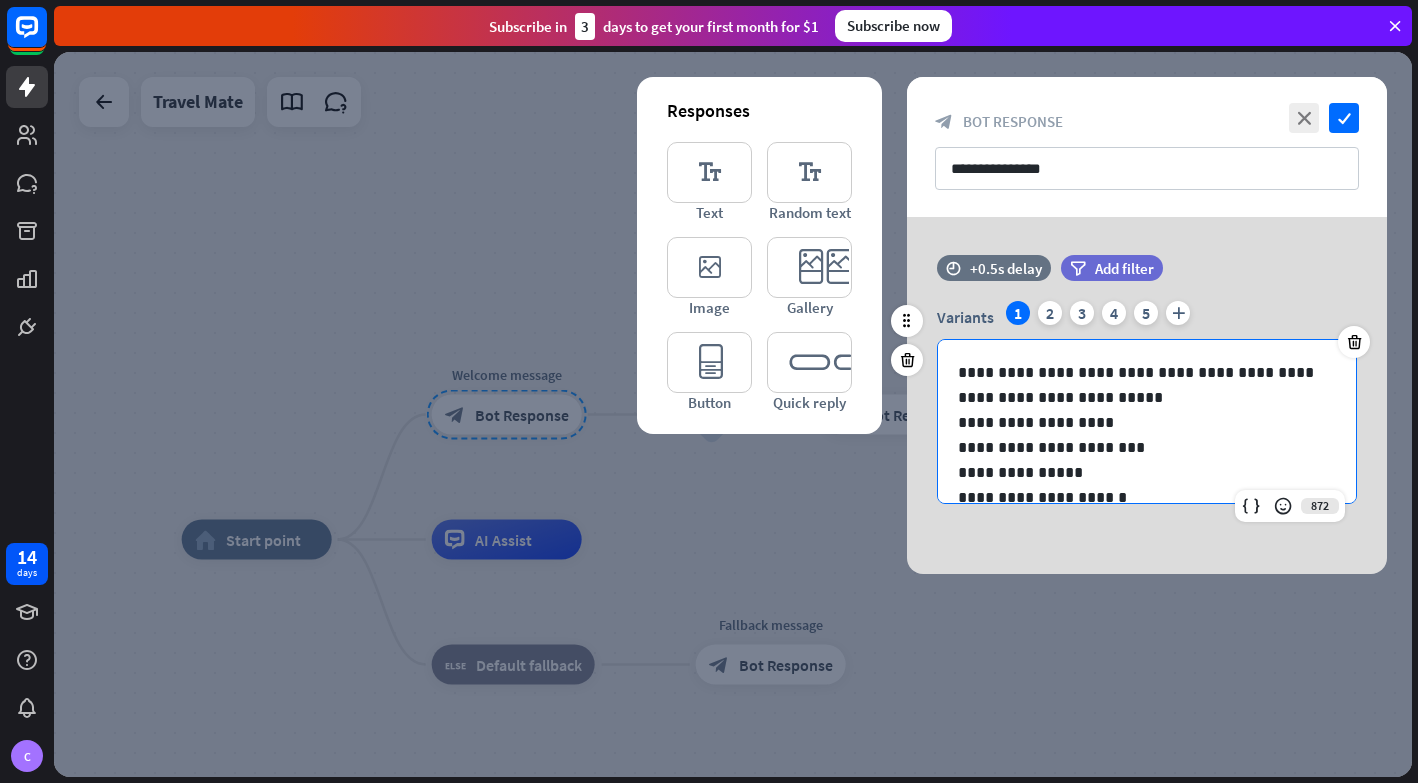 click on "**********" at bounding box center [1147, 447] 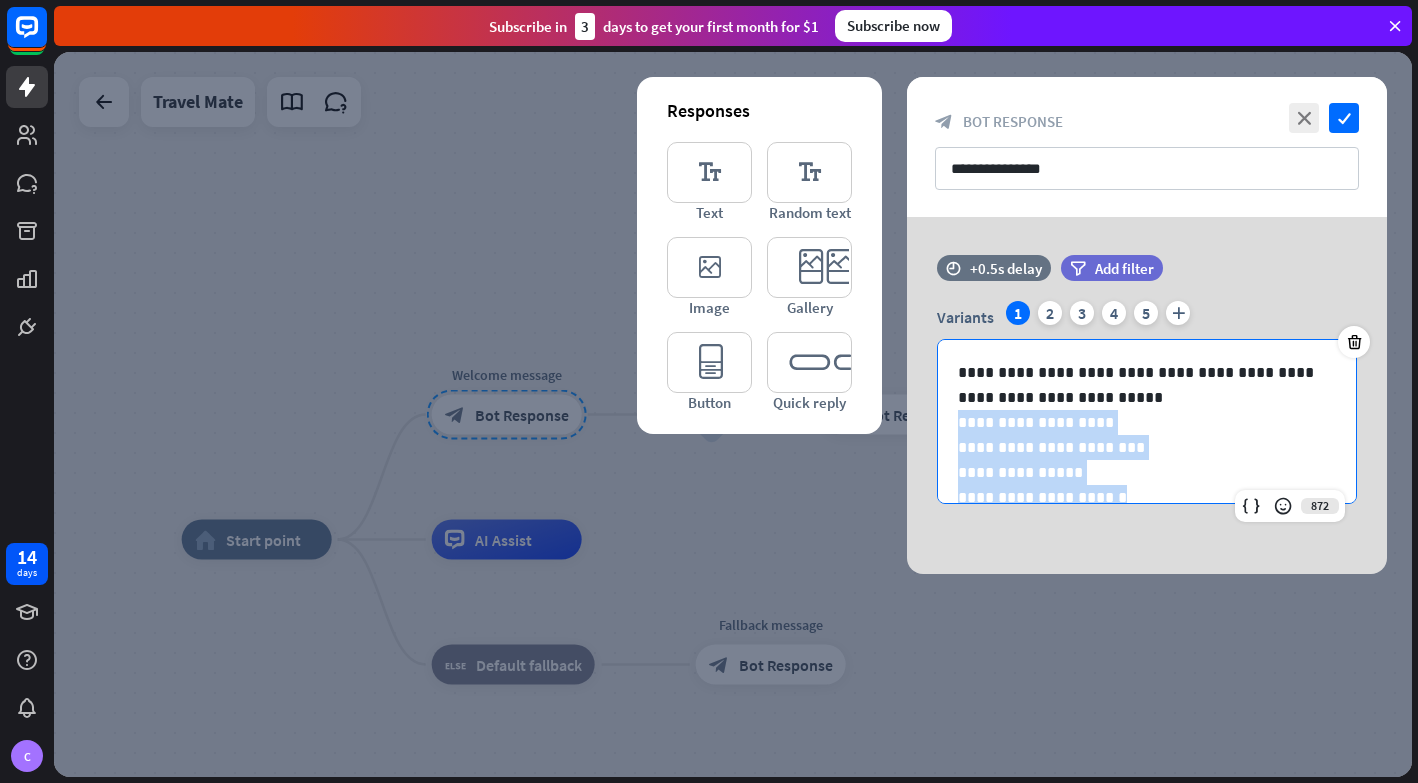 scroll, scrollTop: 27, scrollLeft: 0, axis: vertical 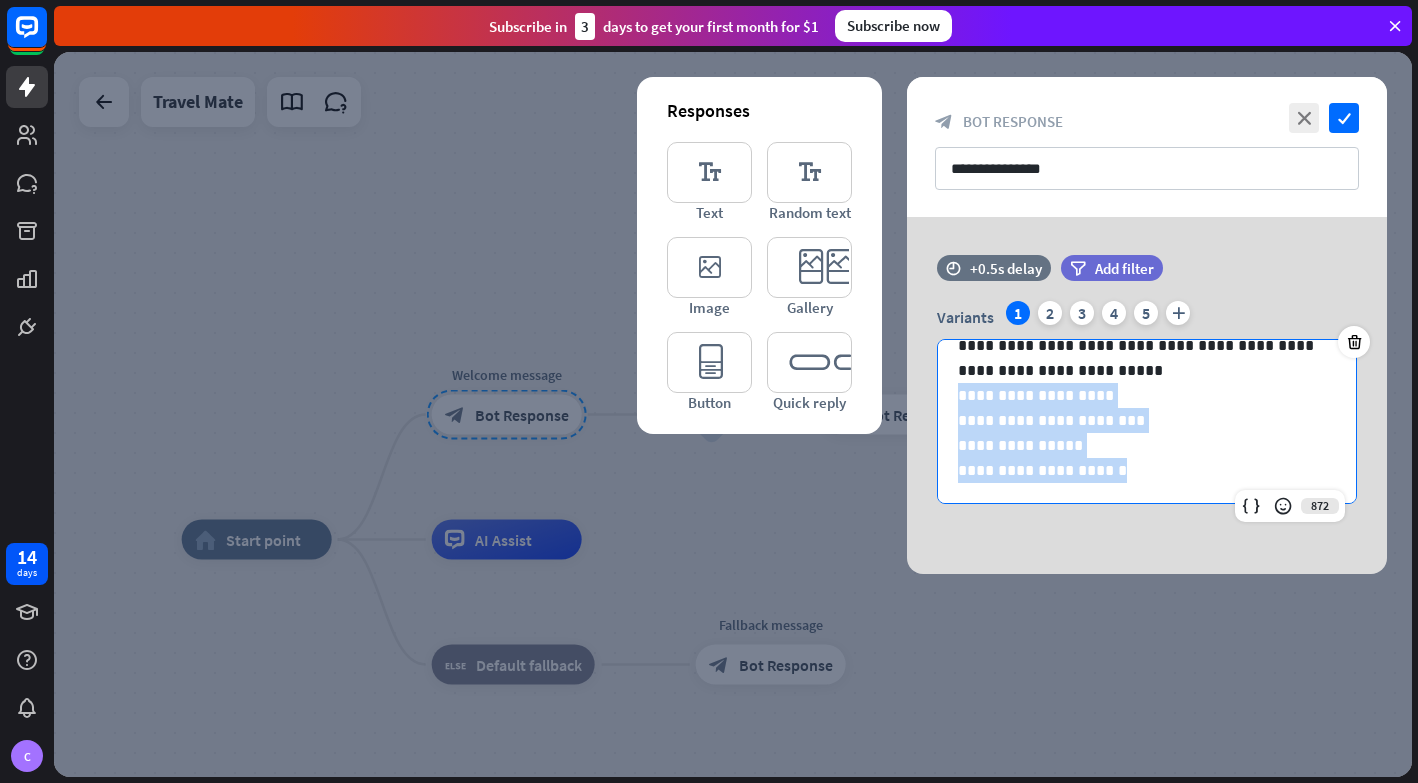 drag, startPoint x: 960, startPoint y: 421, endPoint x: 1166, endPoint y: 577, distance: 258.4028 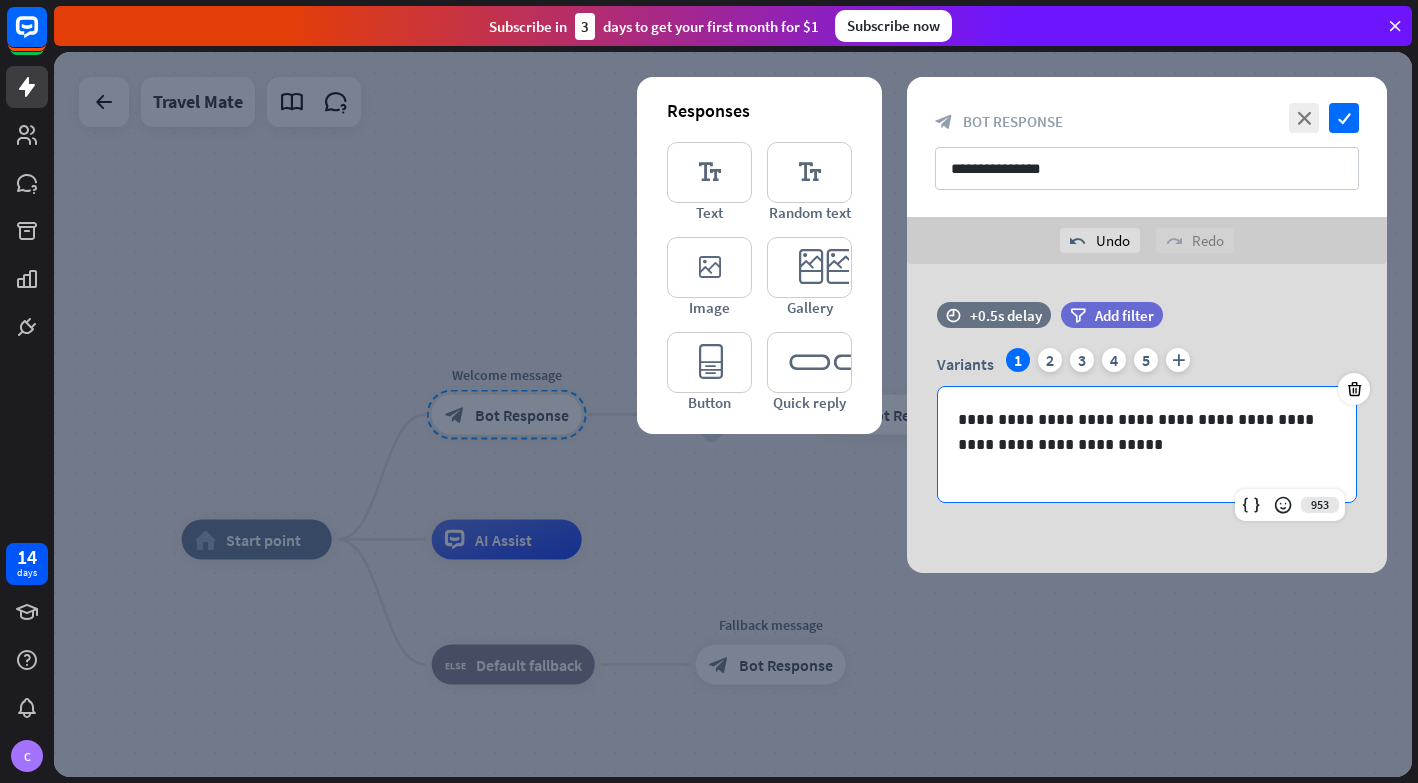 scroll, scrollTop: 0, scrollLeft: 0, axis: both 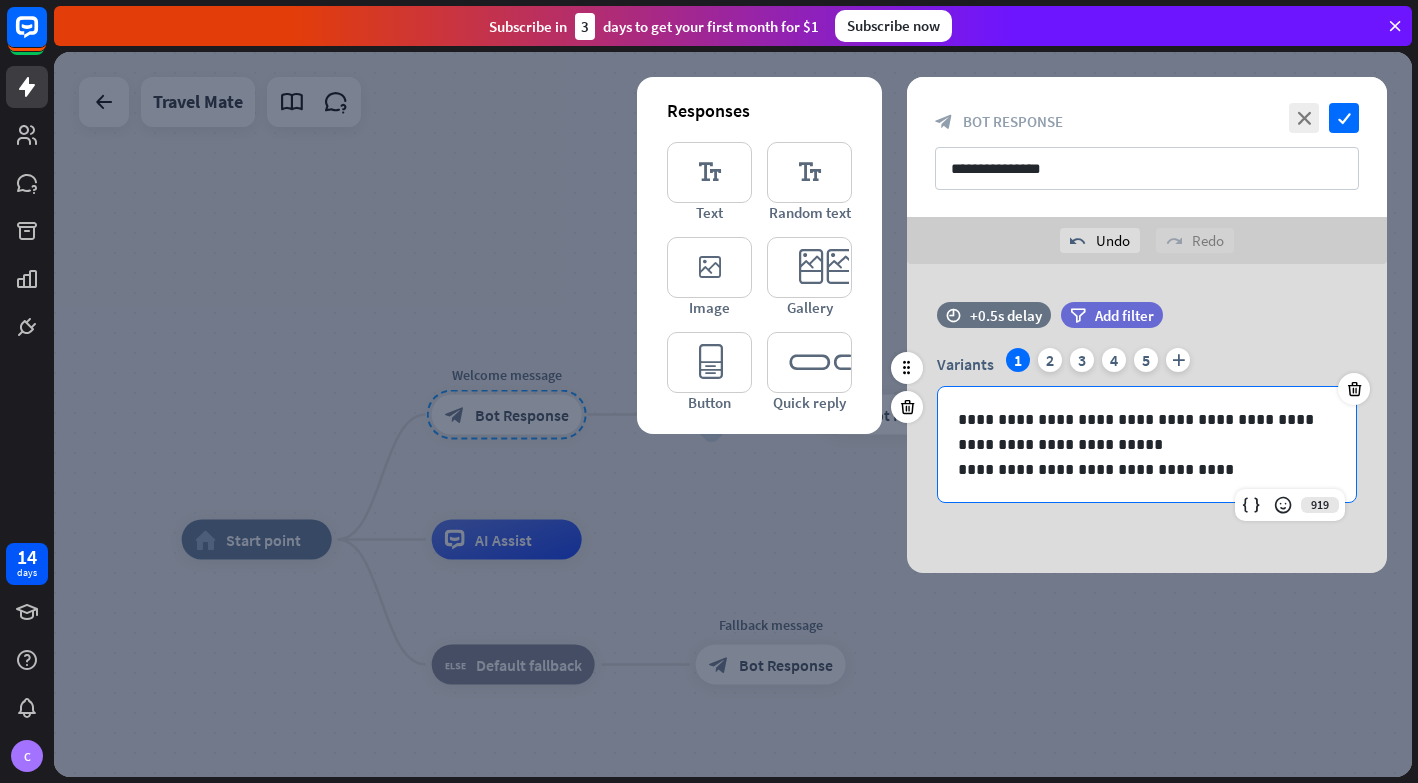 click on "**********" at bounding box center (1147, 469) 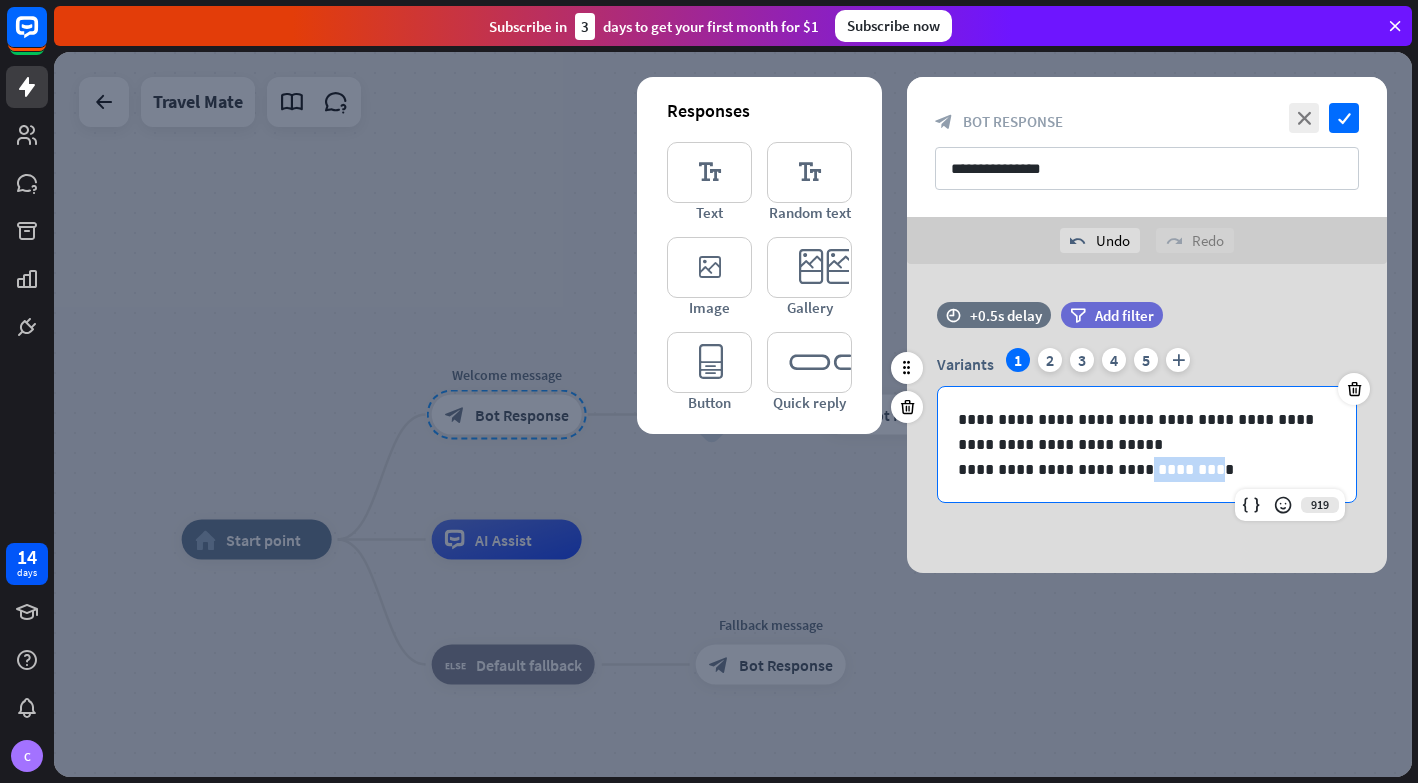 click on "**********" at bounding box center (1147, 469) 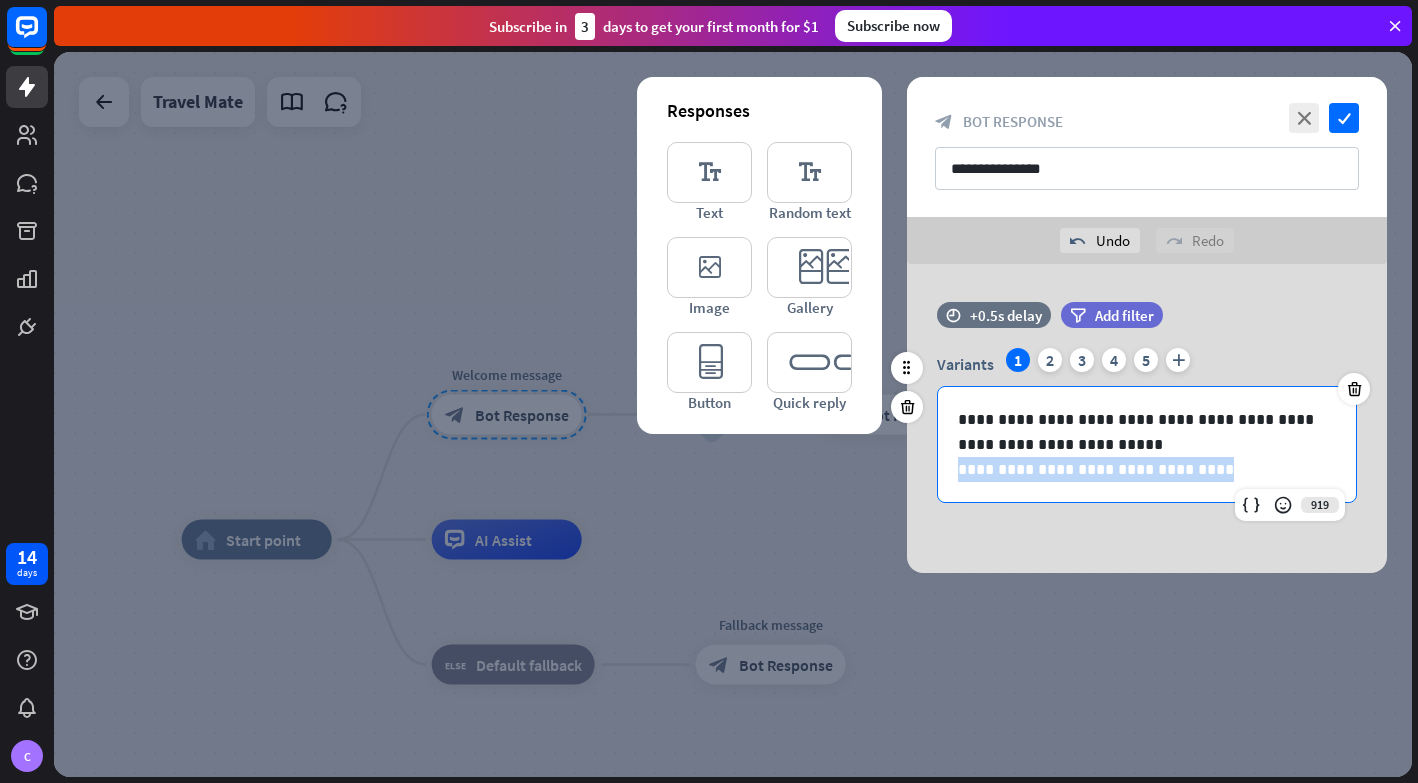 click on "**********" at bounding box center [1147, 469] 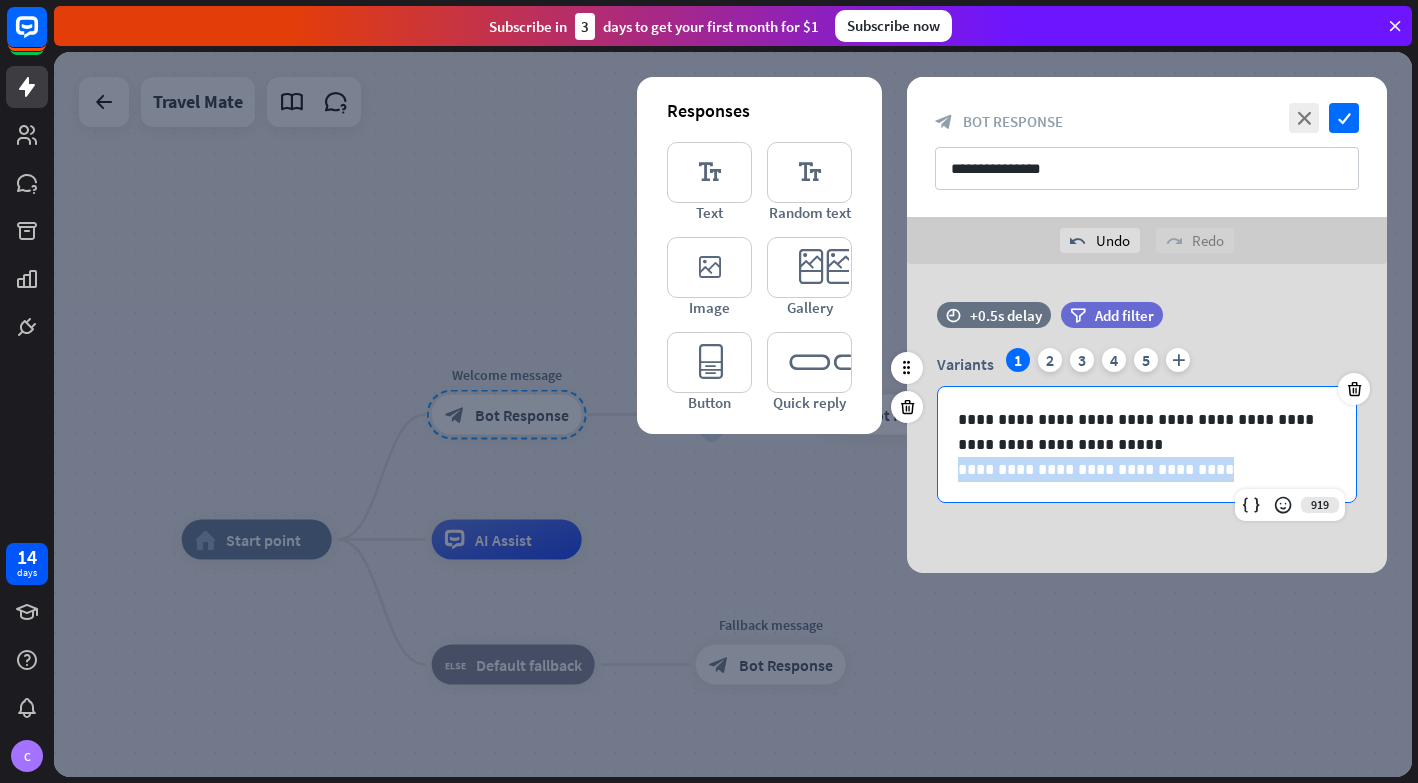 type 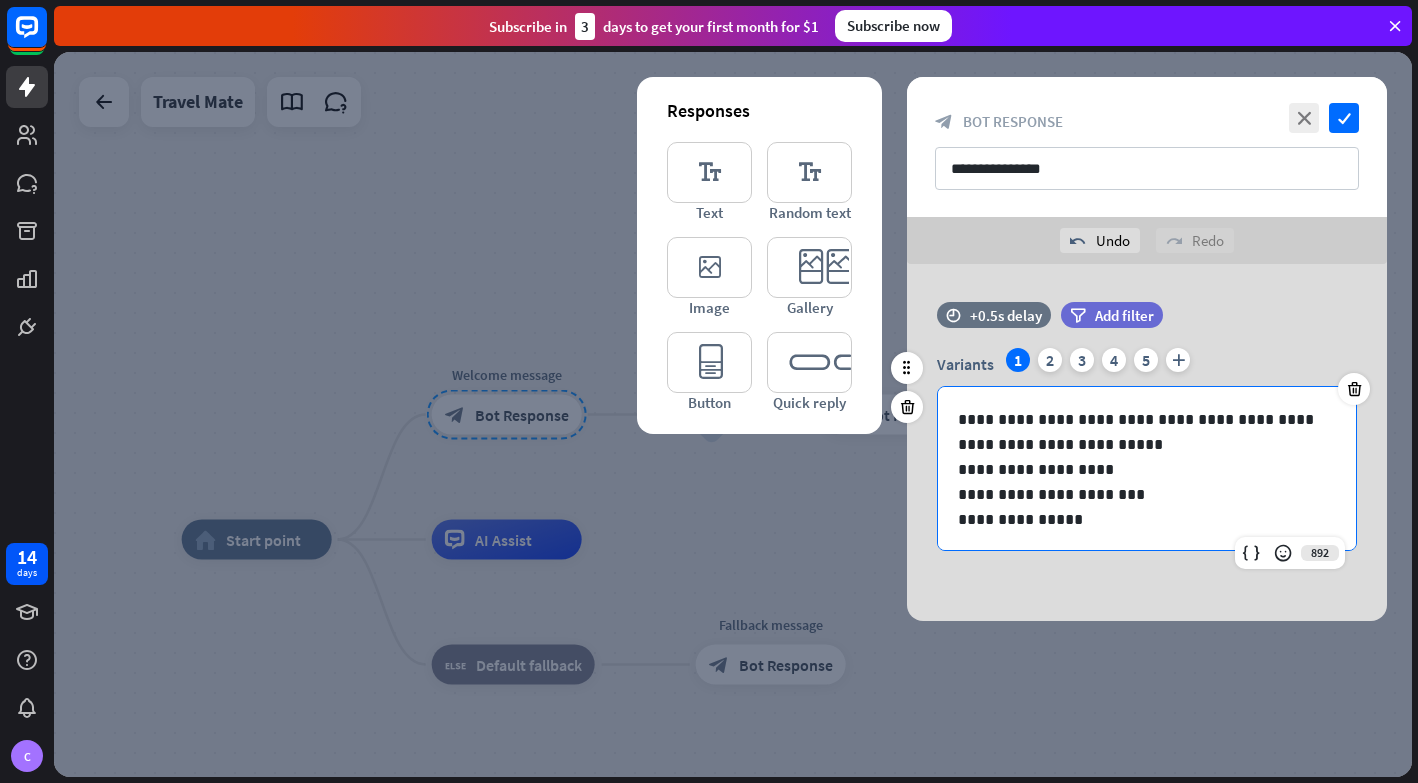 scroll, scrollTop: 10, scrollLeft: 0, axis: vertical 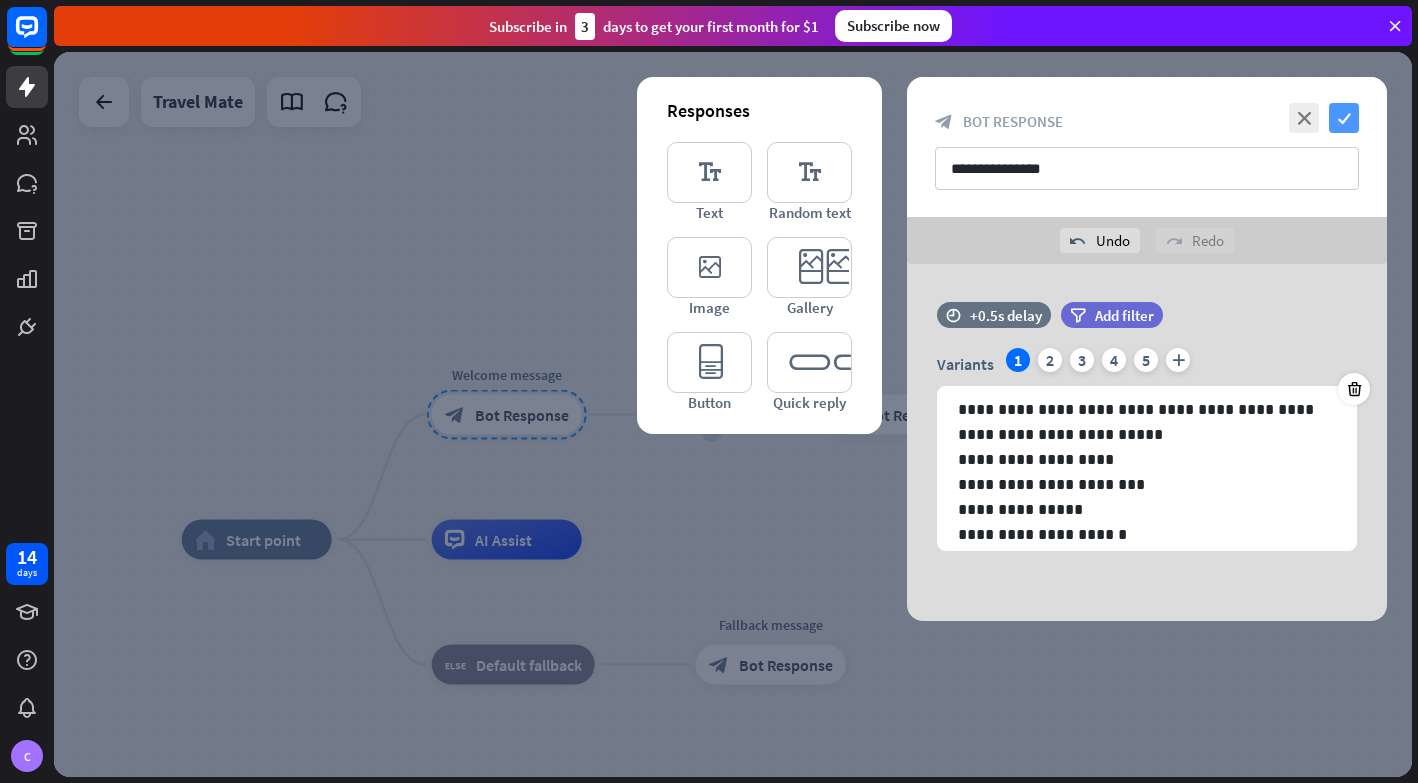 click on "check" at bounding box center [1344, 118] 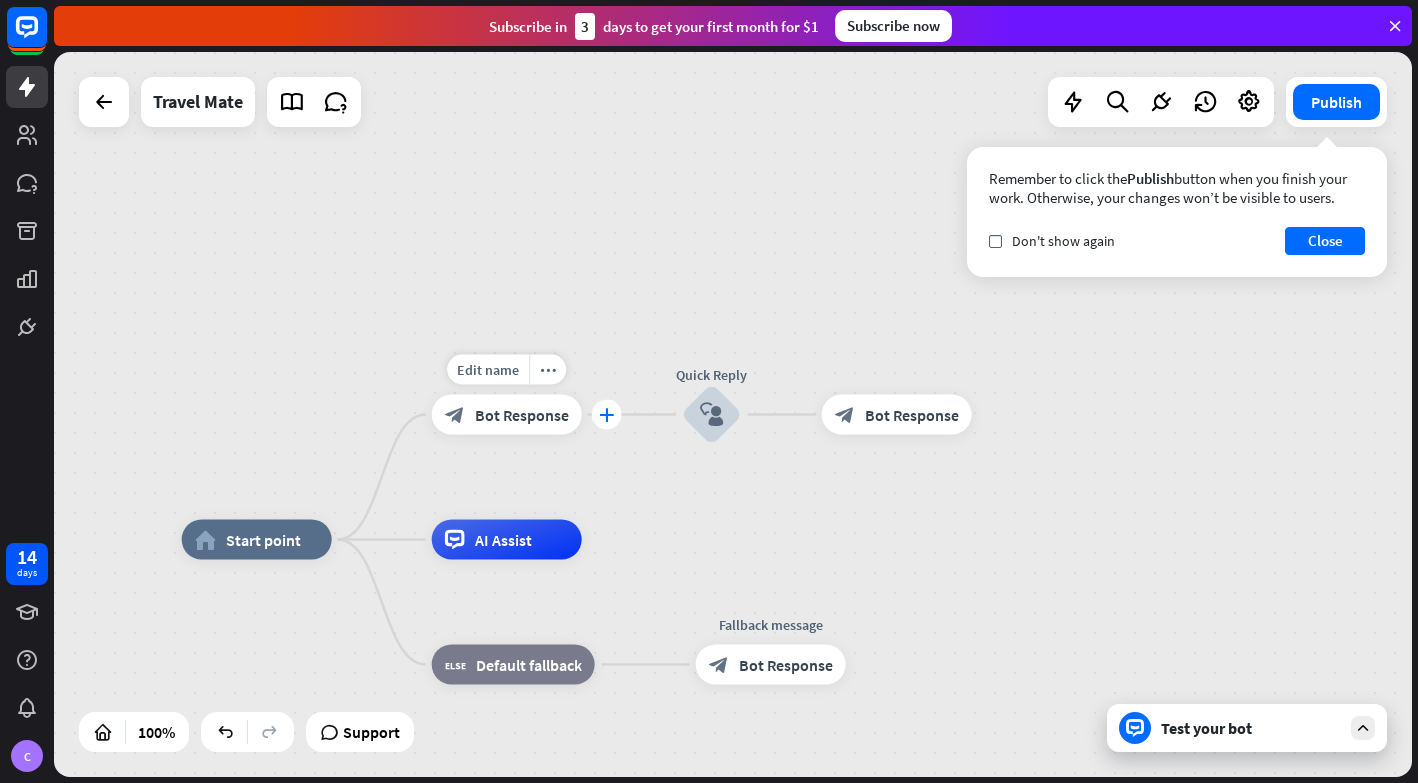 click on "plus" at bounding box center [606, 415] 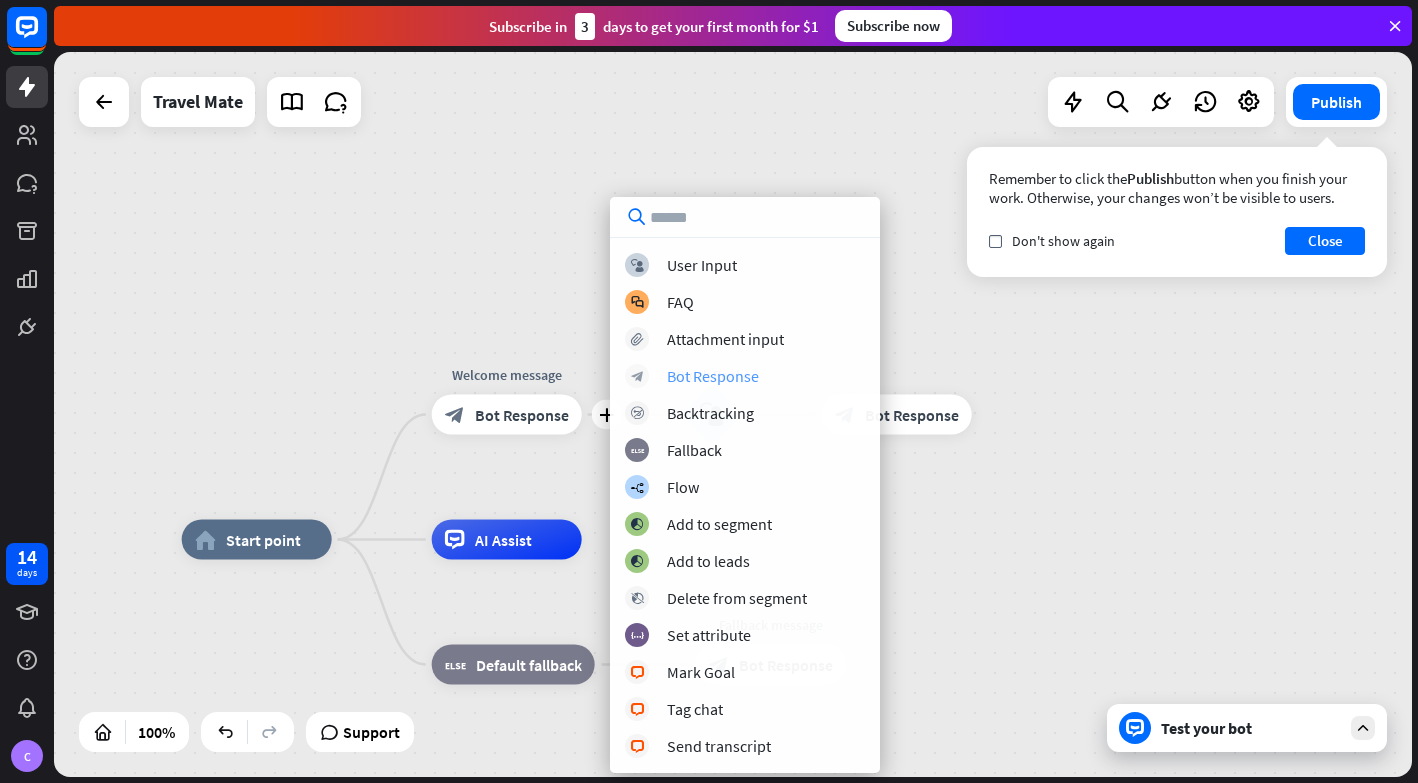 click on "Bot Response" at bounding box center [713, 376] 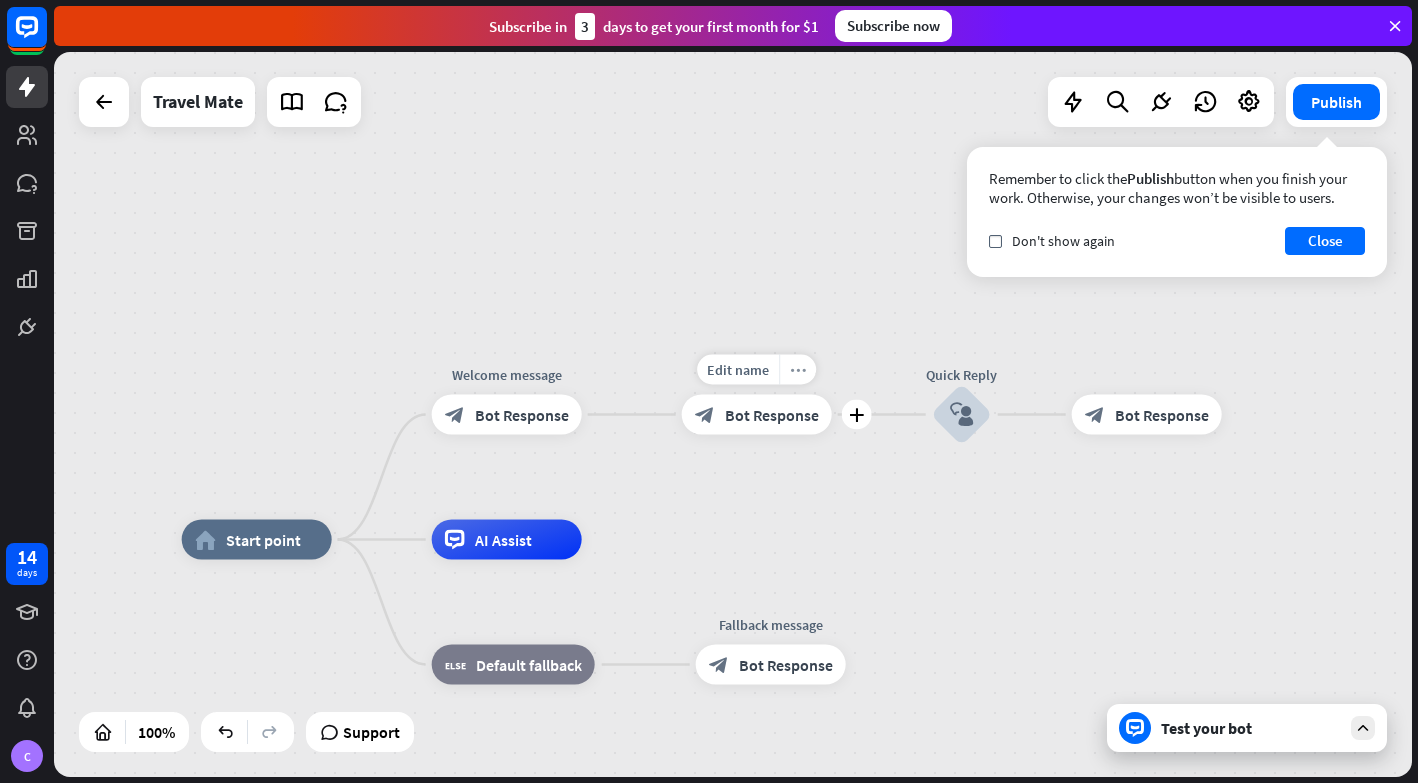 click on "more_horiz" at bounding box center (797, 370) 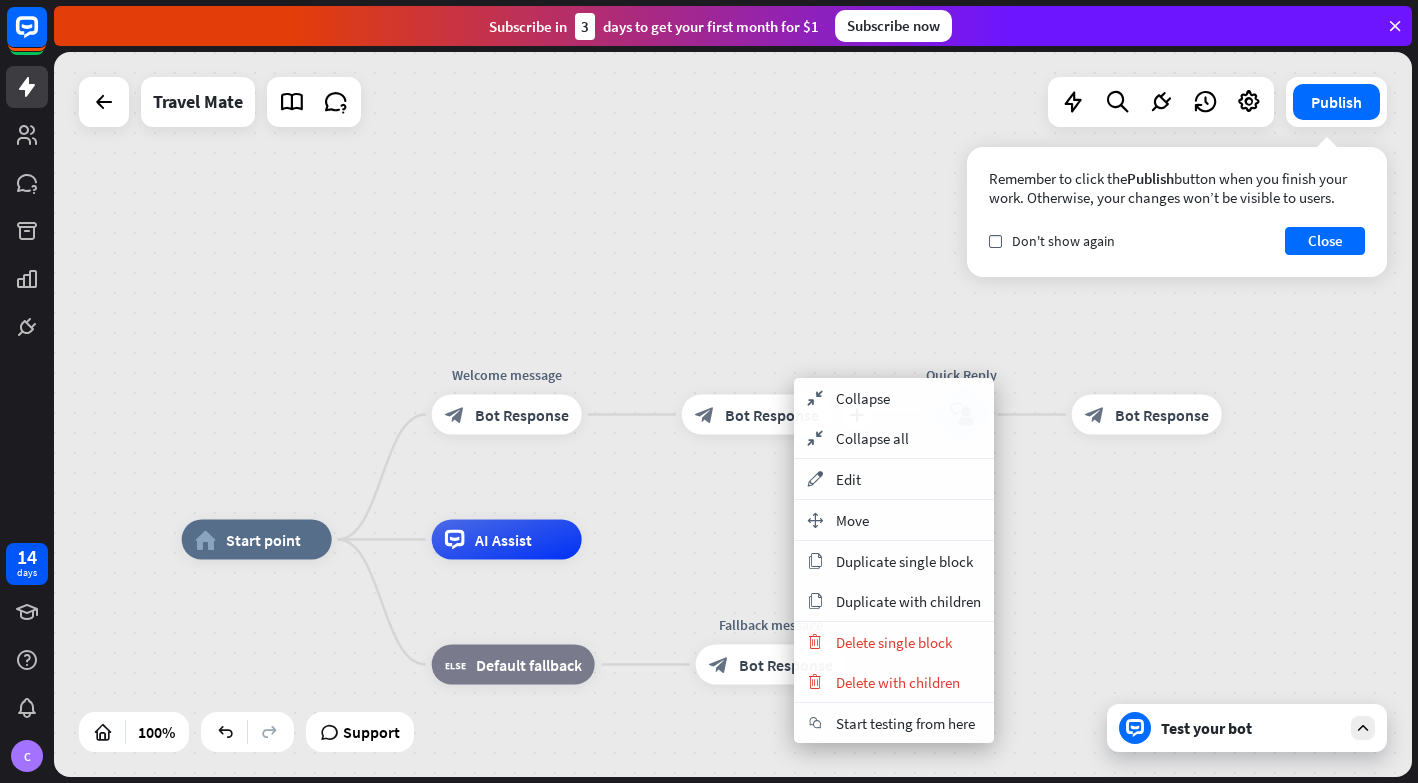 click on "Bot Response" at bounding box center (772, 415) 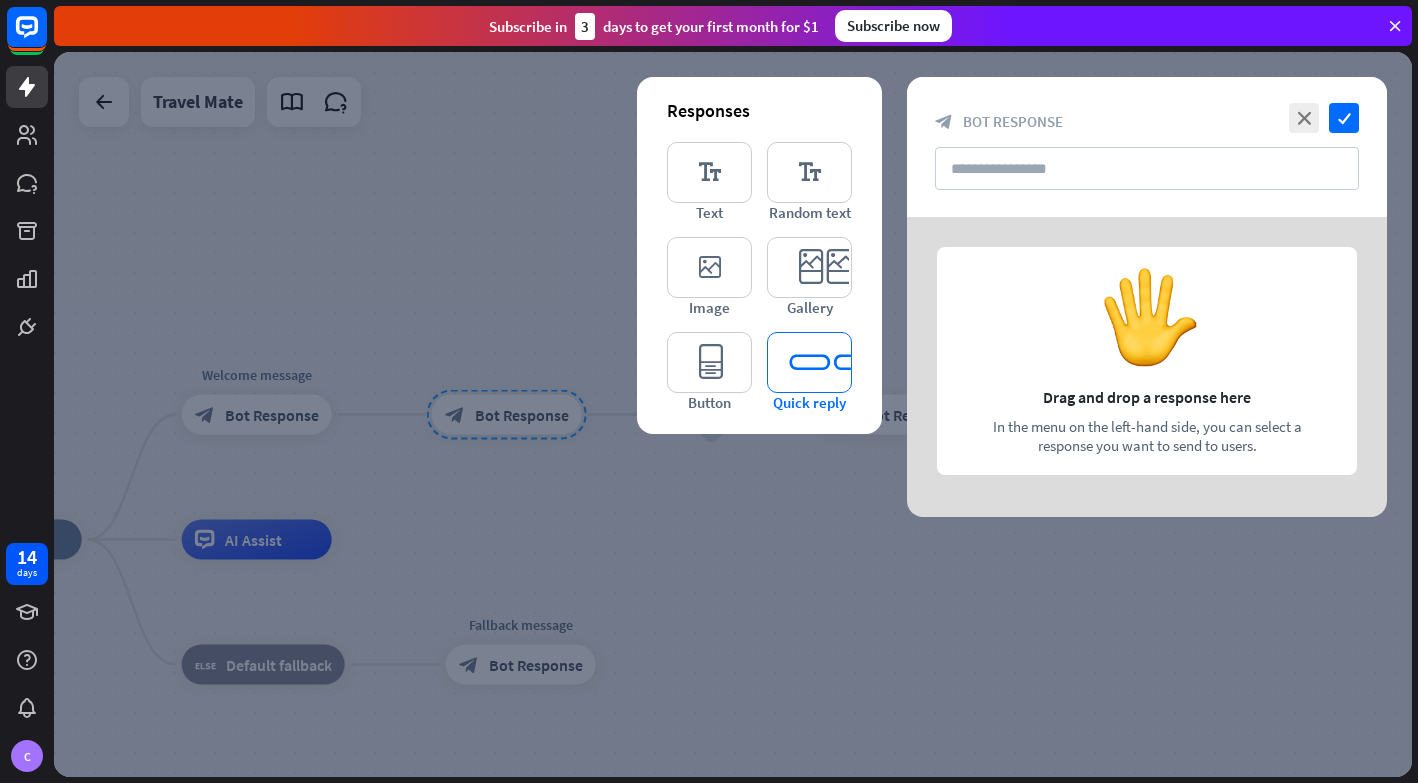 click on "editor_quick_replies" at bounding box center (809, 362) 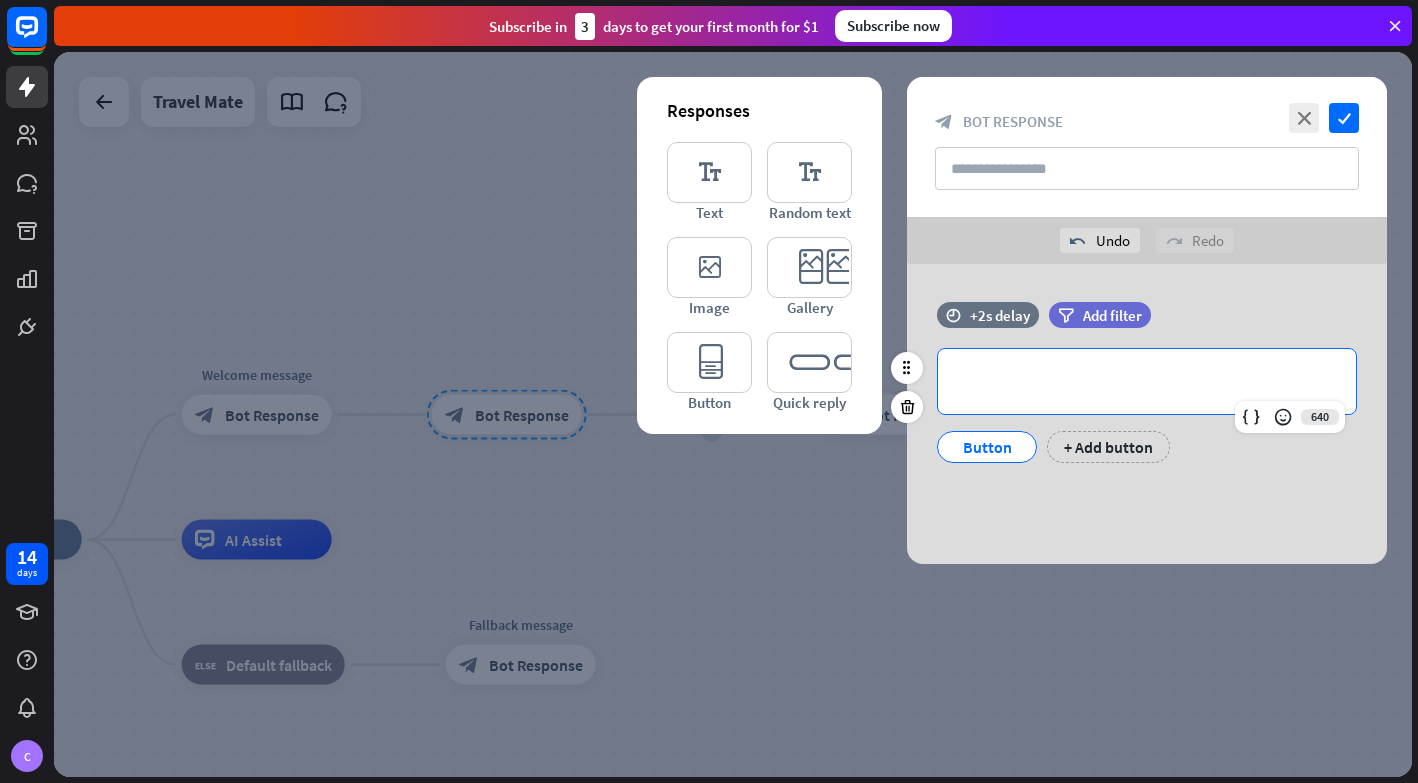 click on "**********" at bounding box center (1147, 381) 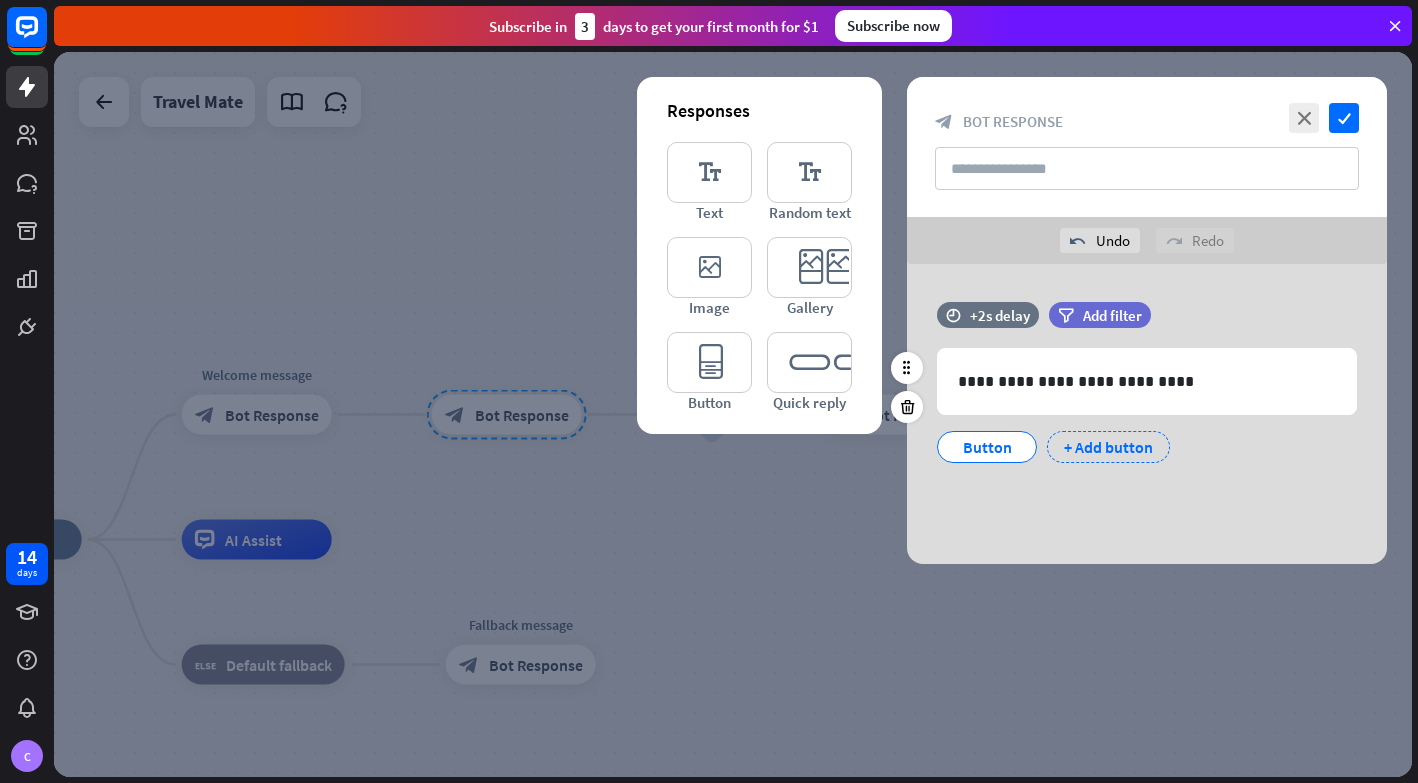 click on "+ Add button" at bounding box center [1108, 447] 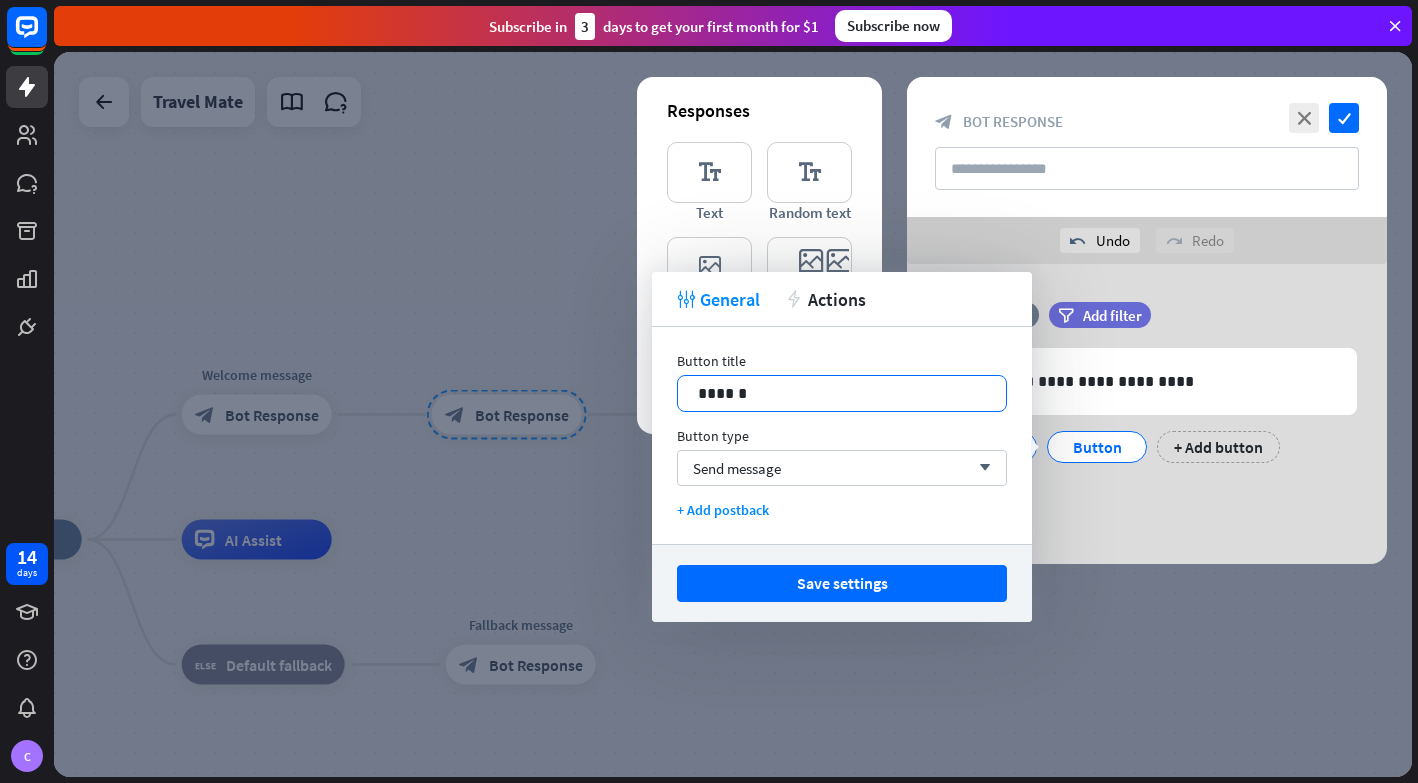 click on "******" at bounding box center [842, 393] 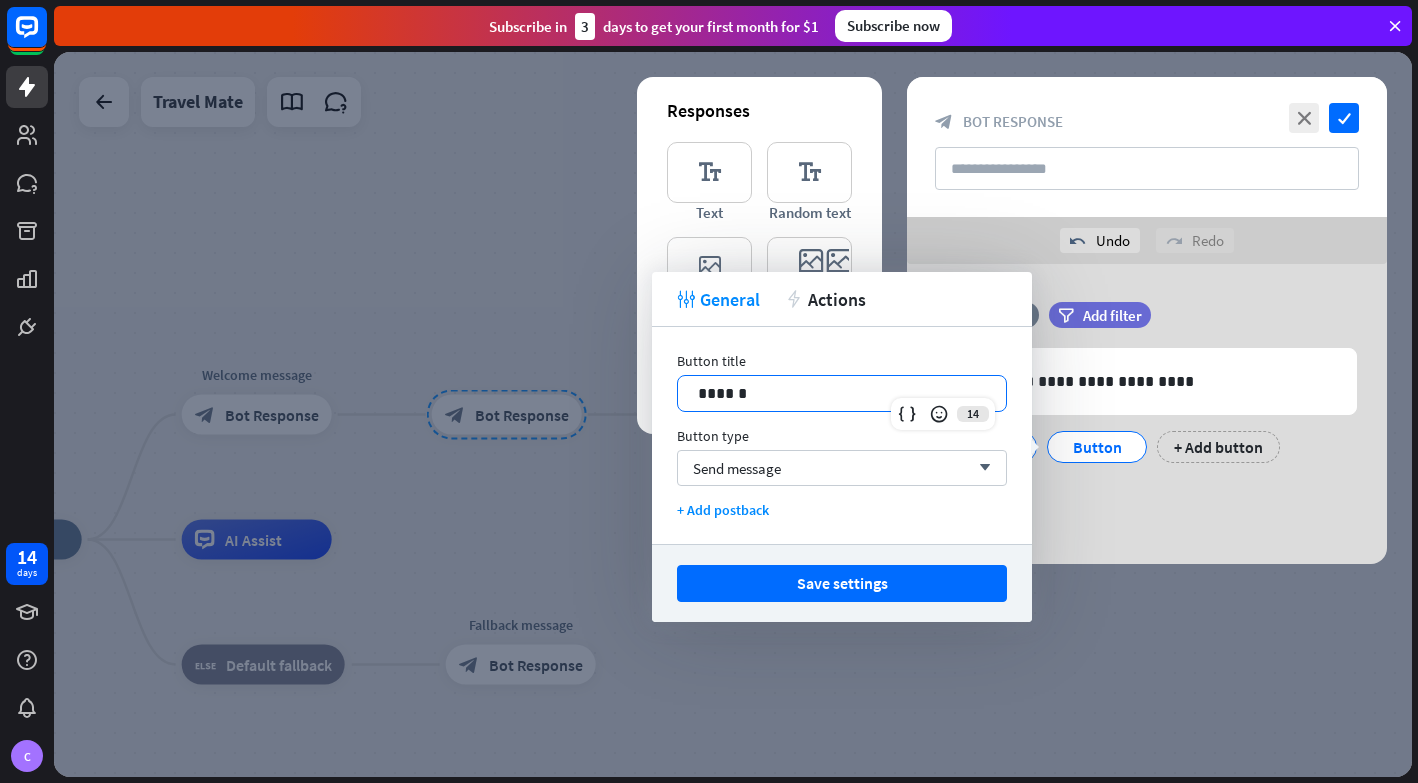 click on "******" at bounding box center [842, 393] 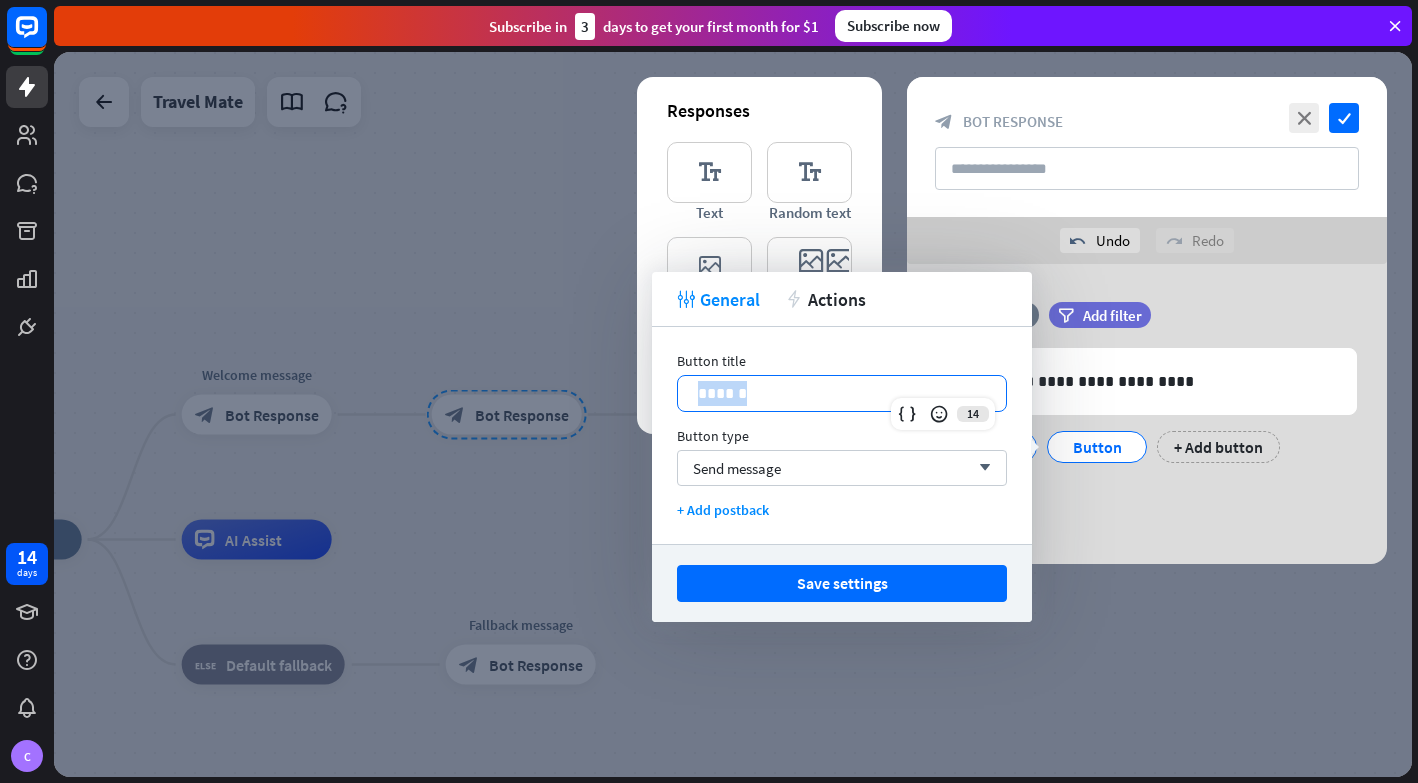 click on "******" at bounding box center (842, 393) 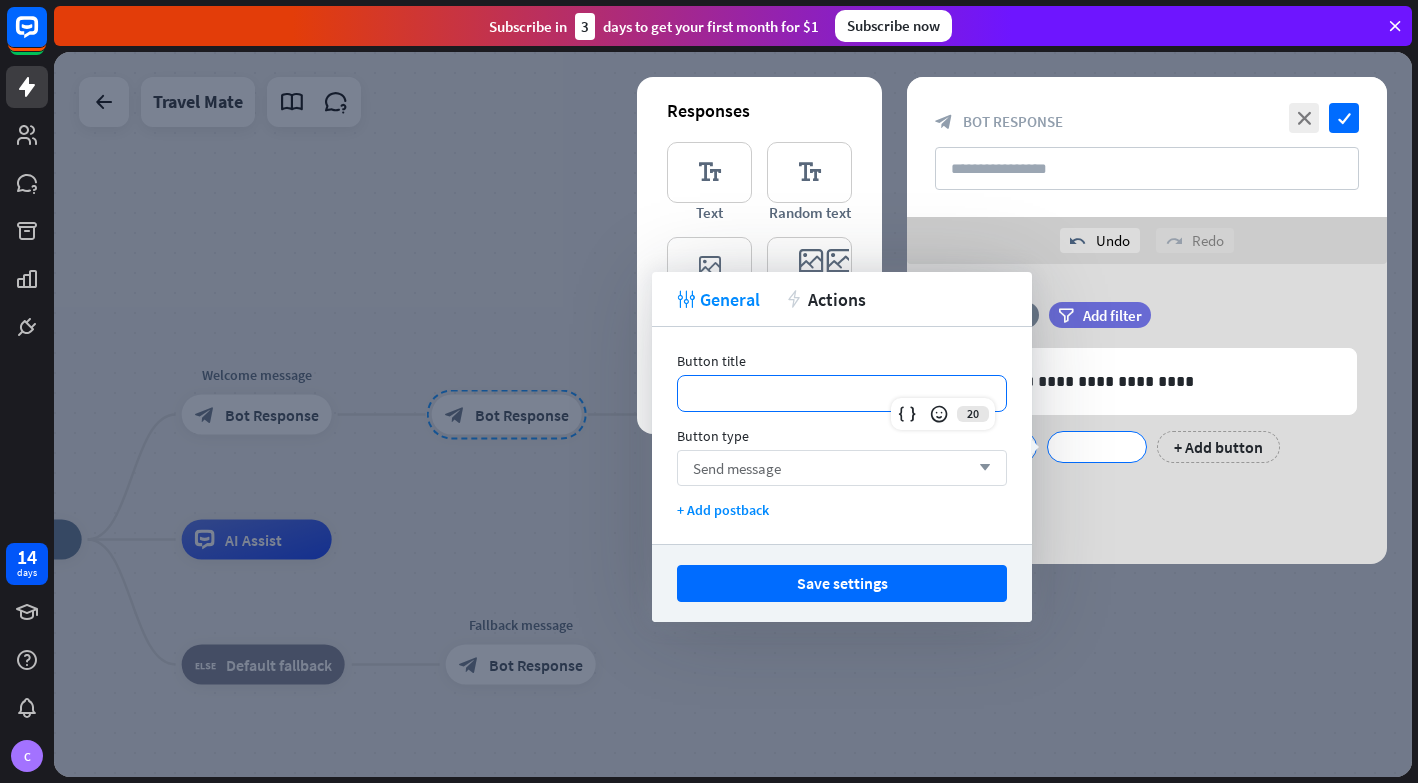 click on "Send message
arrow_down" at bounding box center (842, 468) 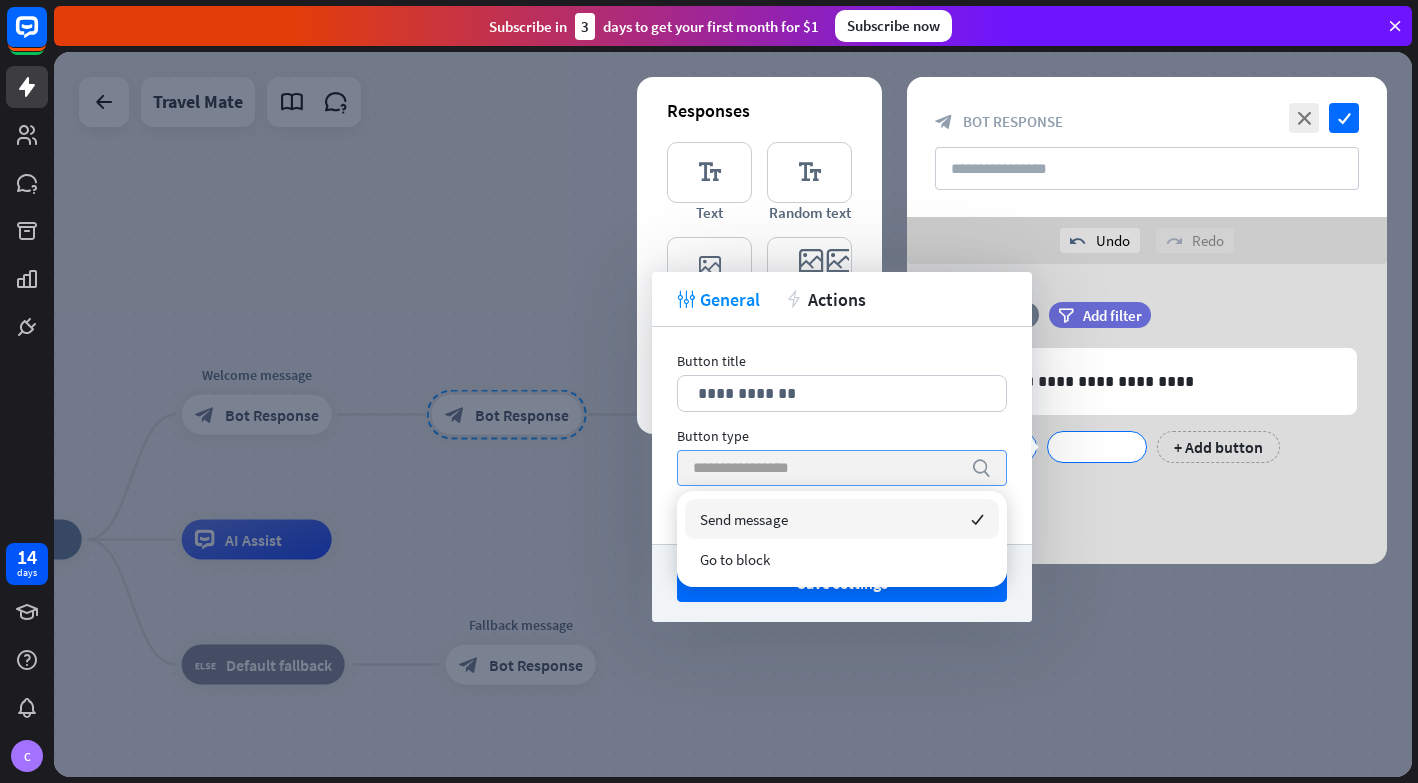 click at bounding box center [827, 468] 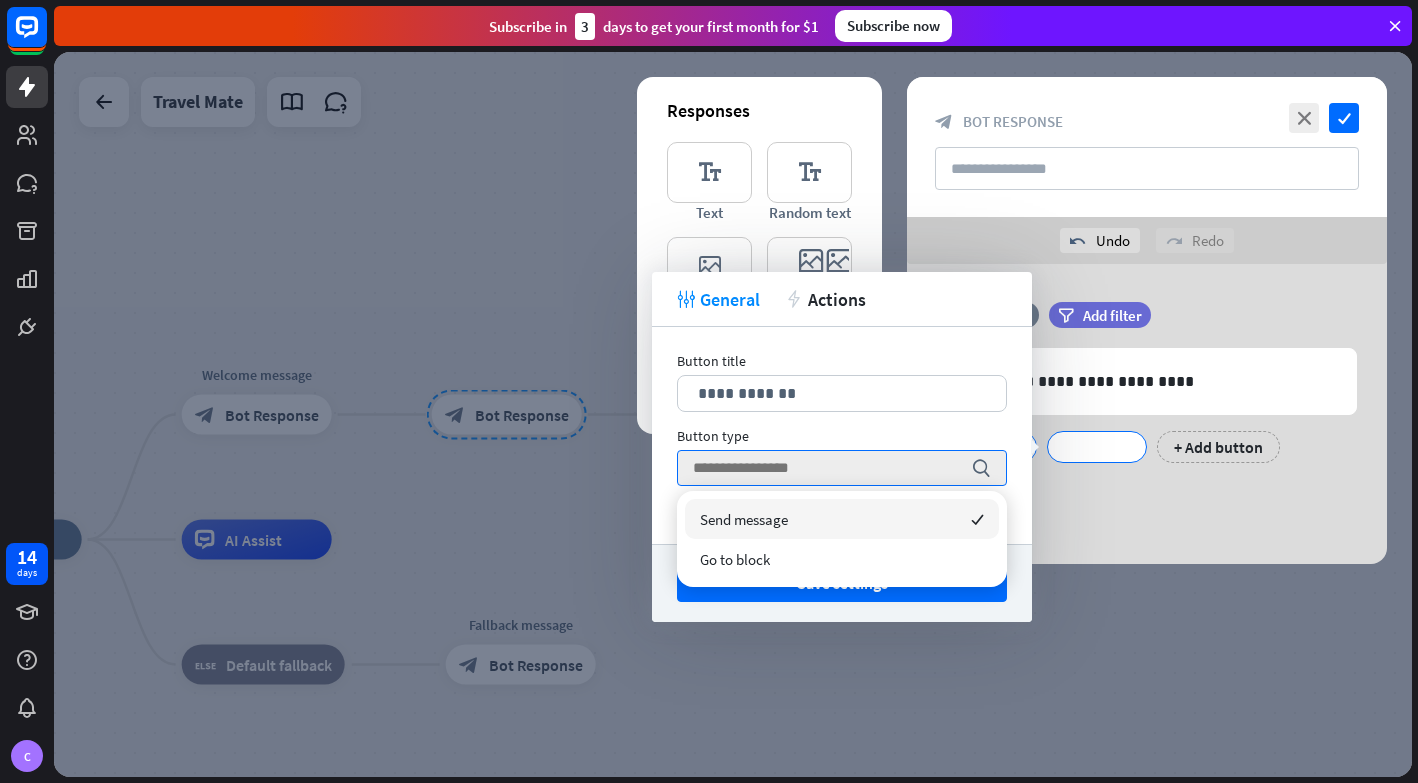 click on "filter   Add filter" at bounding box center (1150, 315) 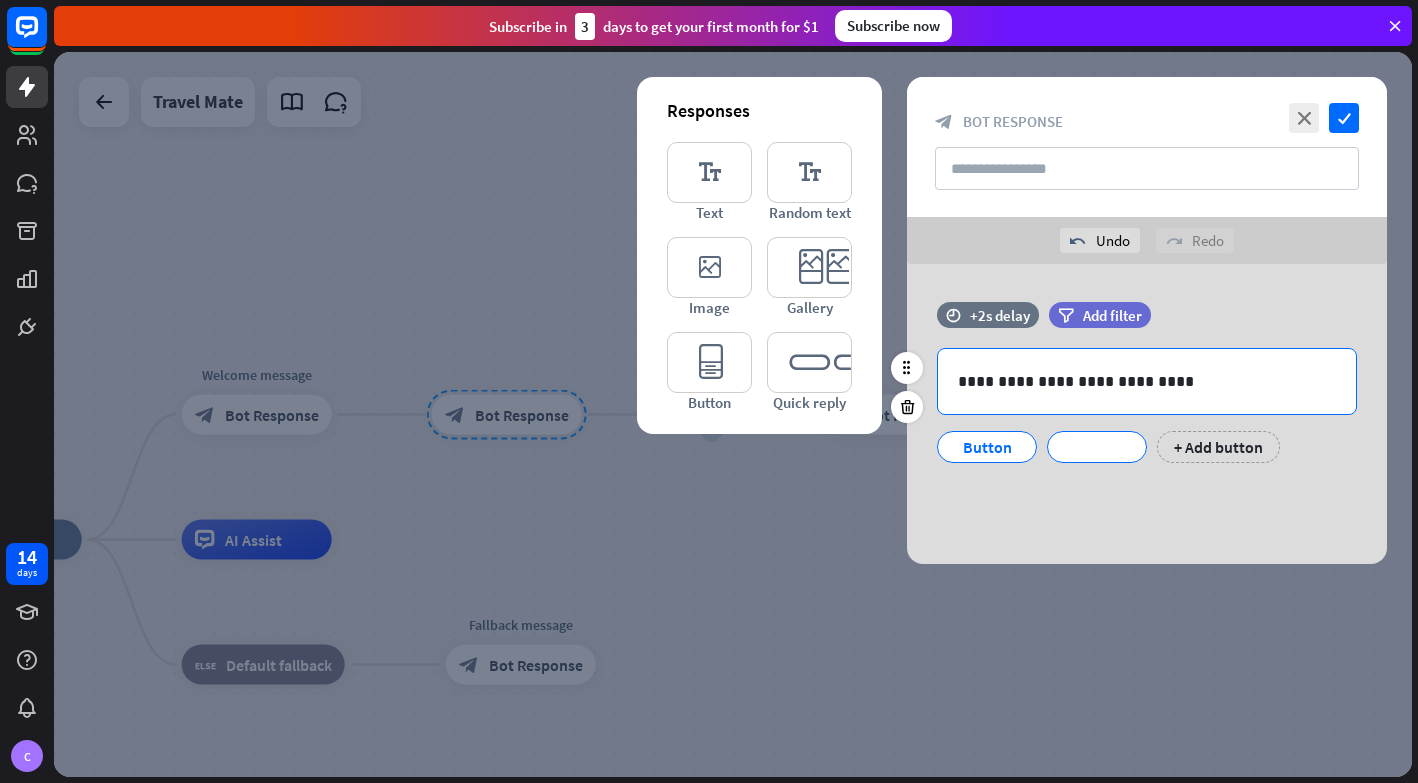 click on "**********" at bounding box center [1147, 381] 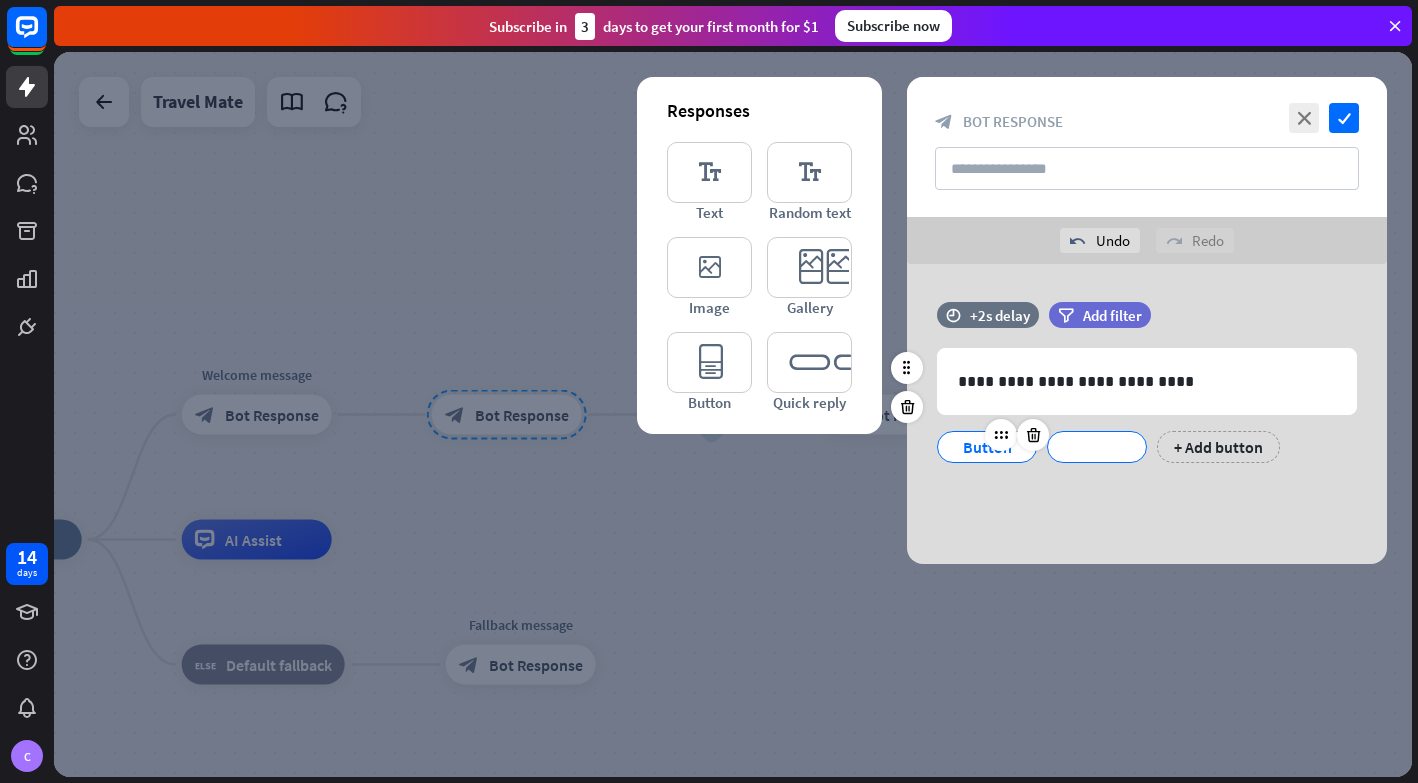 click on "Button" at bounding box center [987, 447] 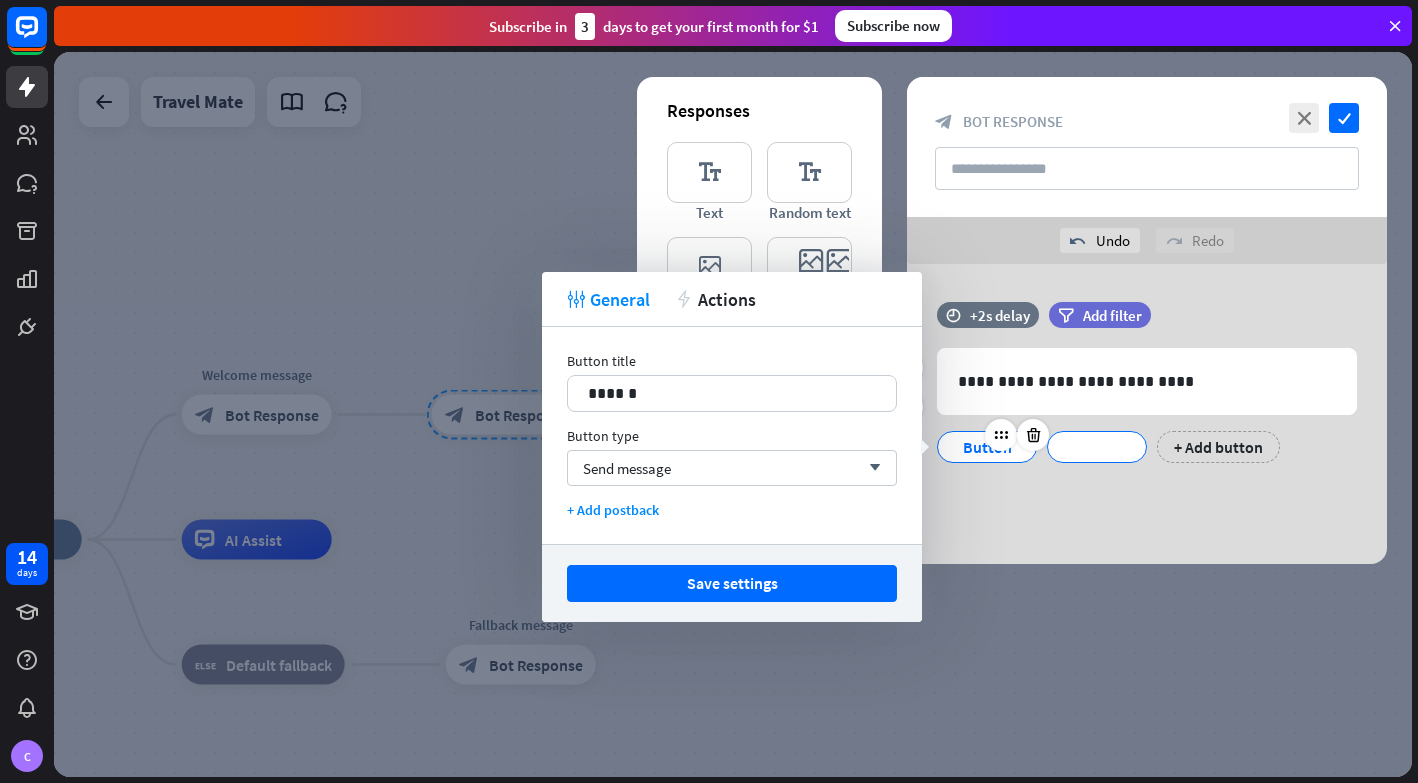 click on "Button" at bounding box center [987, 447] 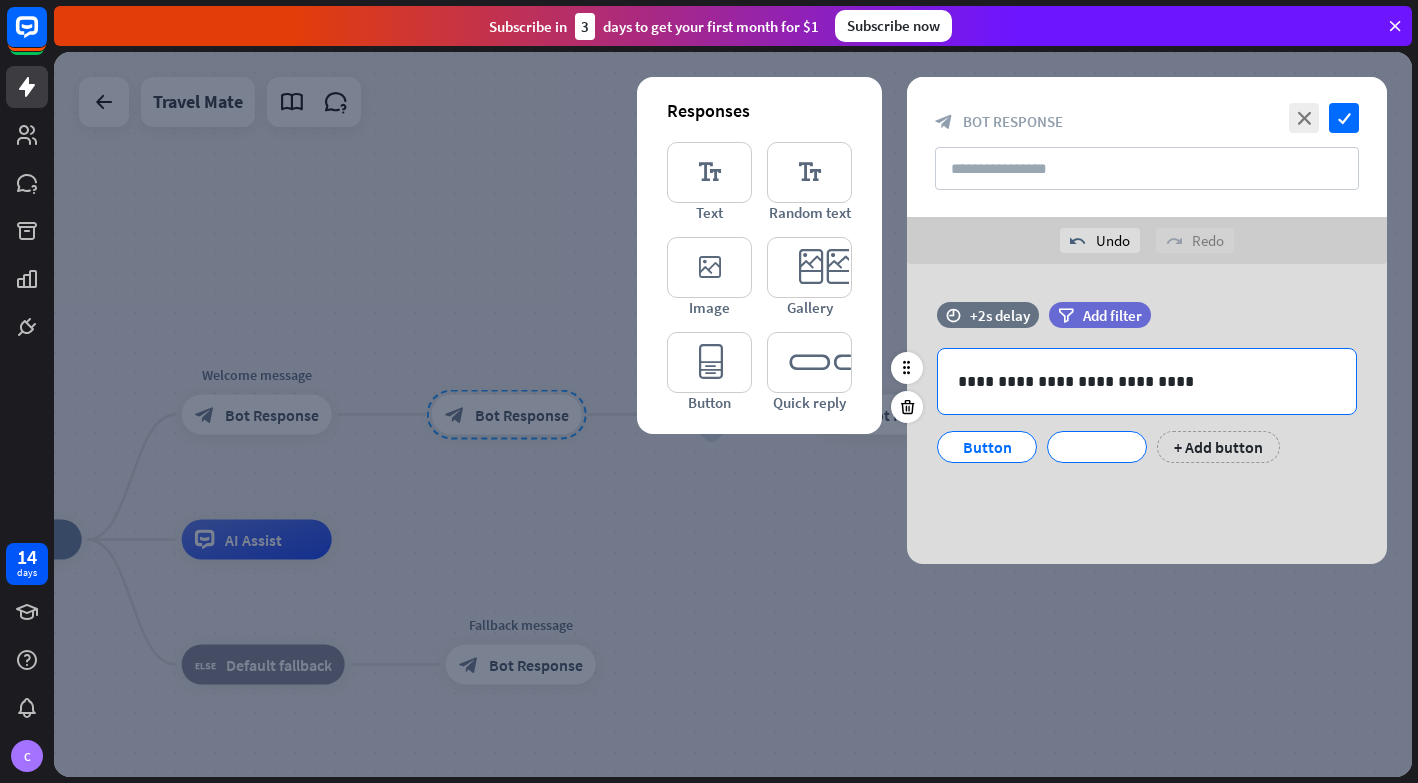 click on "**********" at bounding box center [1147, 381] 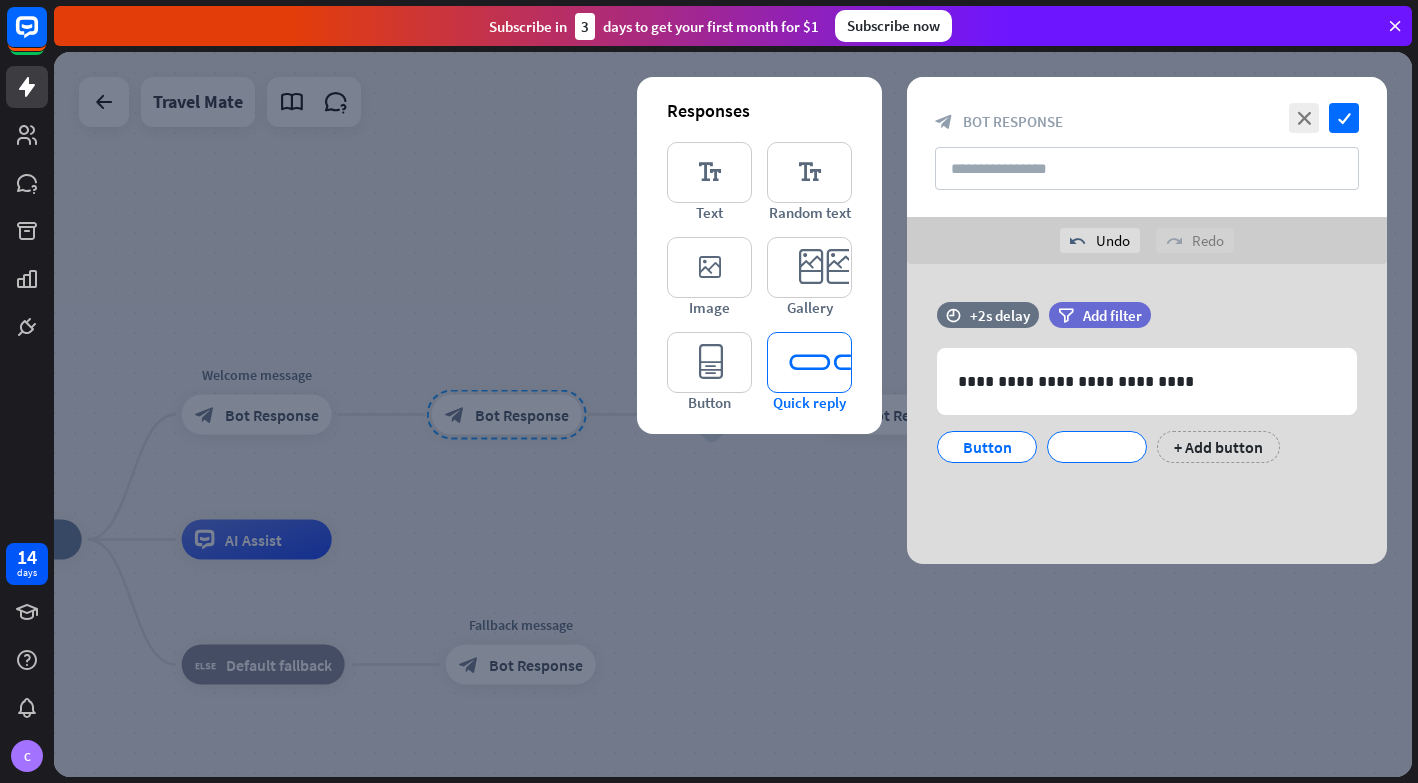 click on "editor_quick_replies" at bounding box center [809, 362] 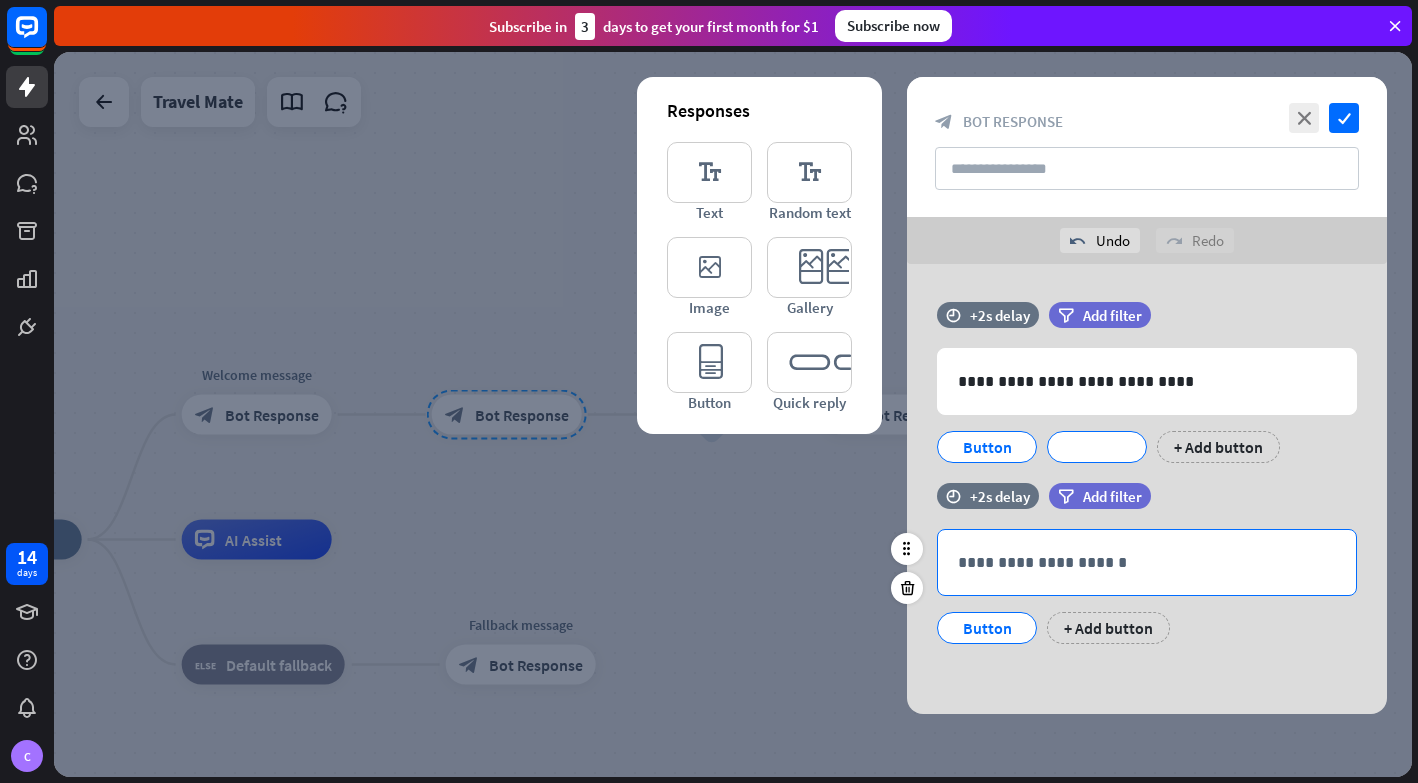click on "**********" at bounding box center (1147, 562) 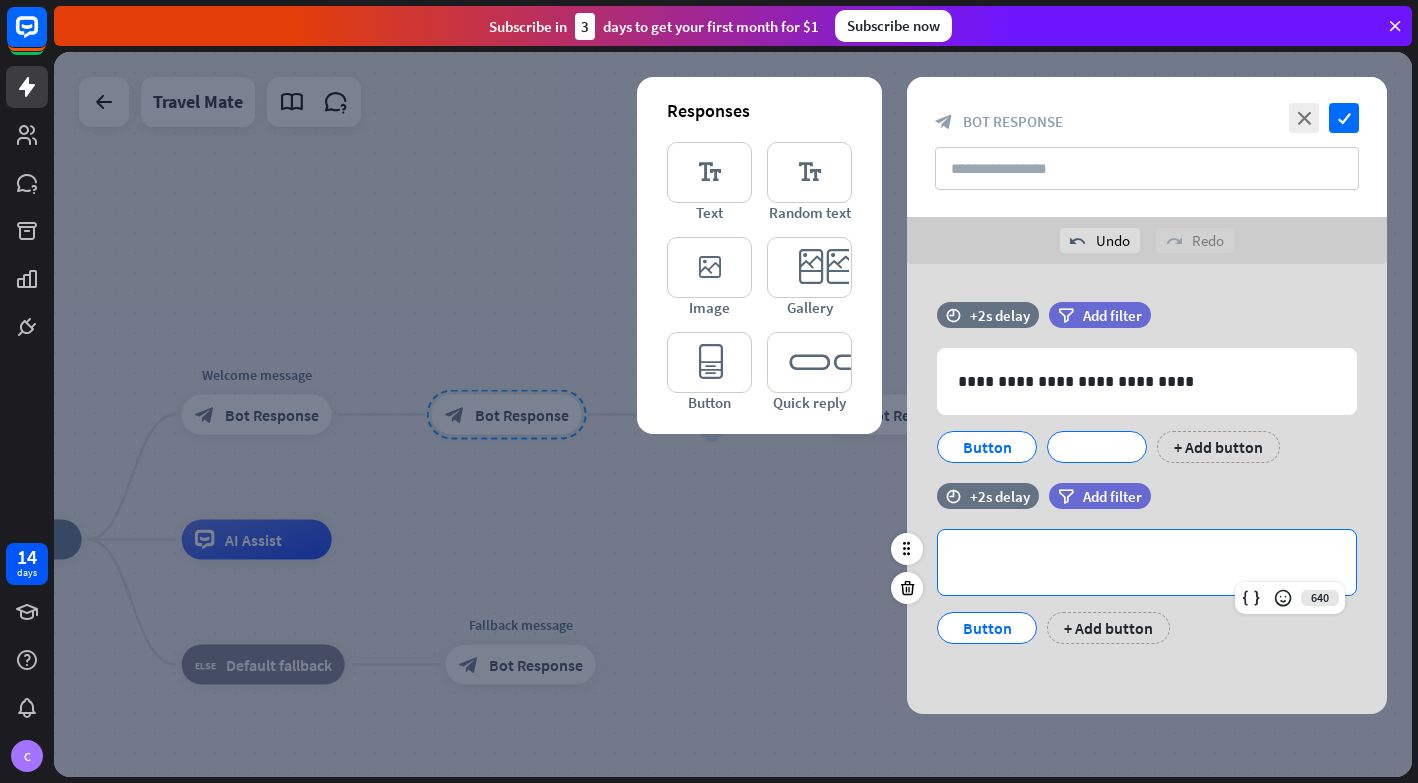 type 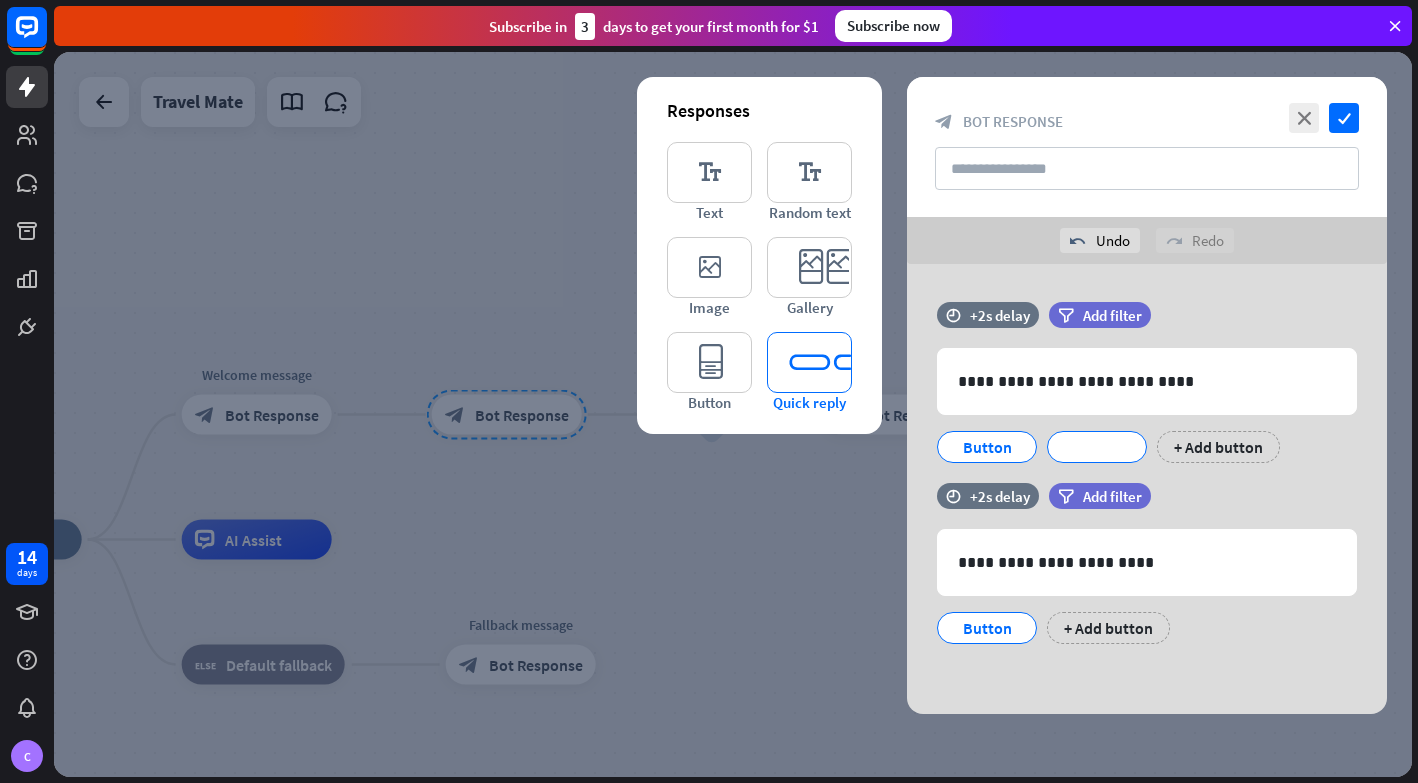 click on "editor_quick_replies" at bounding box center (809, 362) 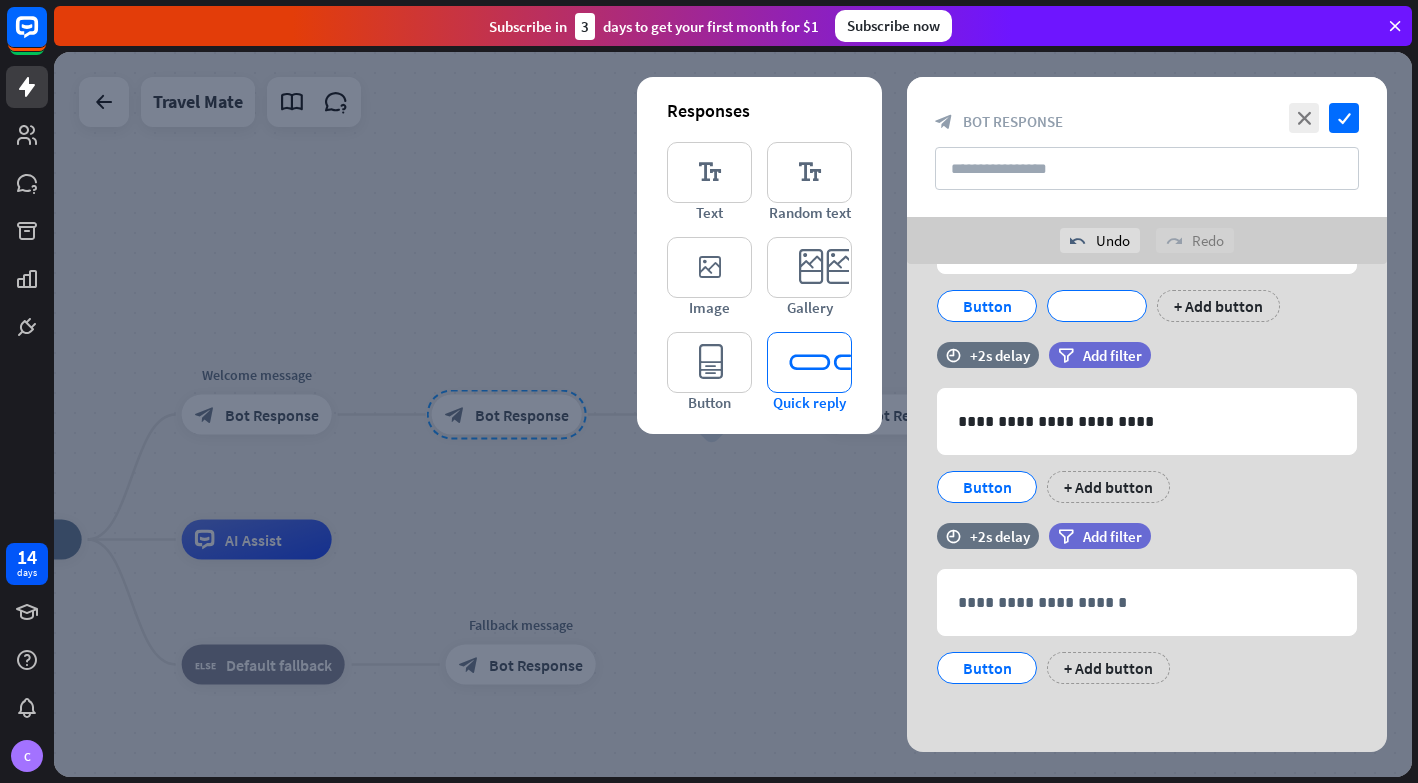 scroll, scrollTop: 143, scrollLeft: 0, axis: vertical 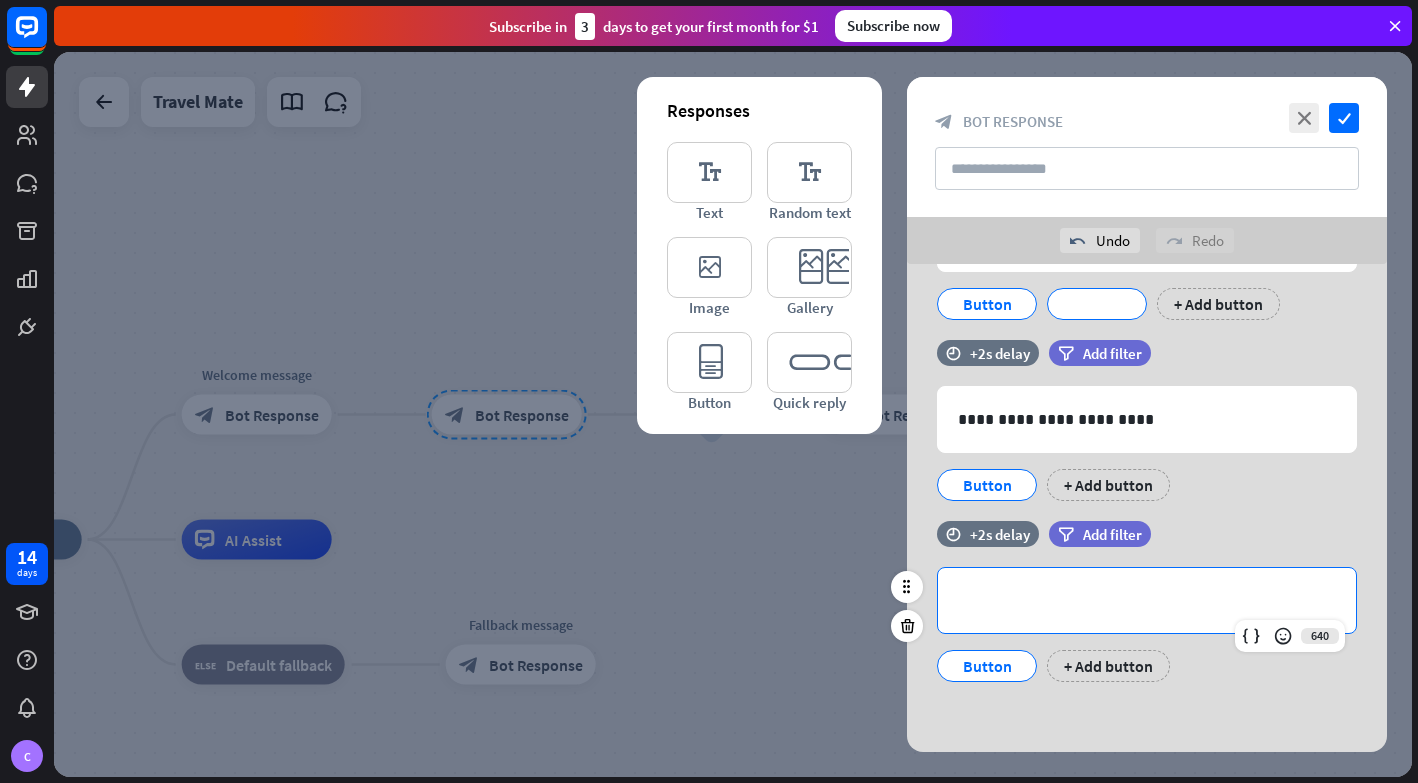 click on "**********" at bounding box center [1147, 600] 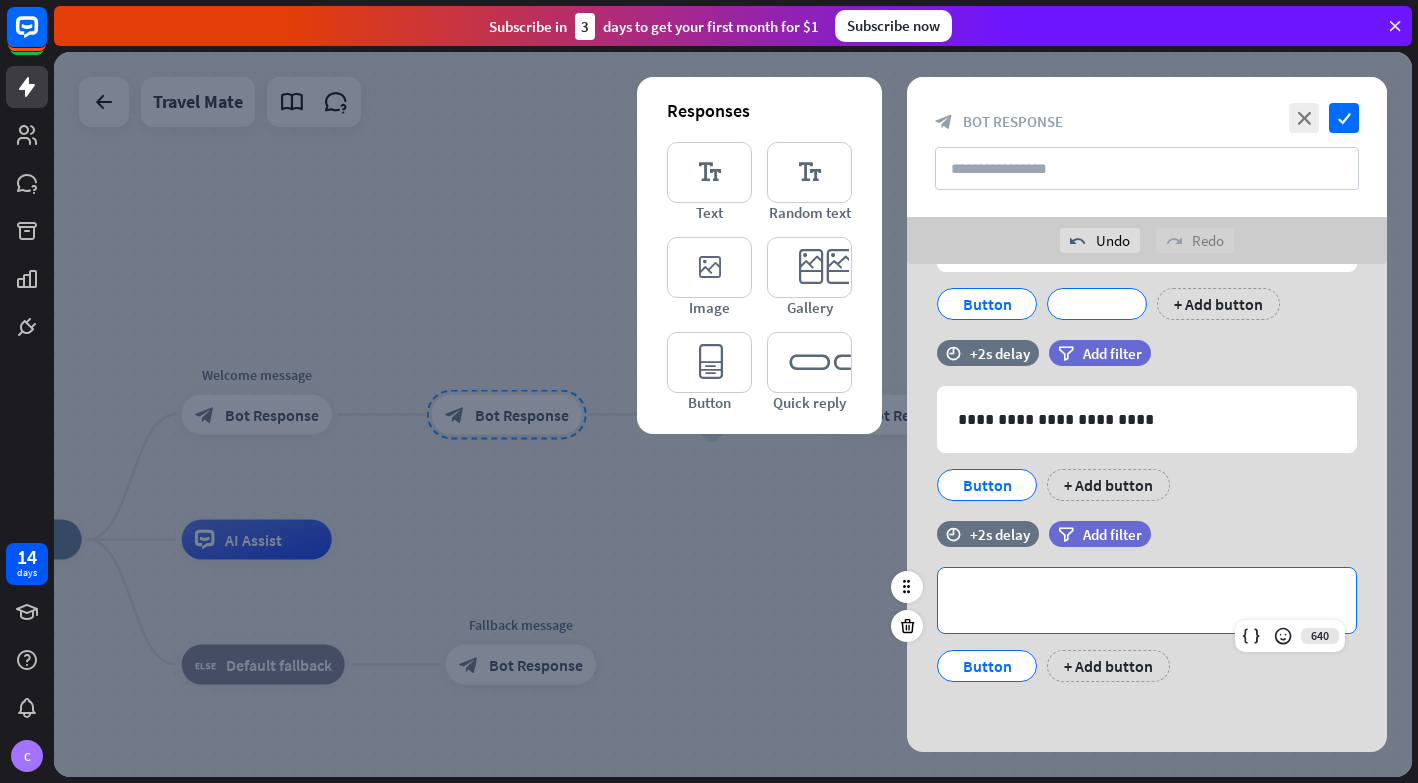 type 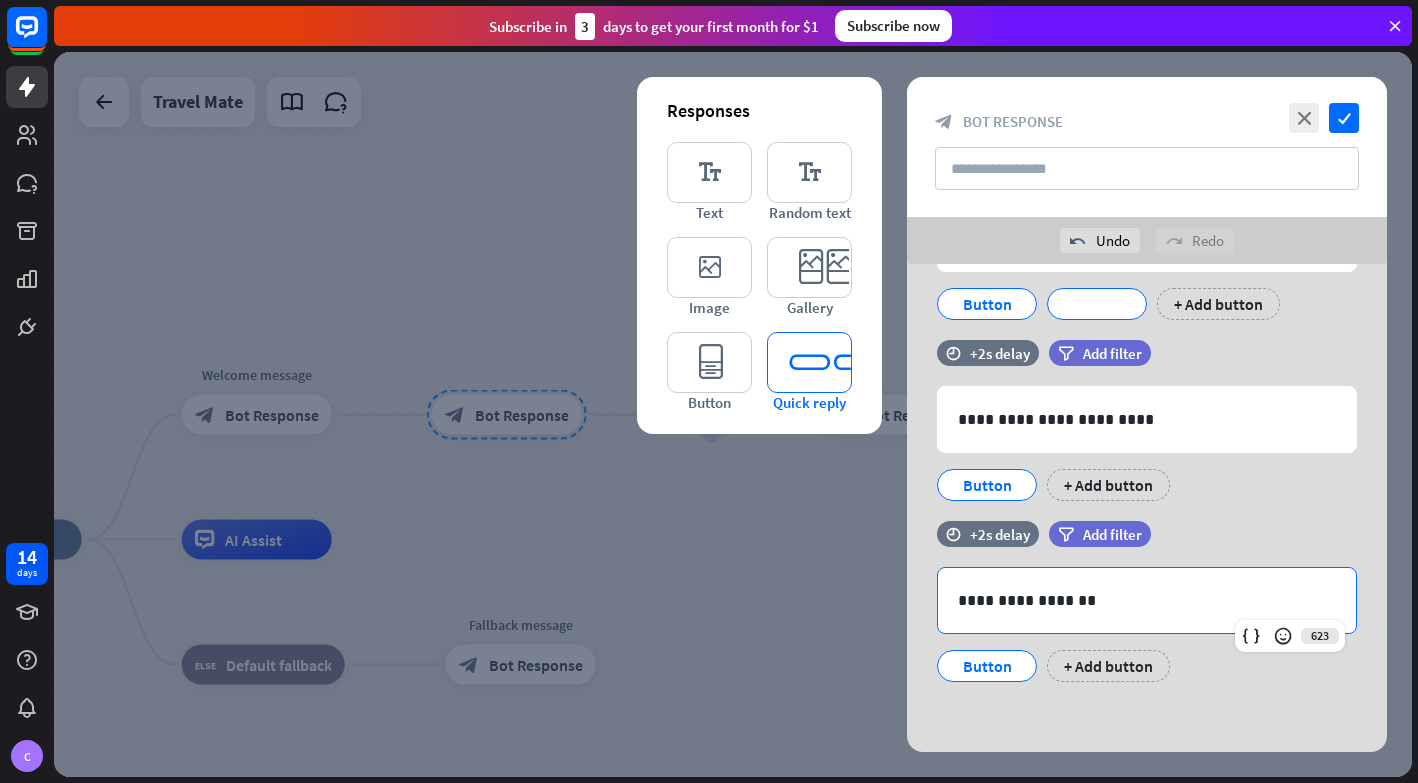 click on "editor_quick_replies" at bounding box center (809, 362) 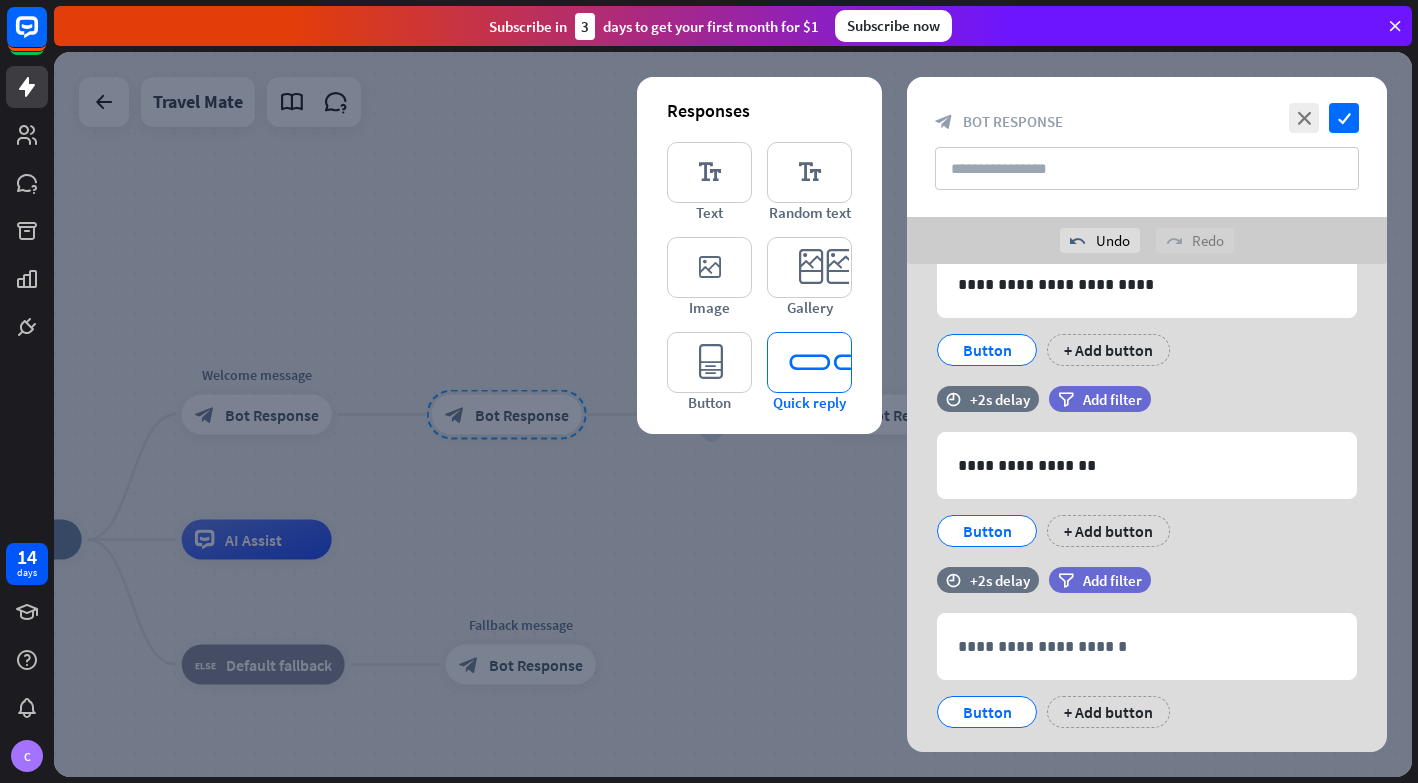 scroll, scrollTop: 324, scrollLeft: 0, axis: vertical 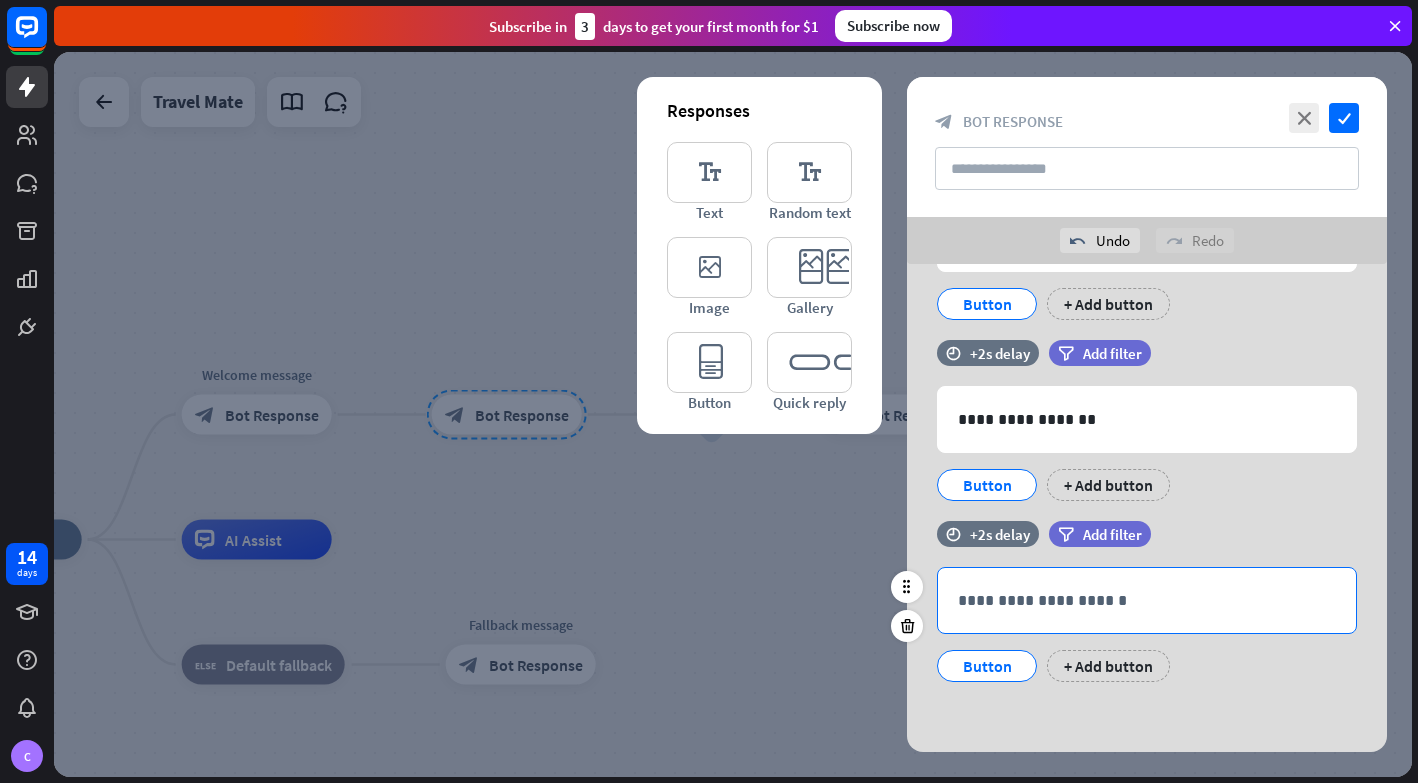click on "**********" at bounding box center (1147, 600) 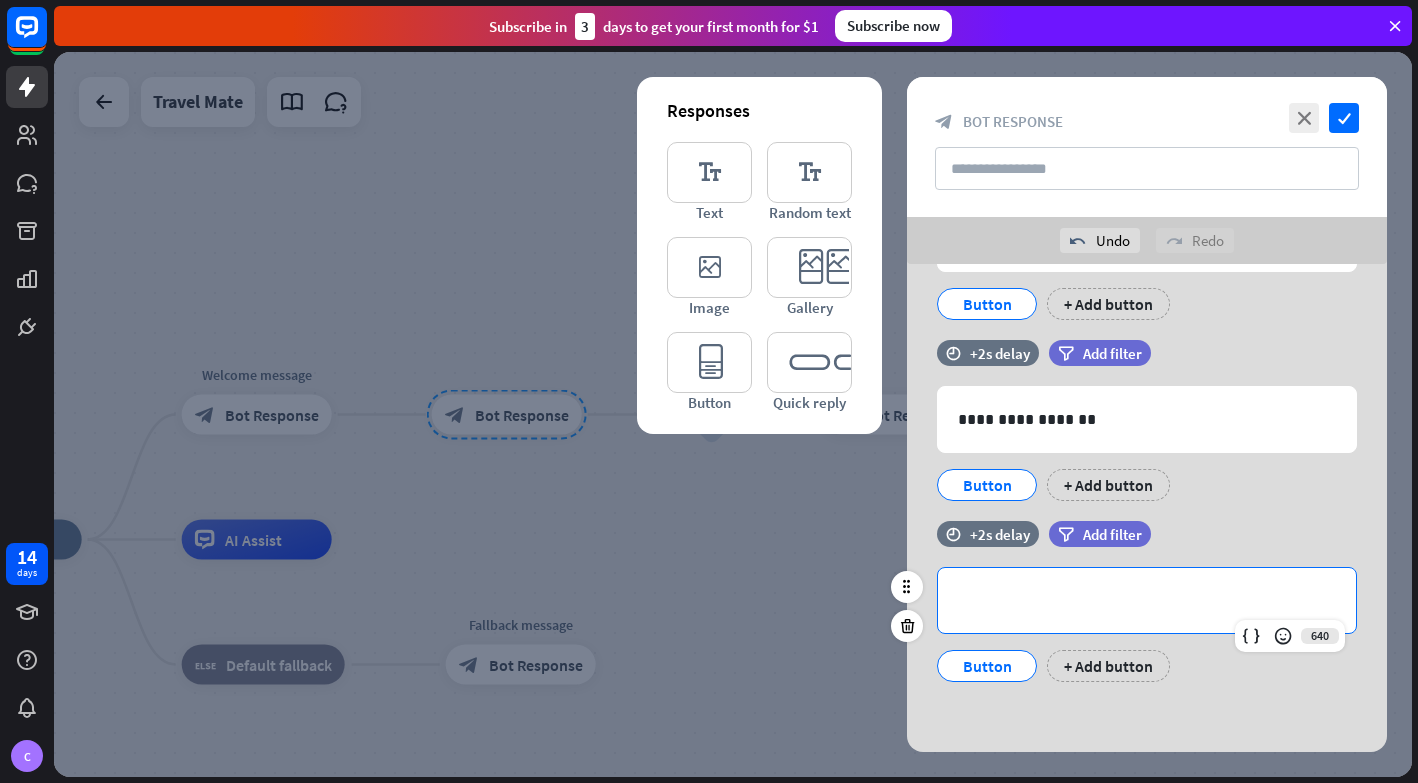 type 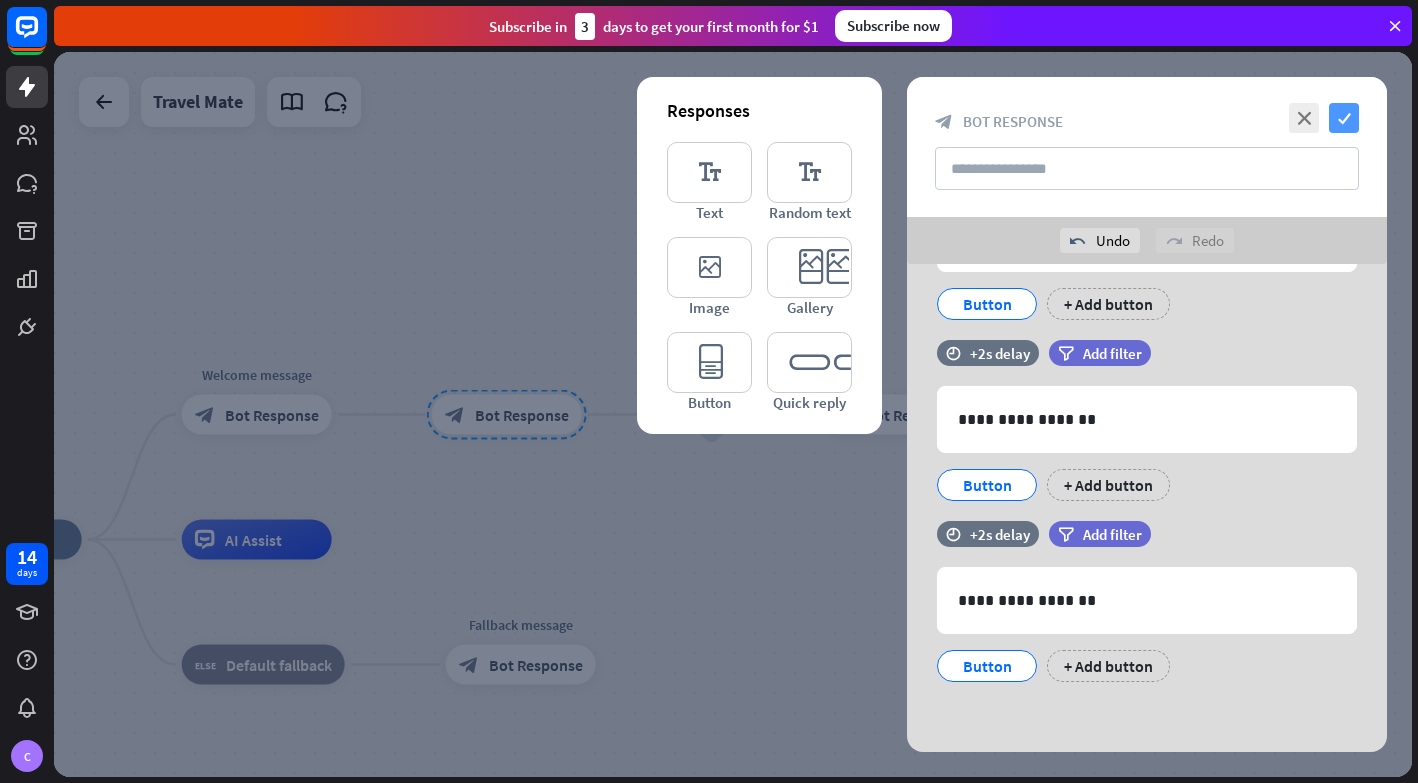 click on "check" at bounding box center (1344, 118) 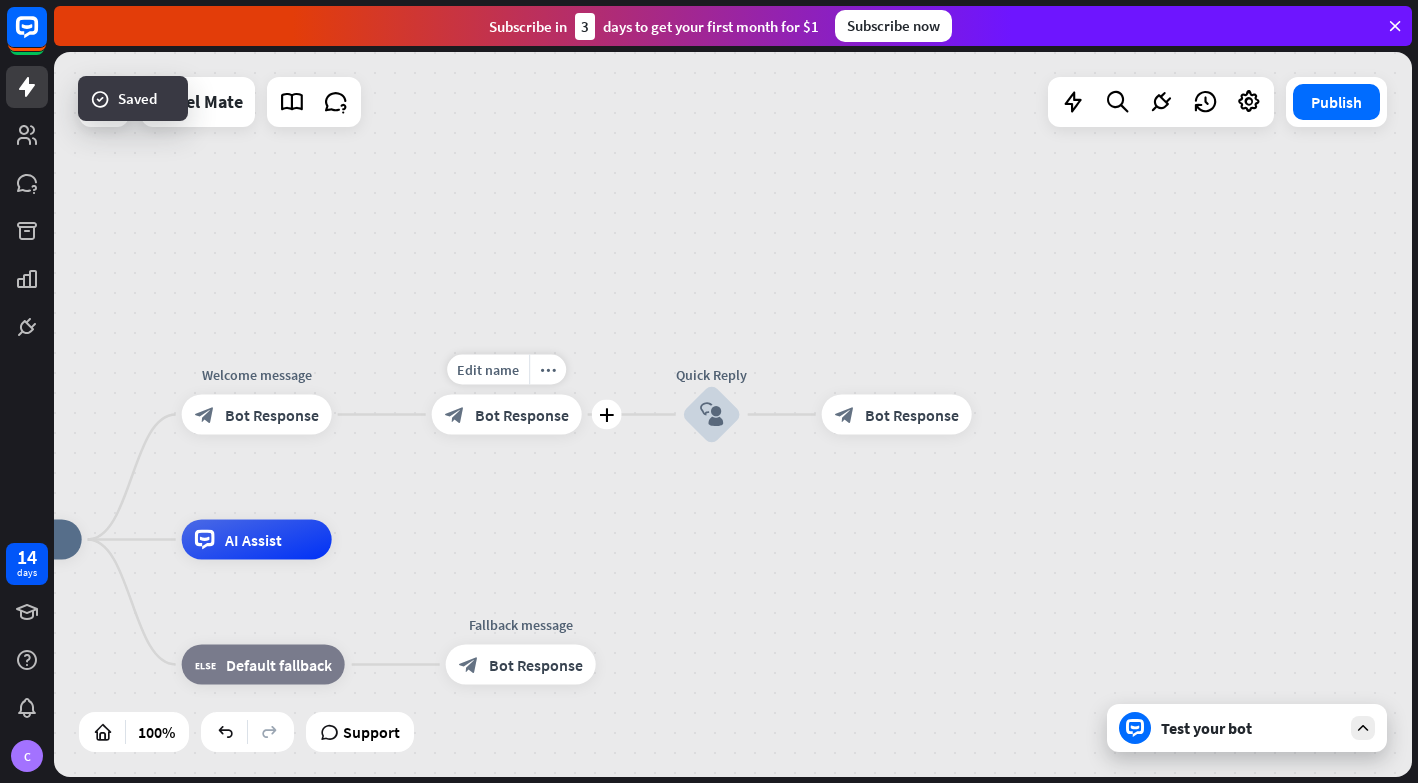 click on "Bot Response" at bounding box center (522, 415) 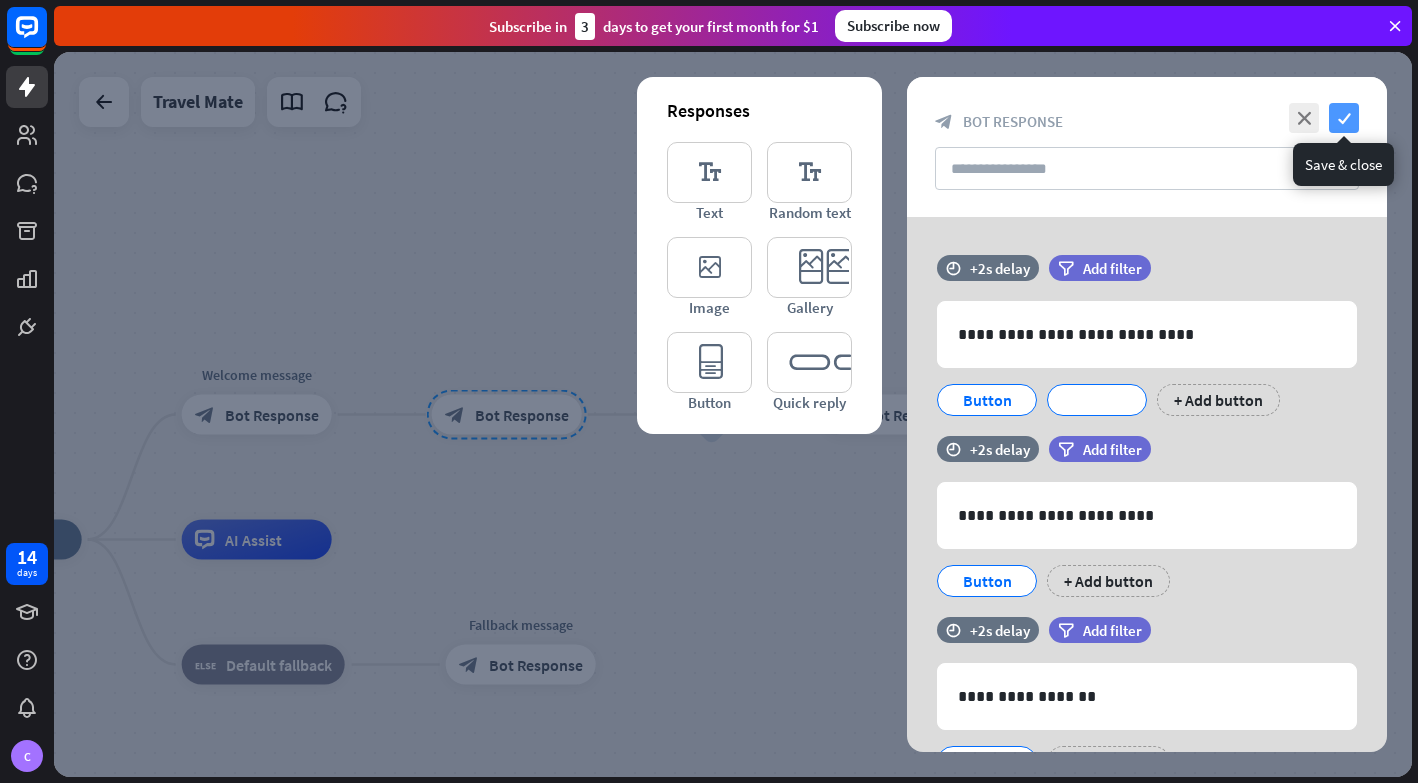 click on "check" at bounding box center (1344, 118) 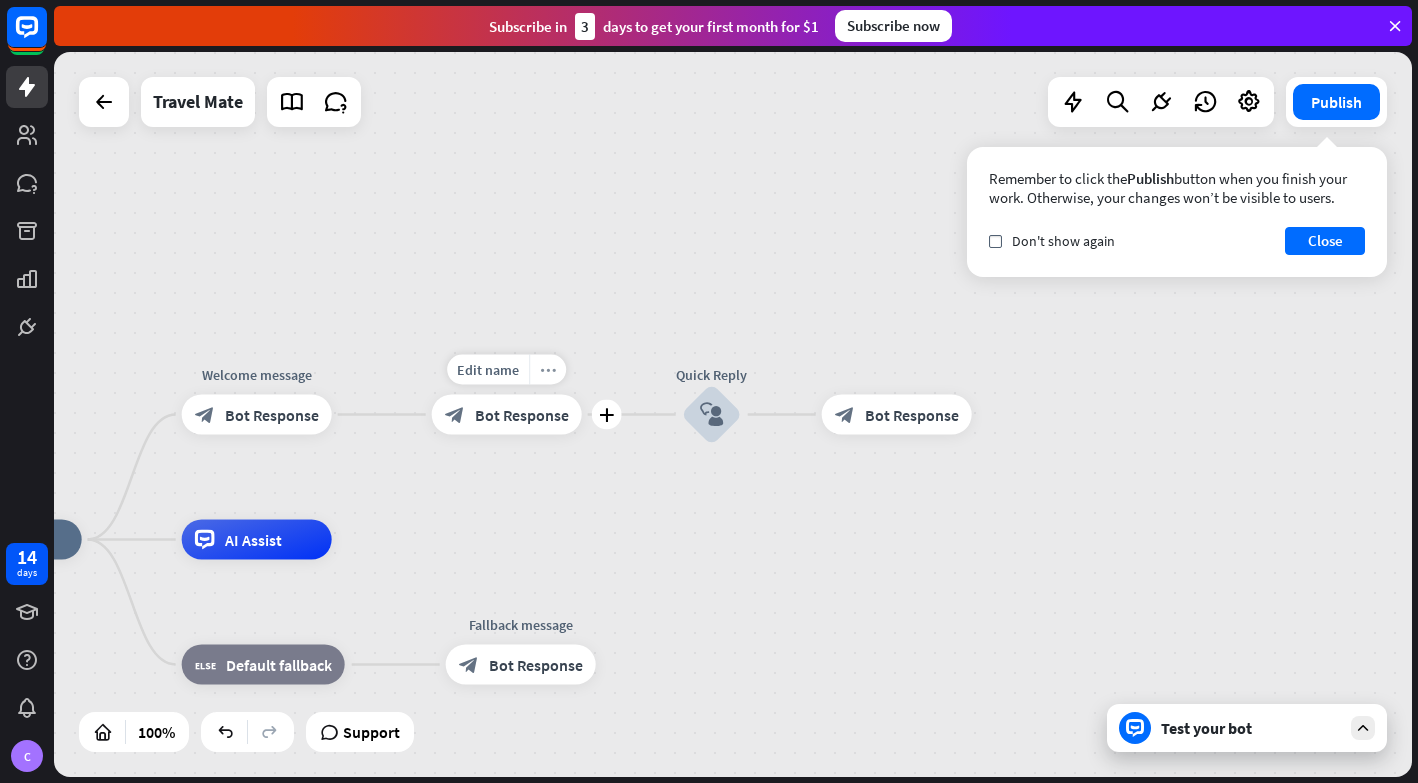 click on "more_horiz" at bounding box center (547, 370) 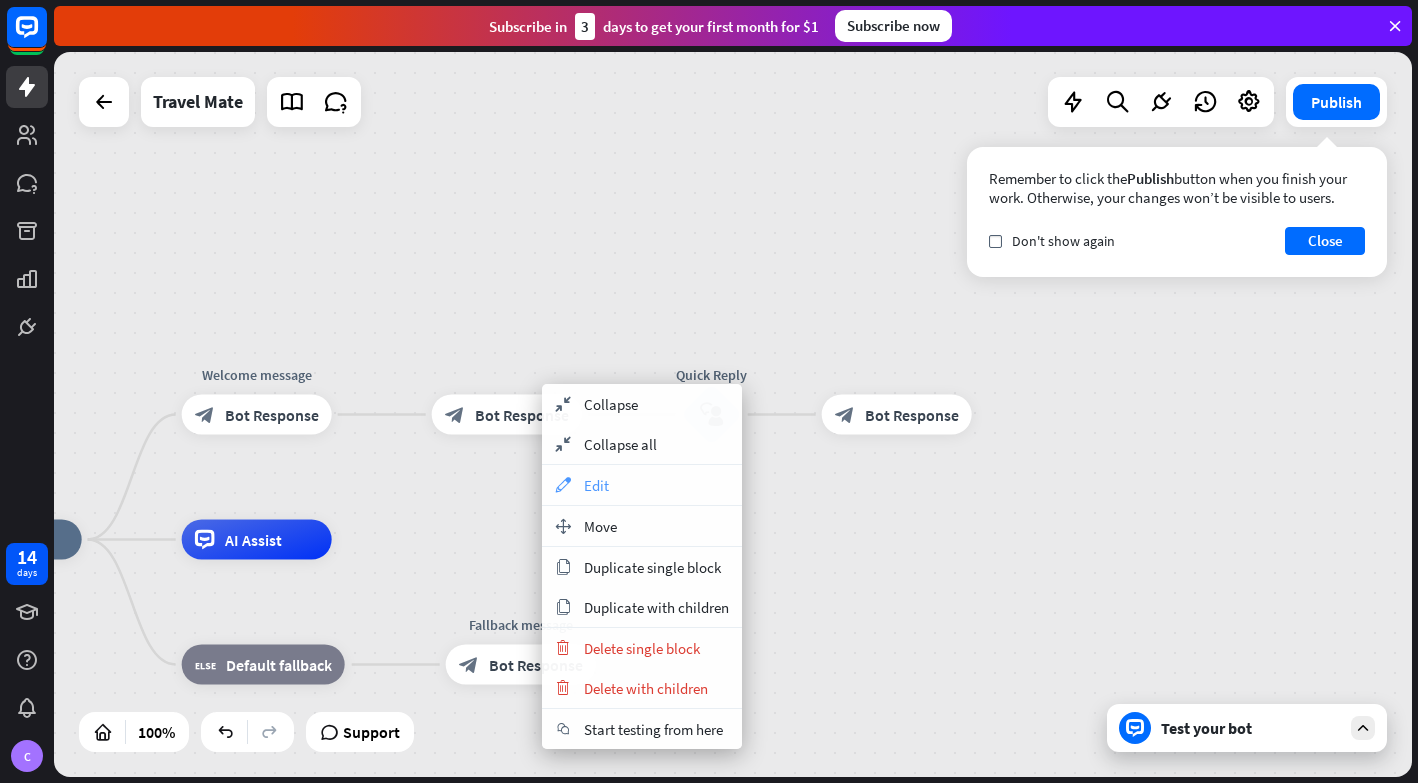 click on "Edit" at bounding box center [596, 485] 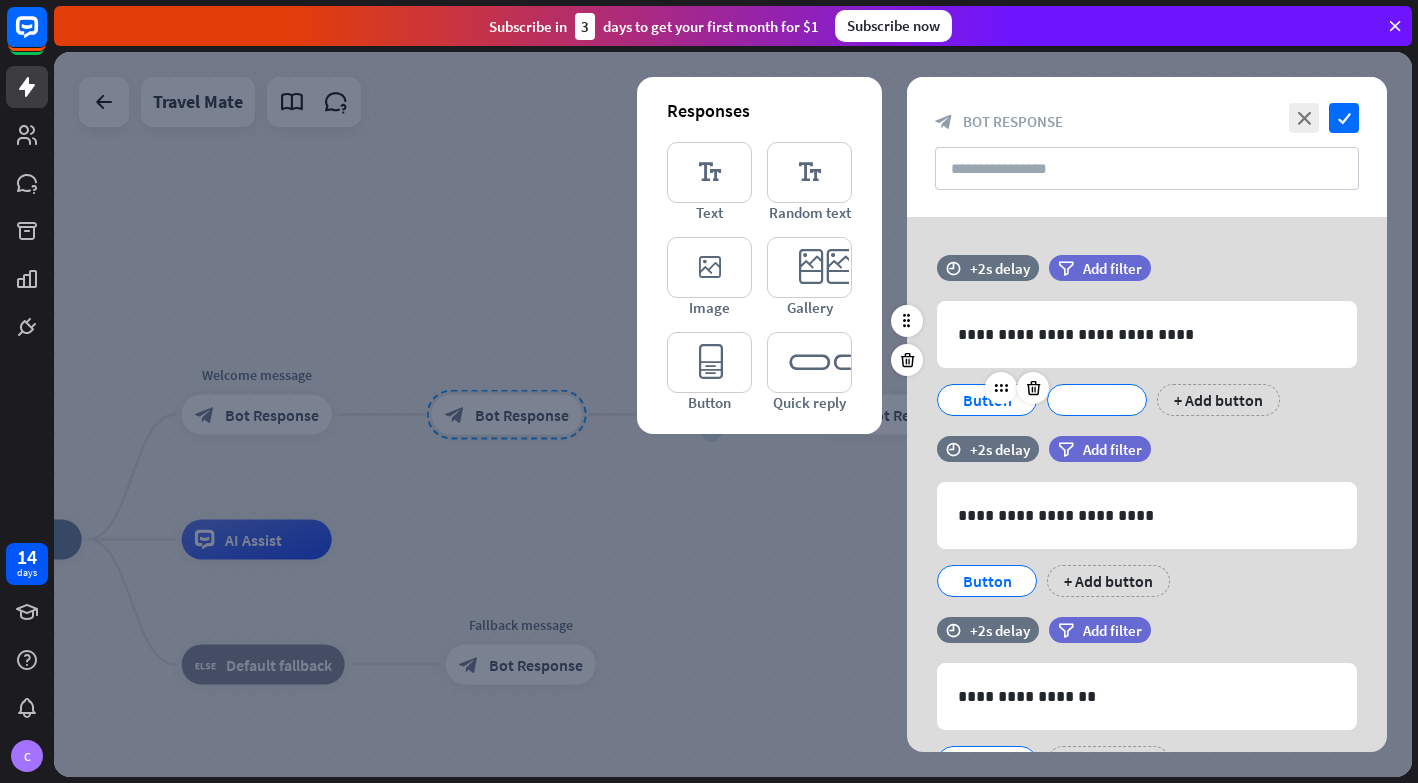 click on "Button" at bounding box center [987, 400] 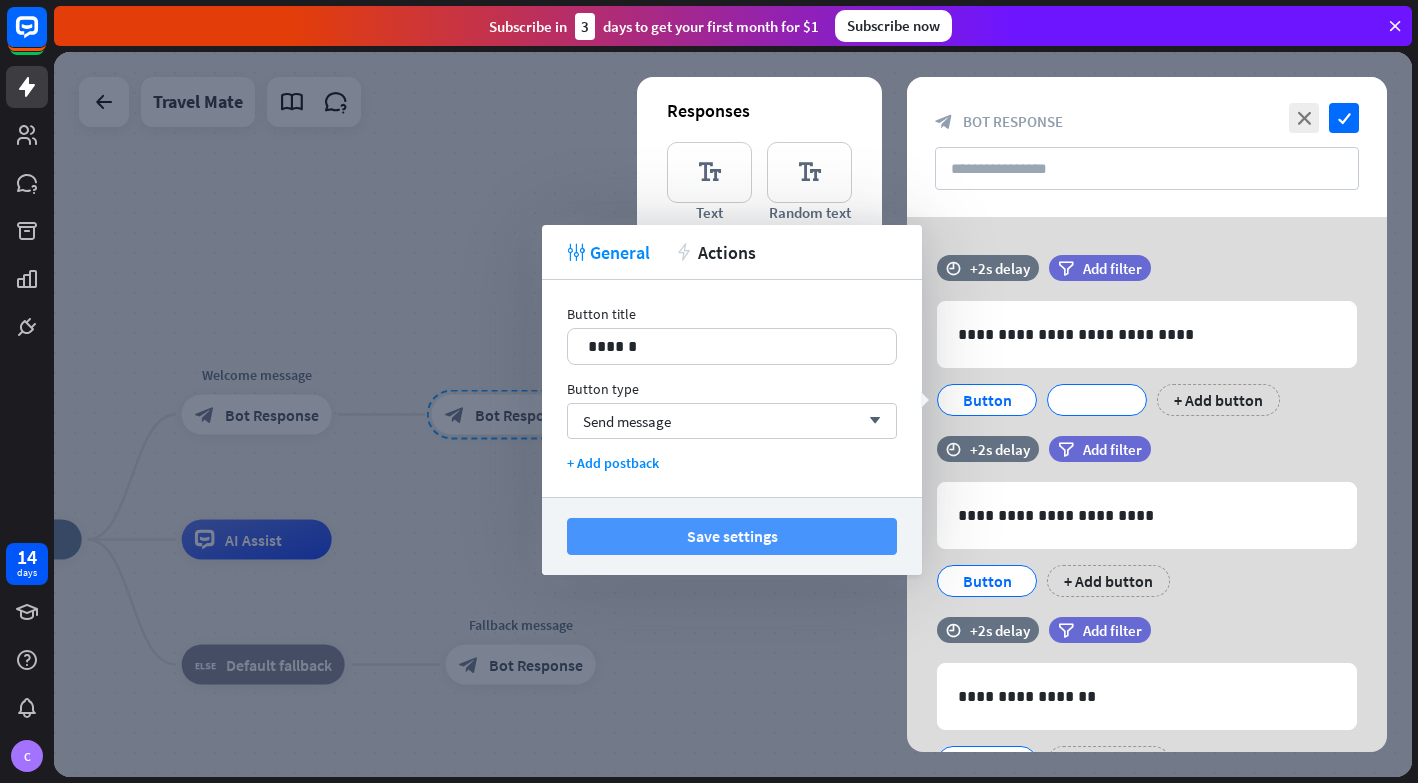 click on "Save settings" at bounding box center (732, 536) 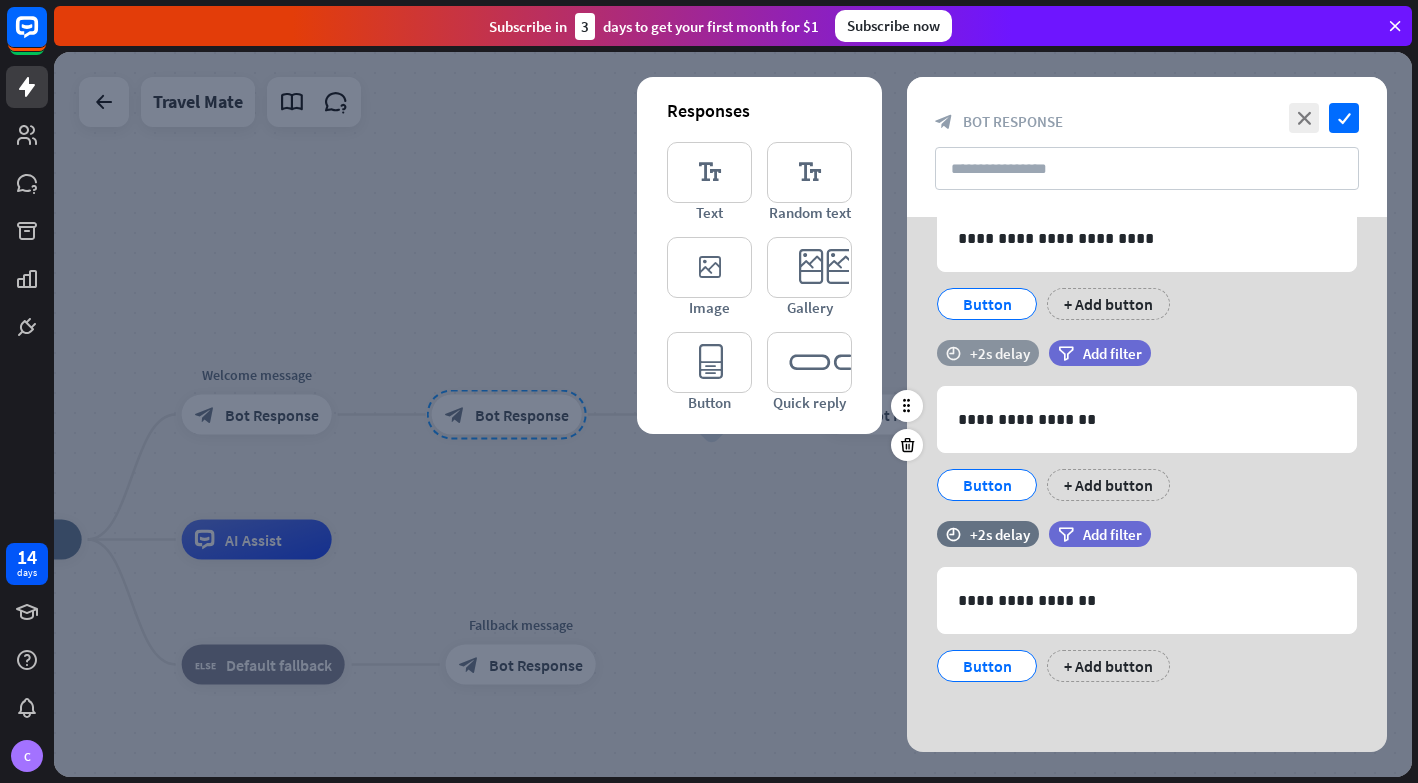 scroll, scrollTop: 277, scrollLeft: 0, axis: vertical 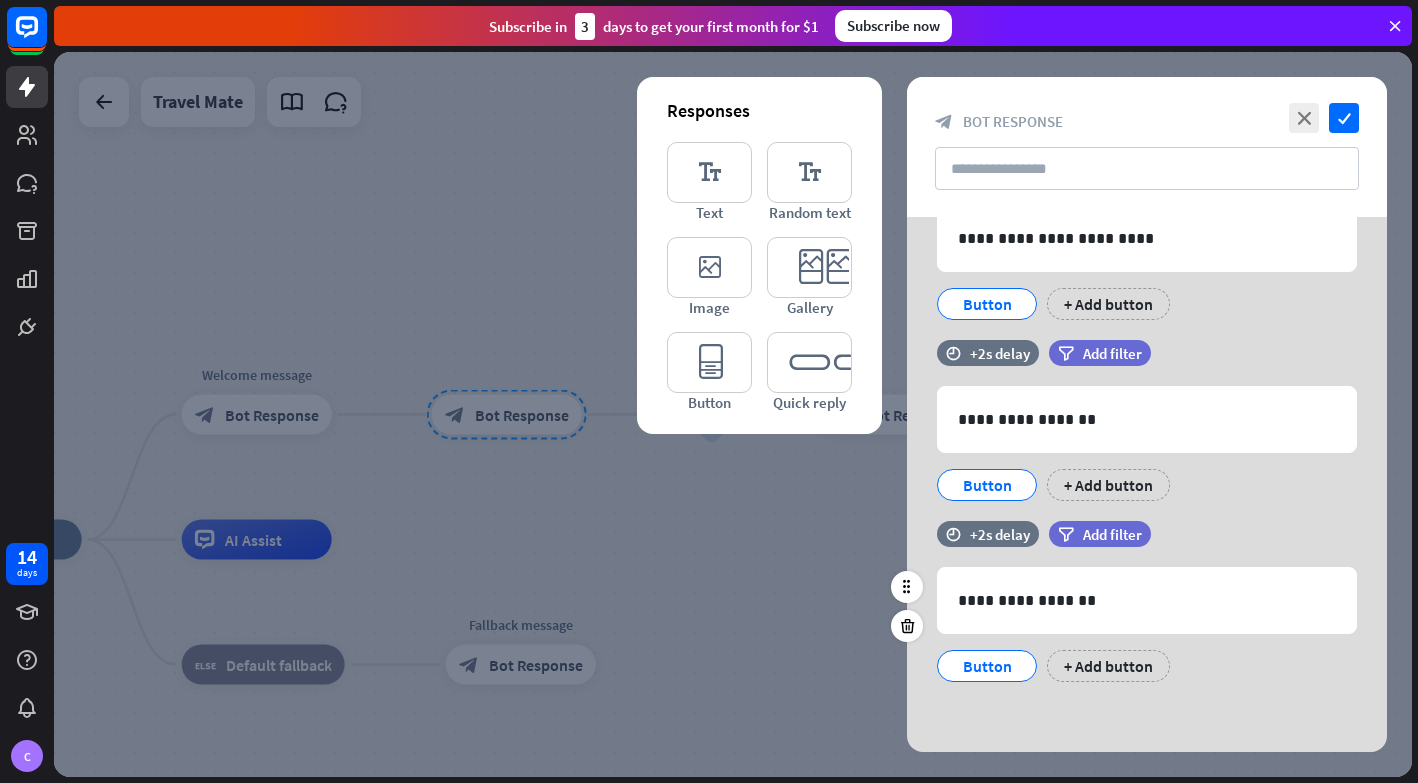 click on "Button" at bounding box center (987, 666) 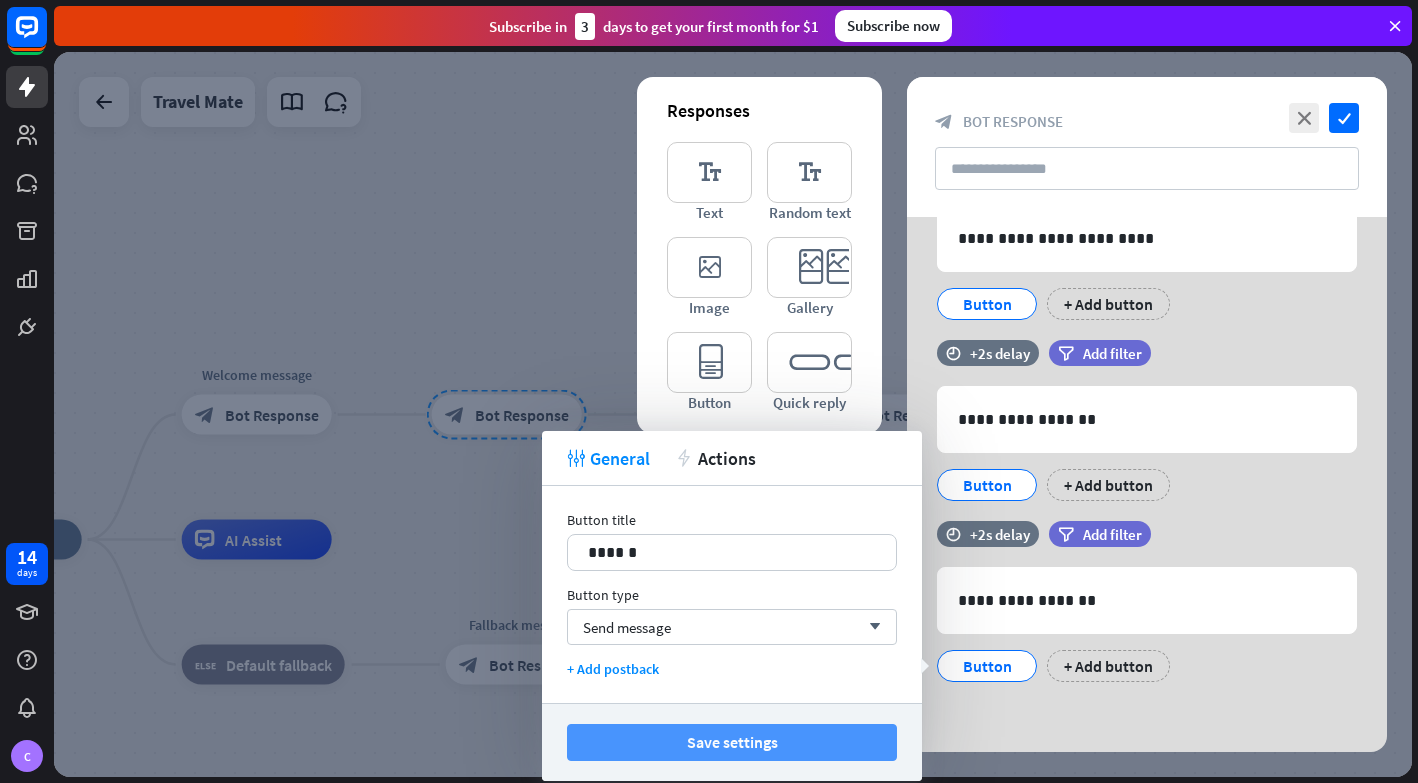 click on "Save settings" at bounding box center (732, 742) 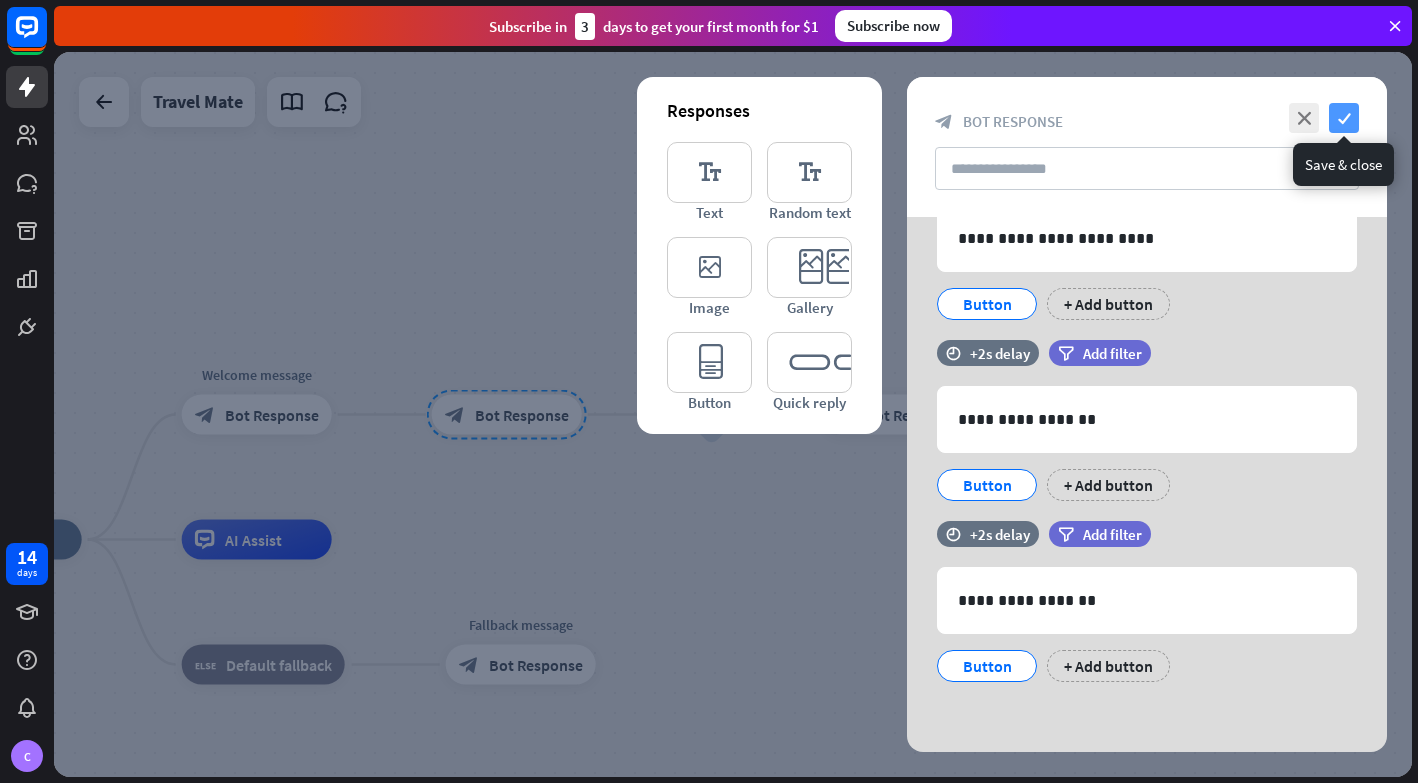 click on "check" at bounding box center [1344, 118] 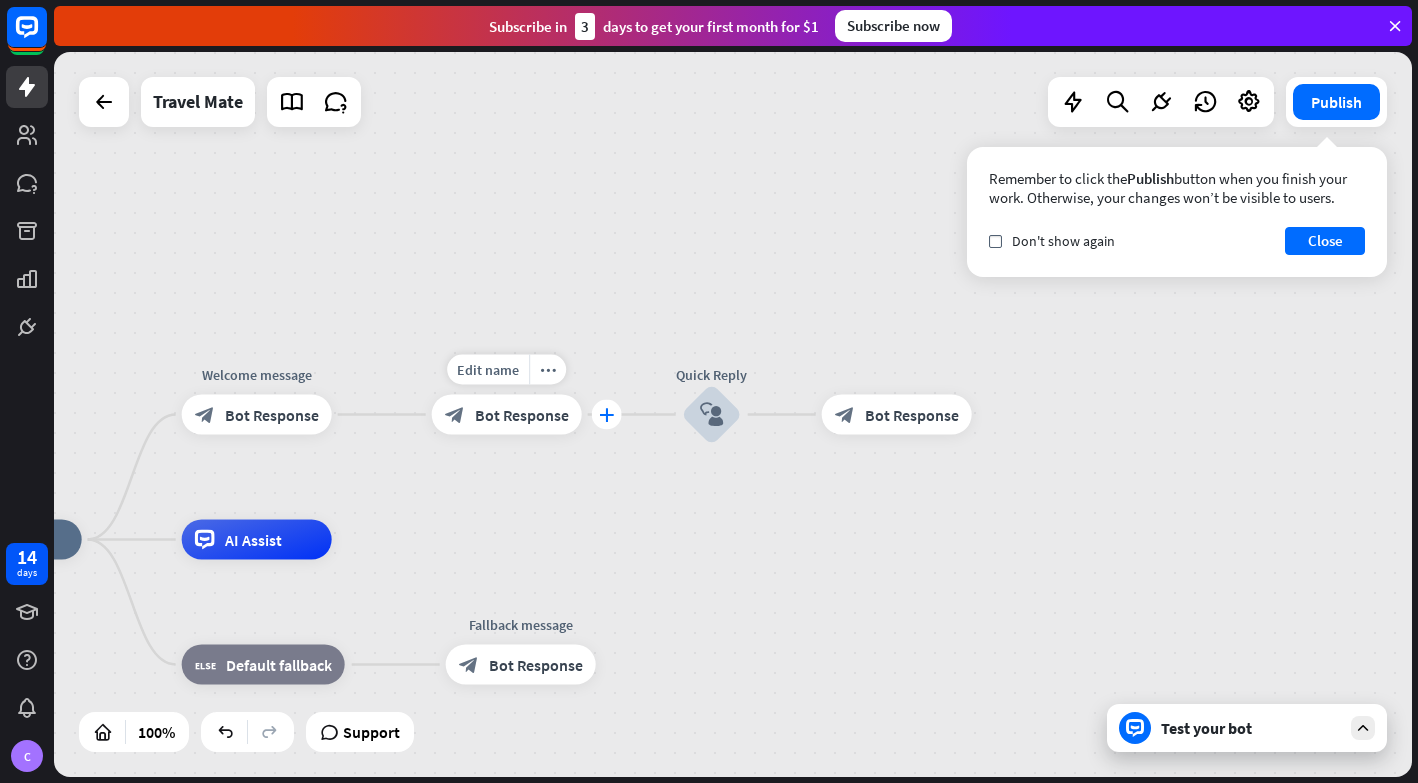 click on "plus" at bounding box center (606, 415) 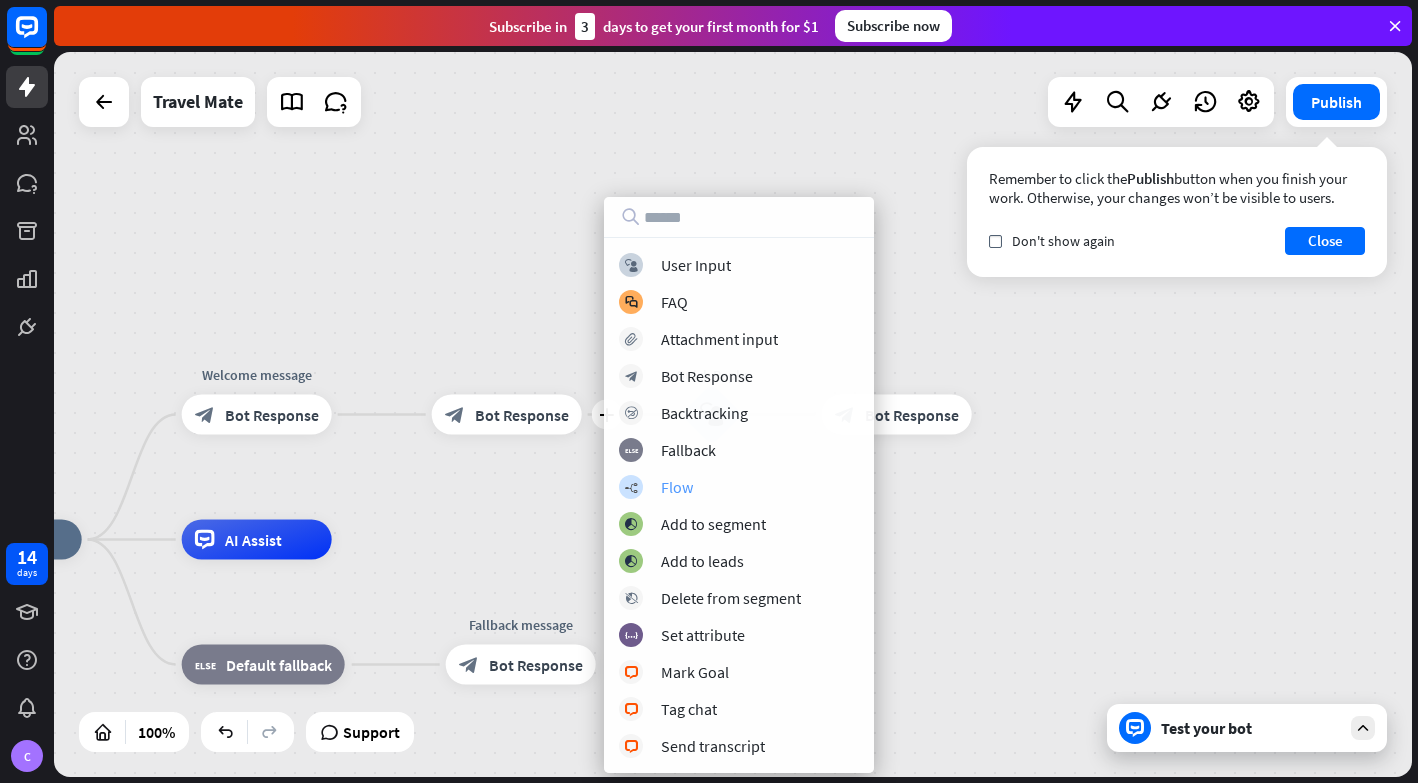 click on "builder_tree
Flow" at bounding box center [739, 487] 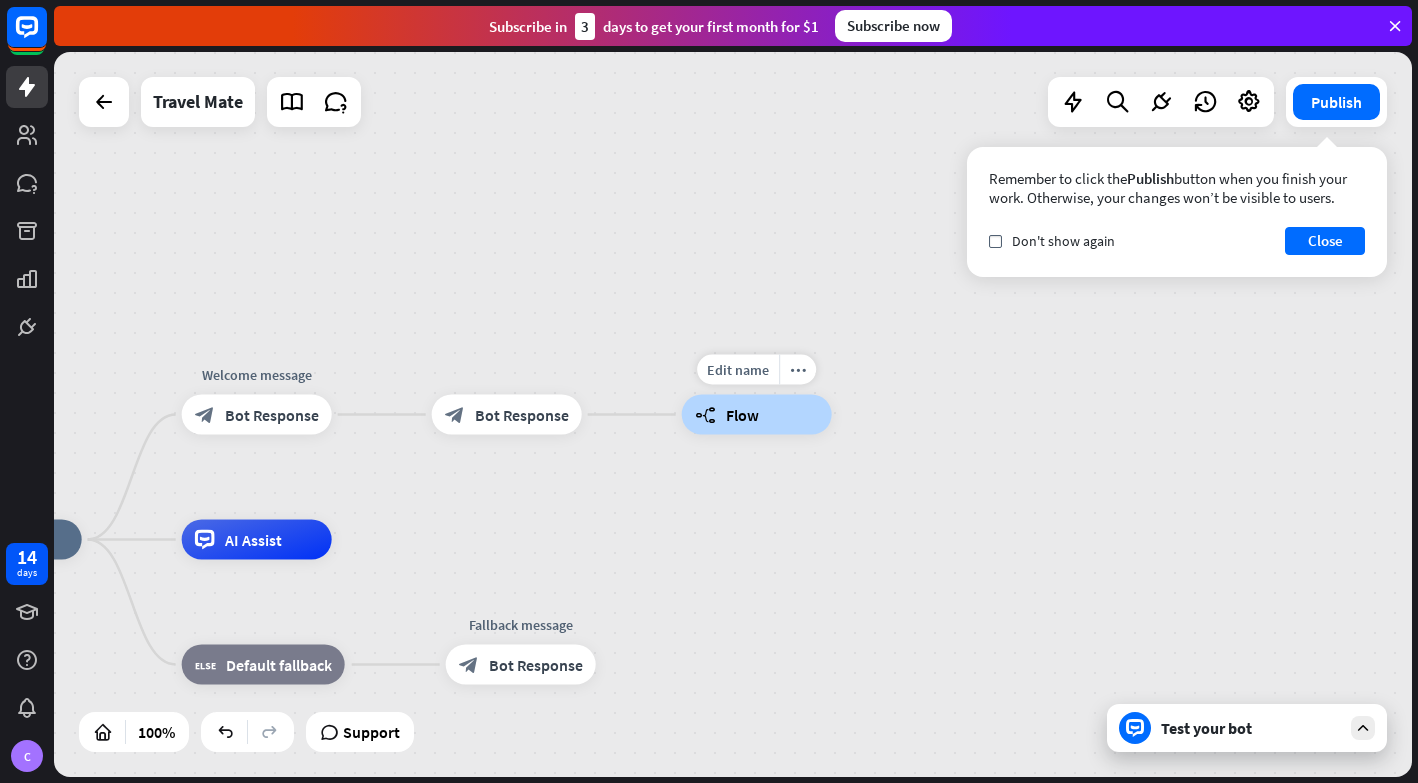 click on "Flow" at bounding box center (742, 415) 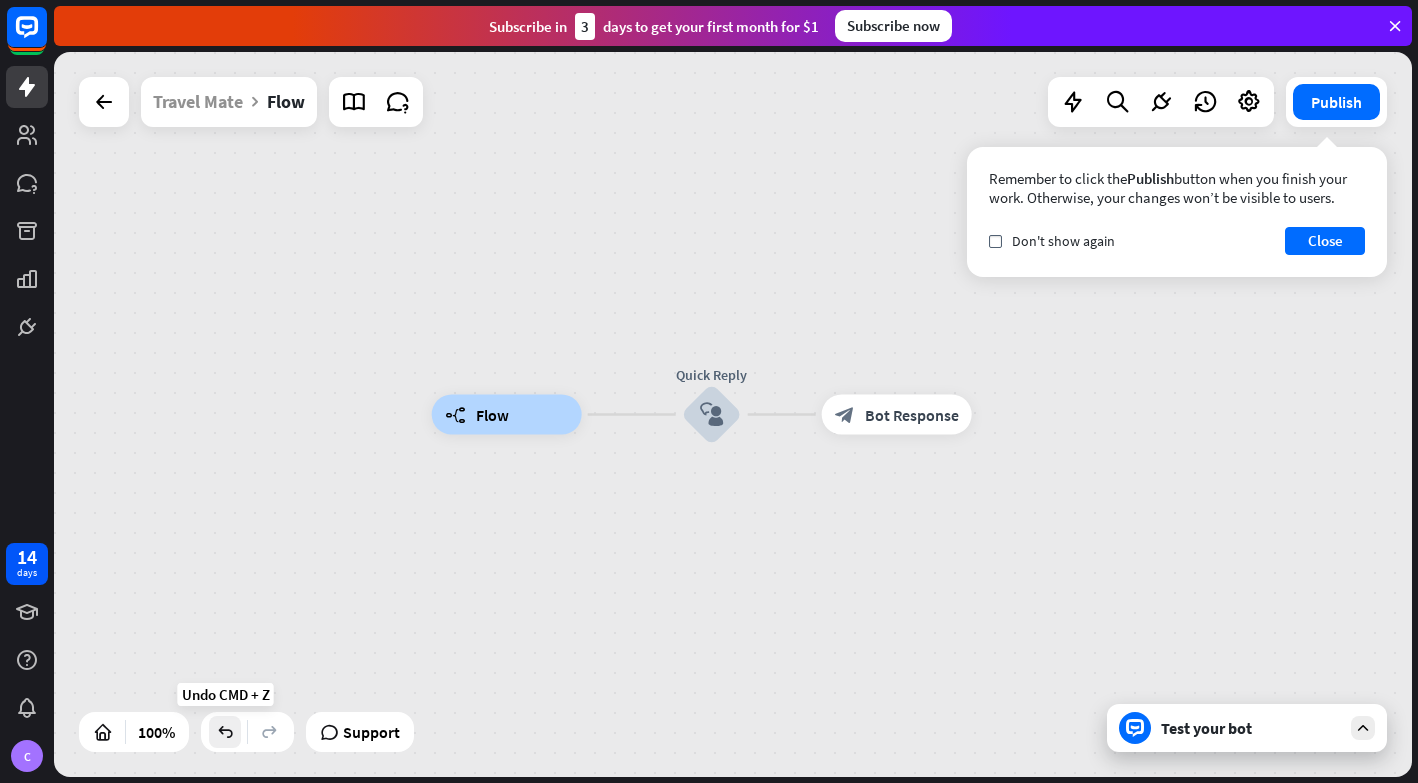 click at bounding box center (225, 732) 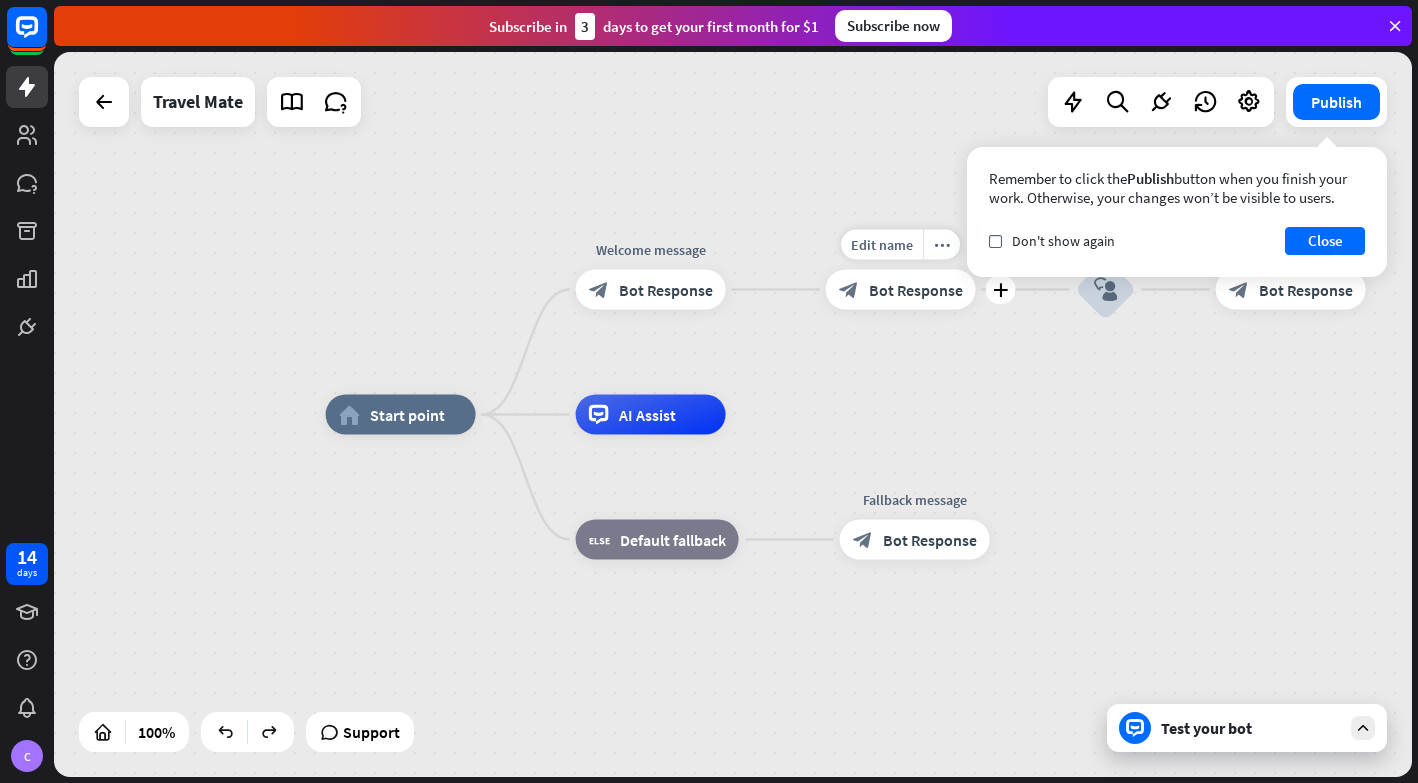click on "Bot Response" at bounding box center (916, 290) 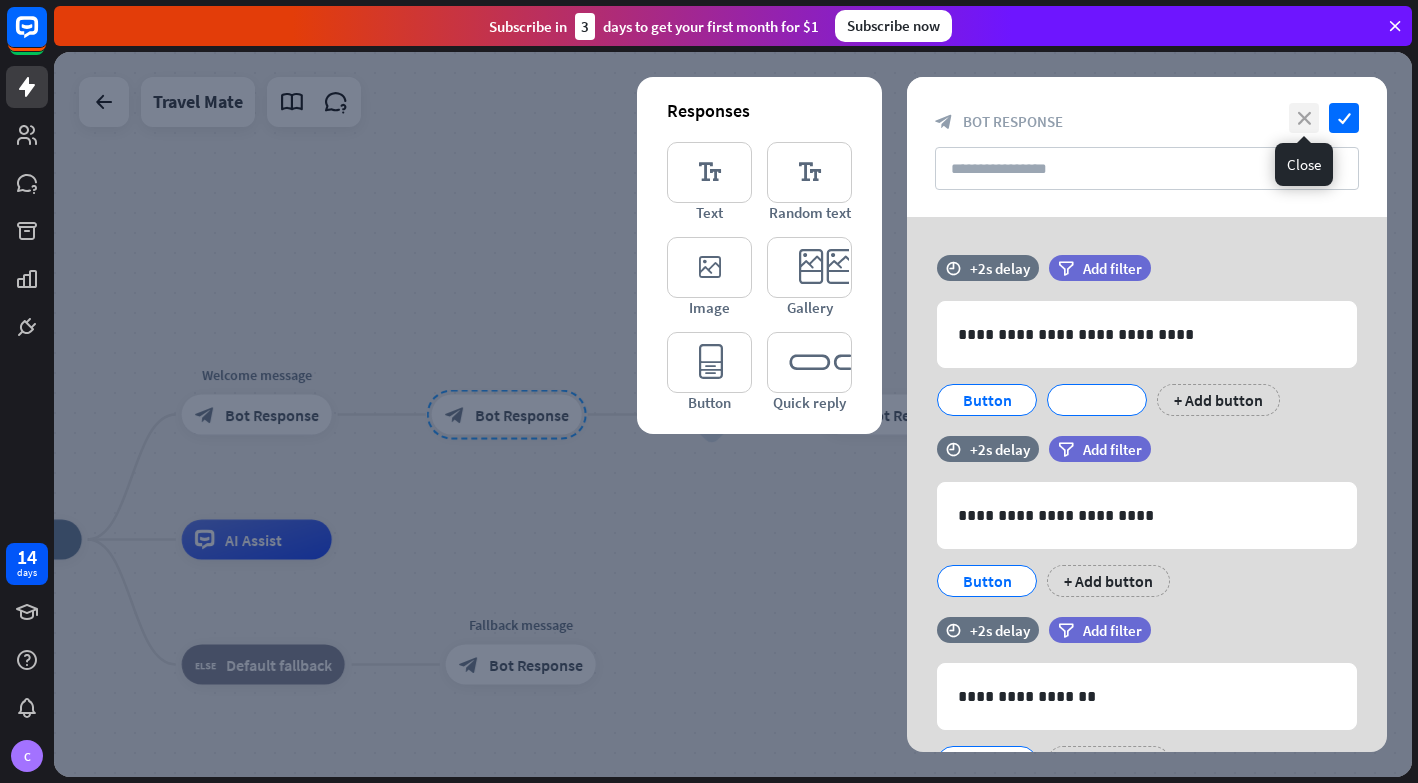 click on "close" at bounding box center (1304, 118) 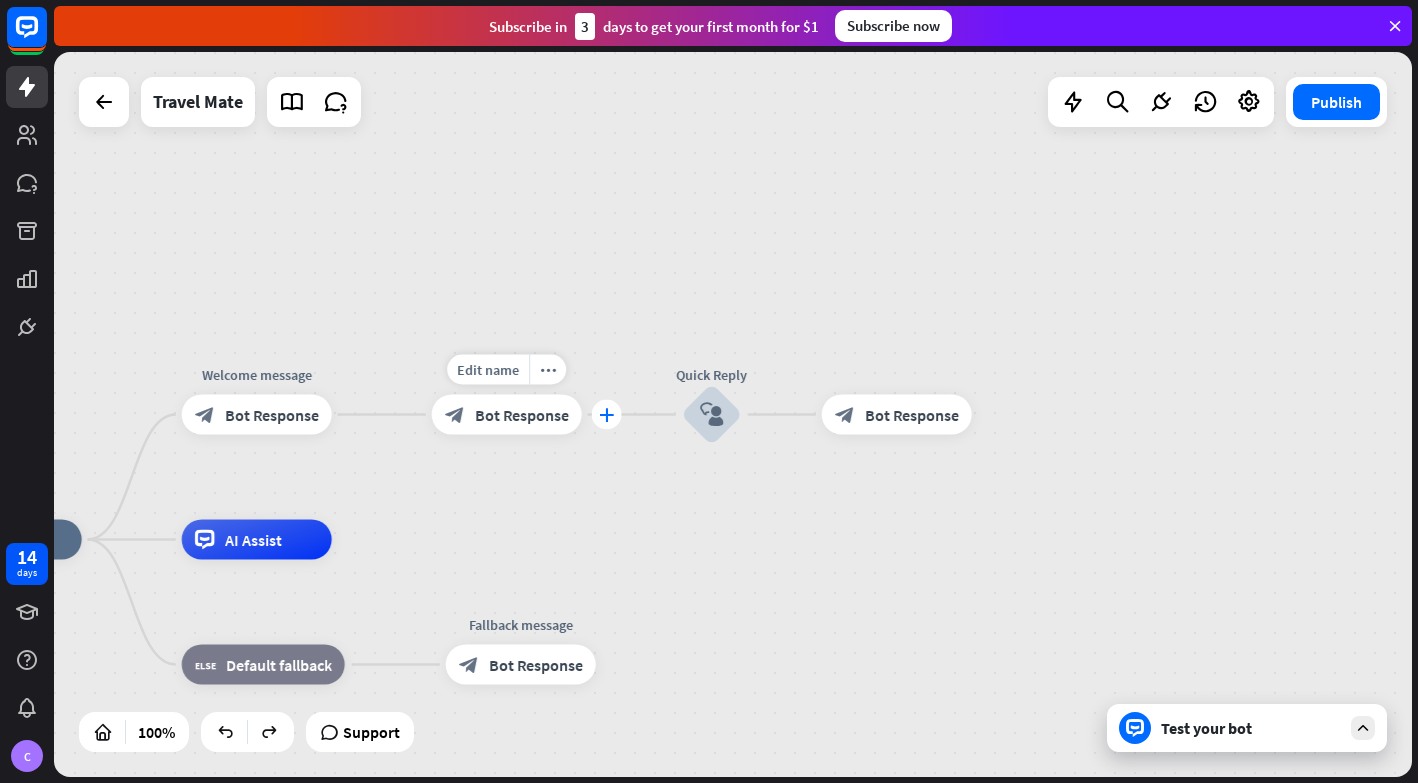 click on "plus" at bounding box center [606, 415] 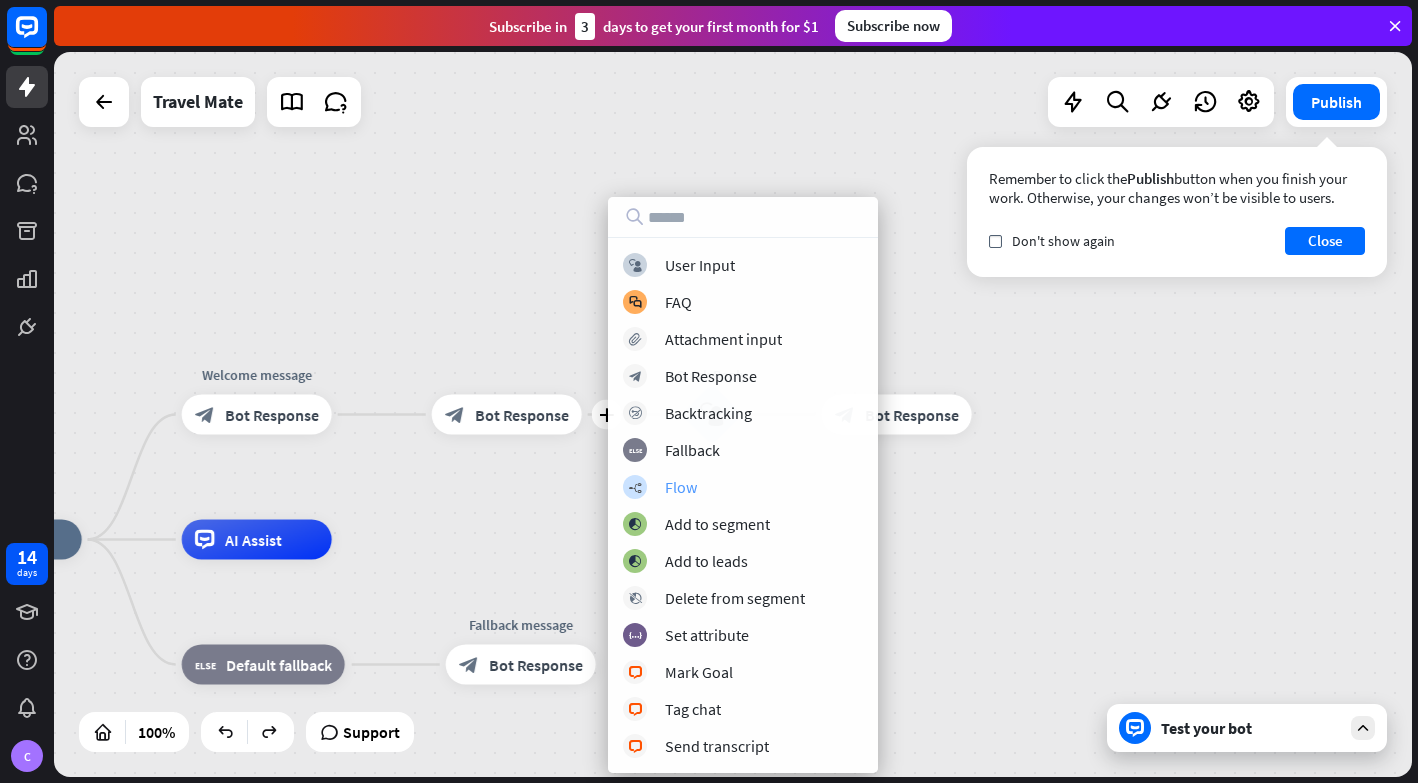 click on "Flow" at bounding box center (681, 487) 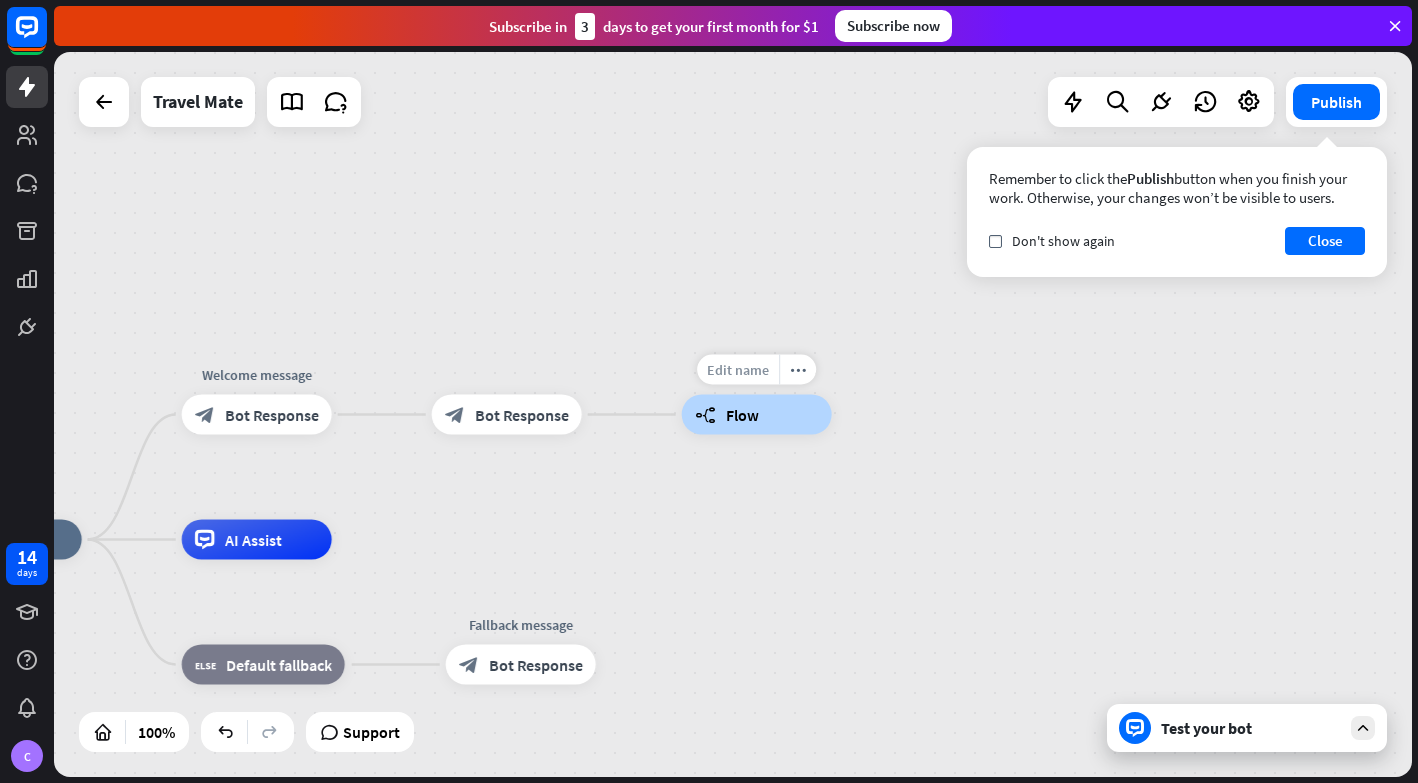 click on "Edit name" at bounding box center [738, 370] 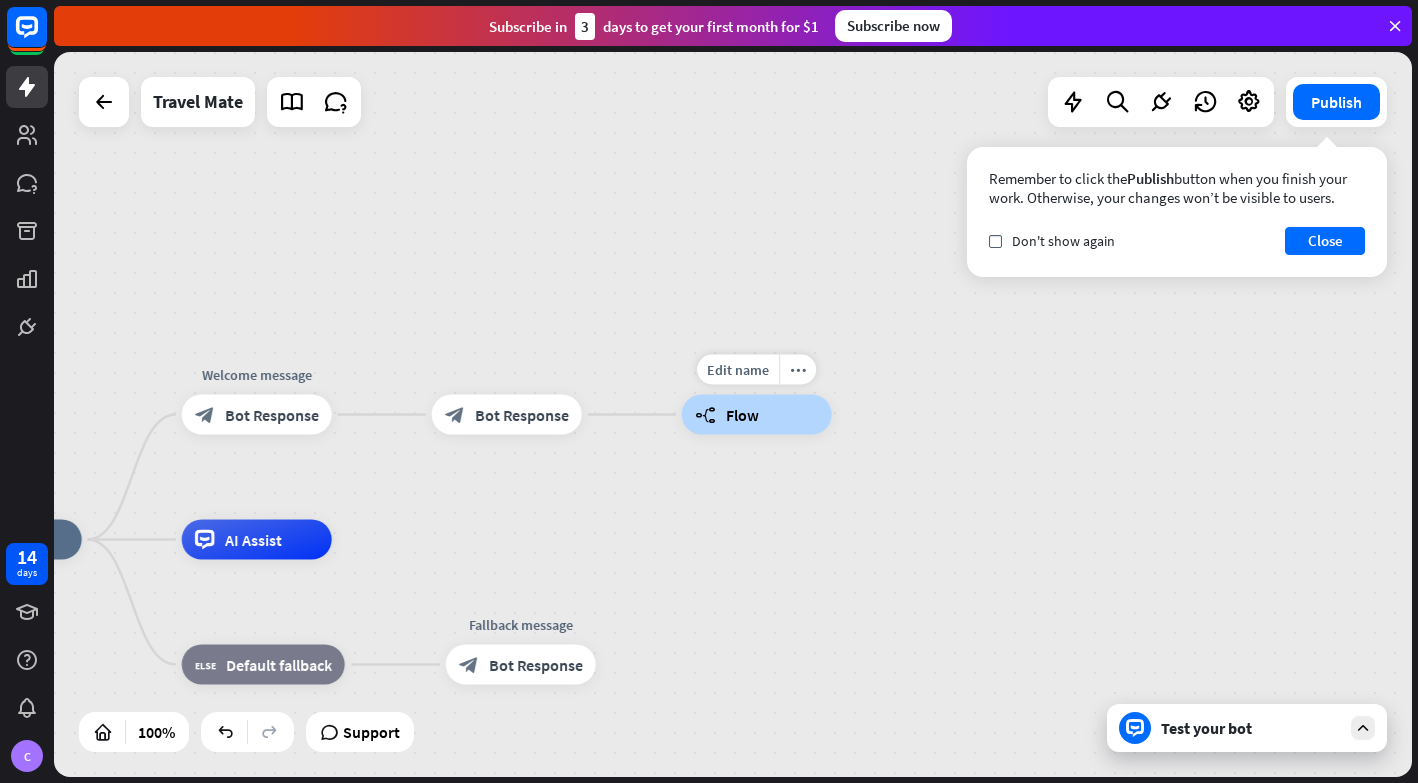 click on "Flow" at bounding box center (742, 415) 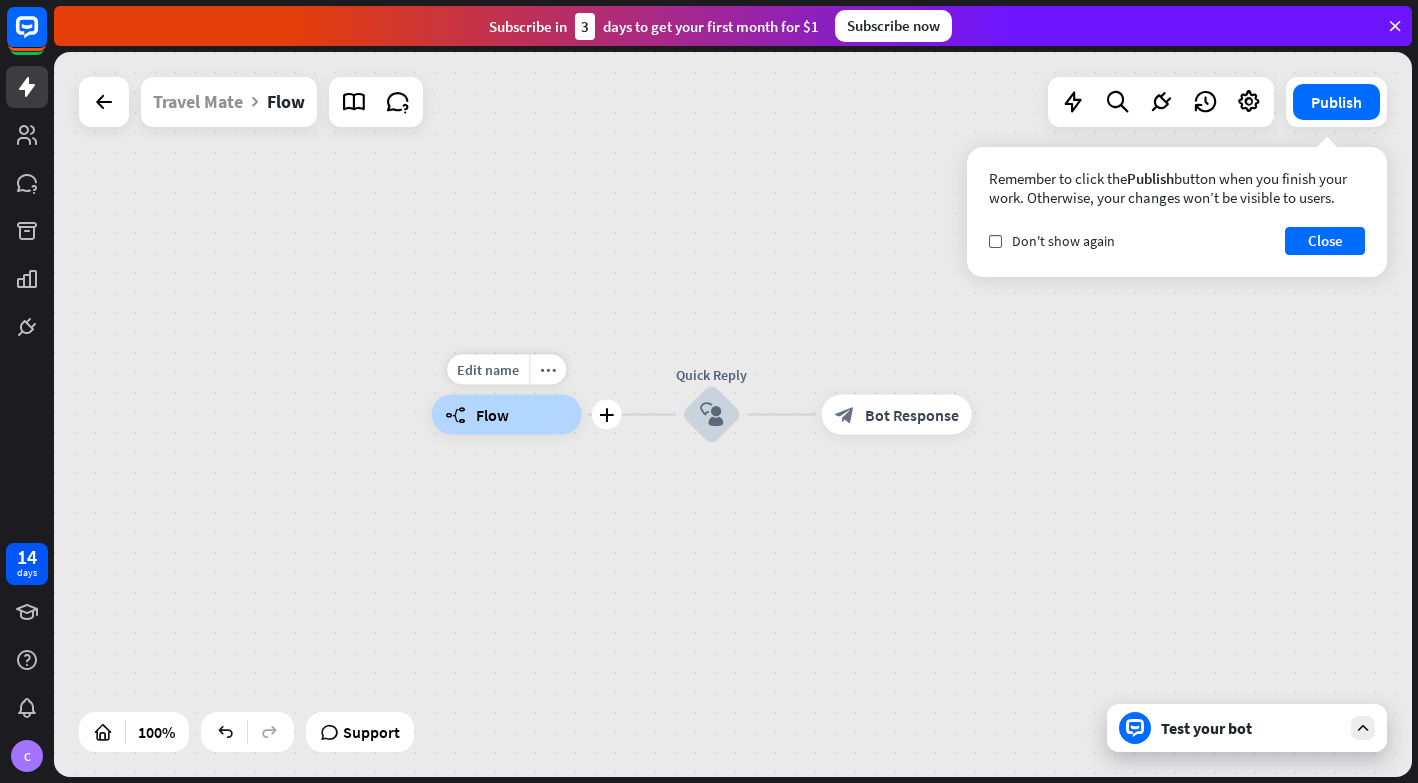 click on "Flow" at bounding box center [492, 415] 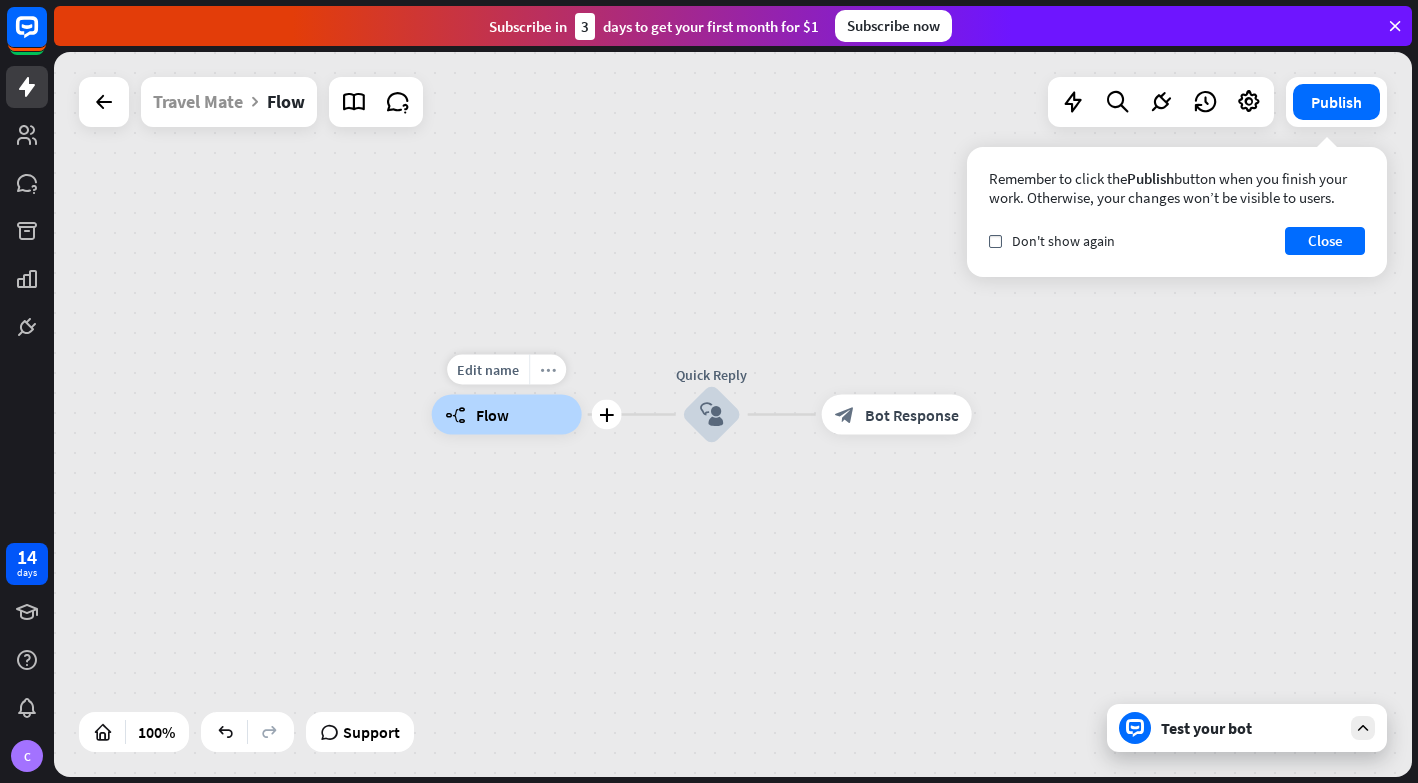 click on "more_horiz" at bounding box center [548, 369] 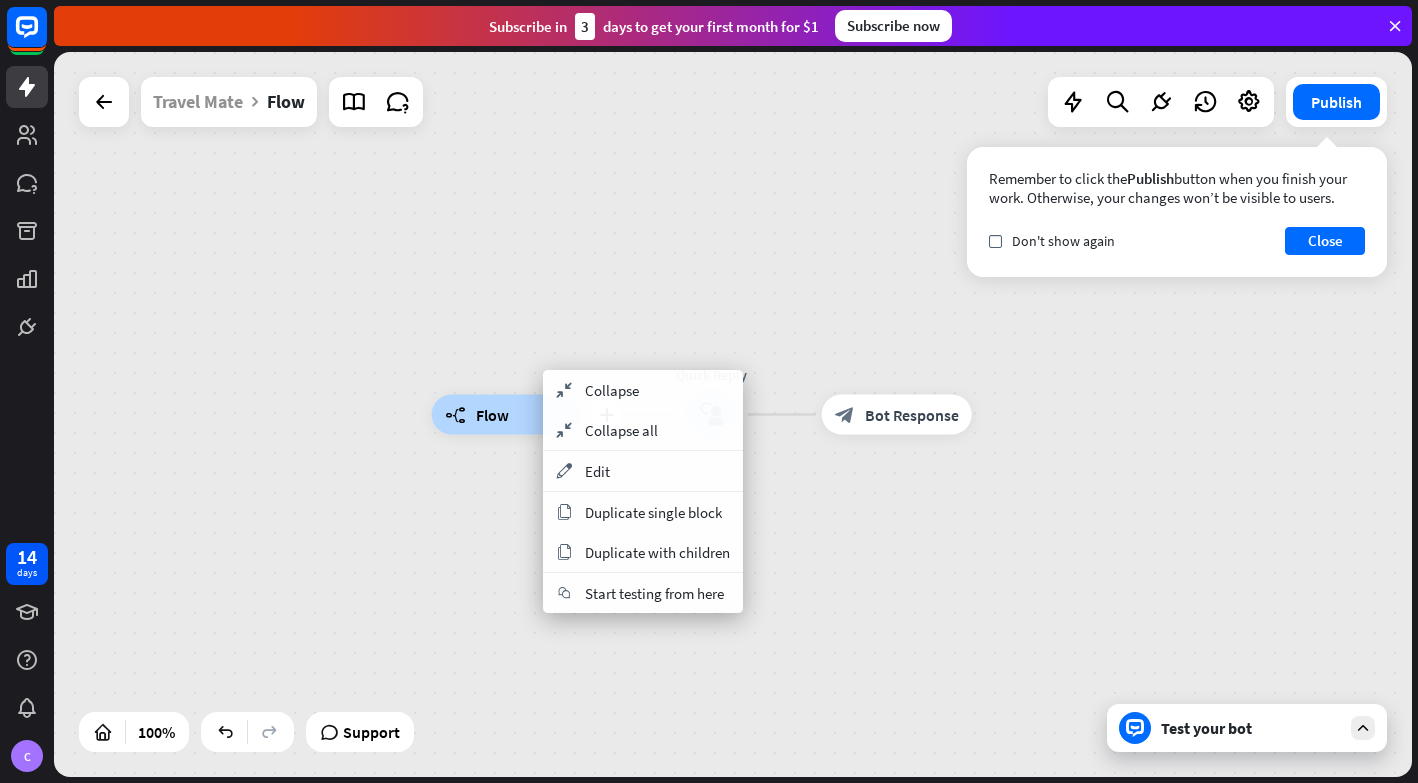click on "Flow" at bounding box center [492, 415] 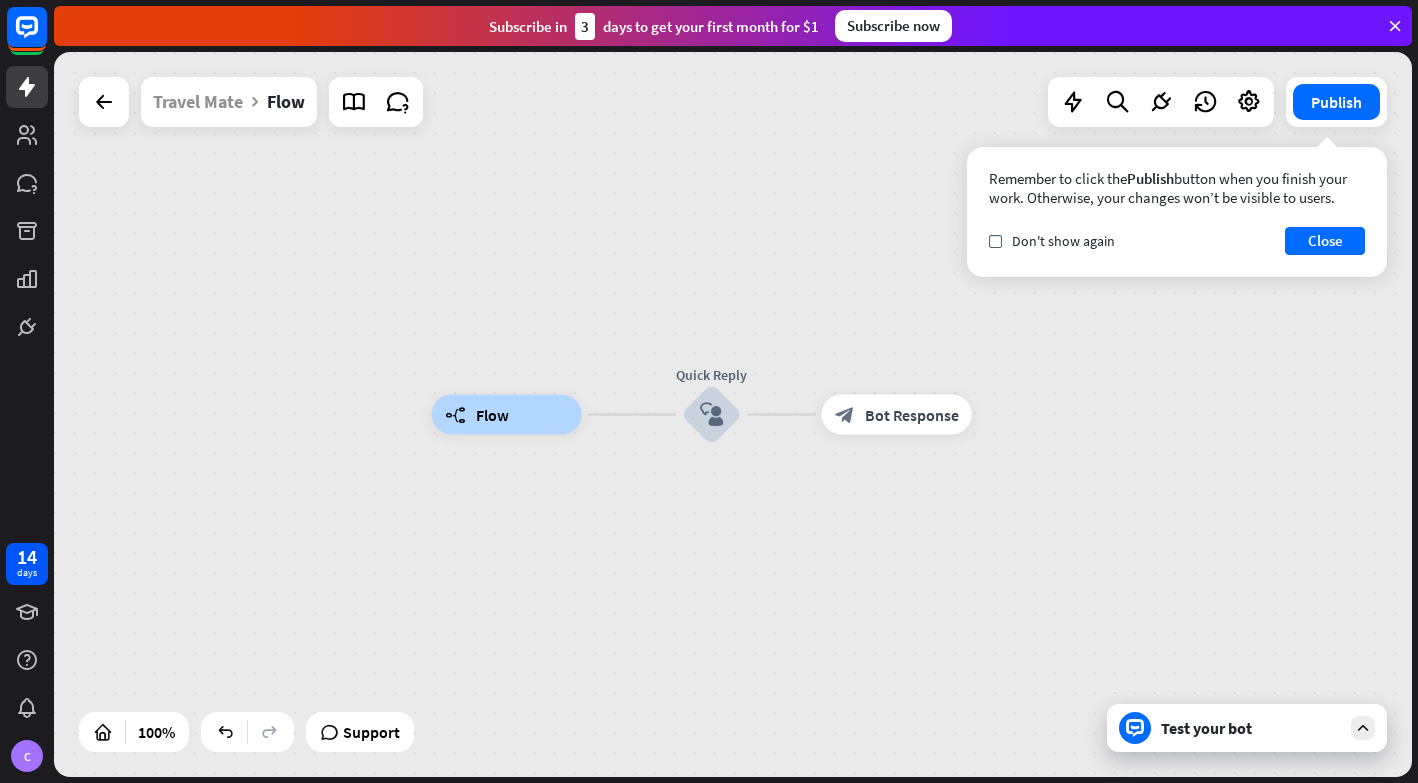 click on "builder_tree   Flow" at bounding box center [507, 415] 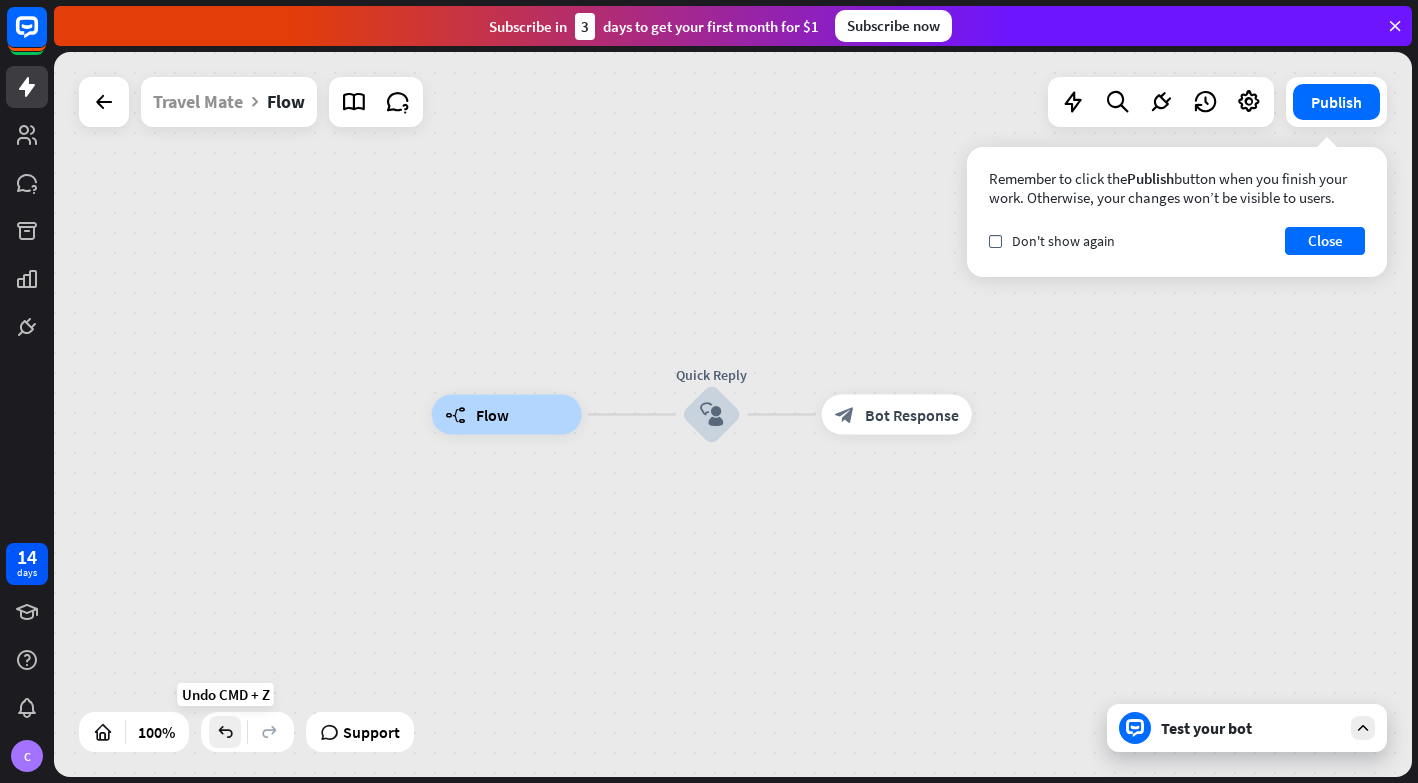 click at bounding box center [225, 732] 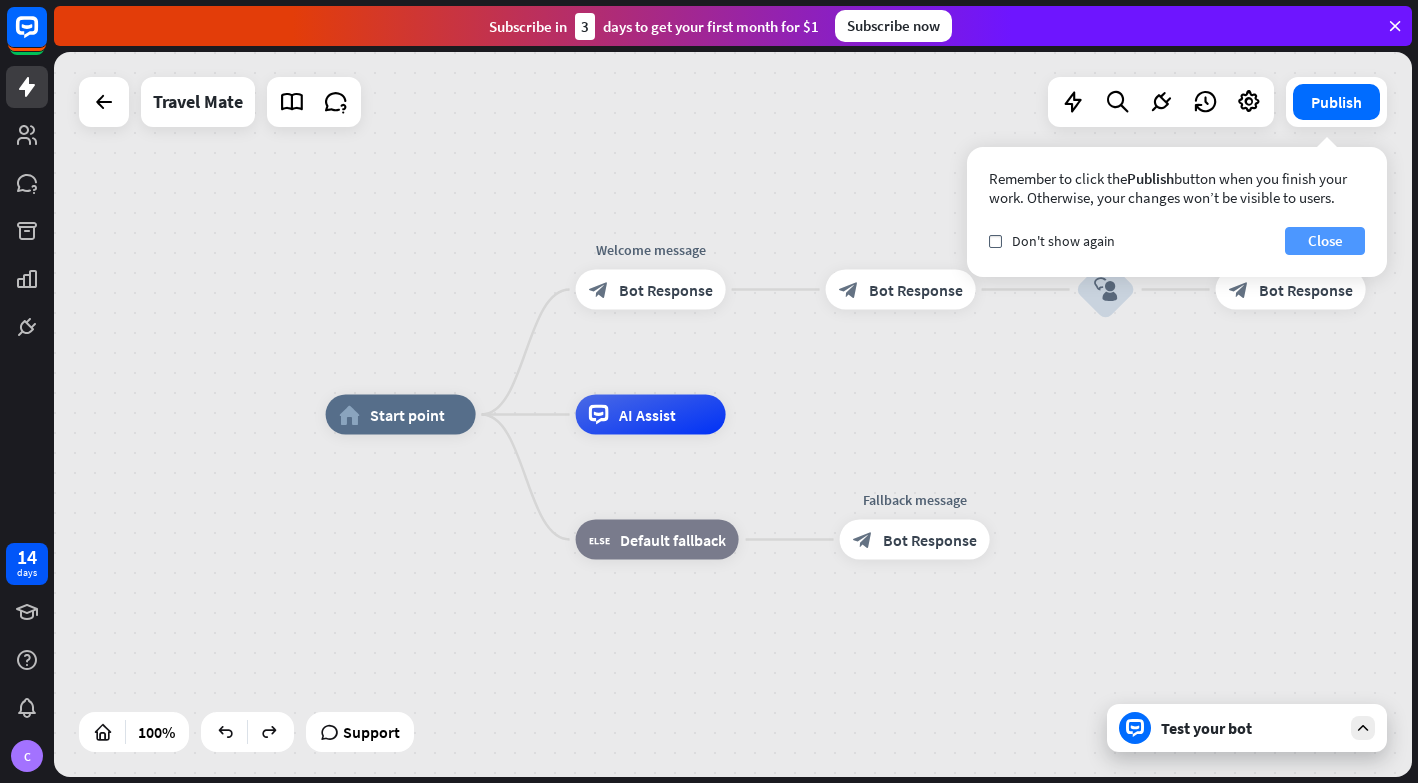 click on "Close" at bounding box center [1325, 241] 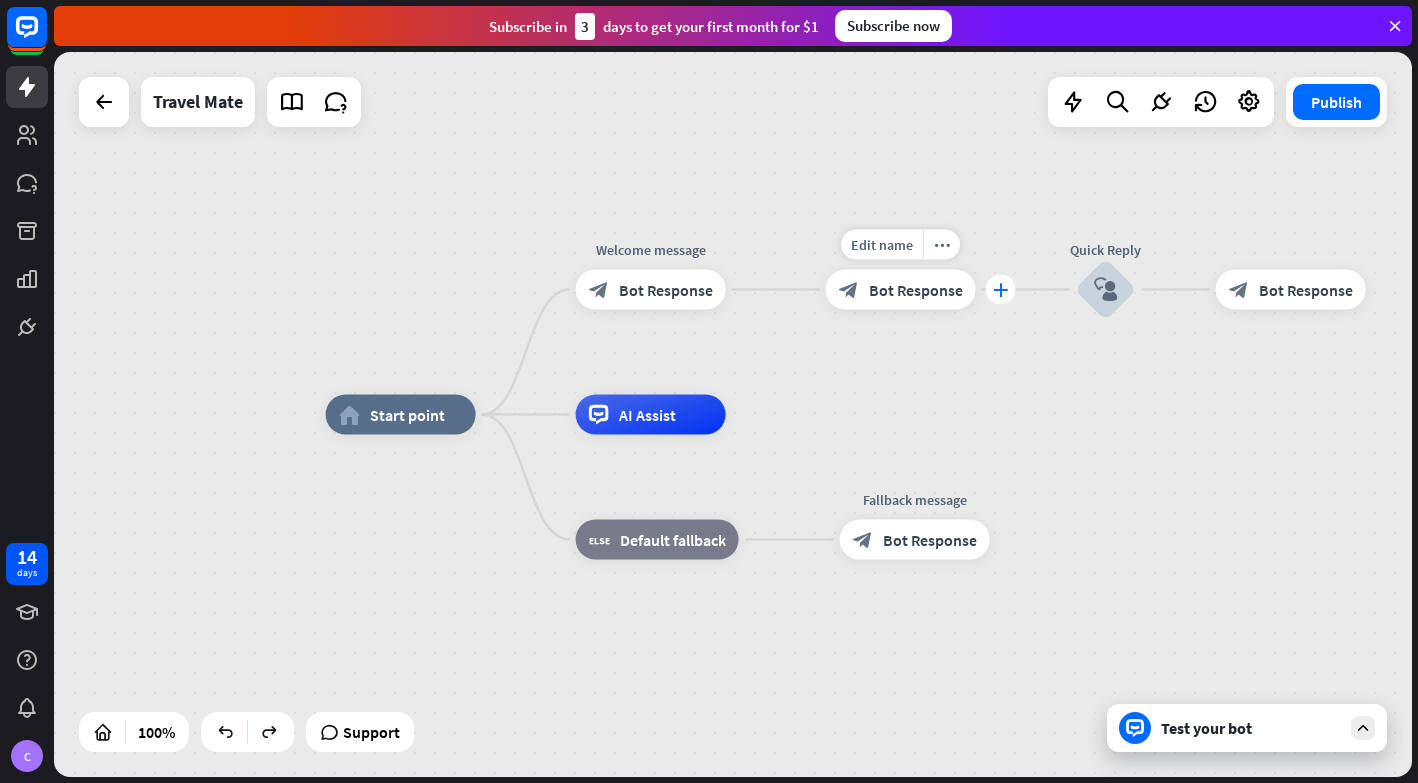 click on "plus" at bounding box center (1001, 290) 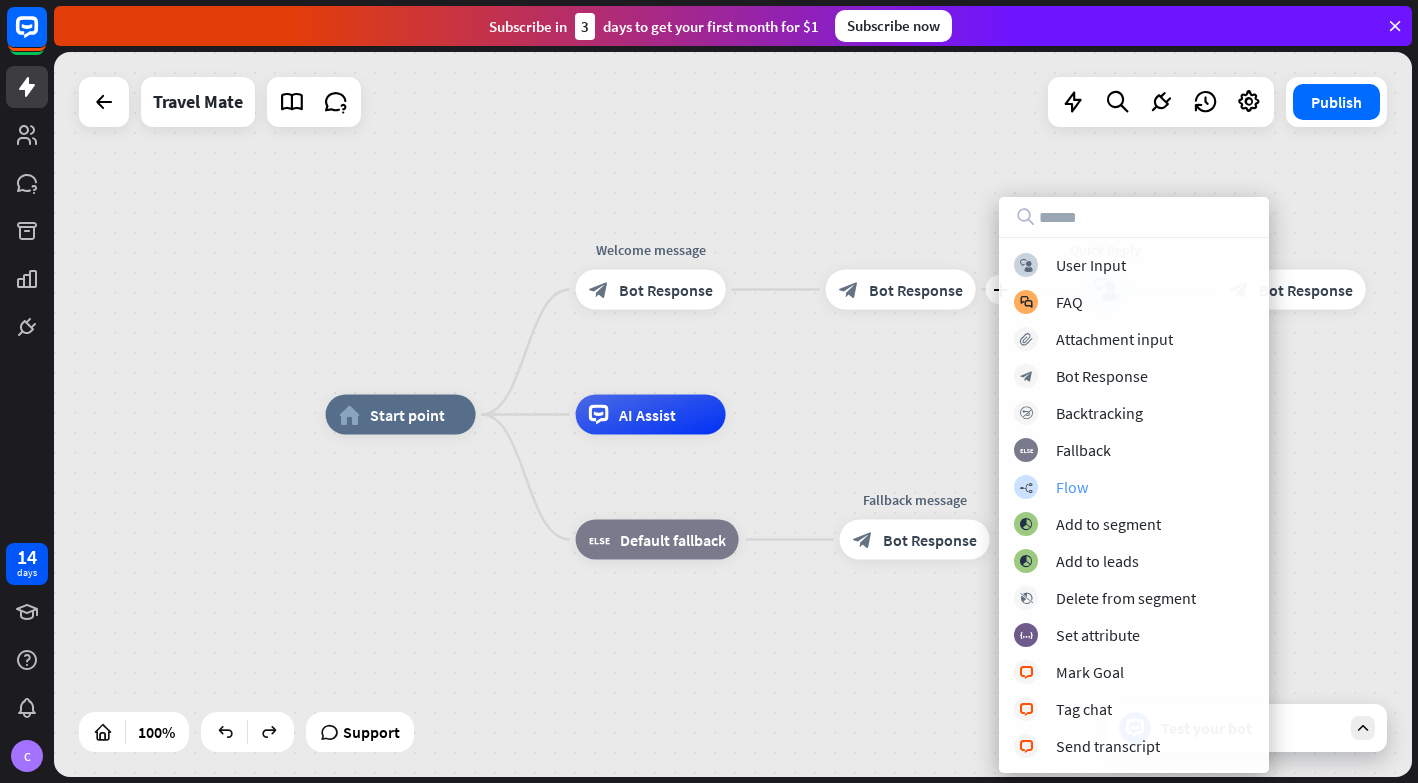 click on "Flow" at bounding box center (1072, 487) 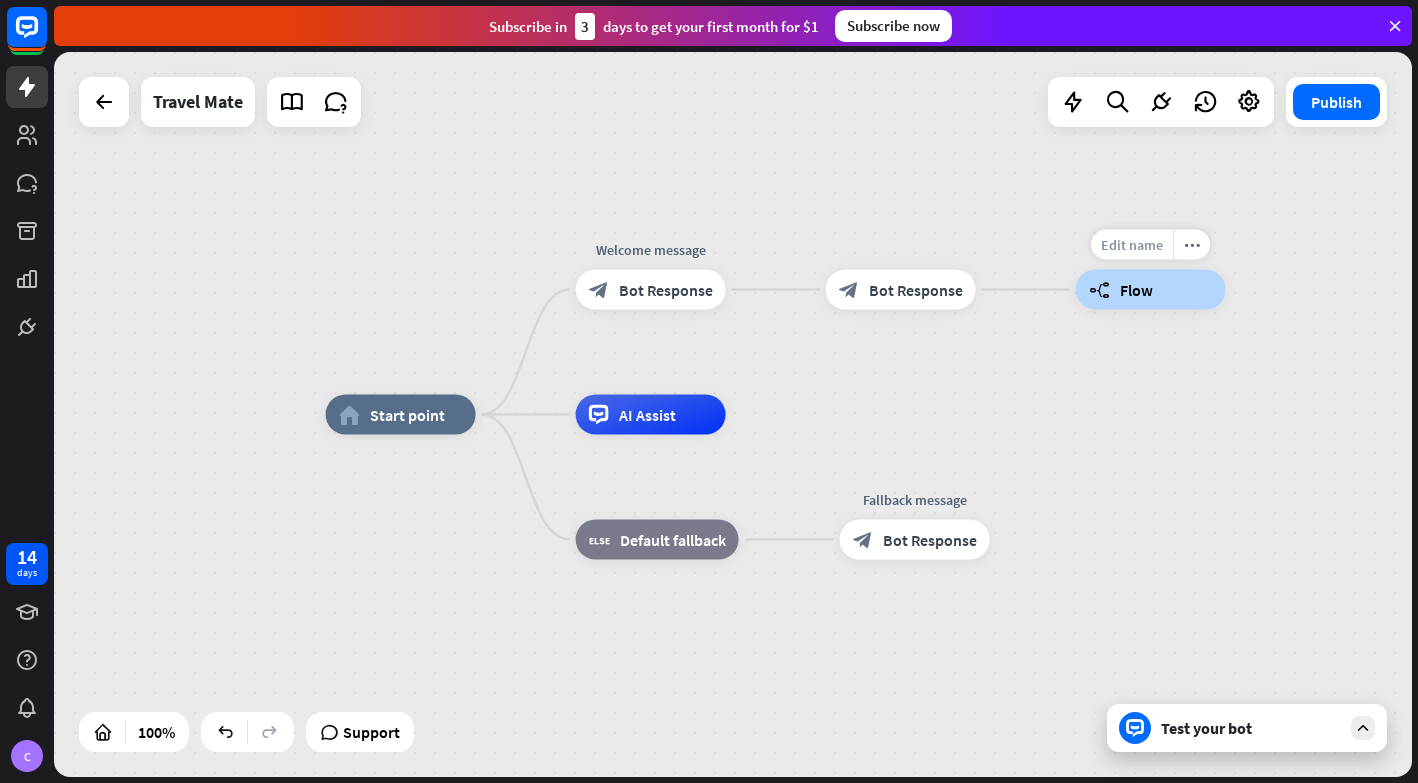 click on "Edit name" at bounding box center (1132, 245) 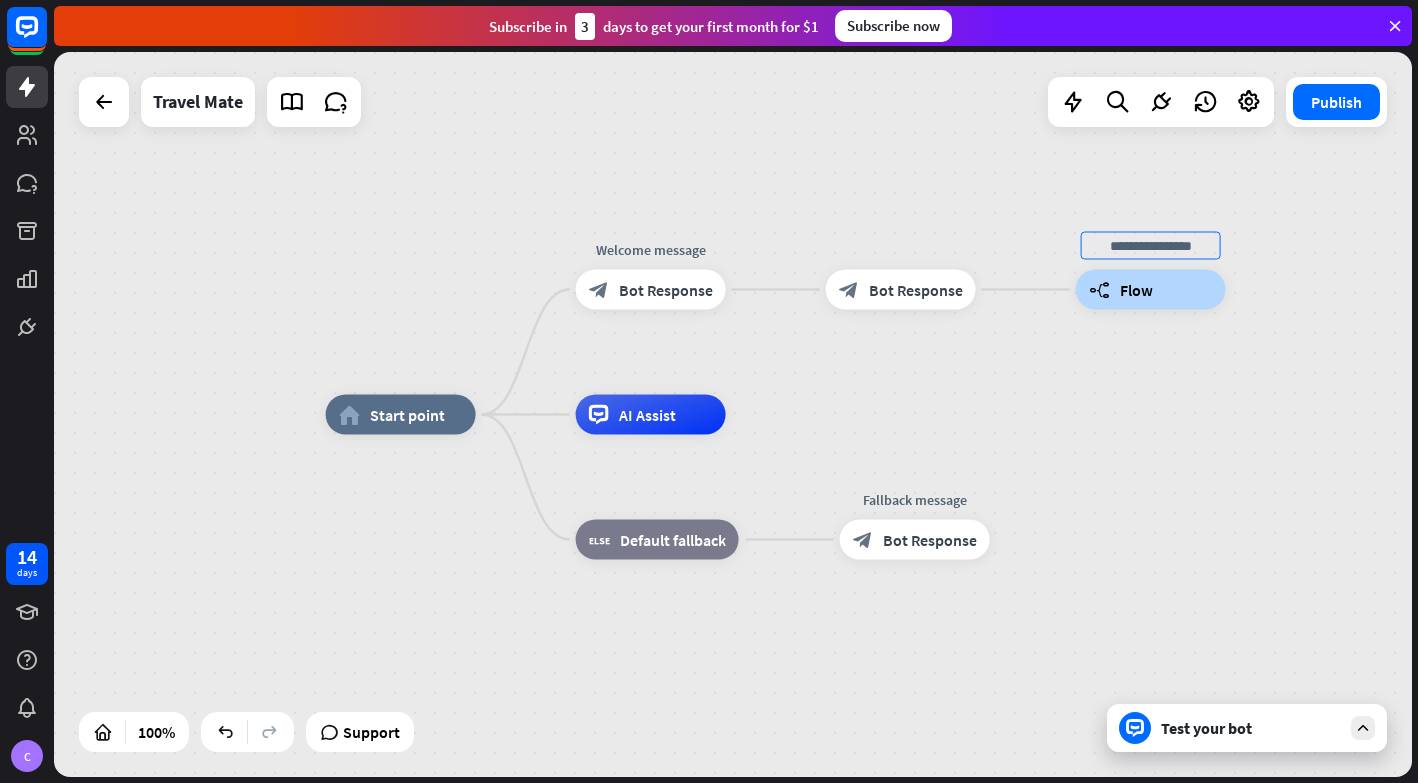 click on "Flow" at bounding box center (1136, 290) 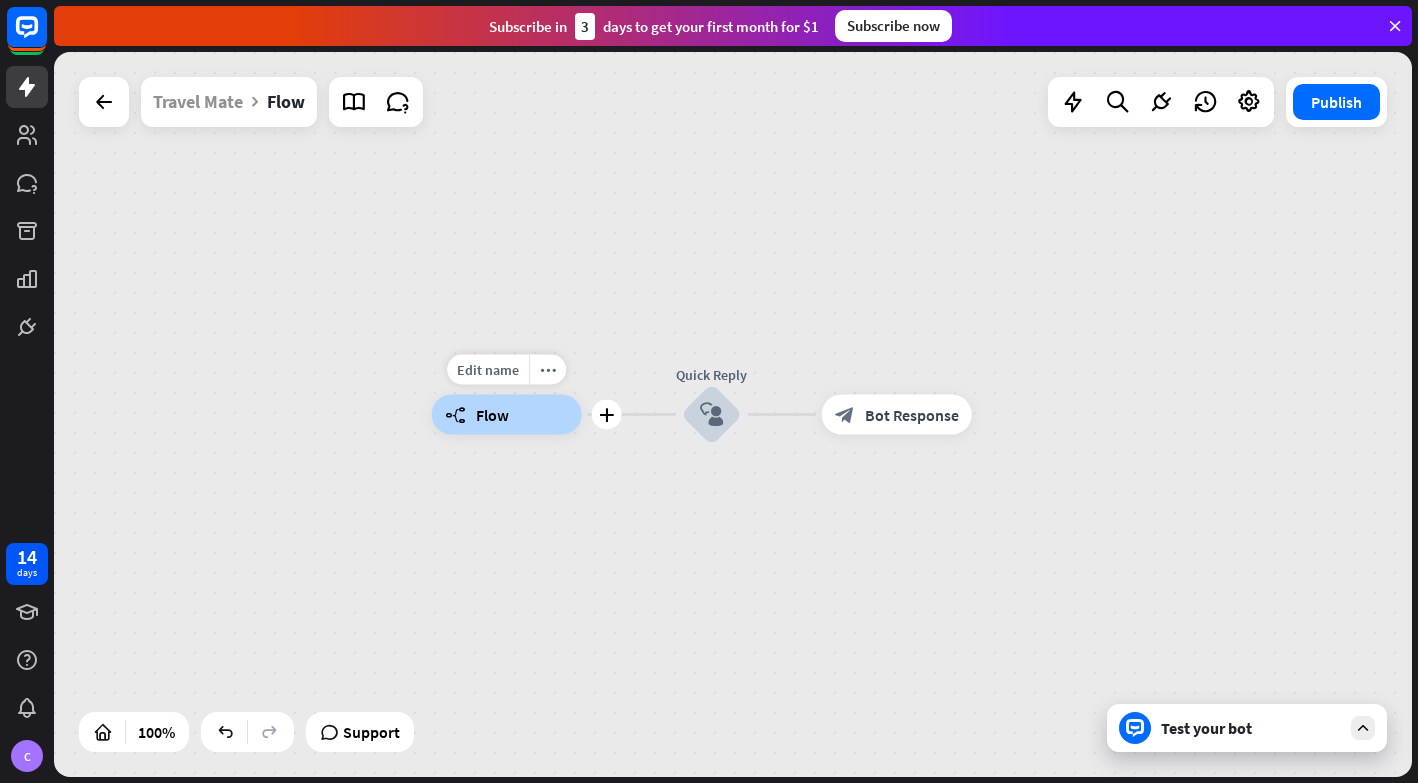 click on "builder_tree   Flow" at bounding box center [507, 415] 